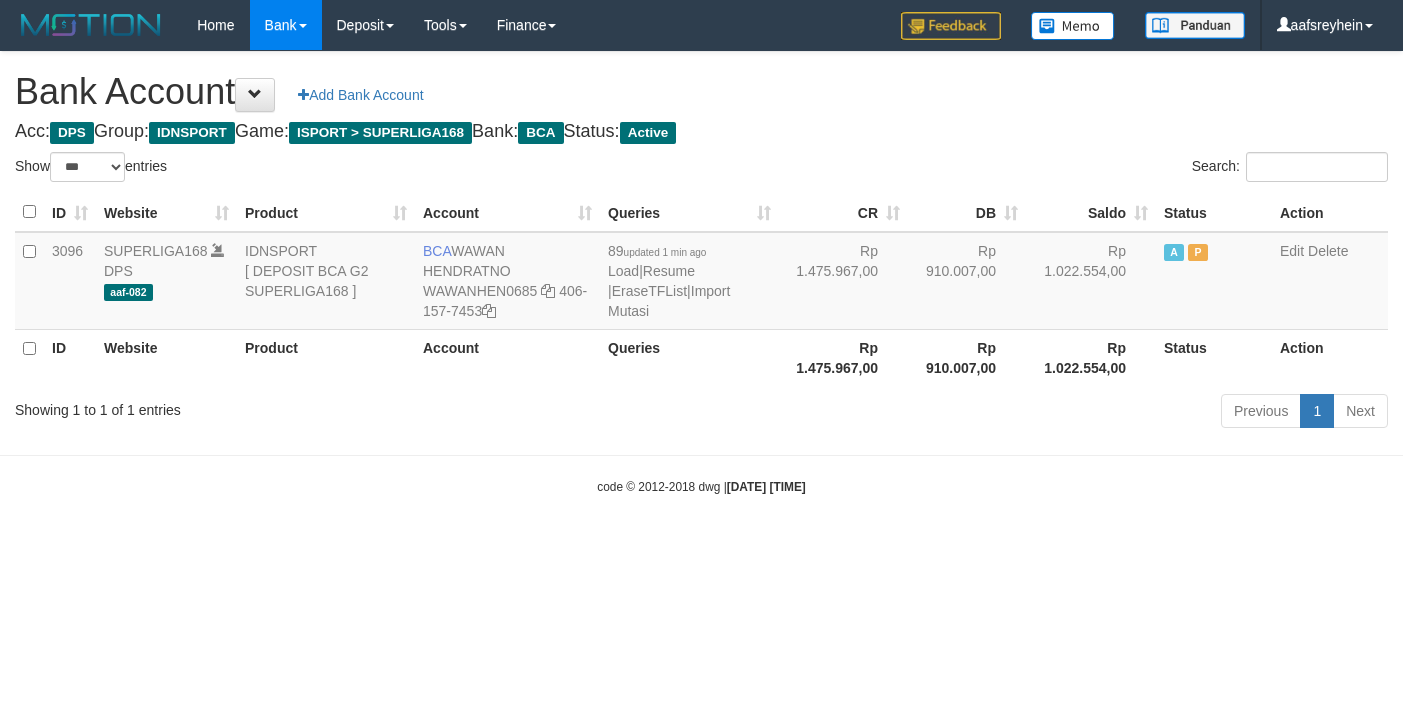 select on "***" 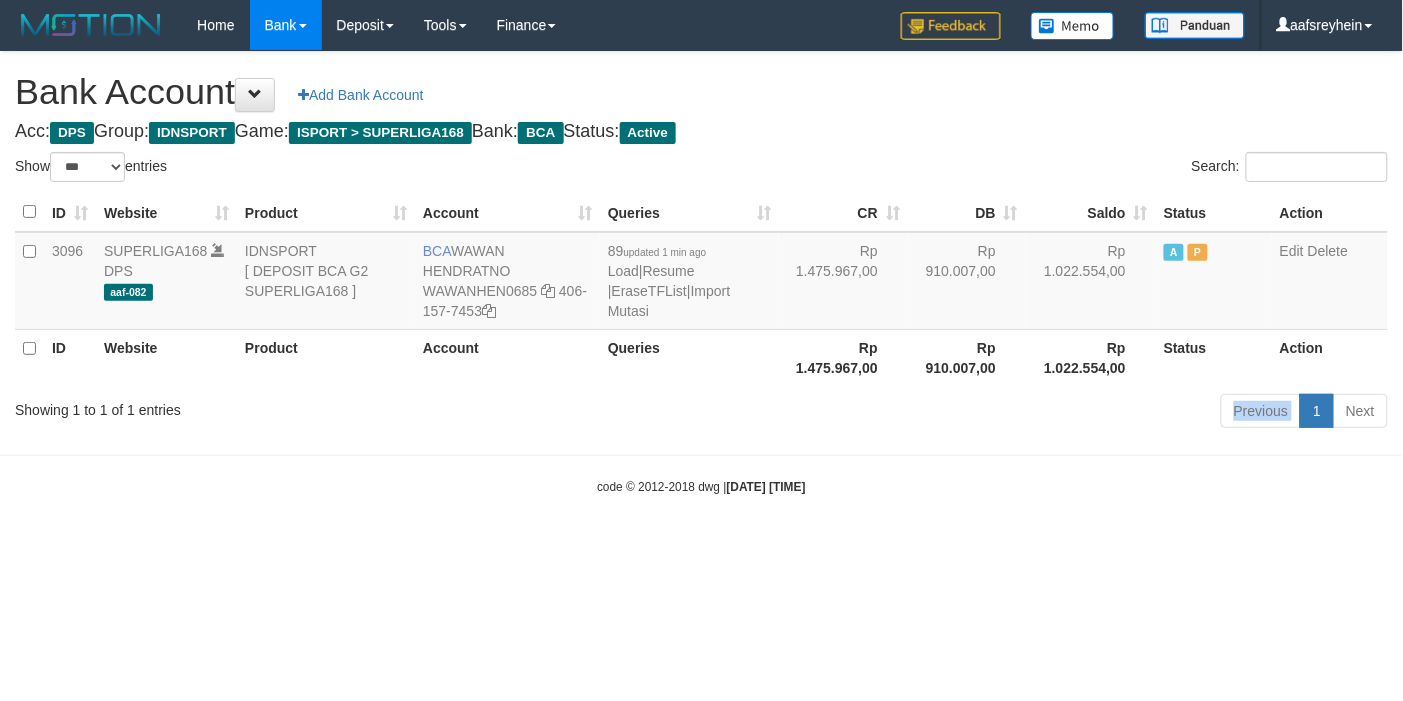 click on "Previous 1 Next" at bounding box center (994, 413) 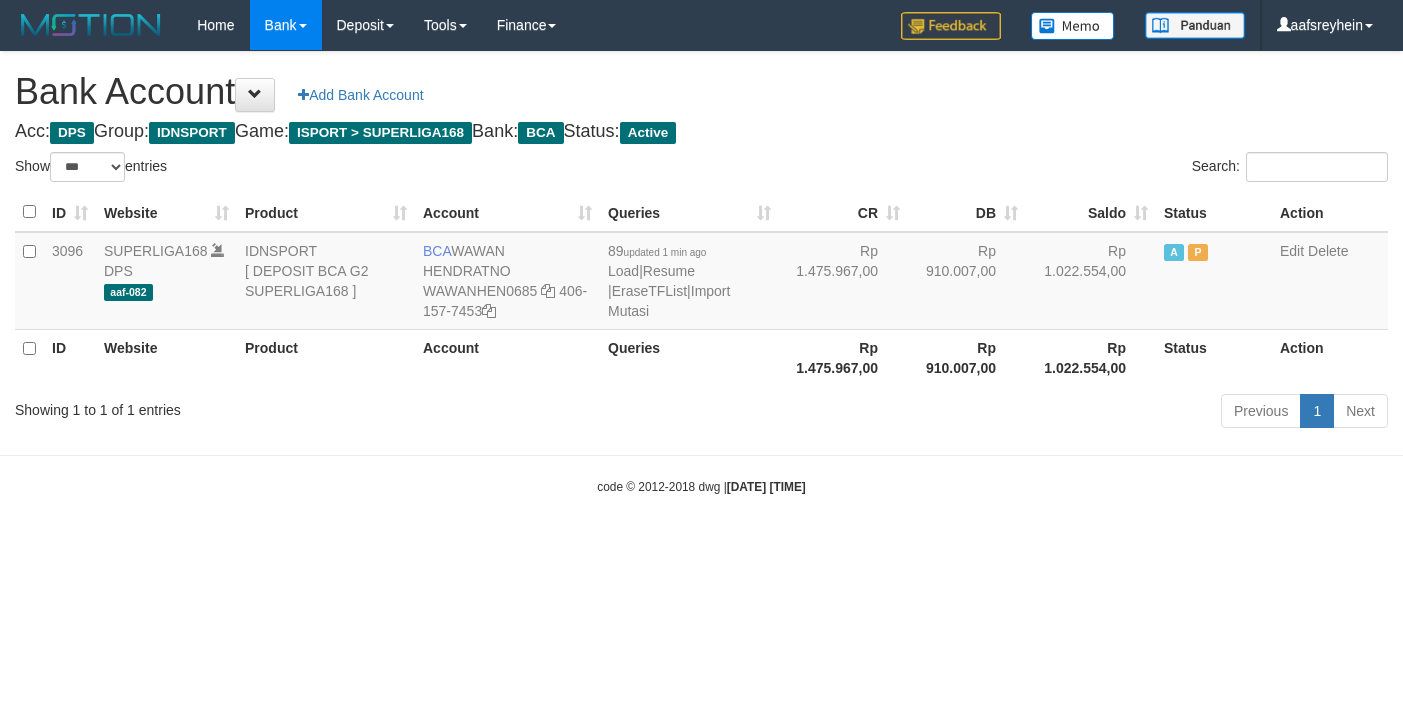 select on "***" 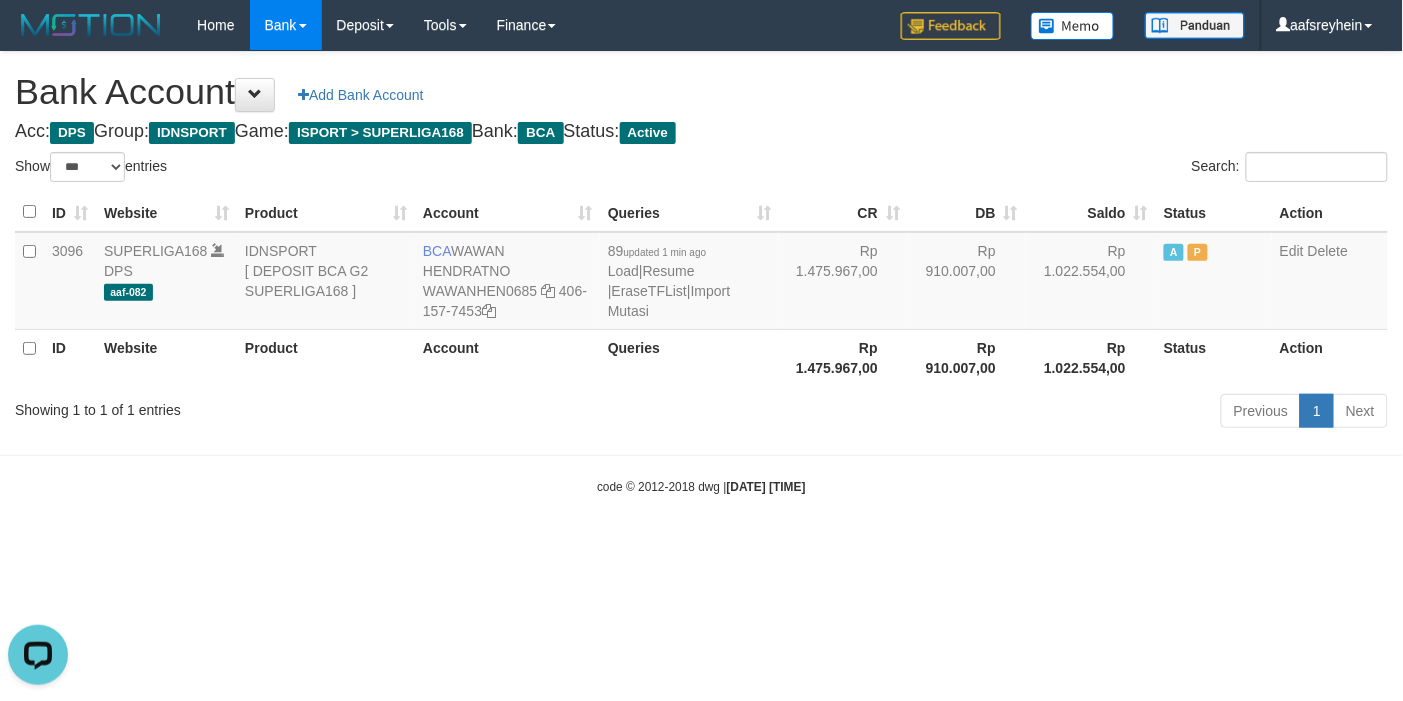scroll, scrollTop: 0, scrollLeft: 0, axis: both 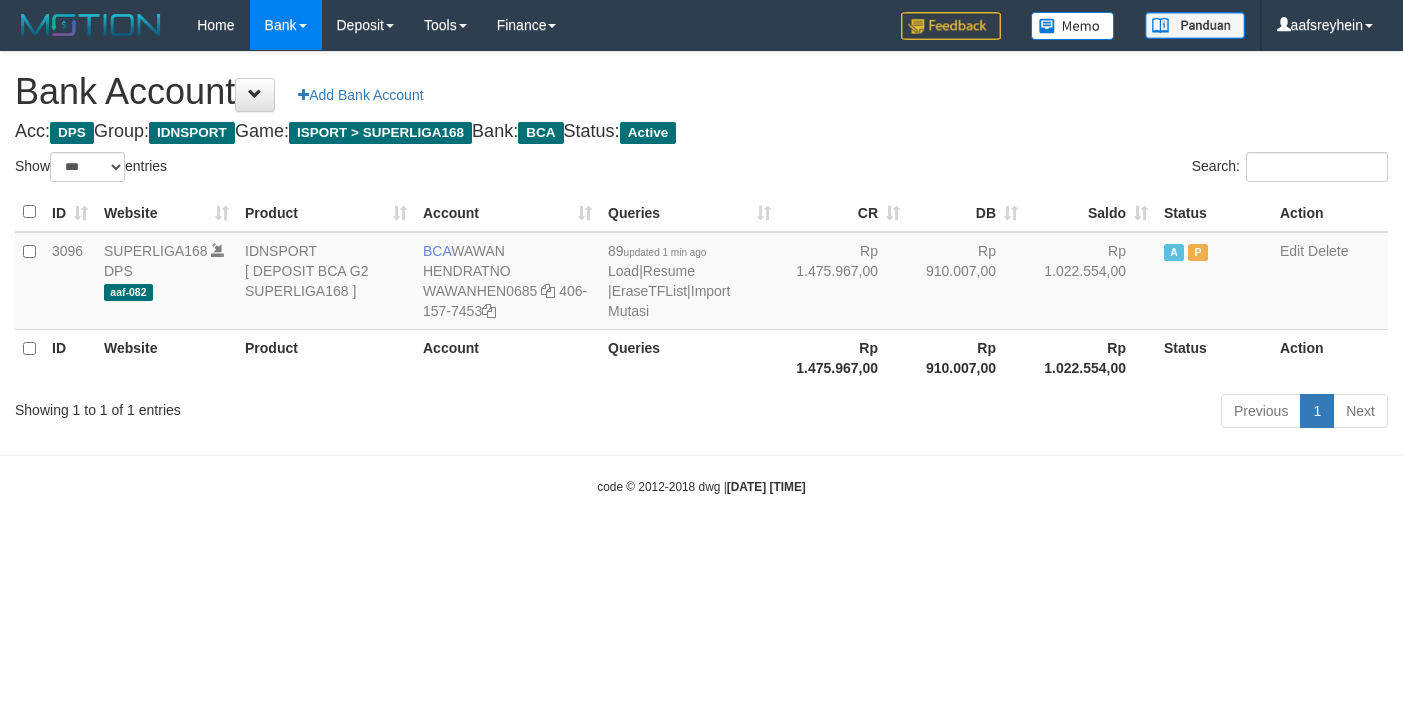 select on "***" 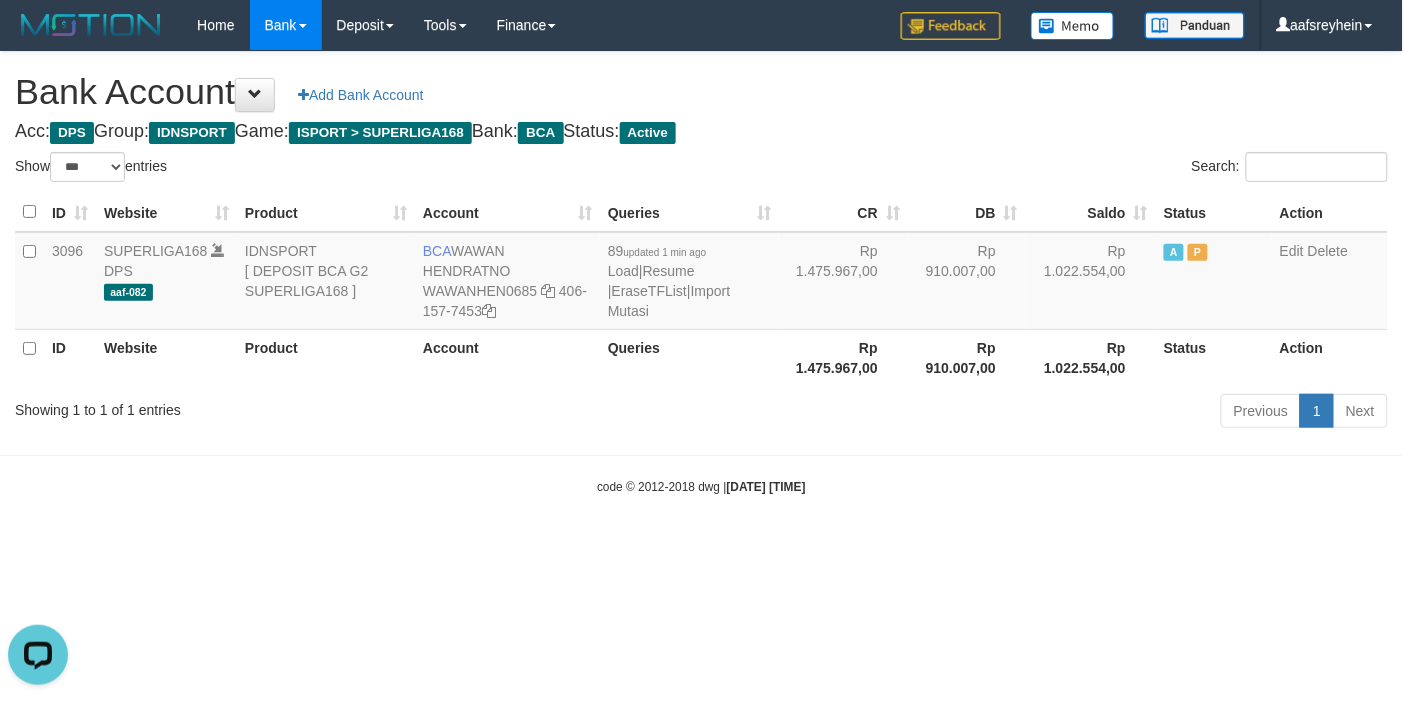 scroll, scrollTop: 0, scrollLeft: 0, axis: both 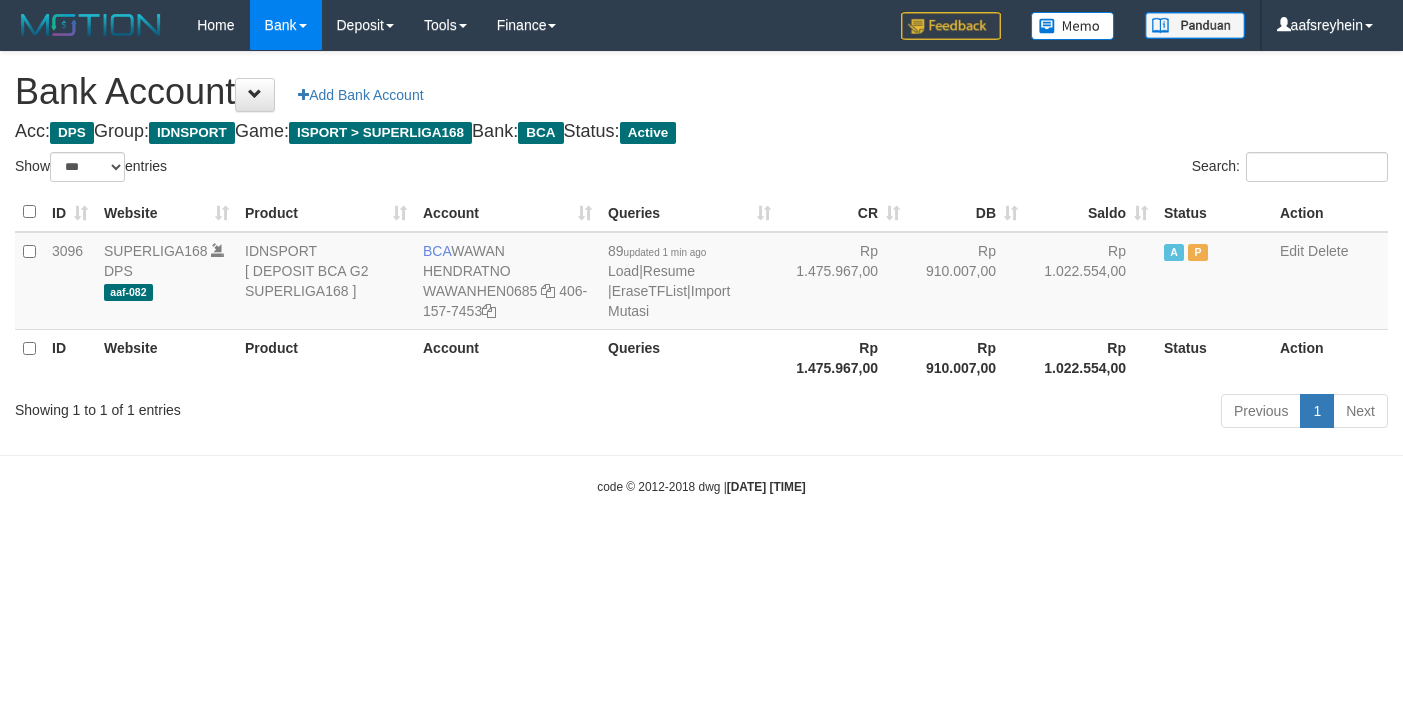 select on "***" 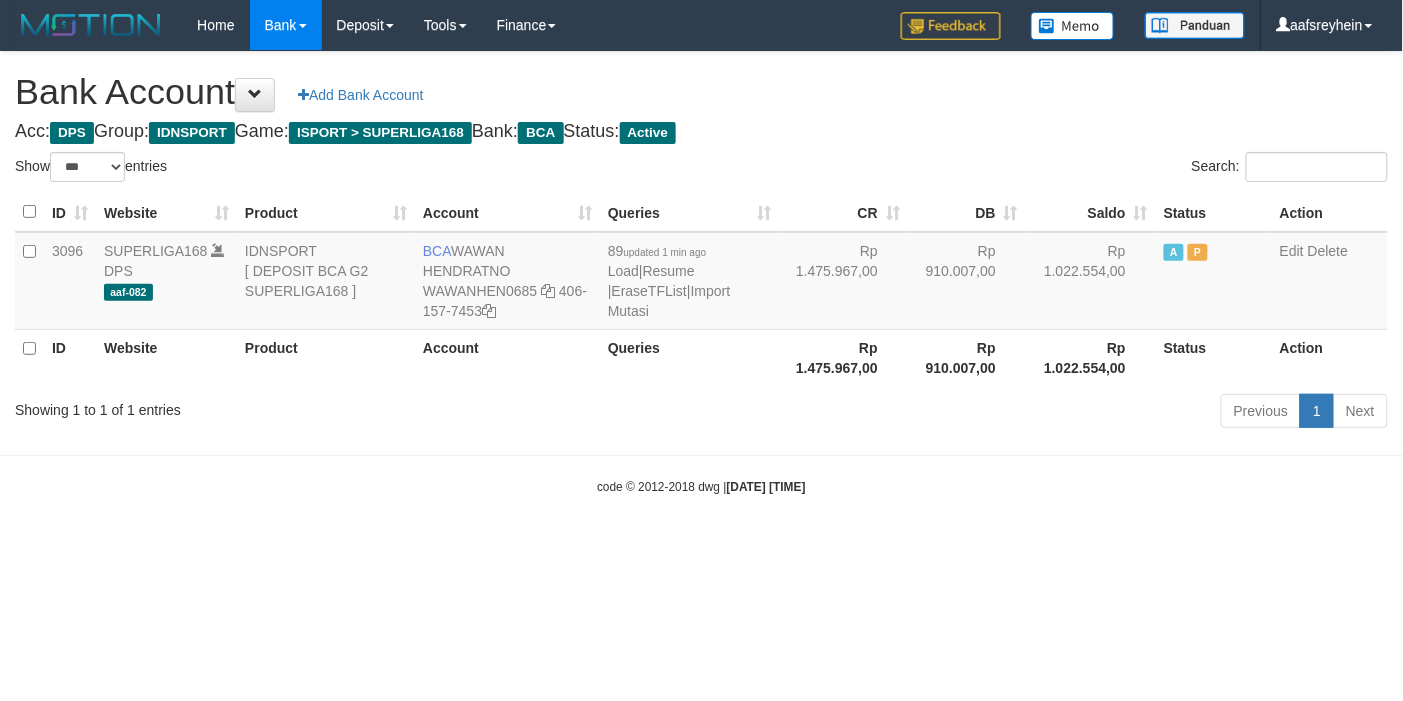click on "code © 2012-2018 dwg |  [DATE] [TIME]" at bounding box center (701, 486) 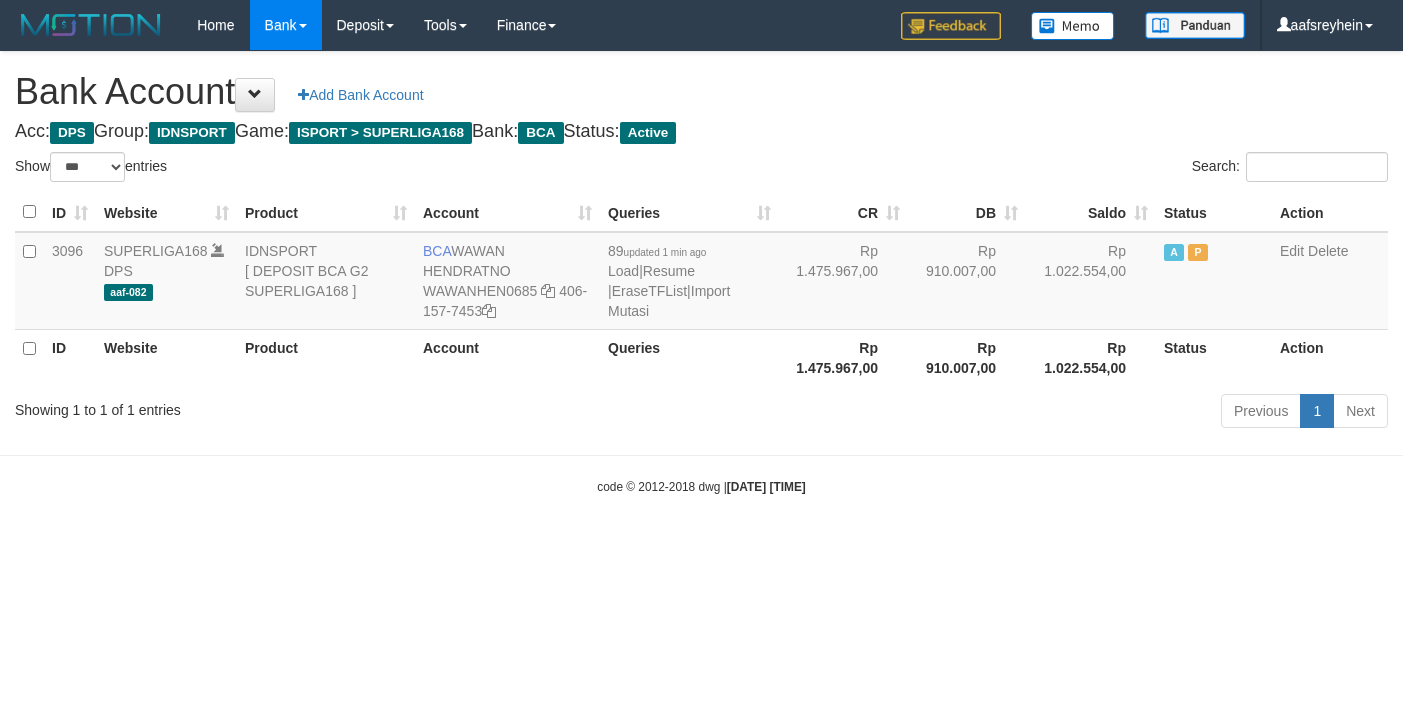select on "***" 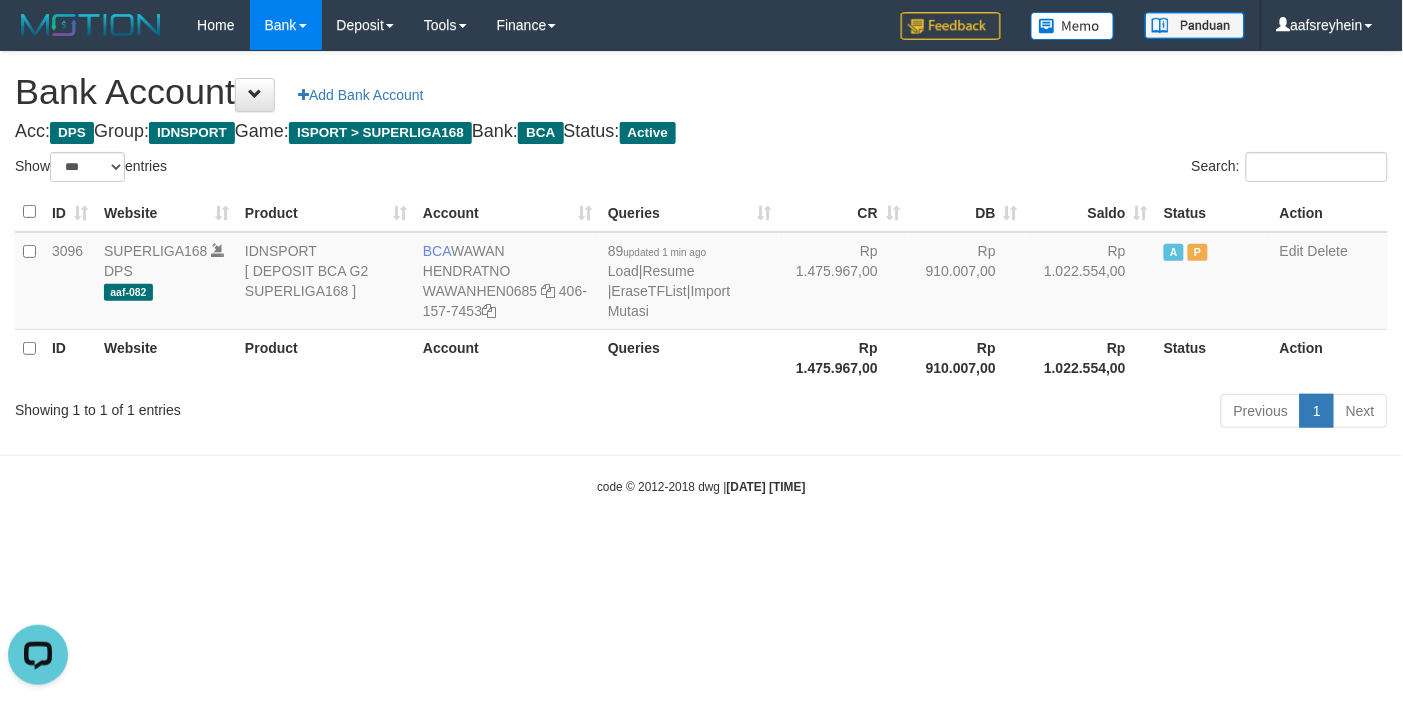 scroll, scrollTop: 0, scrollLeft: 0, axis: both 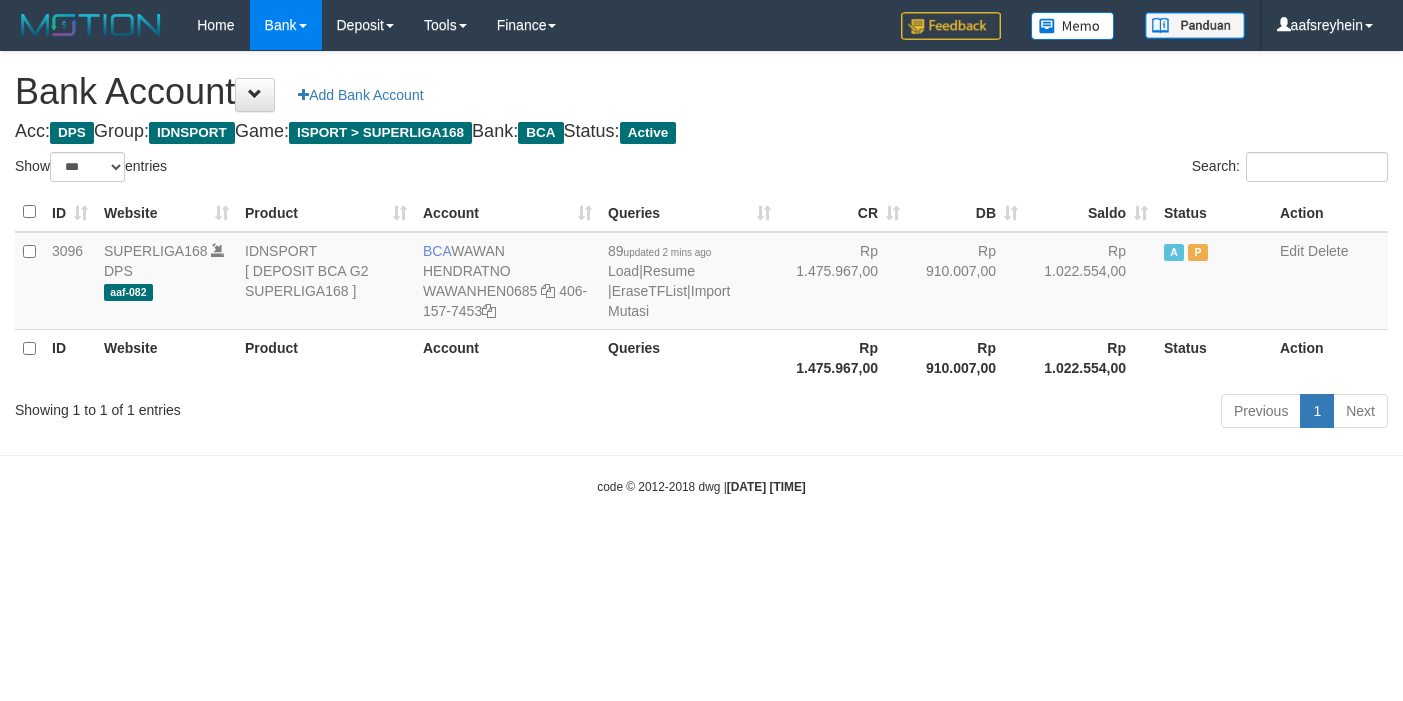 select on "***" 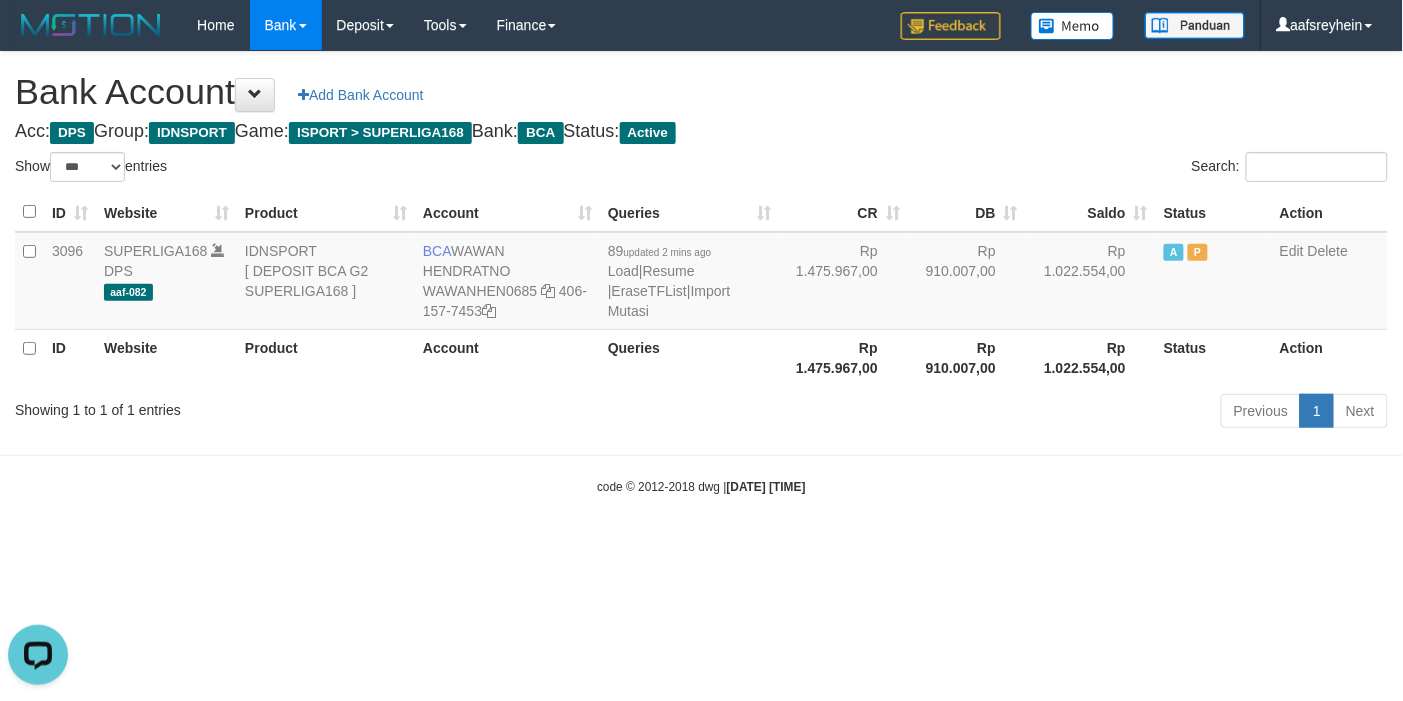 scroll, scrollTop: 0, scrollLeft: 0, axis: both 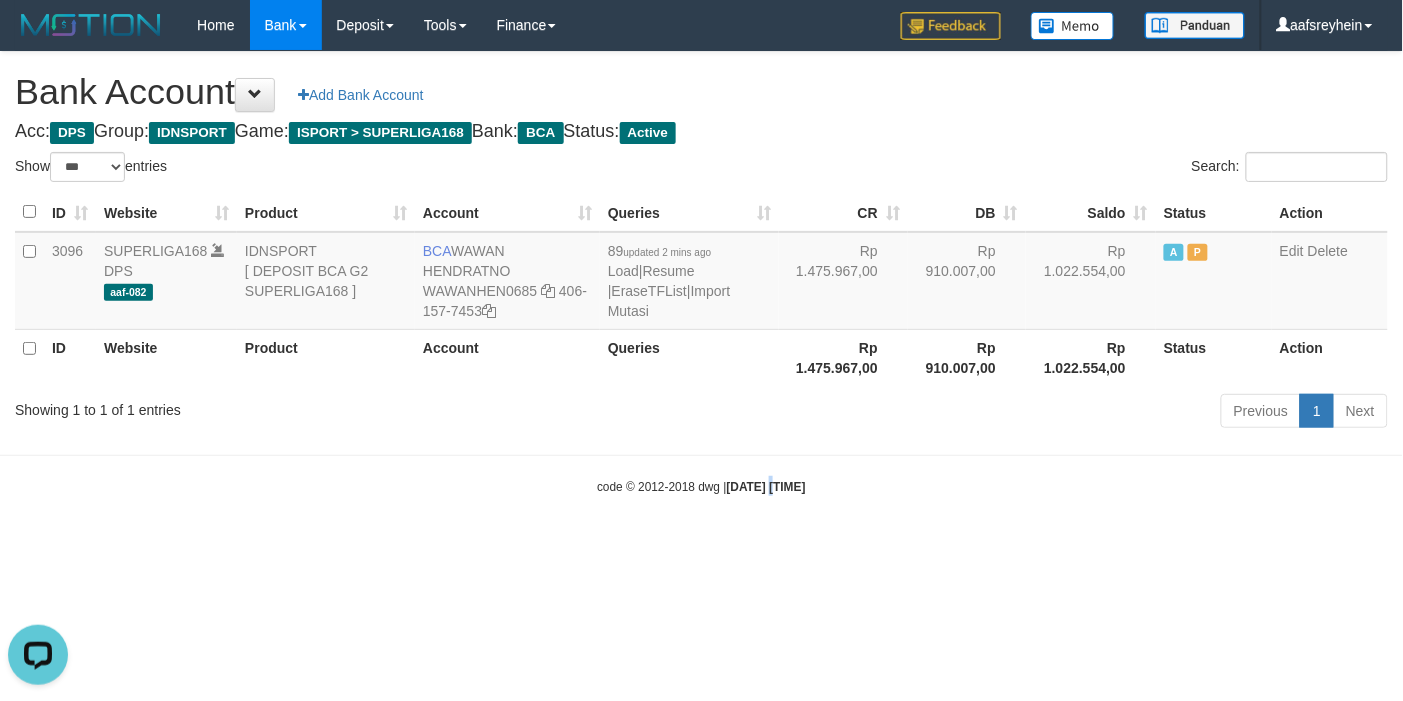drag, startPoint x: 756, startPoint y: 588, endPoint x: 896, endPoint y: 557, distance: 143.39107 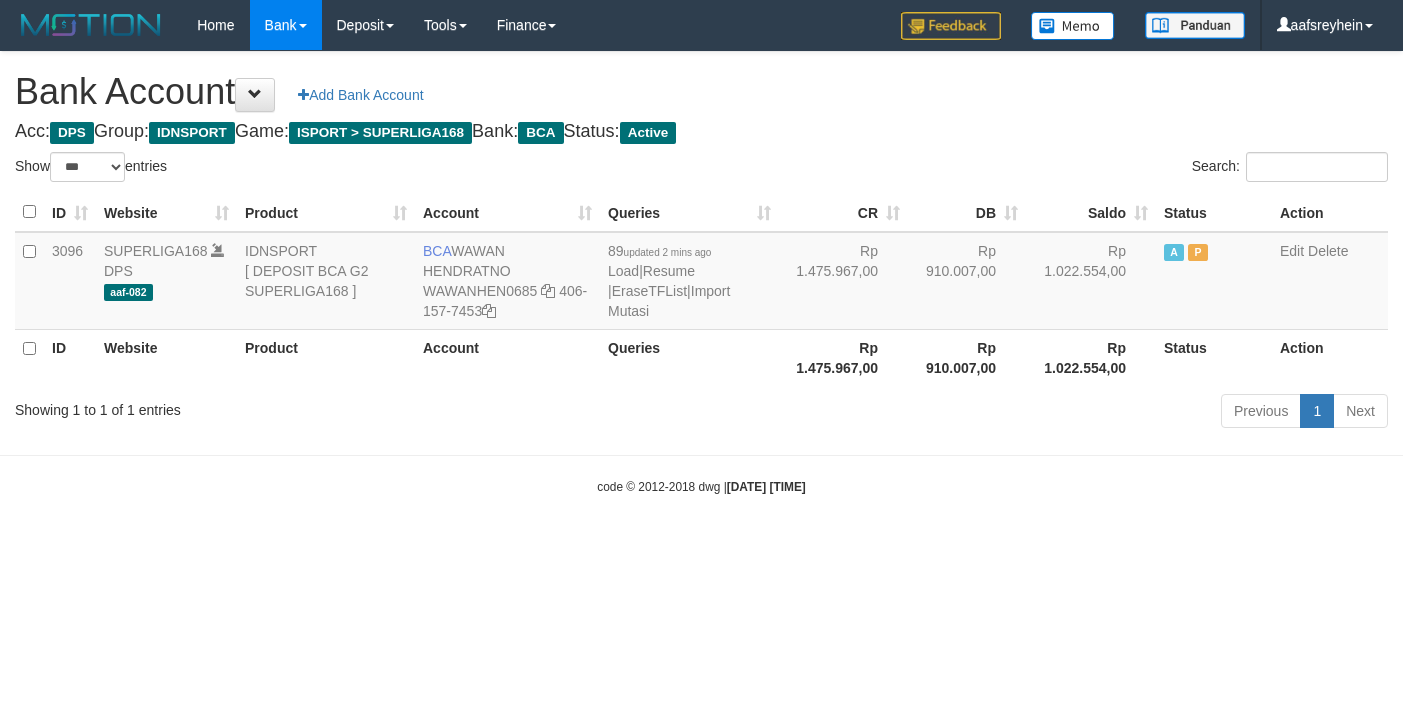 select on "***" 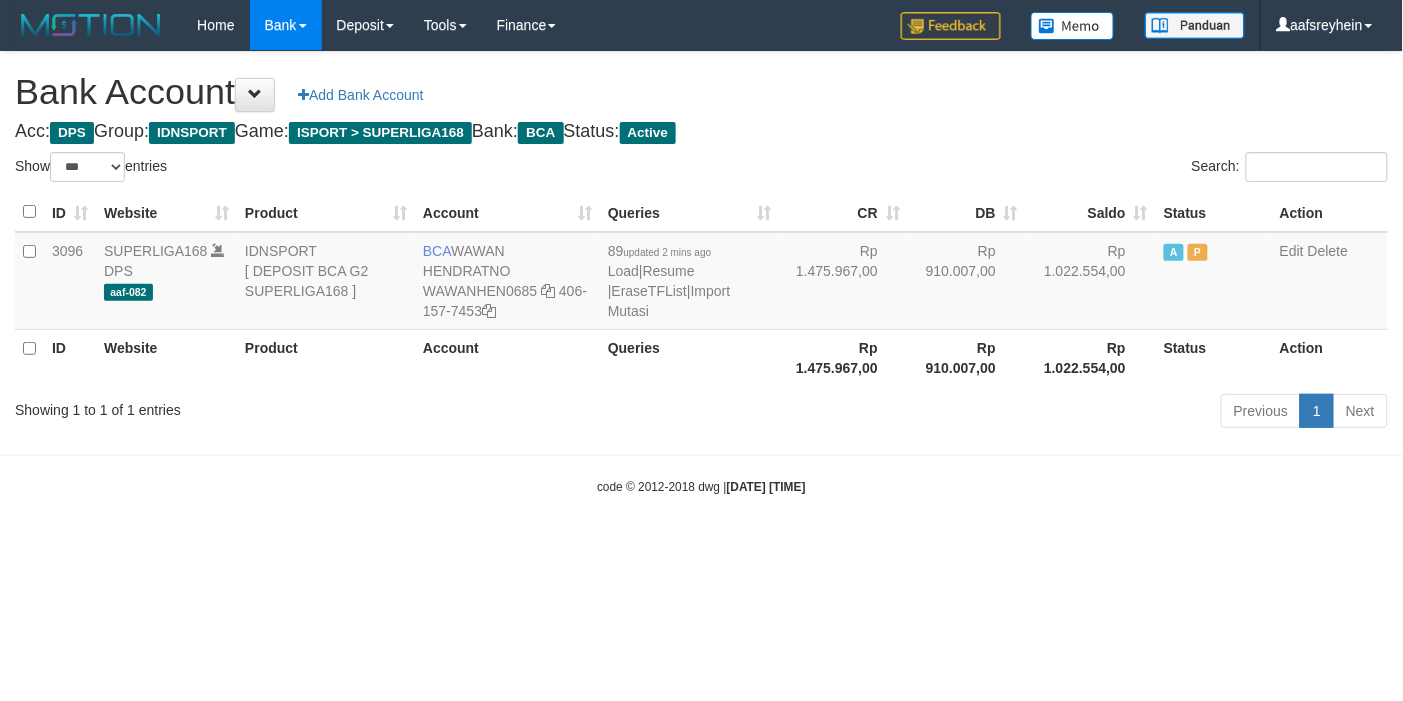 drag, startPoint x: 1156, startPoint y: 538, endPoint x: 1143, endPoint y: 538, distance: 13 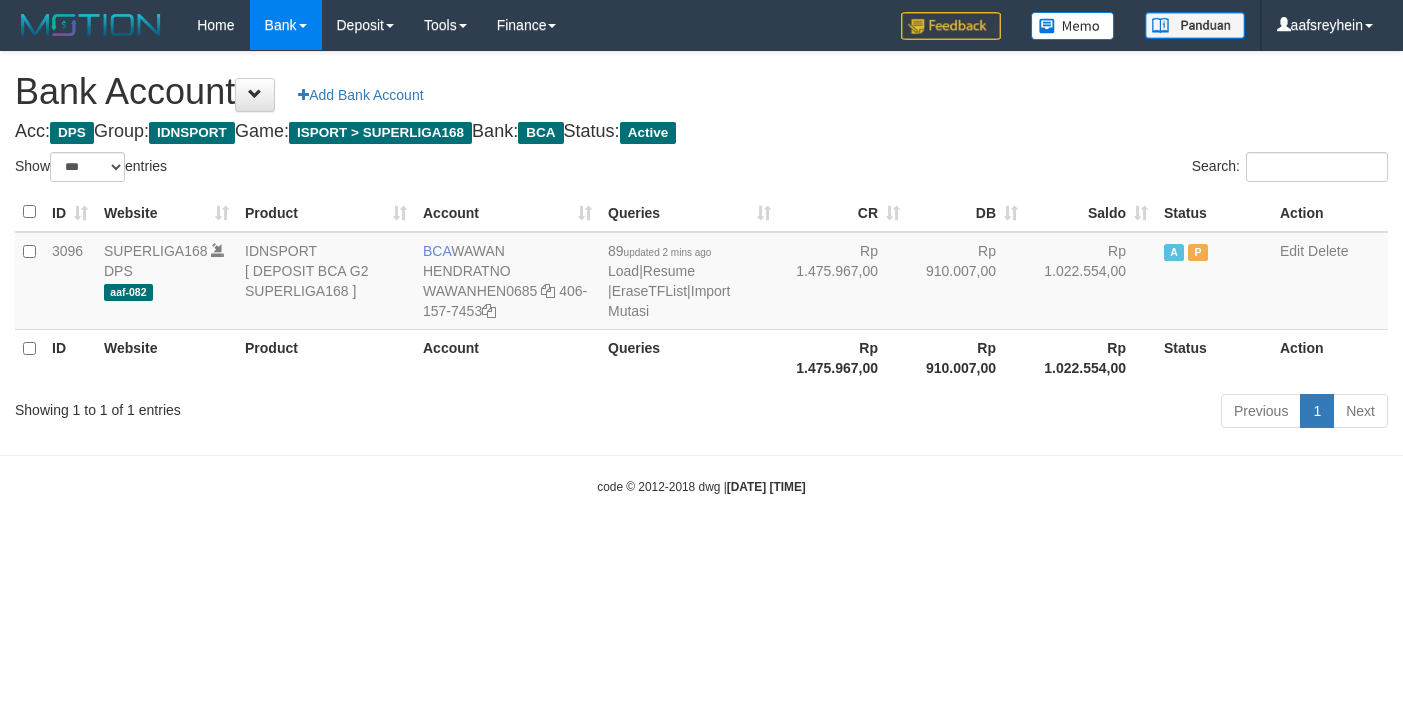 select on "***" 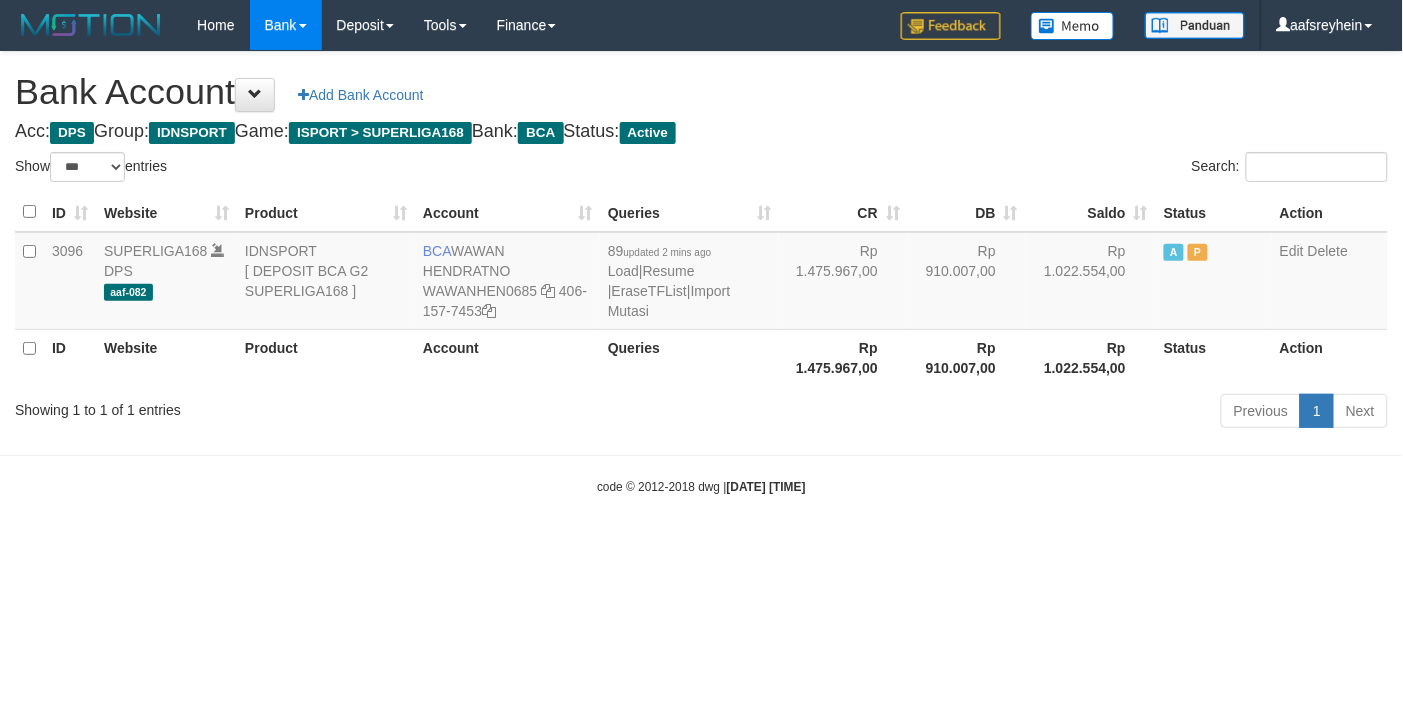 click on "Toggle navigation
Home
Bank
Account List
Load
By Website
Group
[ISPORT]													SUPERLIGA168
By Load Group (DPS)
-" at bounding box center [701, 273] 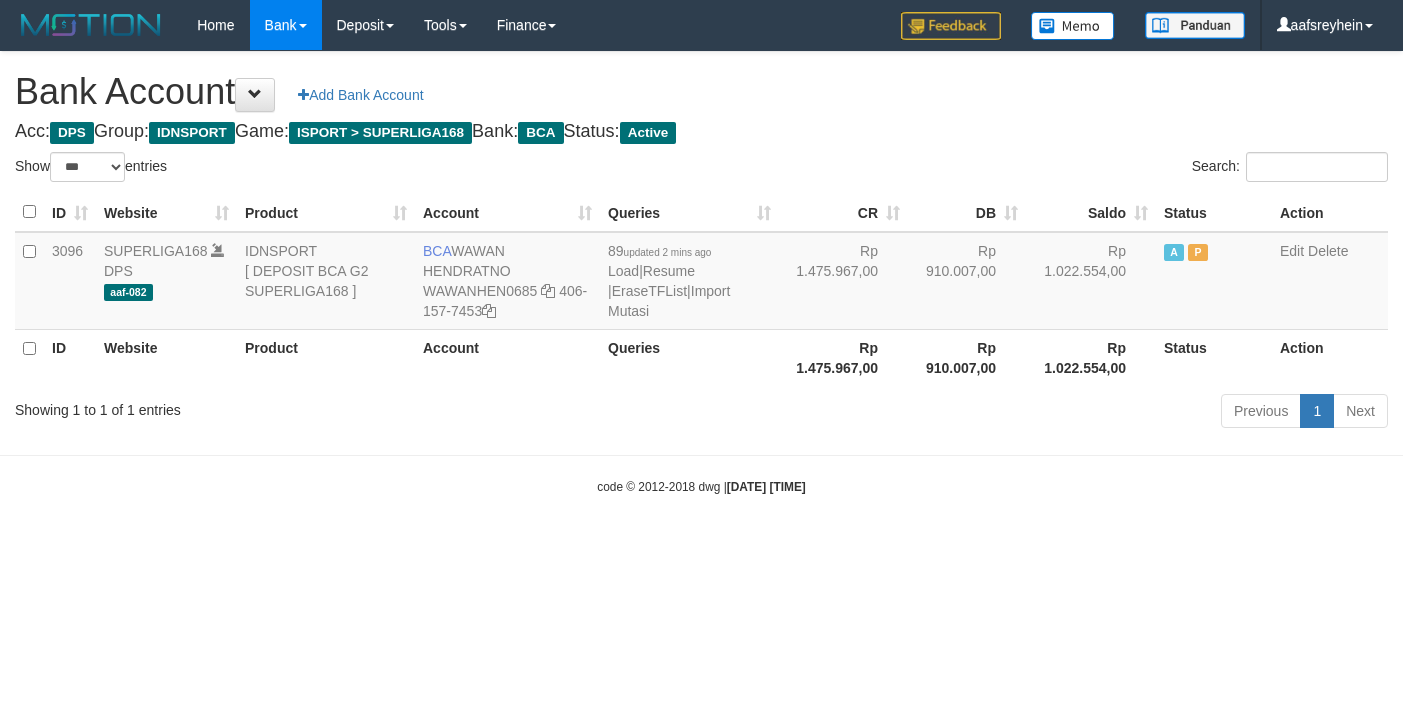 select on "***" 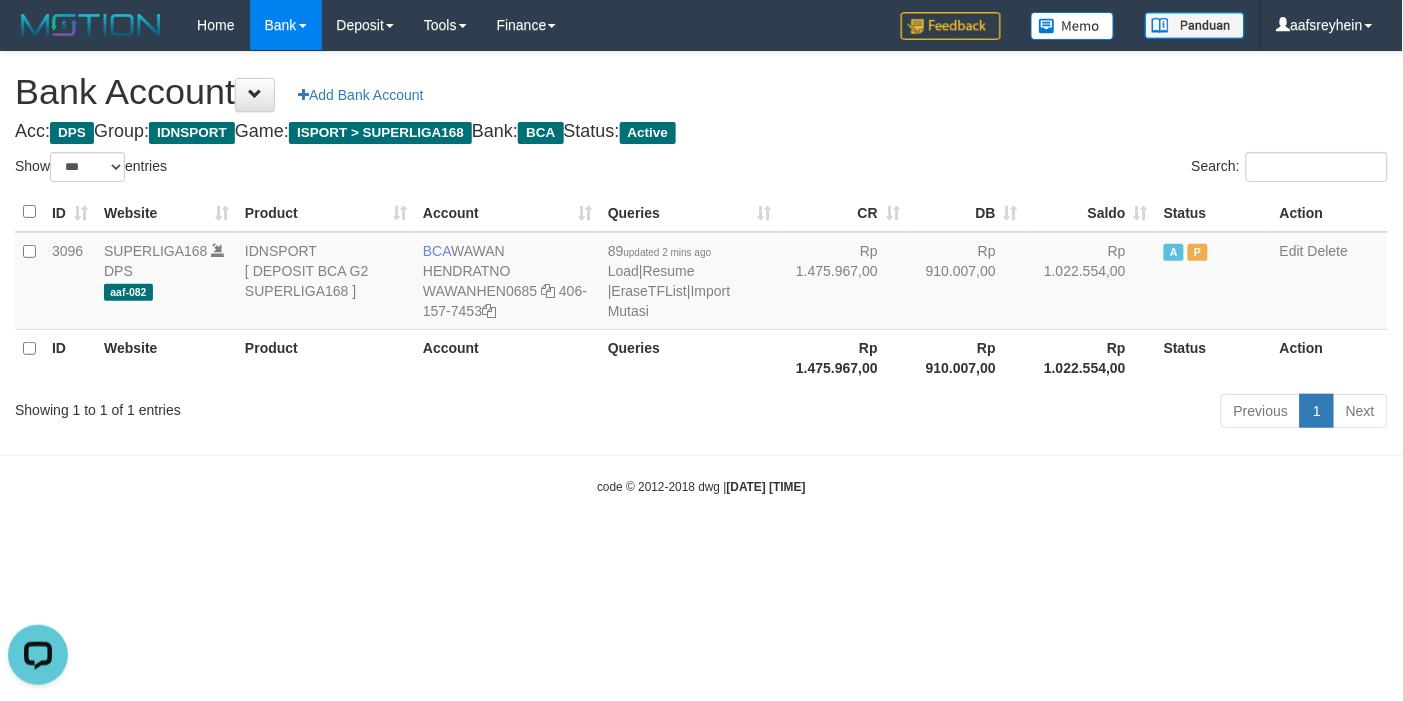 scroll, scrollTop: 0, scrollLeft: 0, axis: both 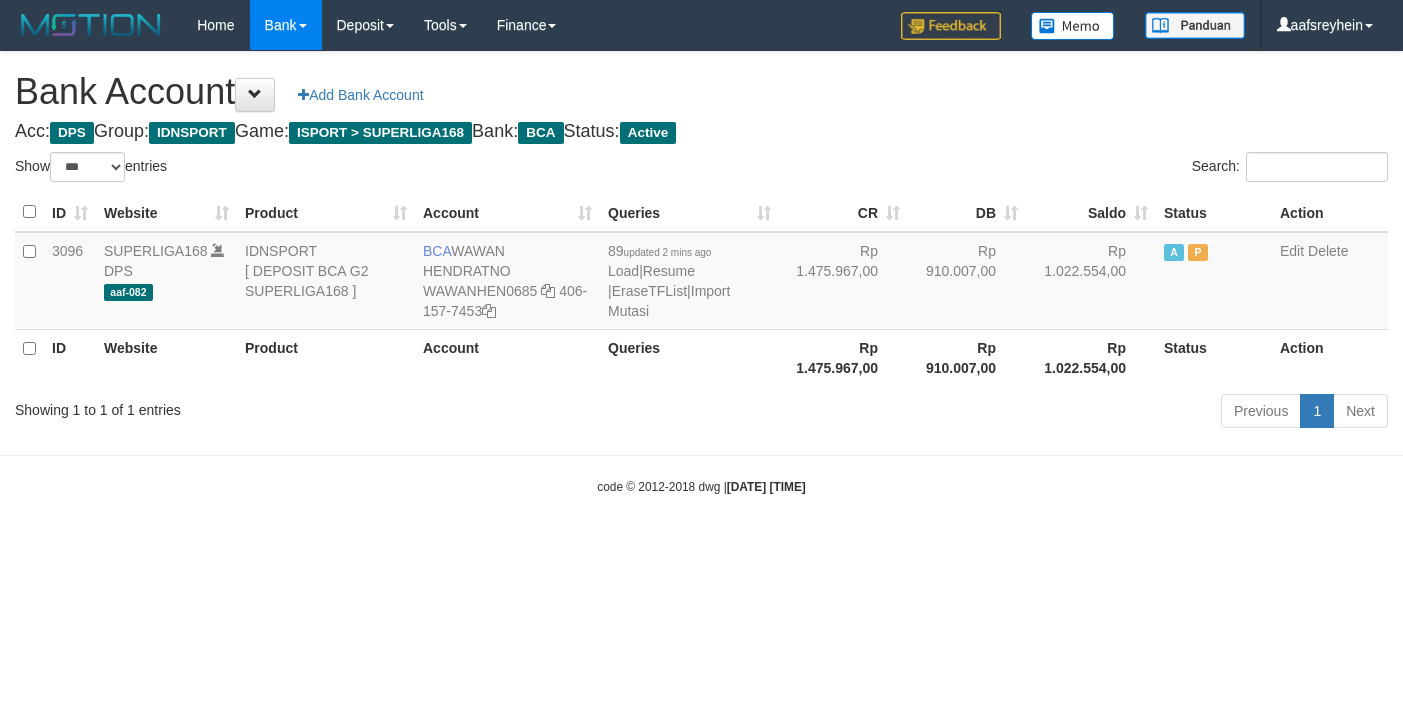 select on "***" 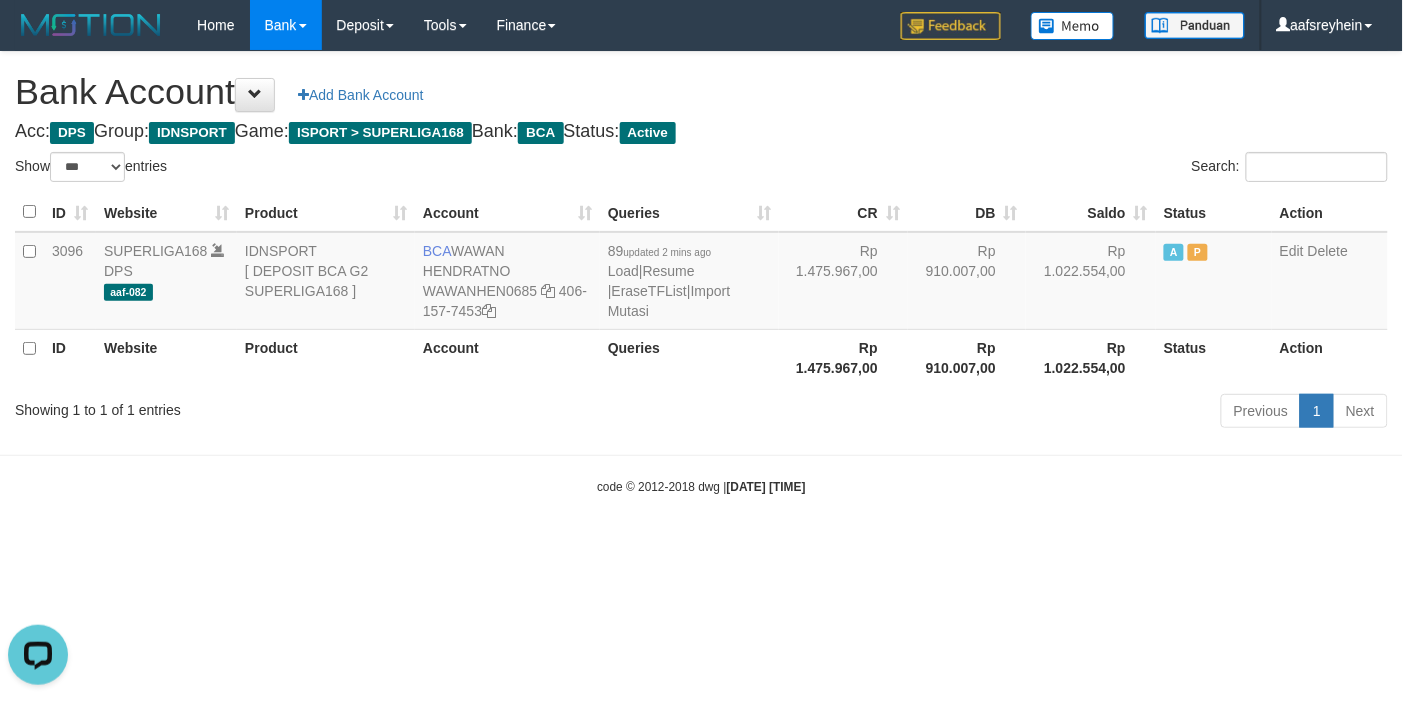 scroll, scrollTop: 0, scrollLeft: 0, axis: both 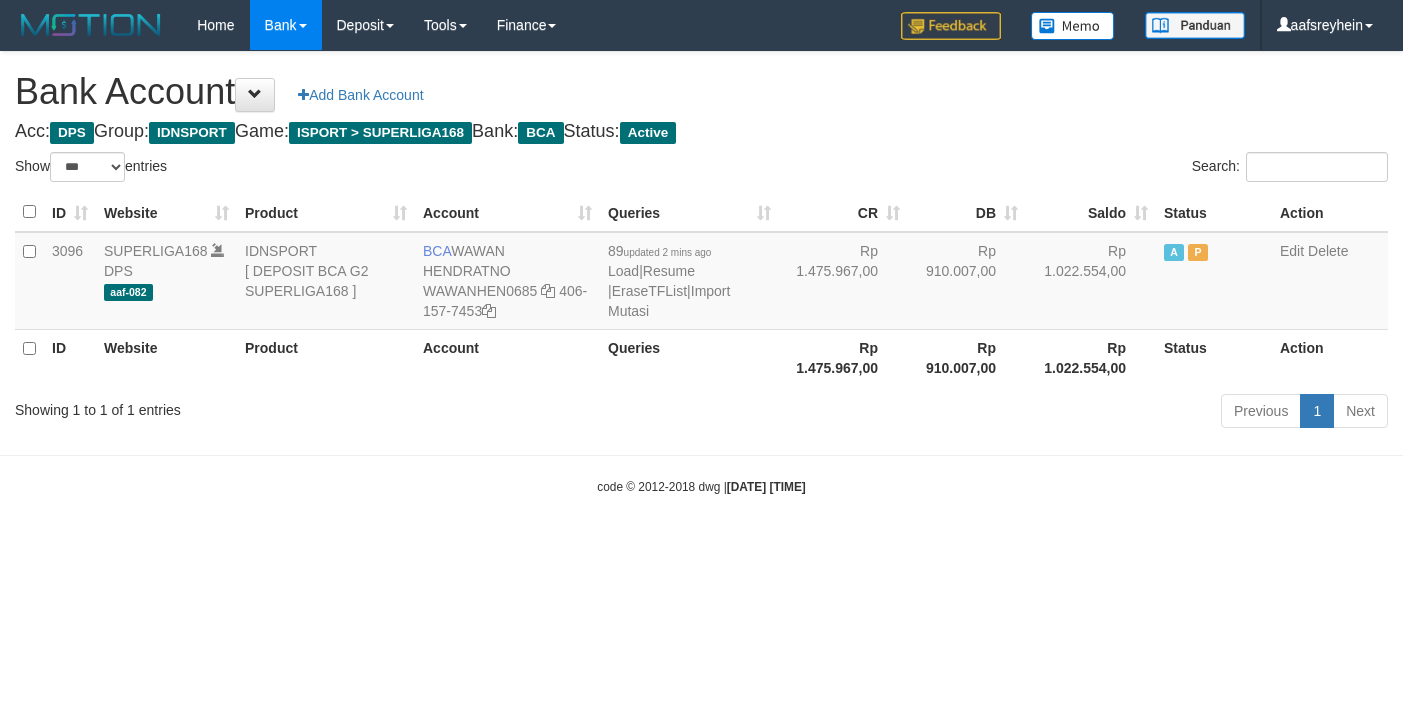 select on "***" 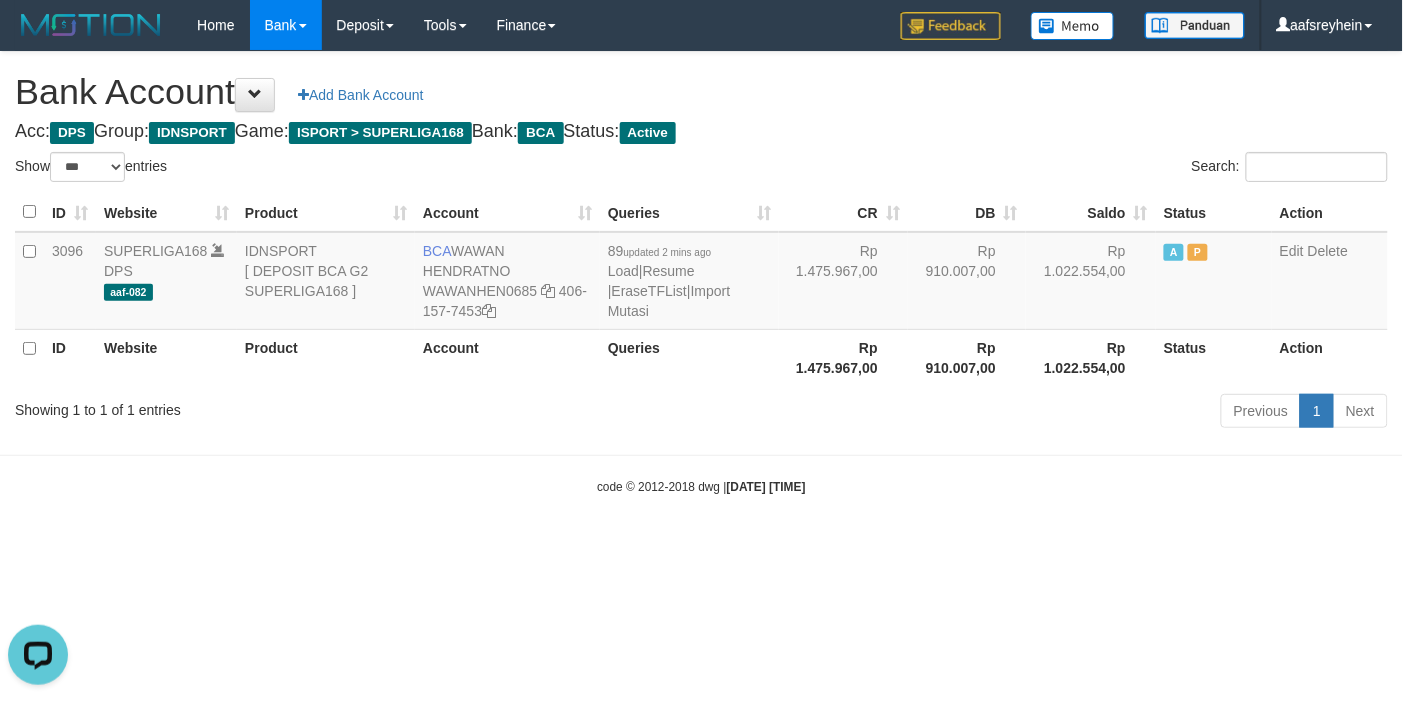 scroll, scrollTop: 0, scrollLeft: 0, axis: both 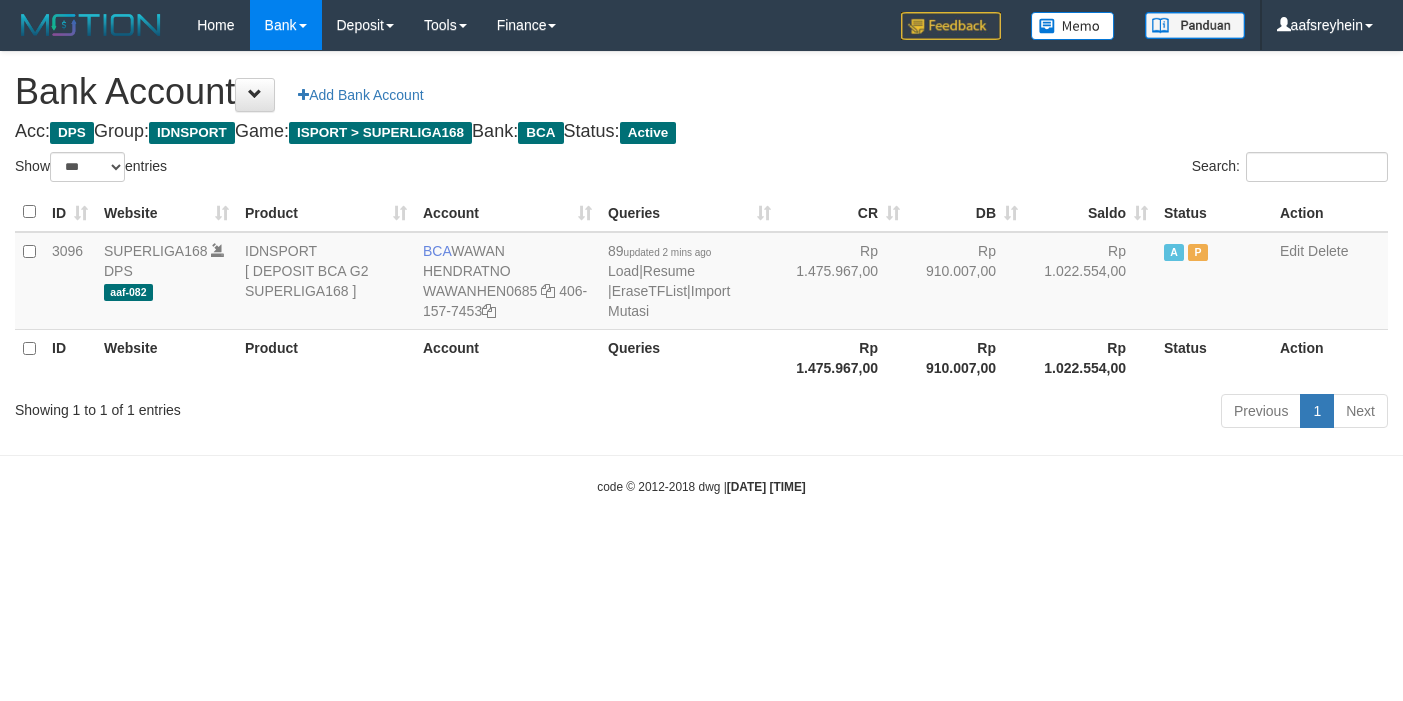 select on "***" 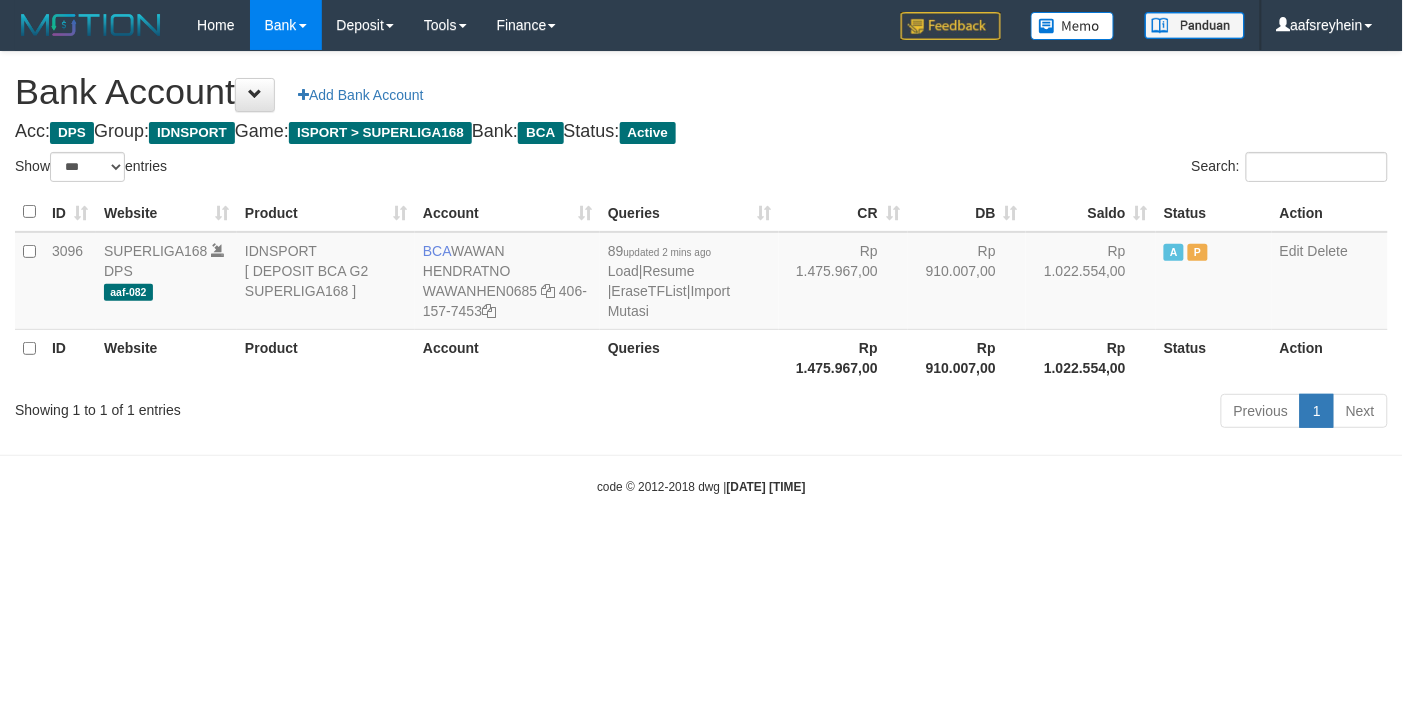 drag, startPoint x: 783, startPoint y: 633, endPoint x: 785, endPoint y: 622, distance: 11.18034 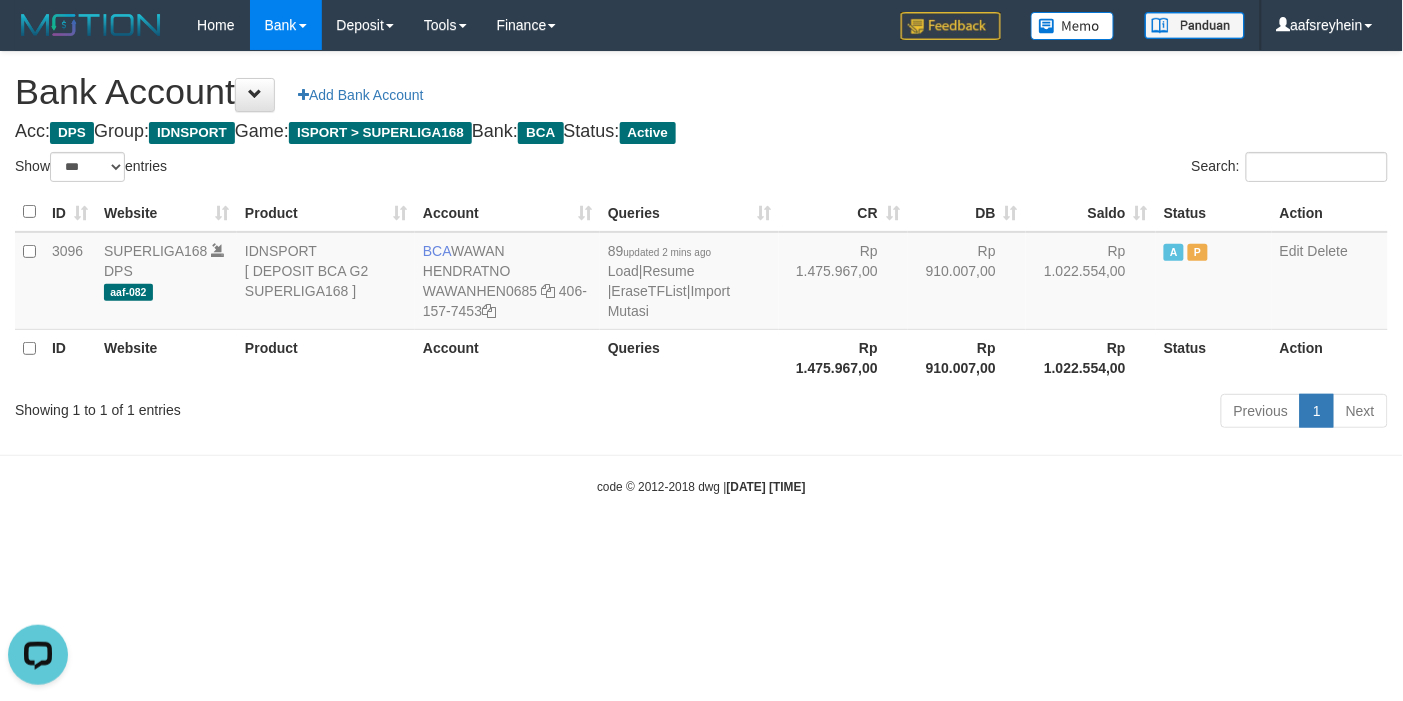 scroll, scrollTop: 0, scrollLeft: 0, axis: both 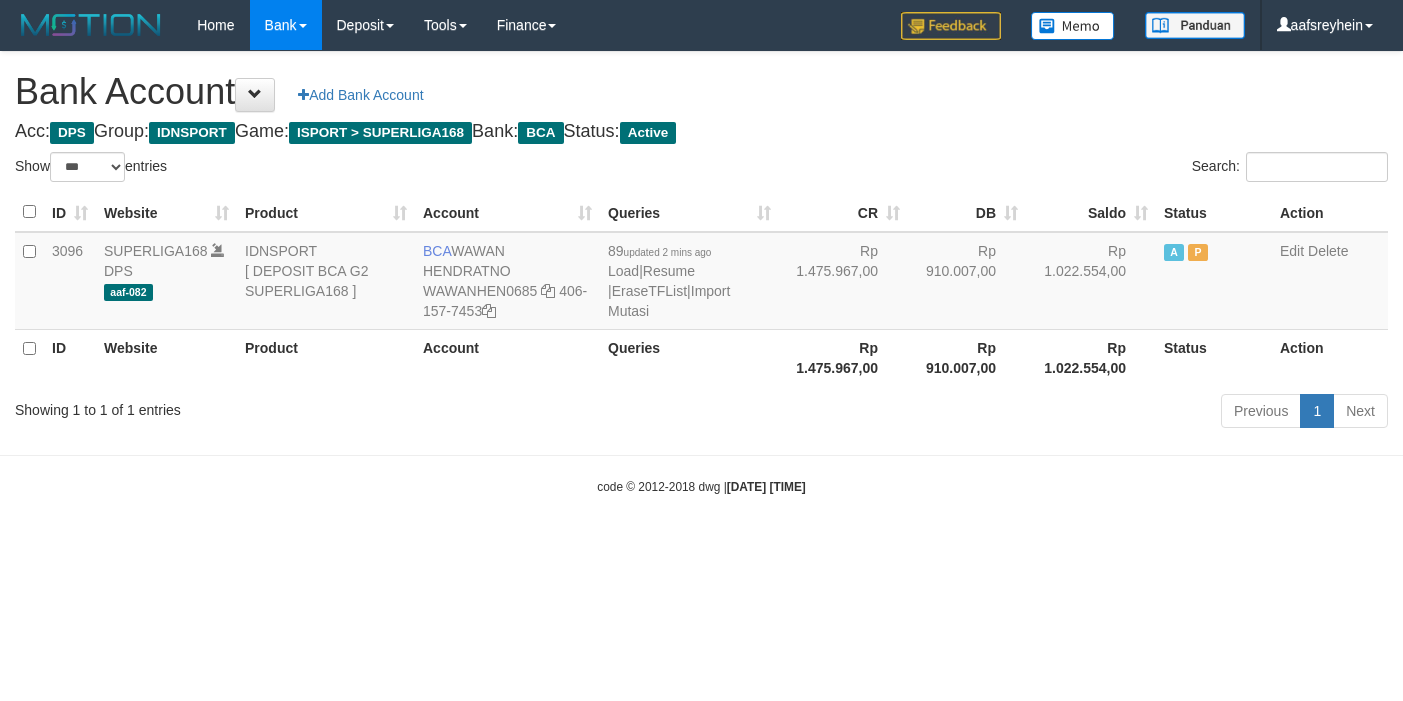 select on "***" 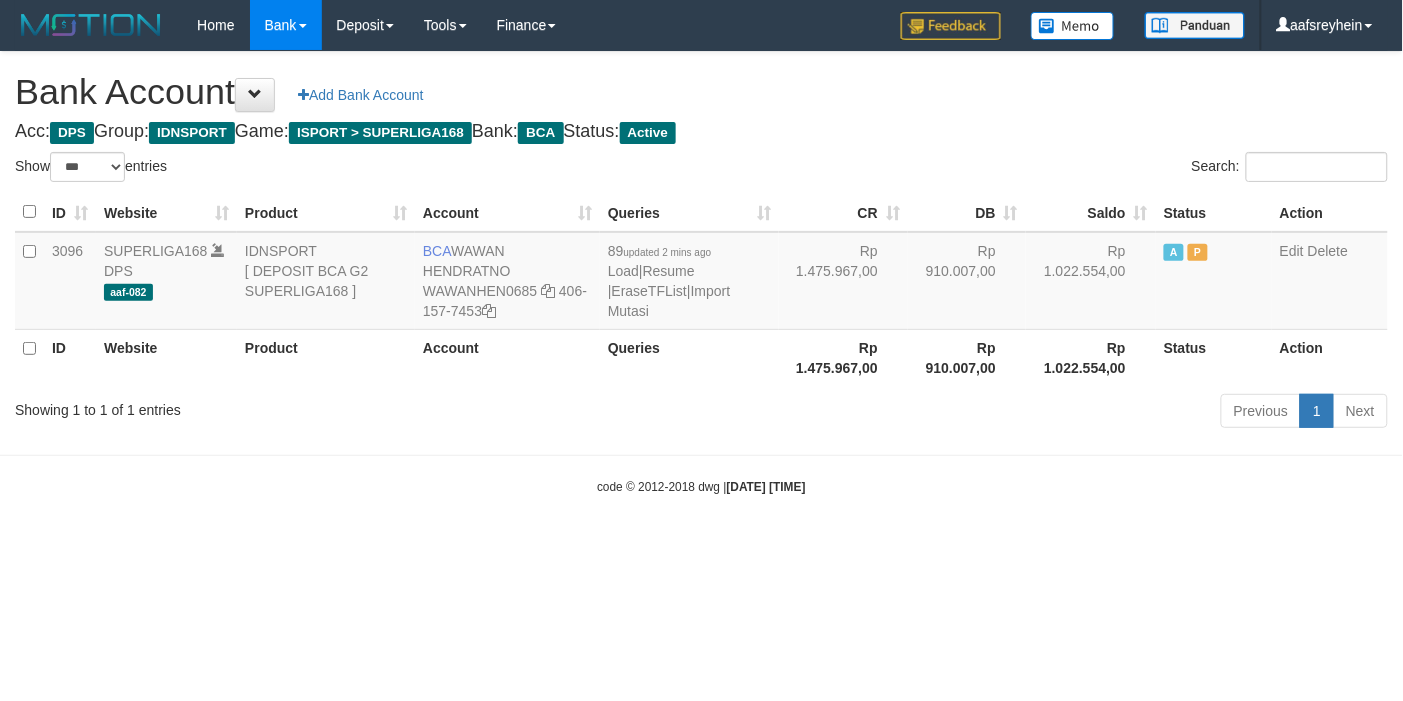 click on "Toggle navigation
Home
Bank
Account List
Load
By Website
Group
[ISPORT]													SUPERLIGA168
By Load Group (DPS)
-" at bounding box center (701, 273) 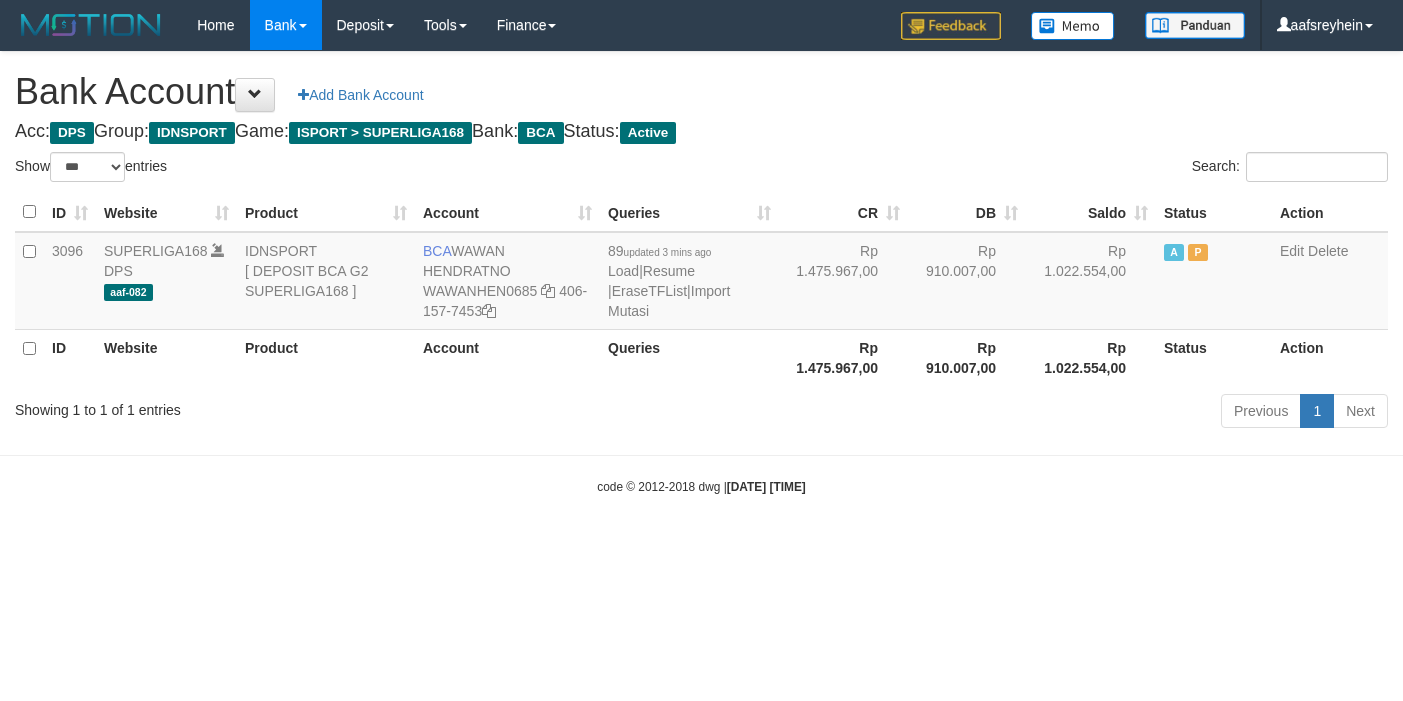 select on "***" 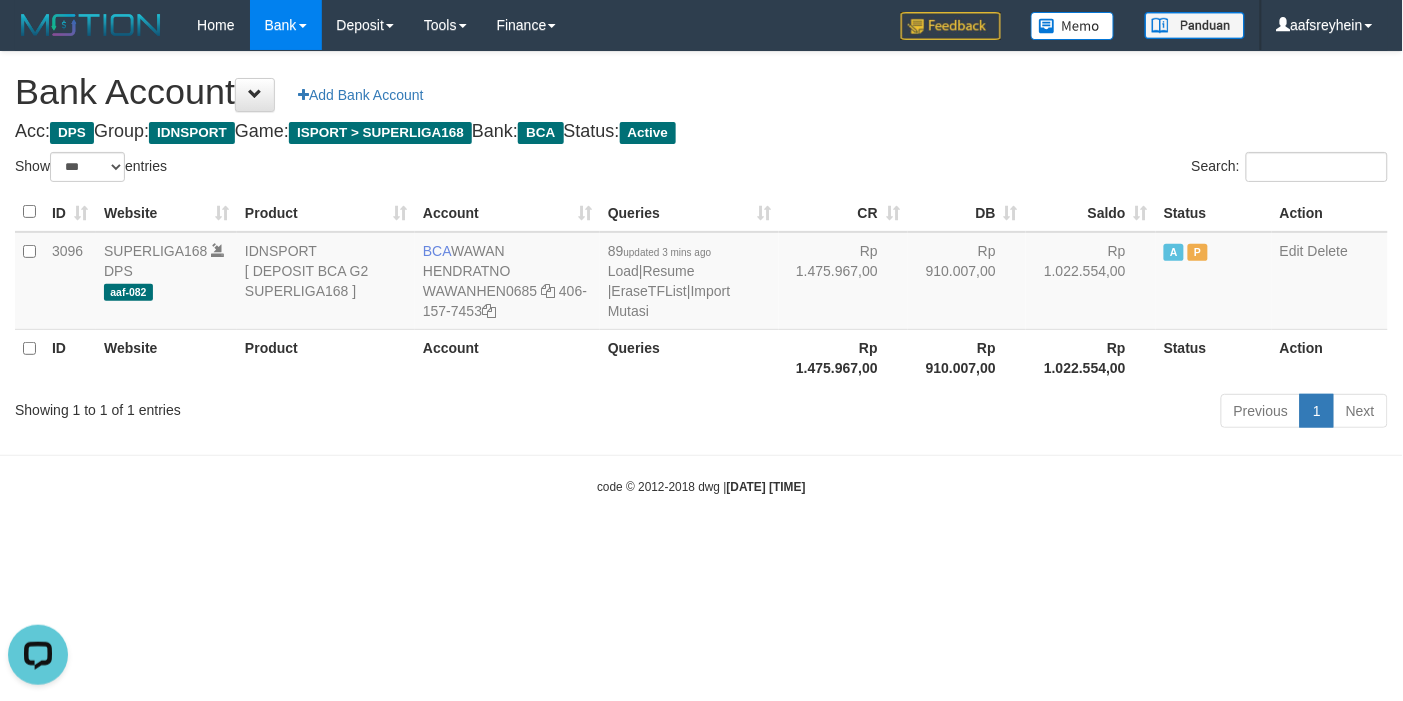 scroll, scrollTop: 0, scrollLeft: 0, axis: both 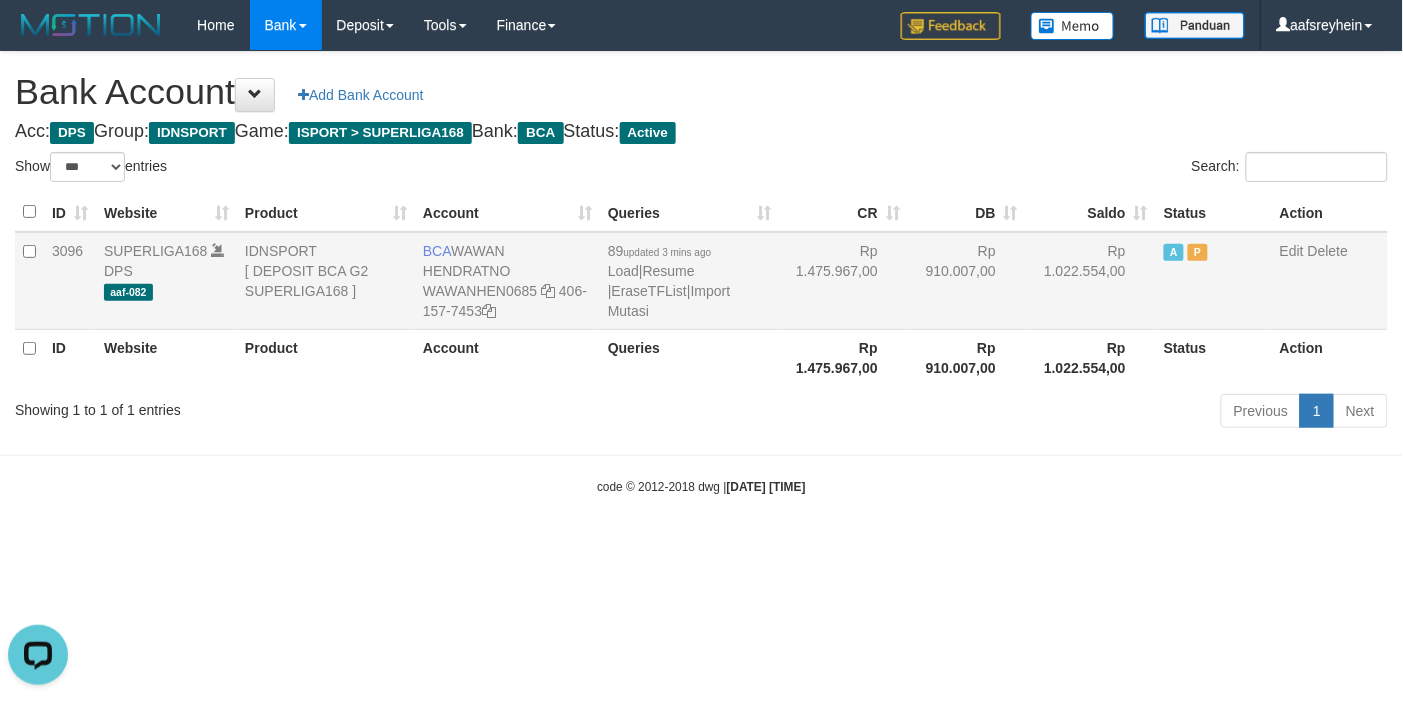 click on "89  updated 3 mins ago
Load
|
Resume
|
EraseTFList
|
Import Mutasi" at bounding box center [689, 281] 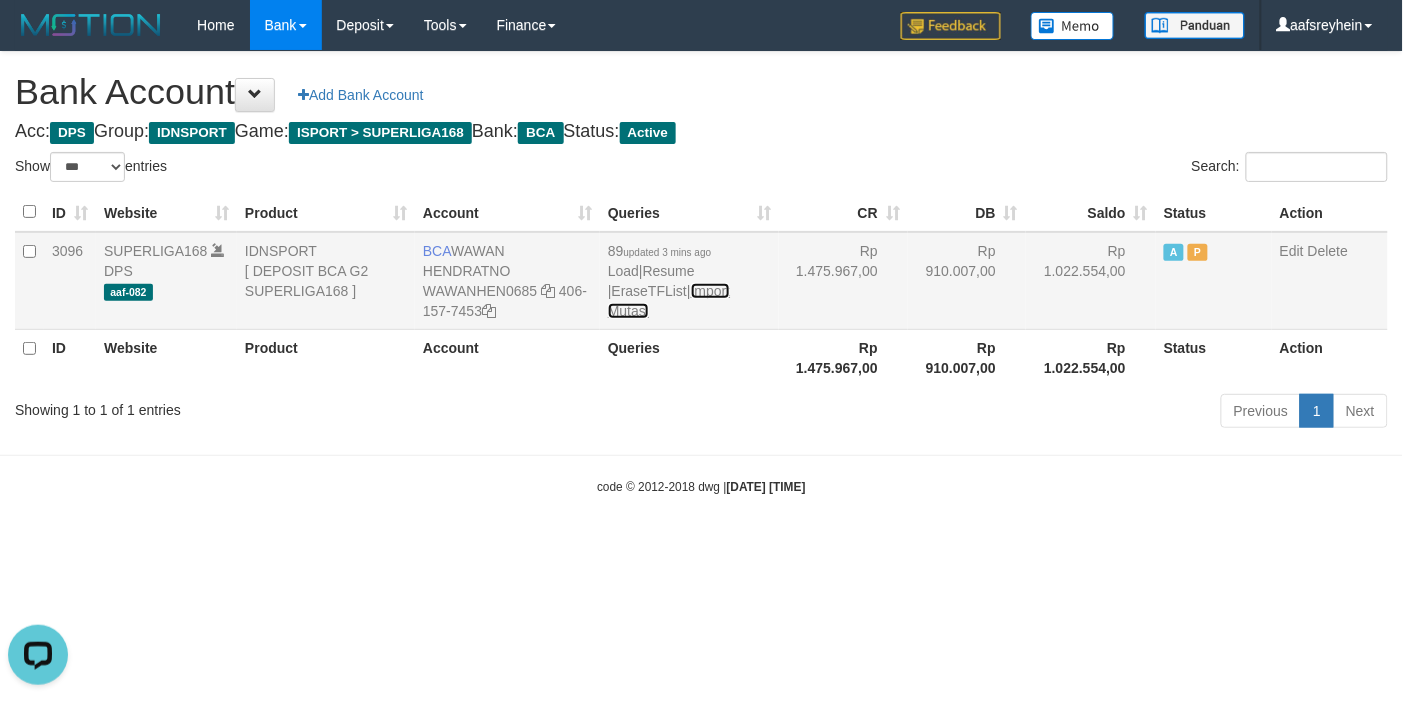 click on "Import Mutasi" at bounding box center [669, 301] 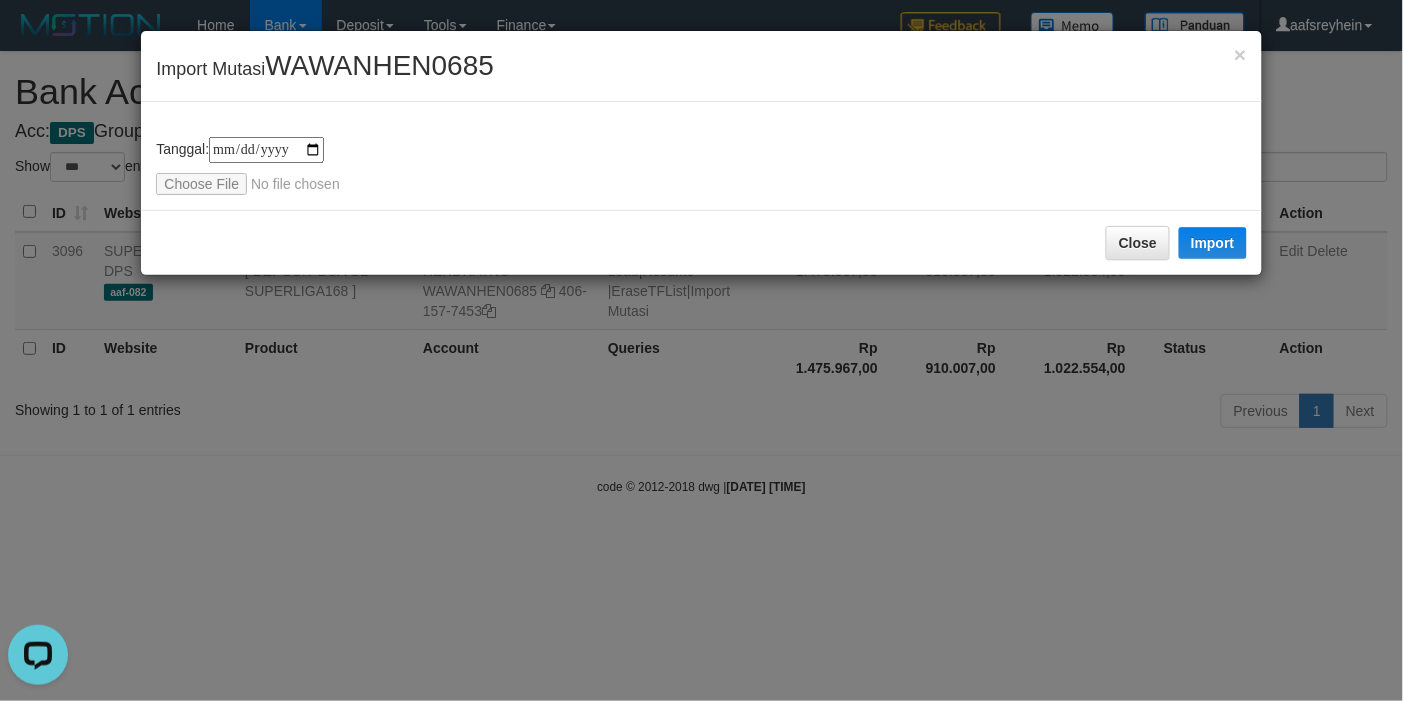 type on "**********" 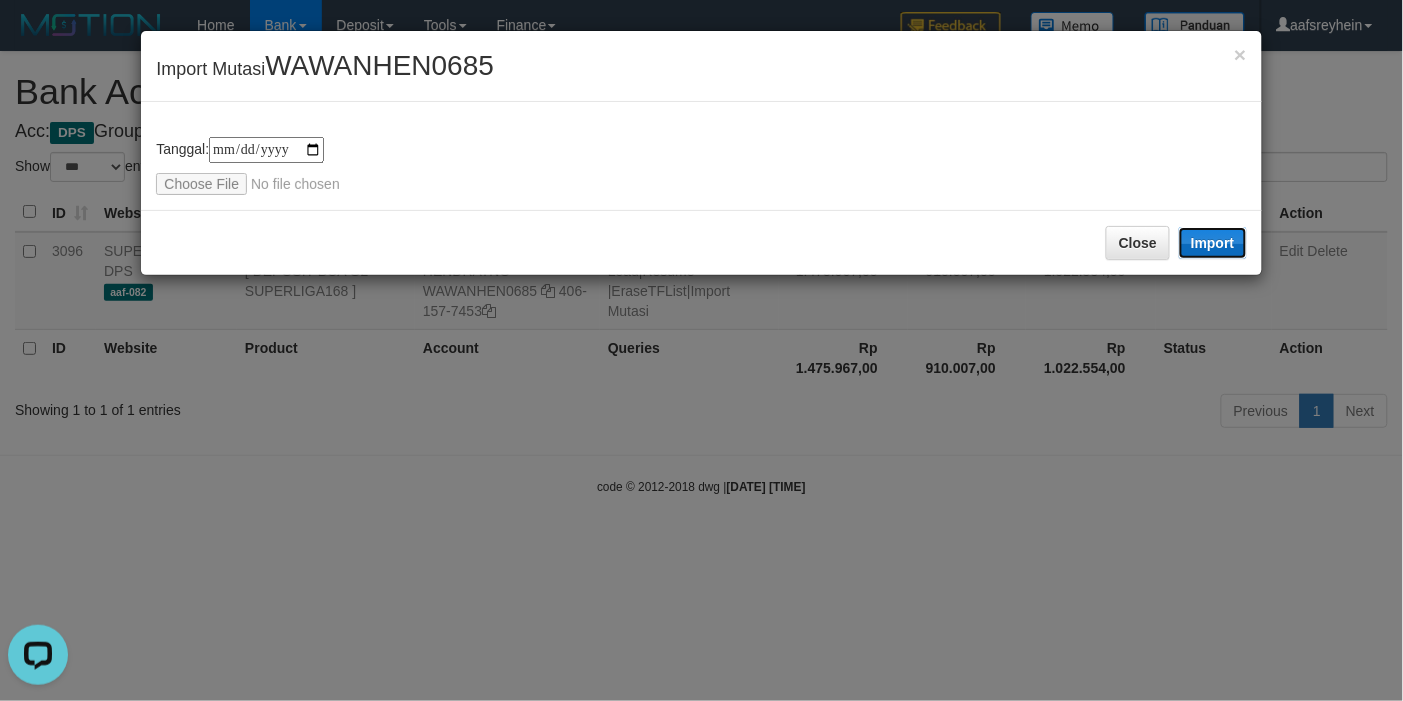 click on "Import" at bounding box center [1213, 243] 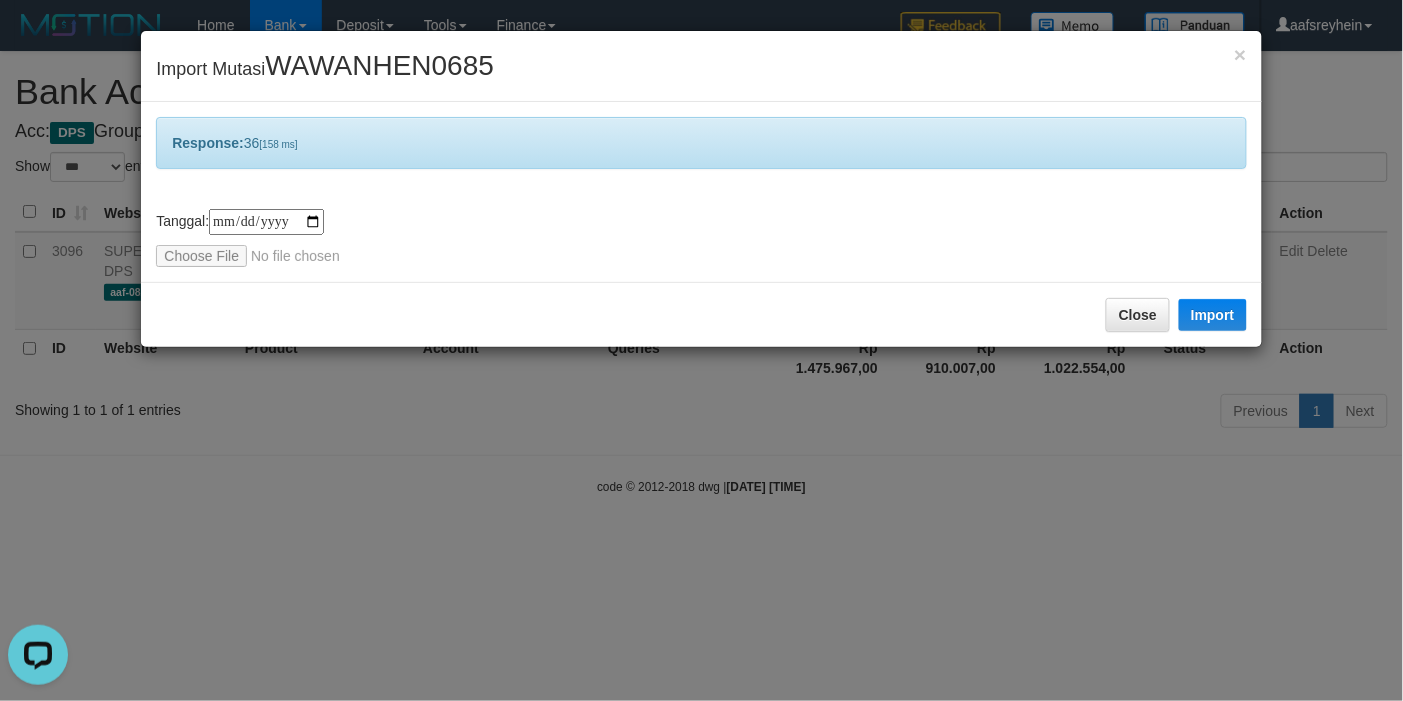 click on "**********" at bounding box center (701, 350) 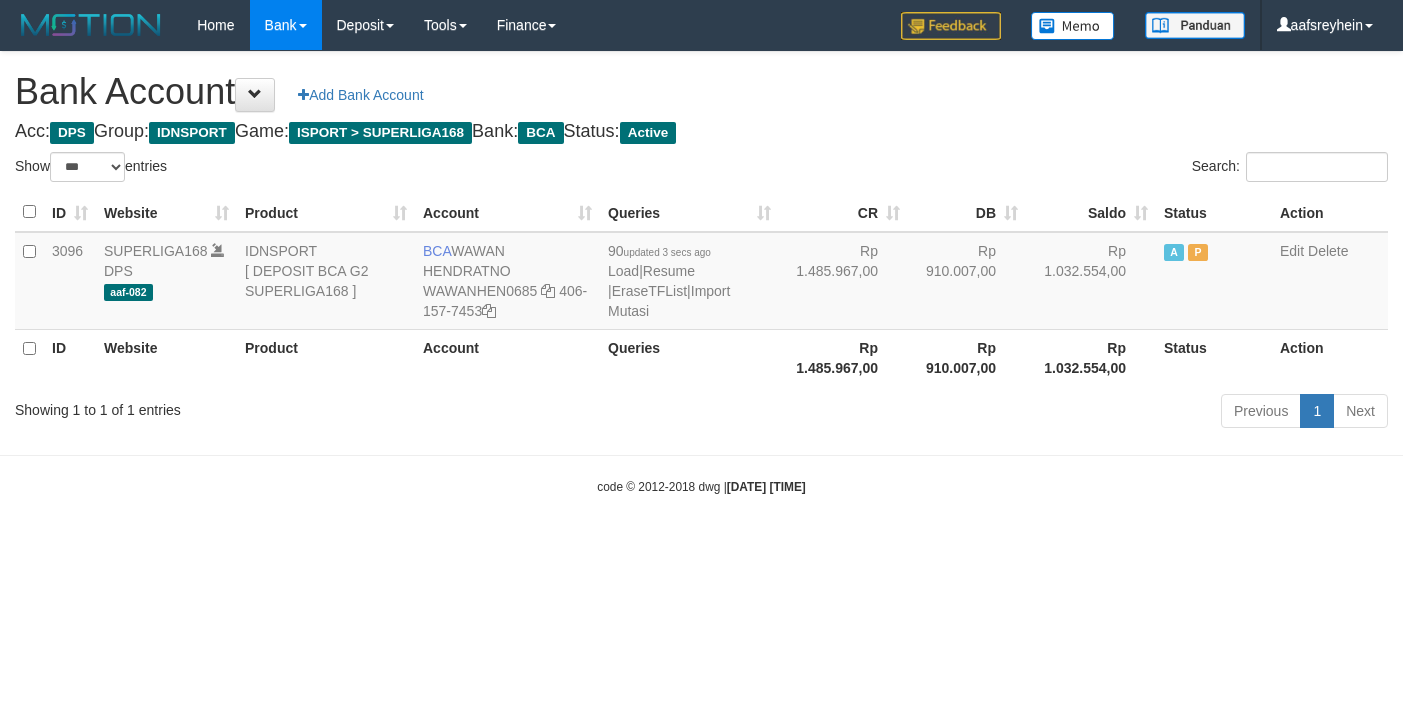 select on "***" 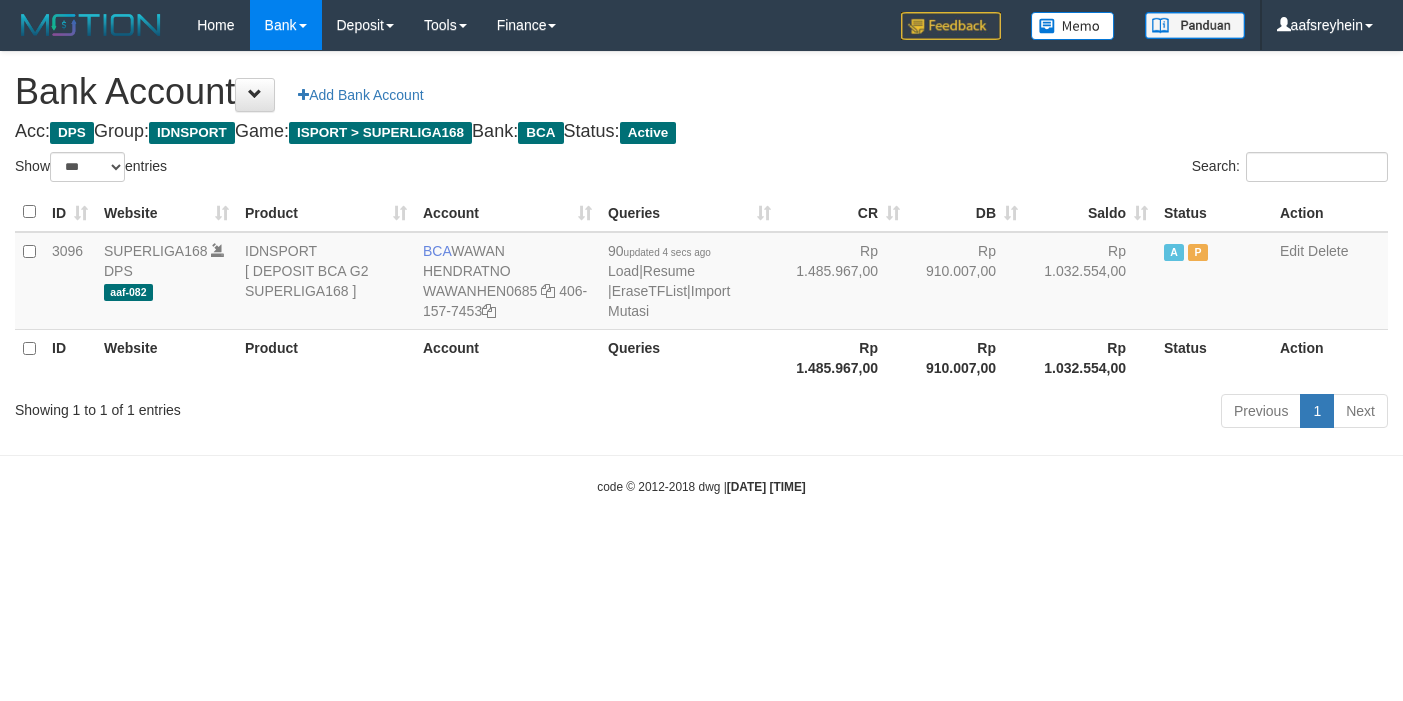 select on "***" 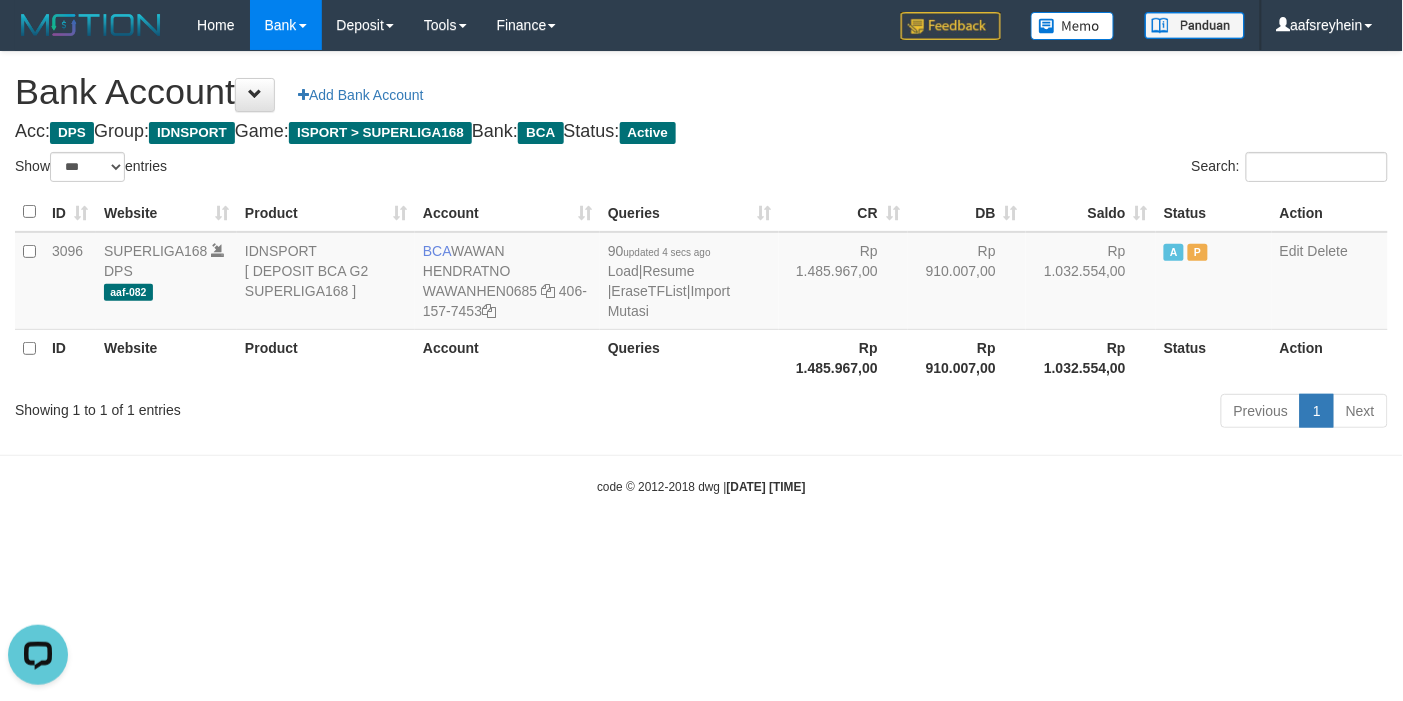 scroll, scrollTop: 0, scrollLeft: 0, axis: both 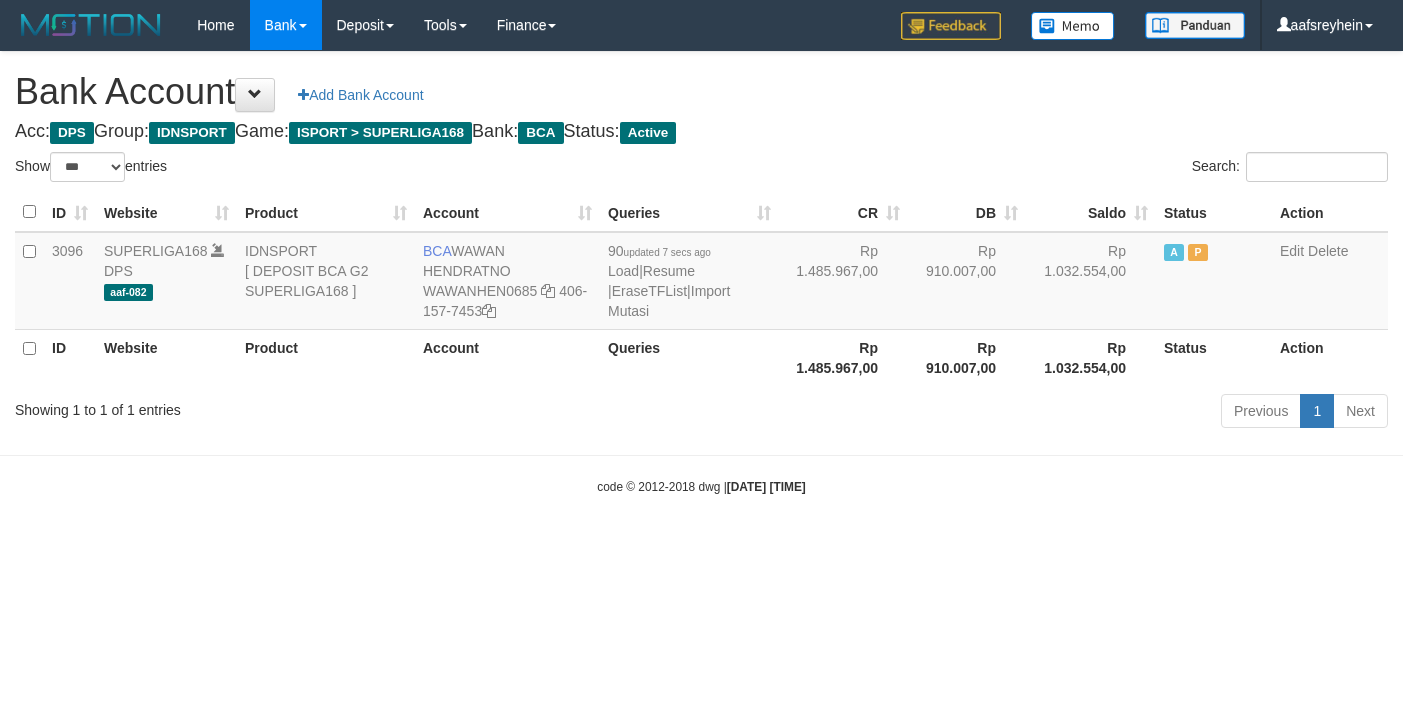 select on "***" 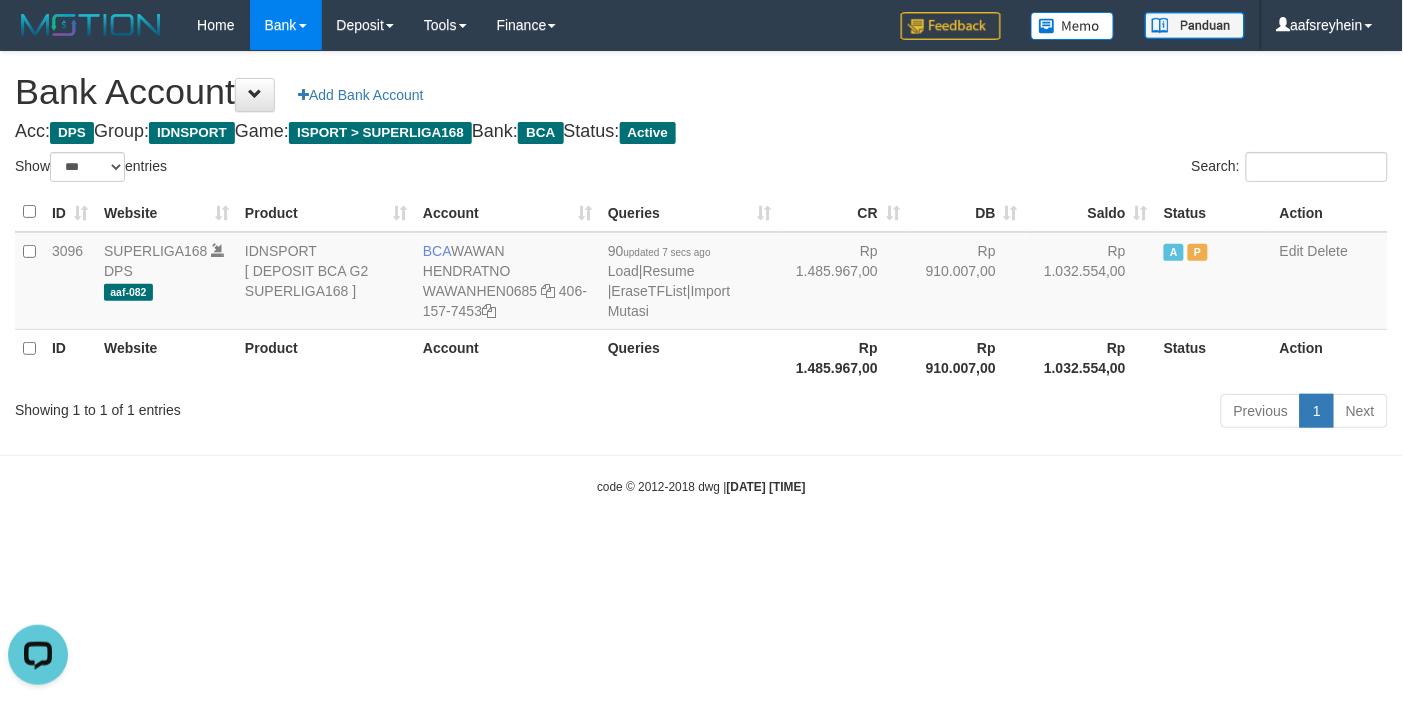 scroll, scrollTop: 0, scrollLeft: 0, axis: both 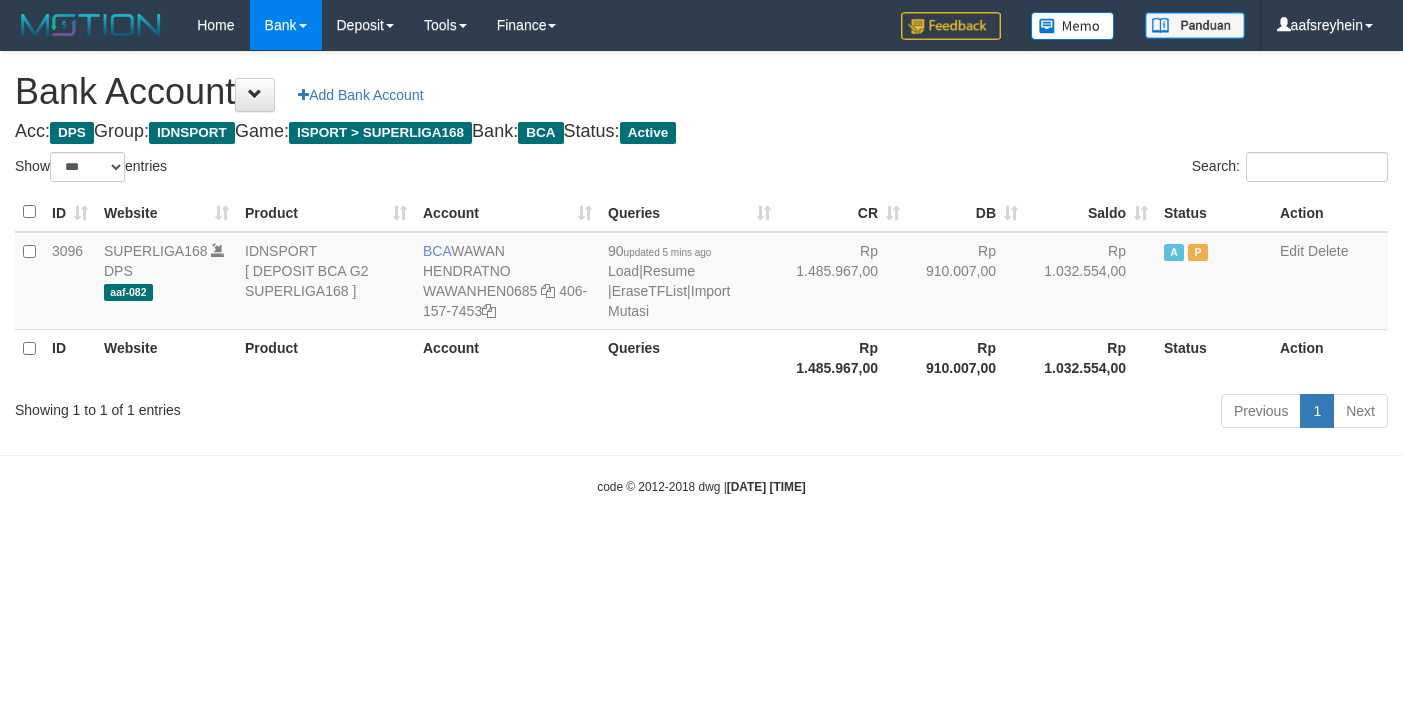 select on "***" 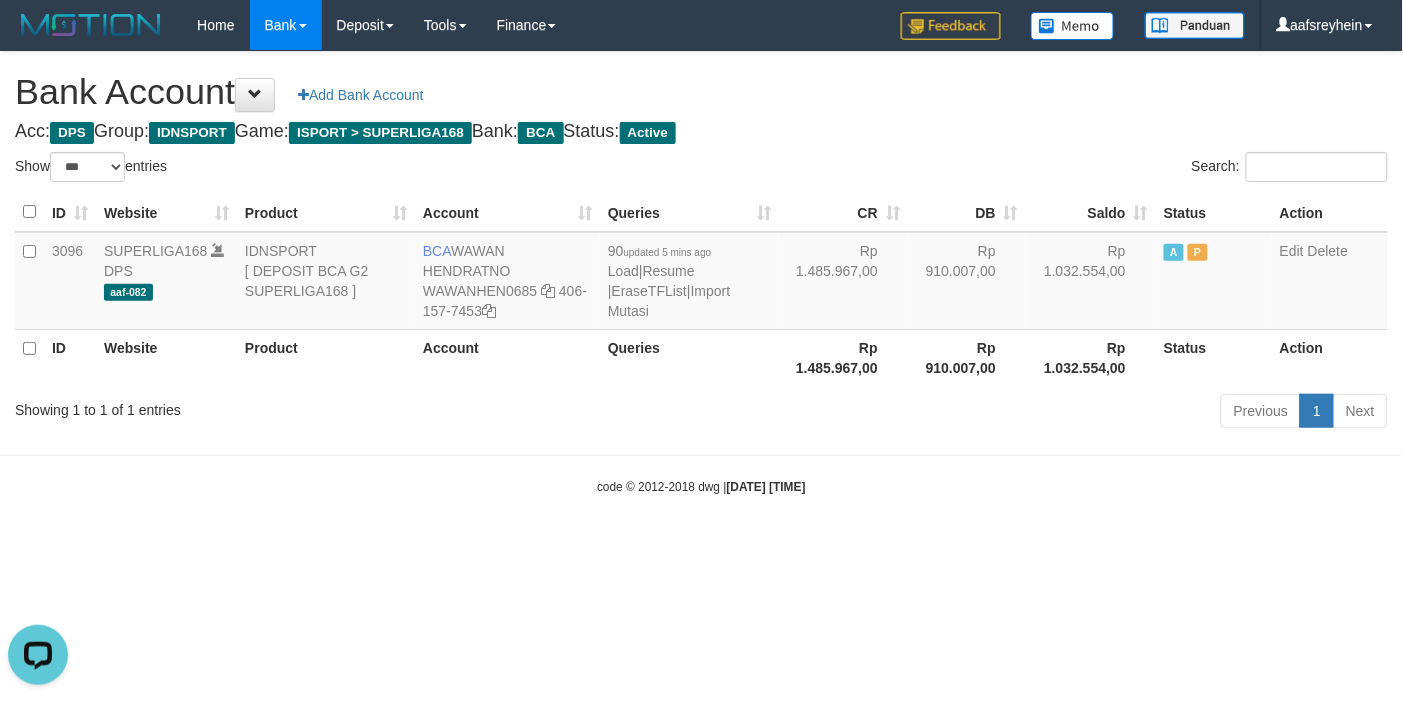 scroll, scrollTop: 0, scrollLeft: 0, axis: both 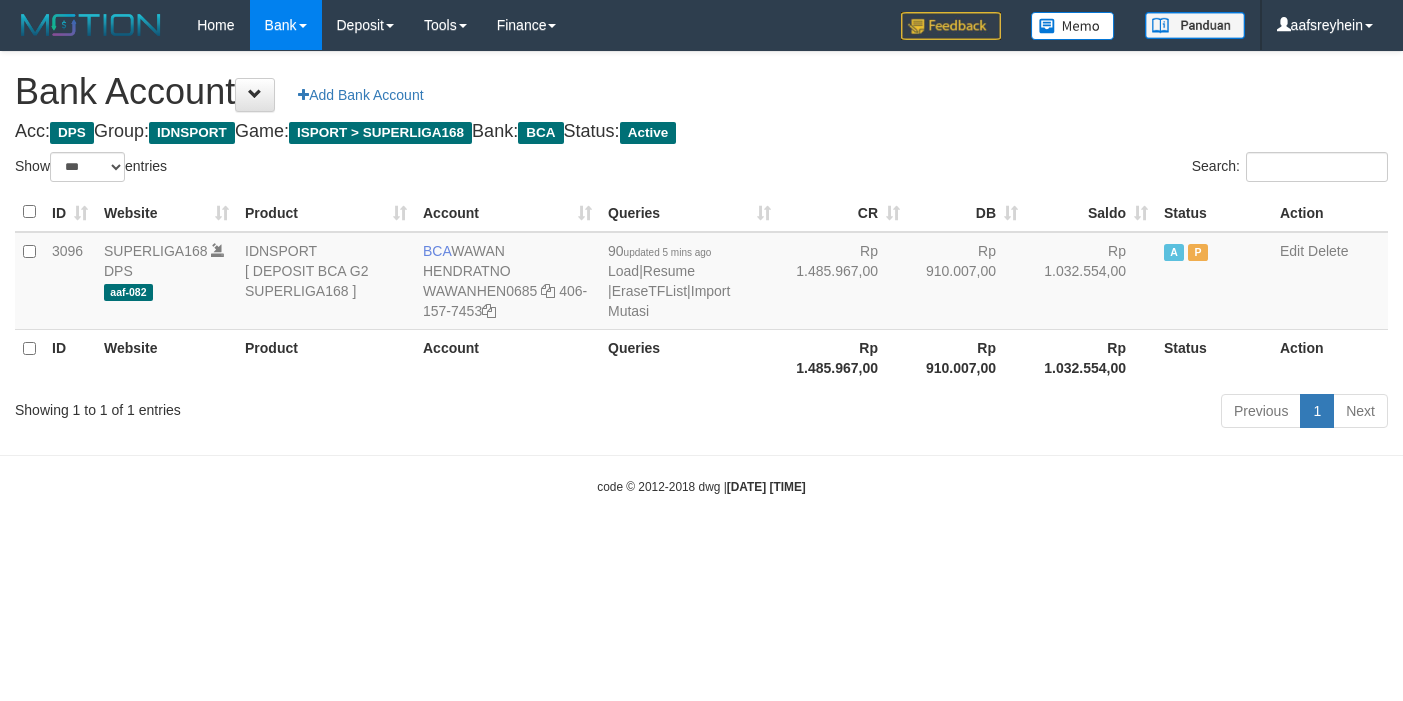 select on "***" 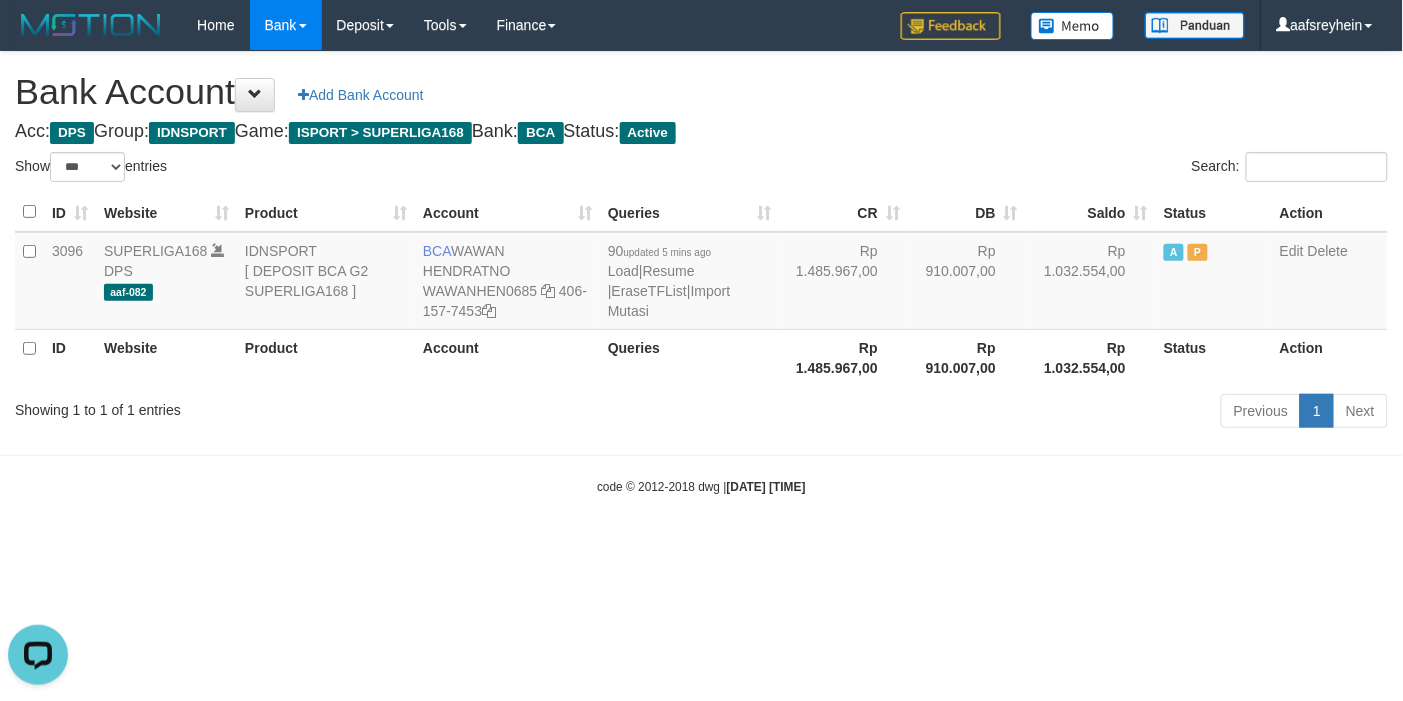 scroll, scrollTop: 0, scrollLeft: 0, axis: both 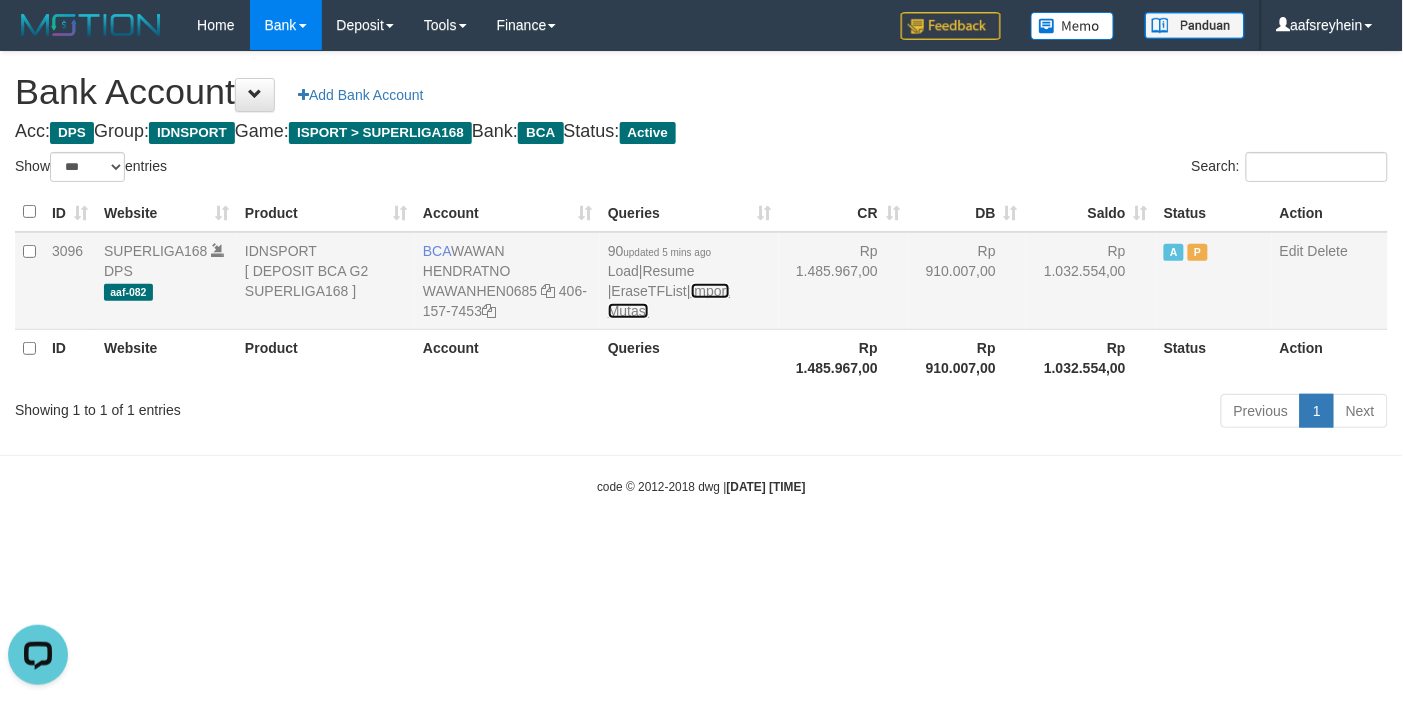 click on "Import Mutasi" at bounding box center [669, 301] 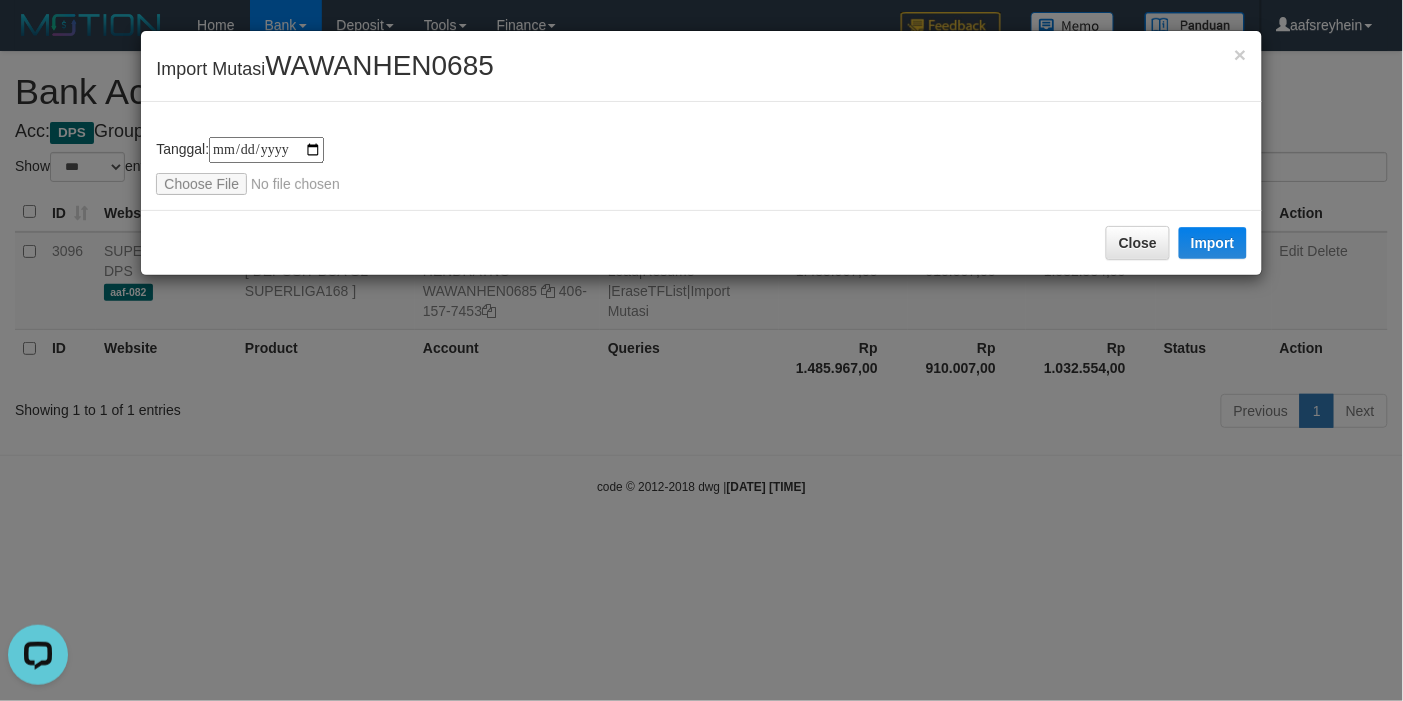 type on "**********" 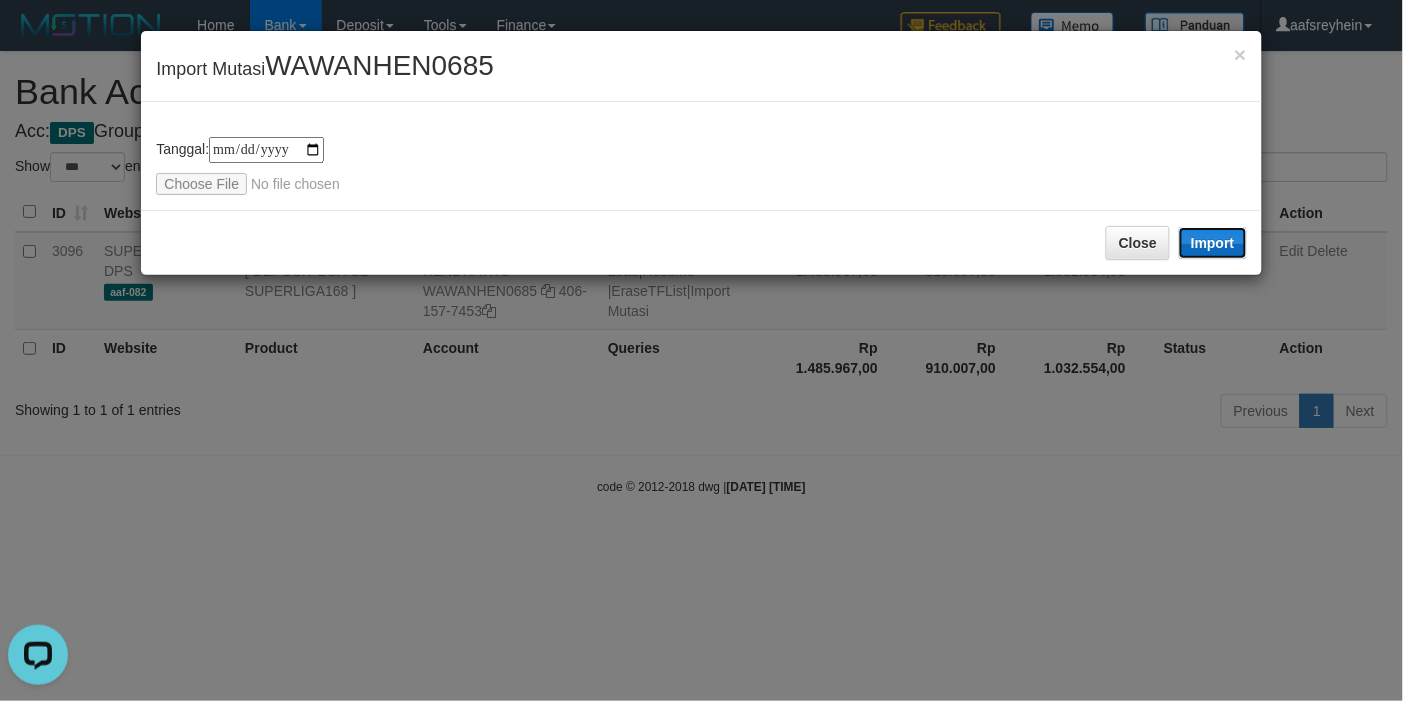 click on "Import" at bounding box center [1213, 243] 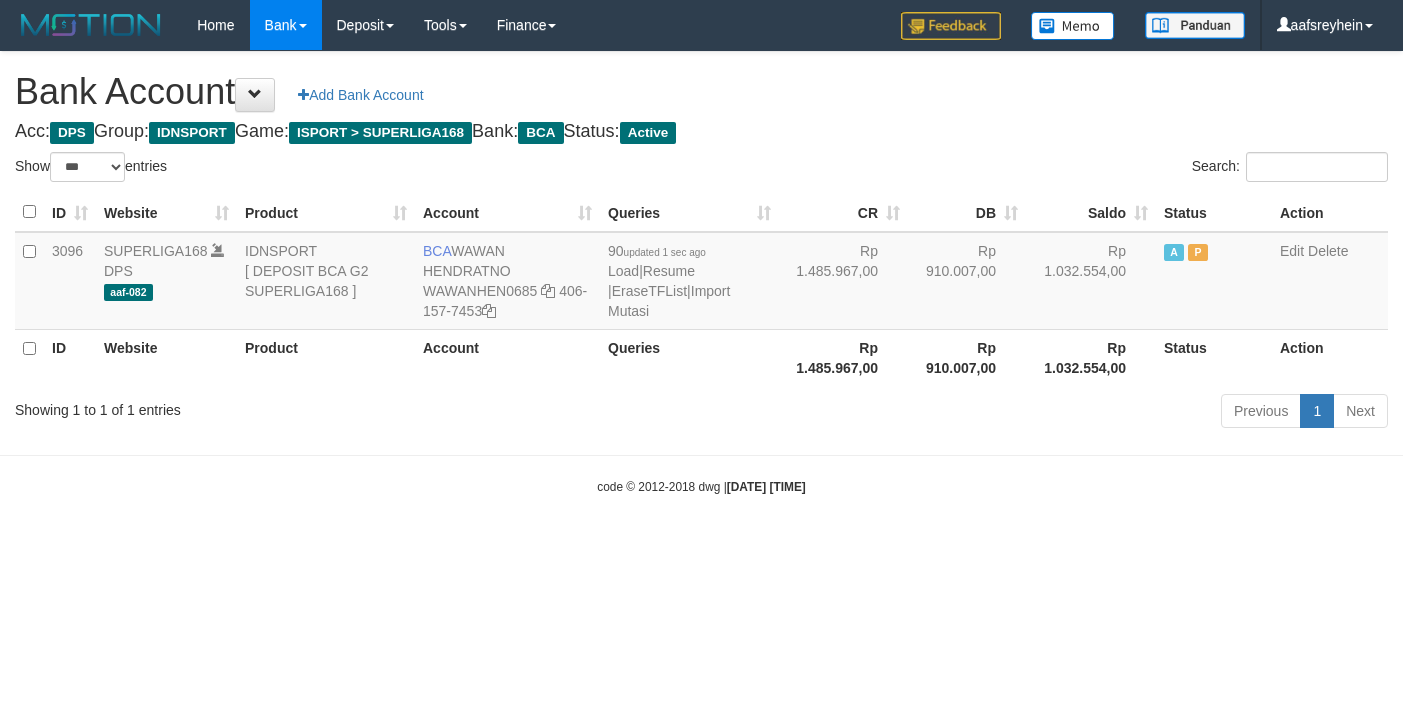 select on "***" 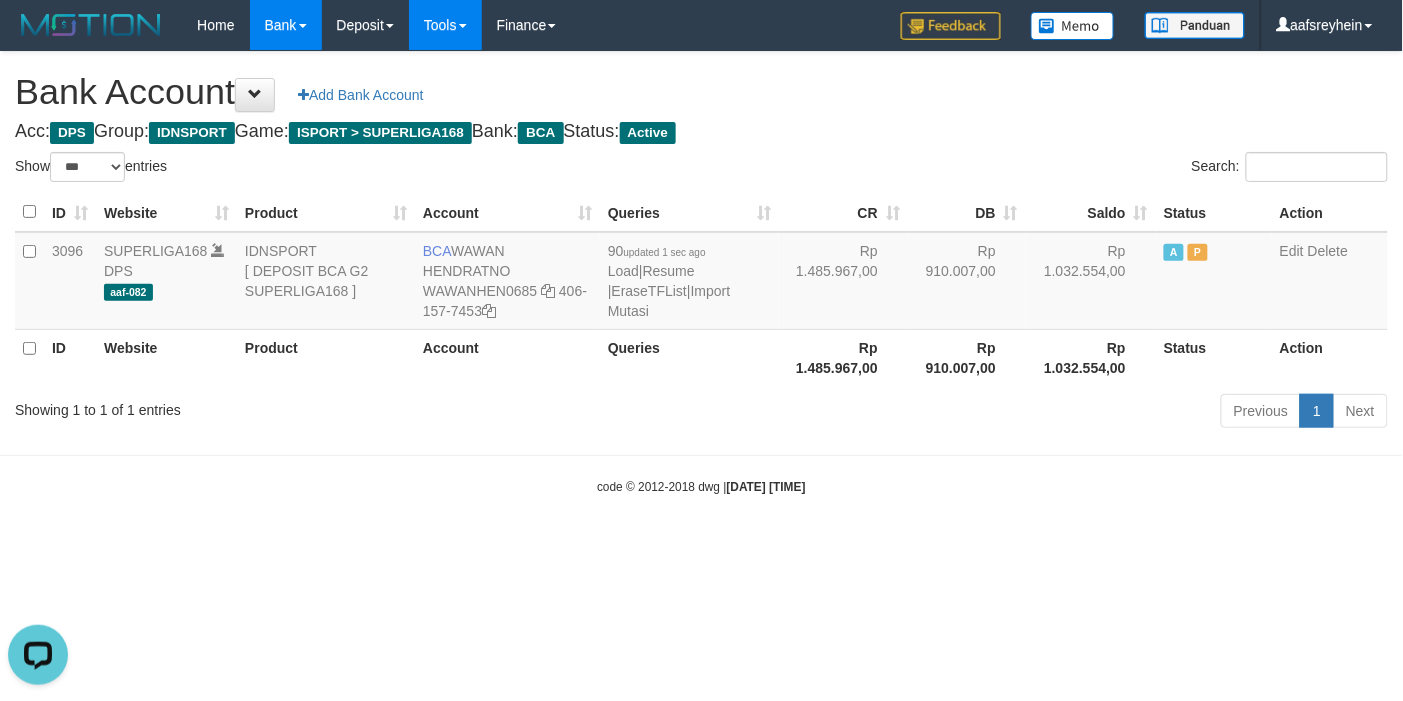 scroll, scrollTop: 0, scrollLeft: 0, axis: both 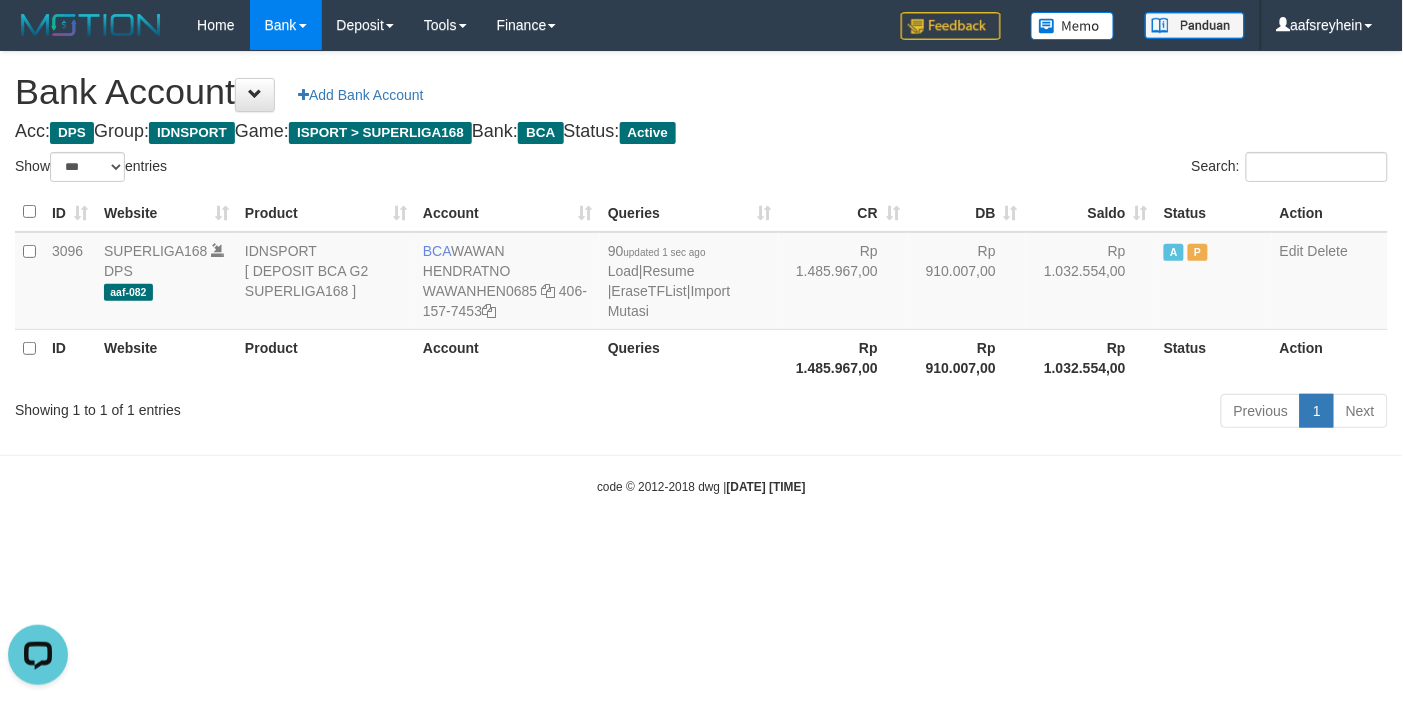 drag, startPoint x: 612, startPoint y: 572, endPoint x: 627, endPoint y: 576, distance: 15.524175 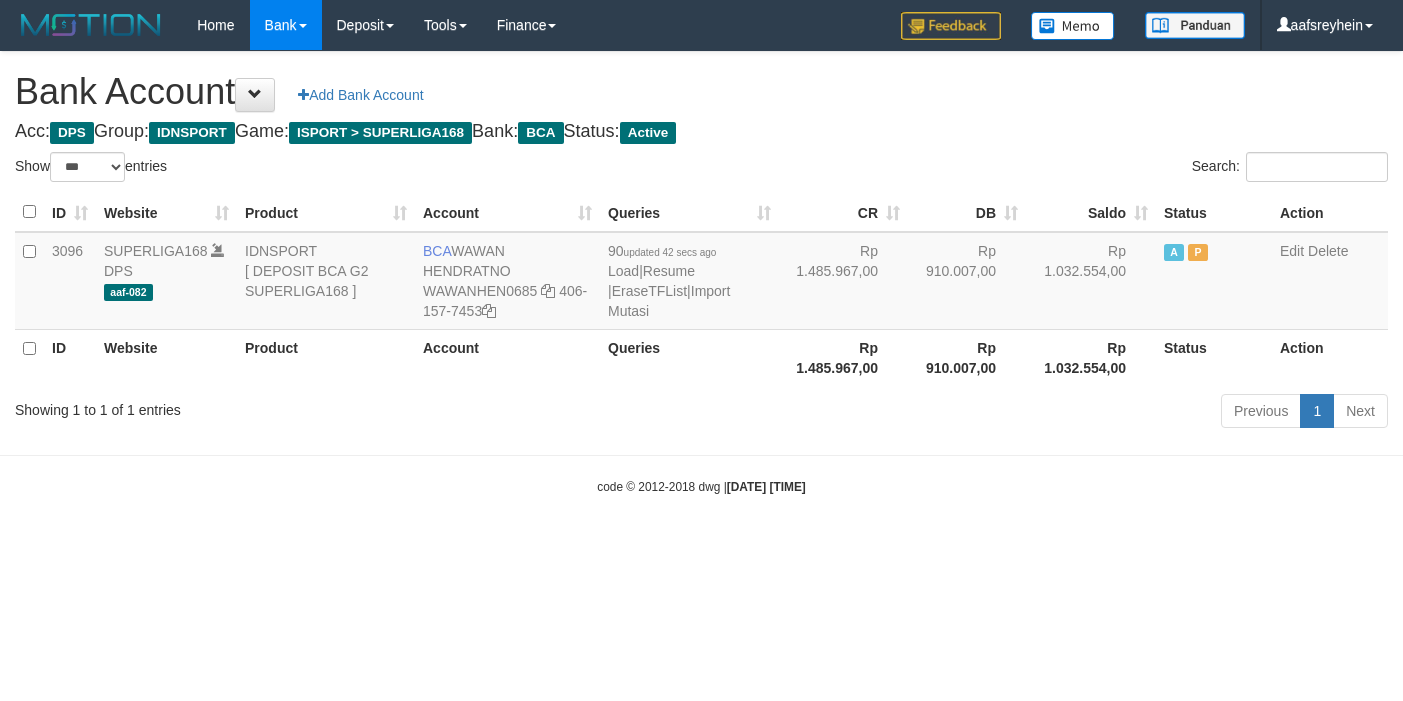 select on "***" 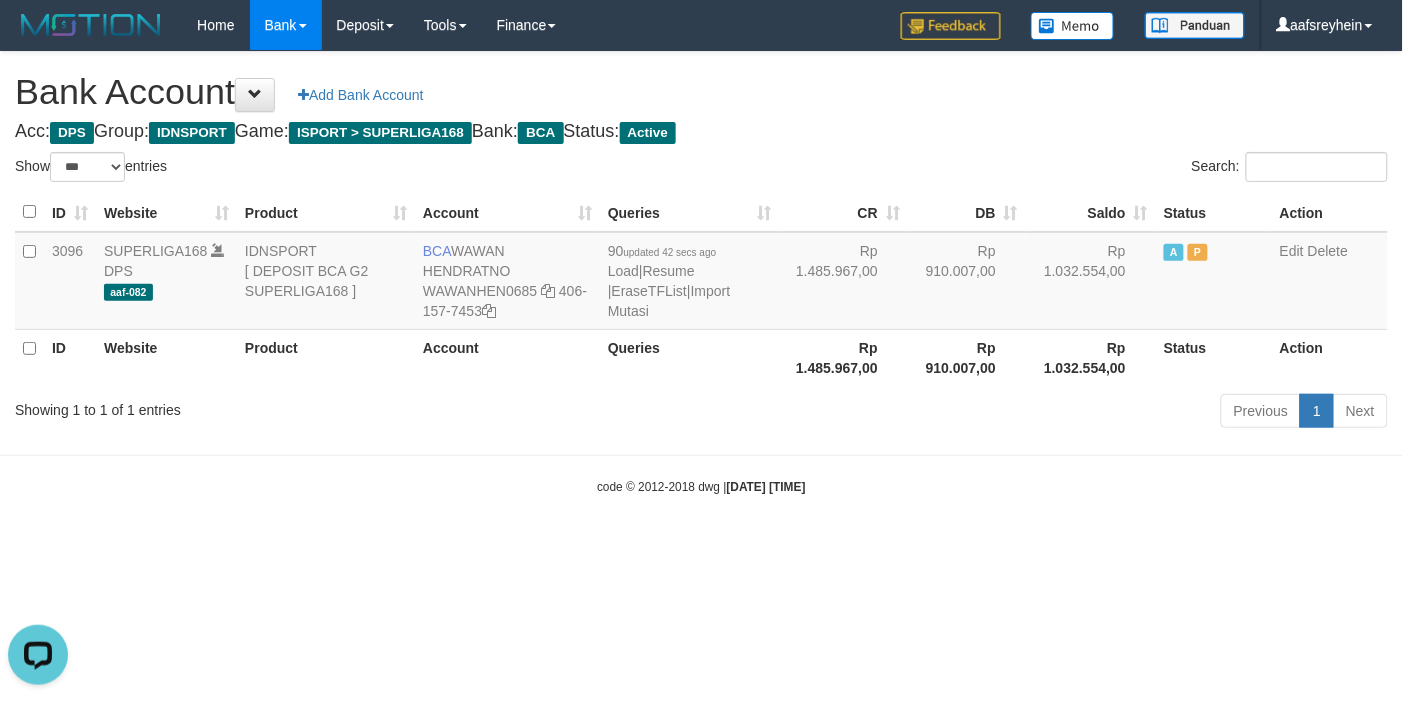 scroll, scrollTop: 0, scrollLeft: 0, axis: both 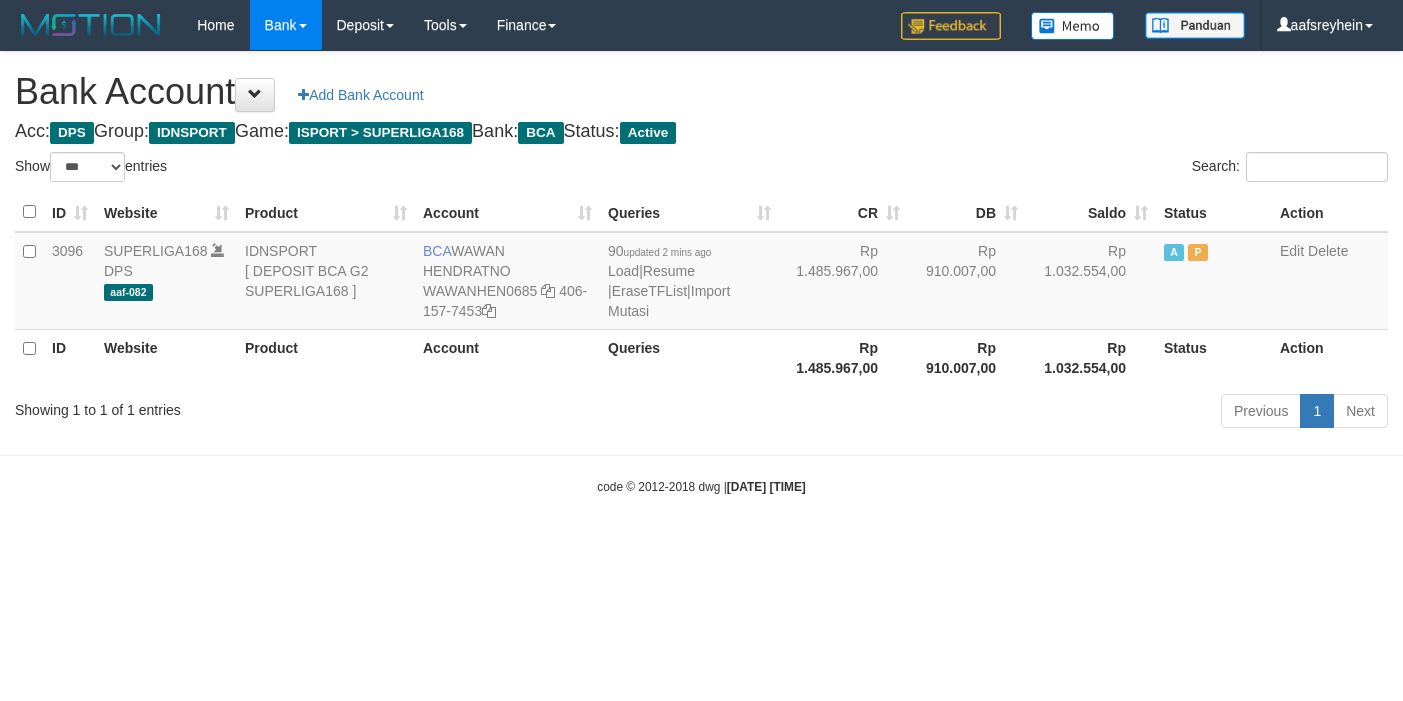 select on "***" 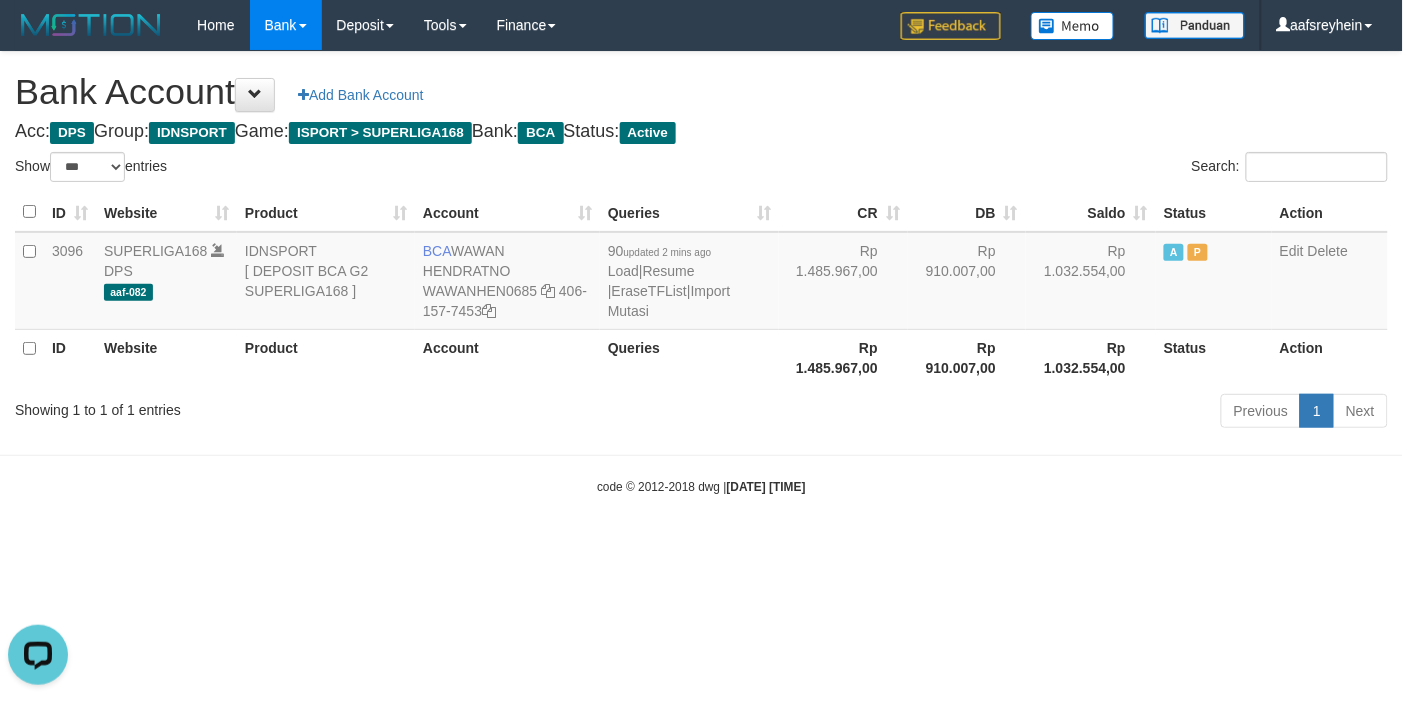 scroll, scrollTop: 0, scrollLeft: 0, axis: both 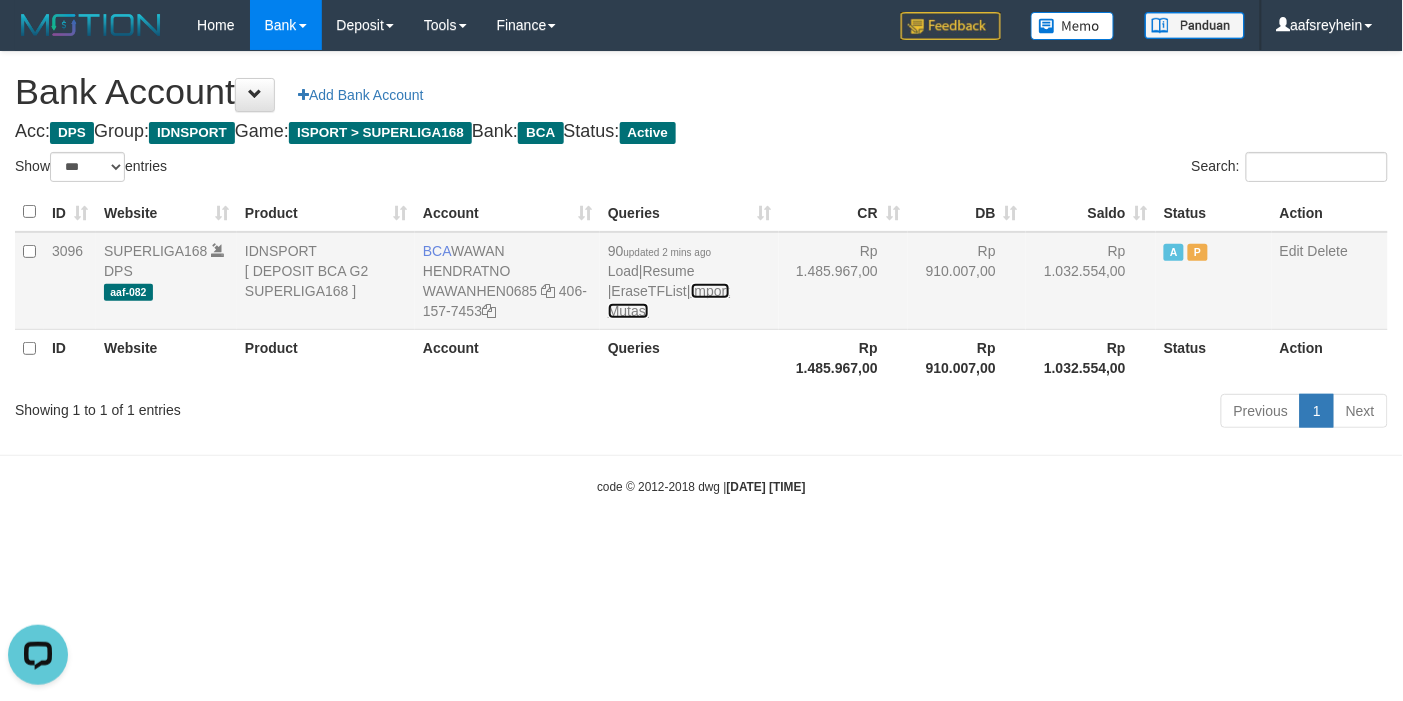 click on "Import Mutasi" at bounding box center (669, 301) 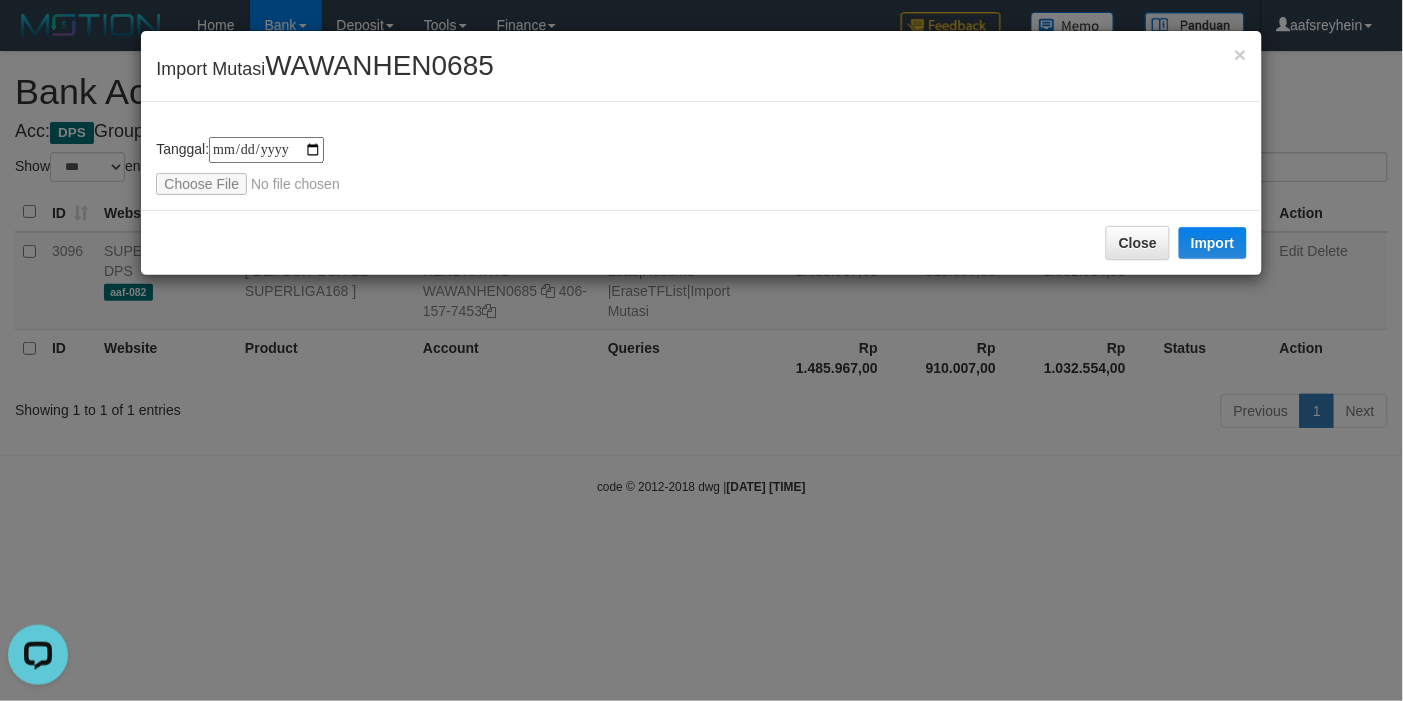 type on "**********" 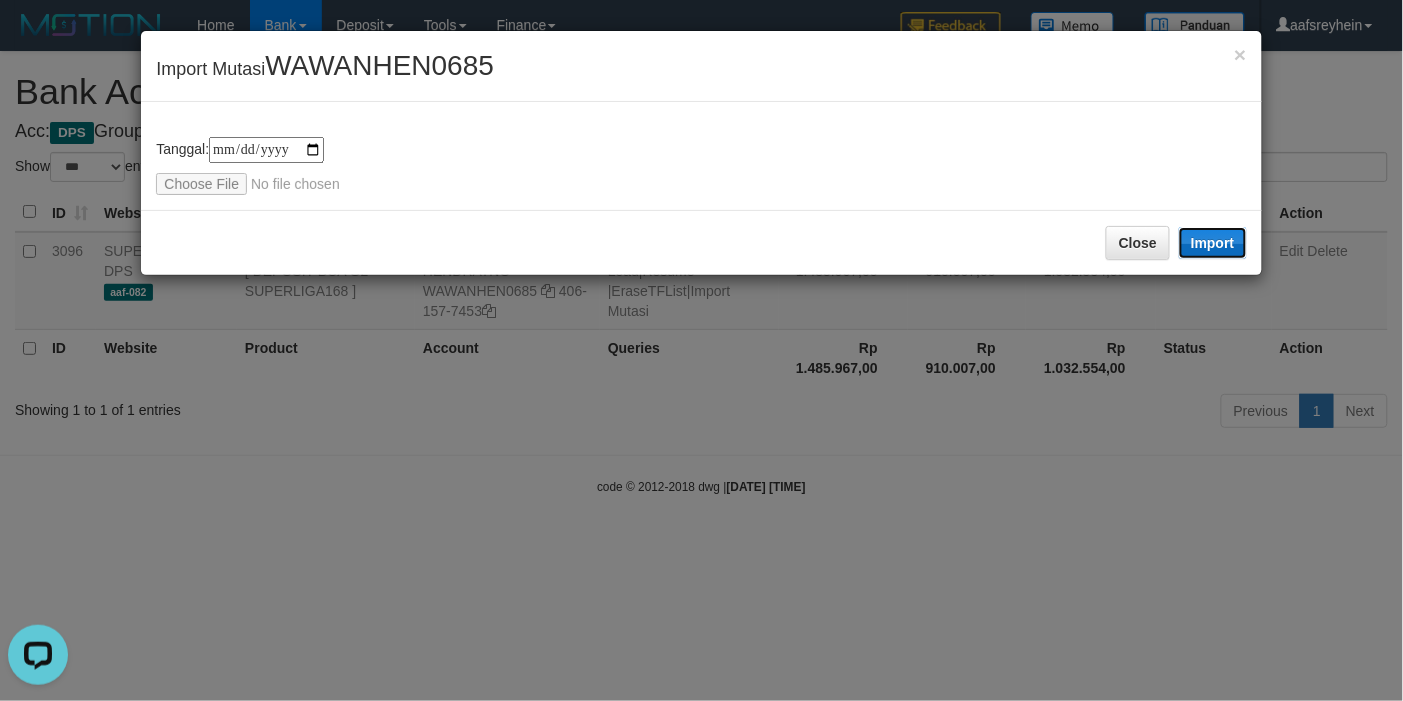 click on "Import" at bounding box center (1213, 243) 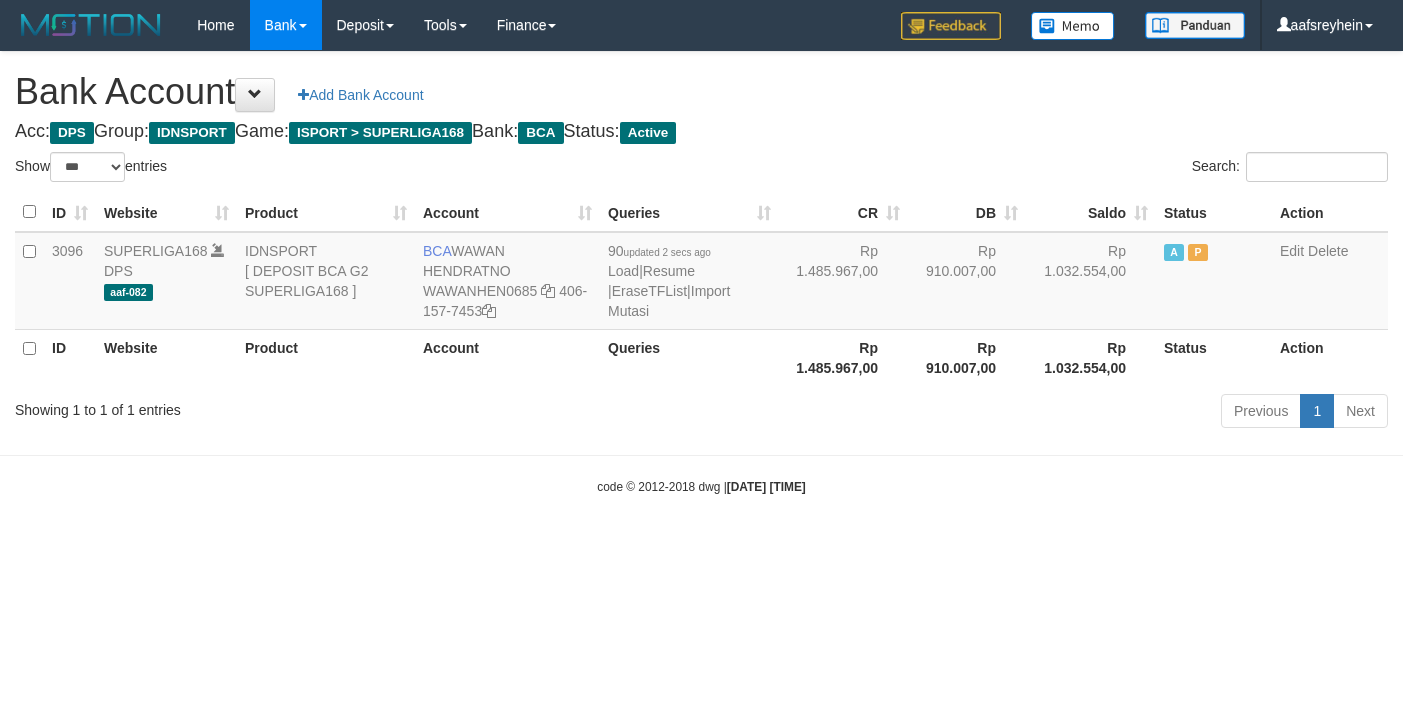select on "***" 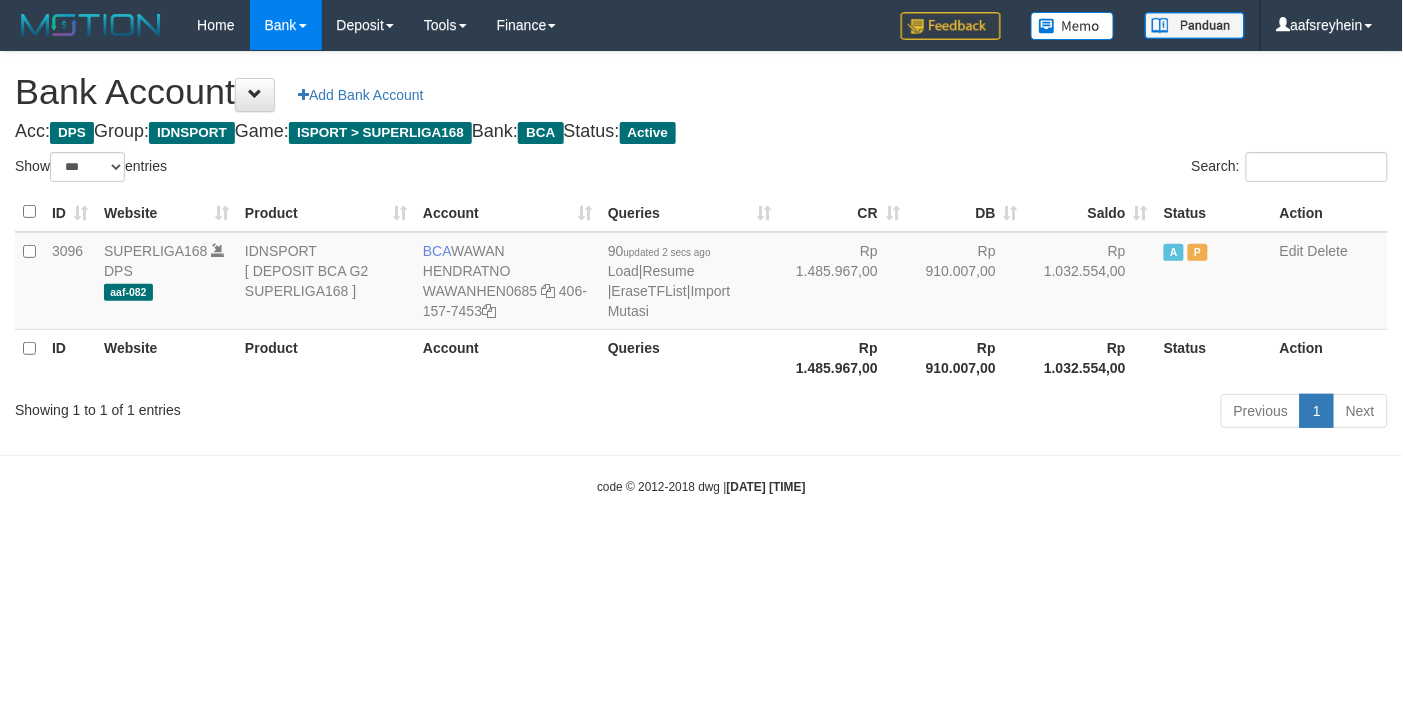 click on "Queries" at bounding box center [689, 357] 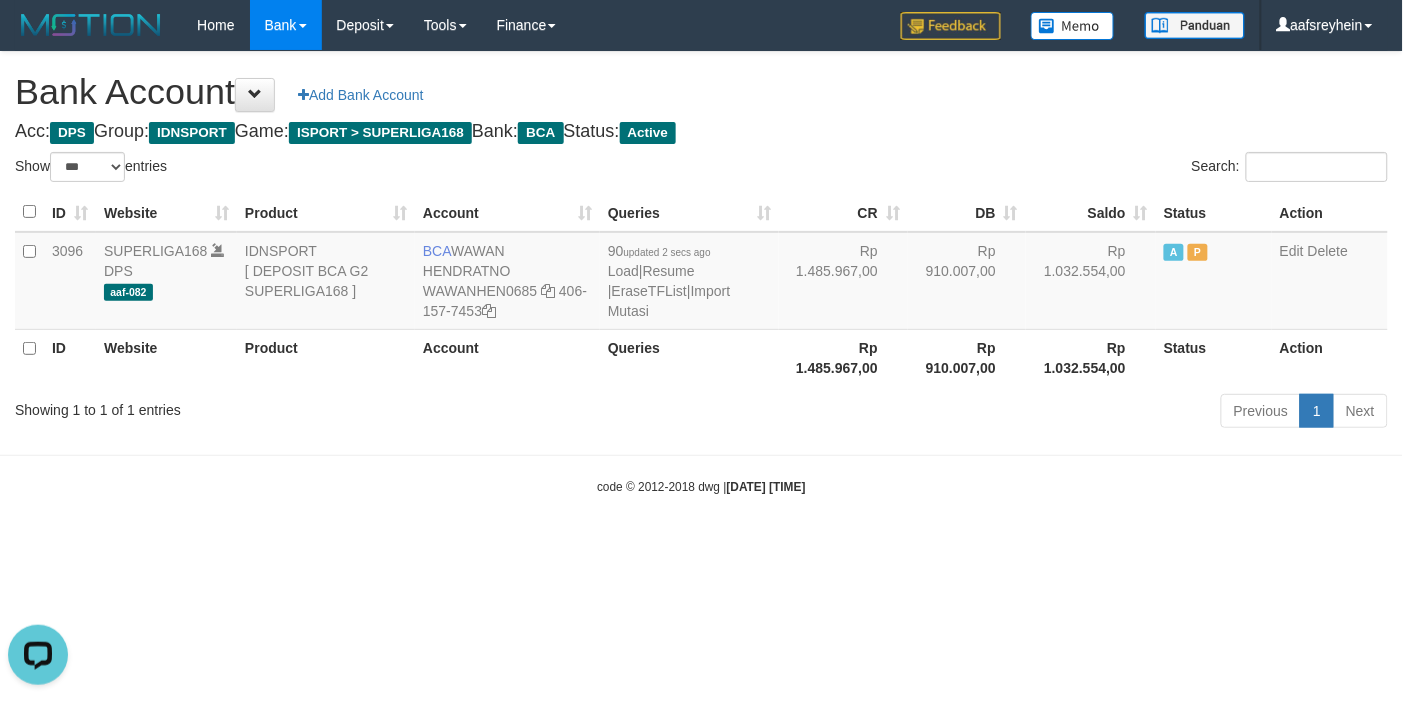 scroll, scrollTop: 0, scrollLeft: 0, axis: both 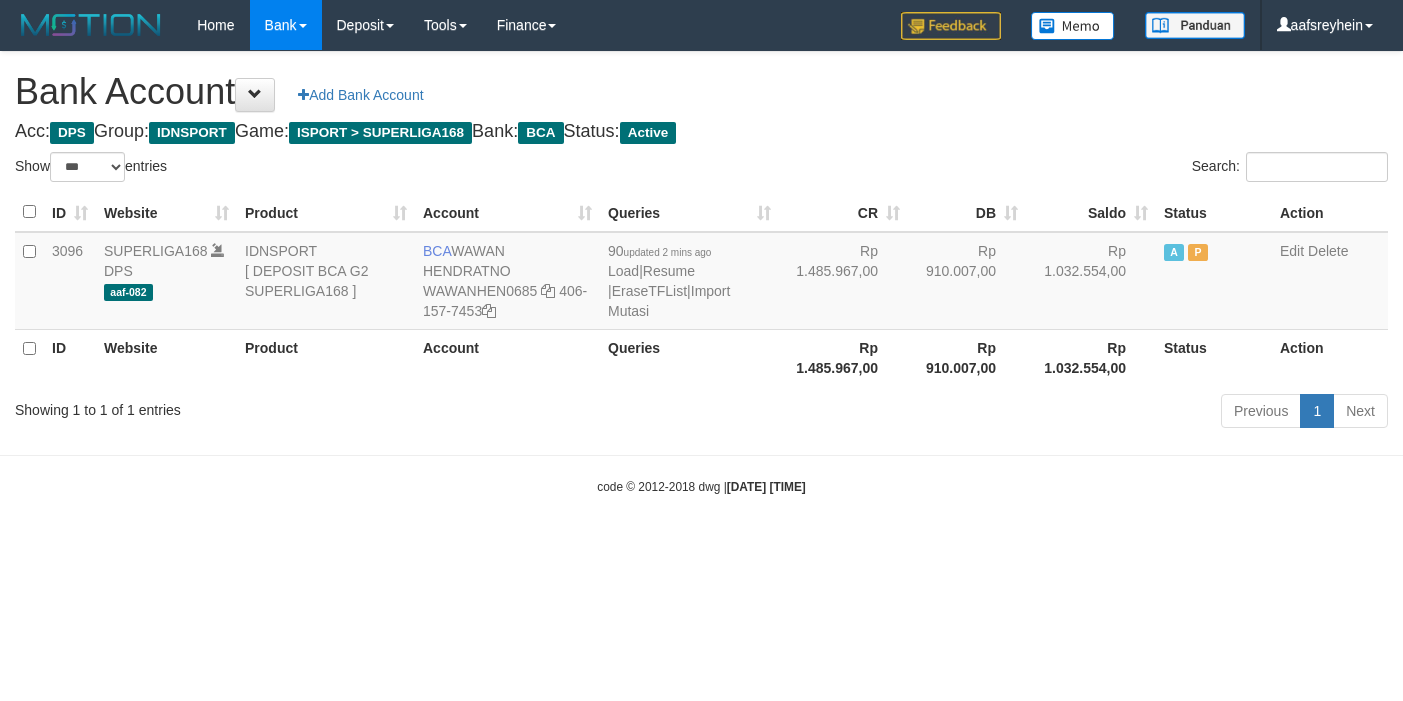 select on "***" 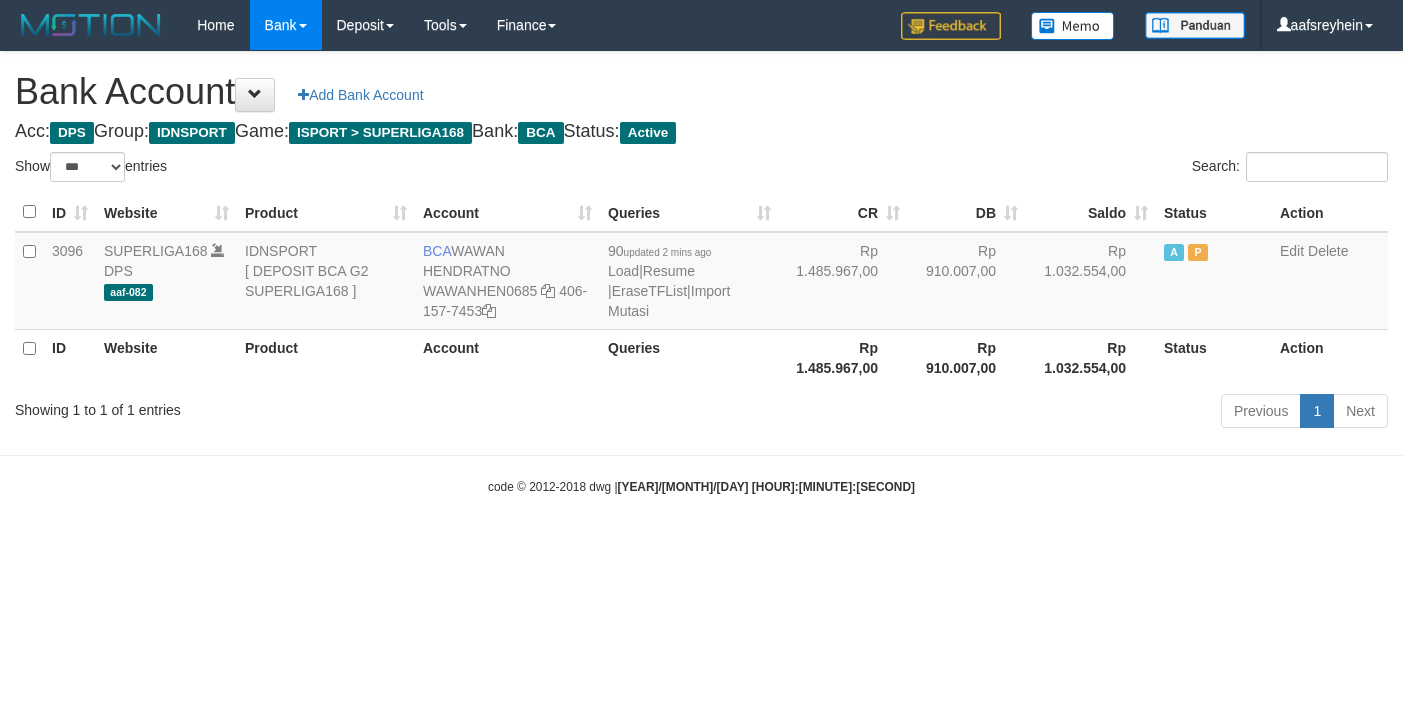 select on "***" 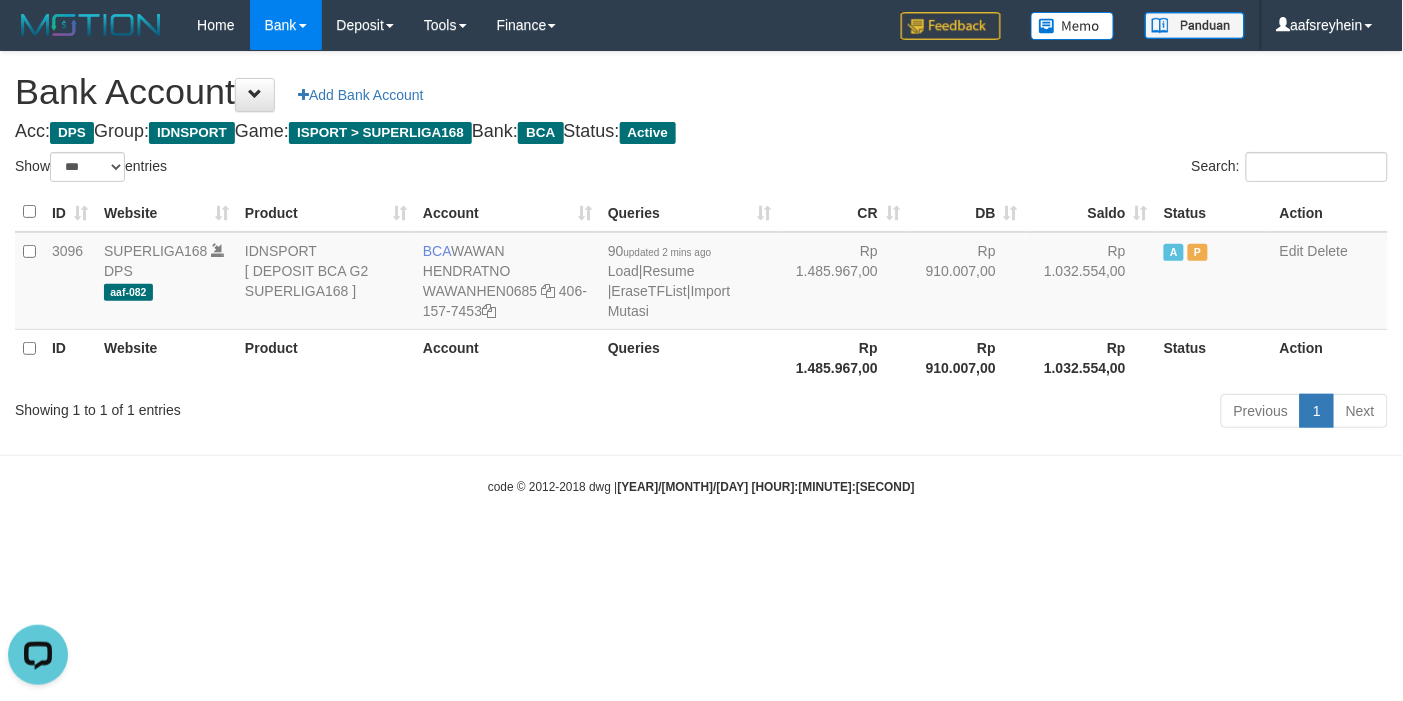scroll, scrollTop: 0, scrollLeft: 0, axis: both 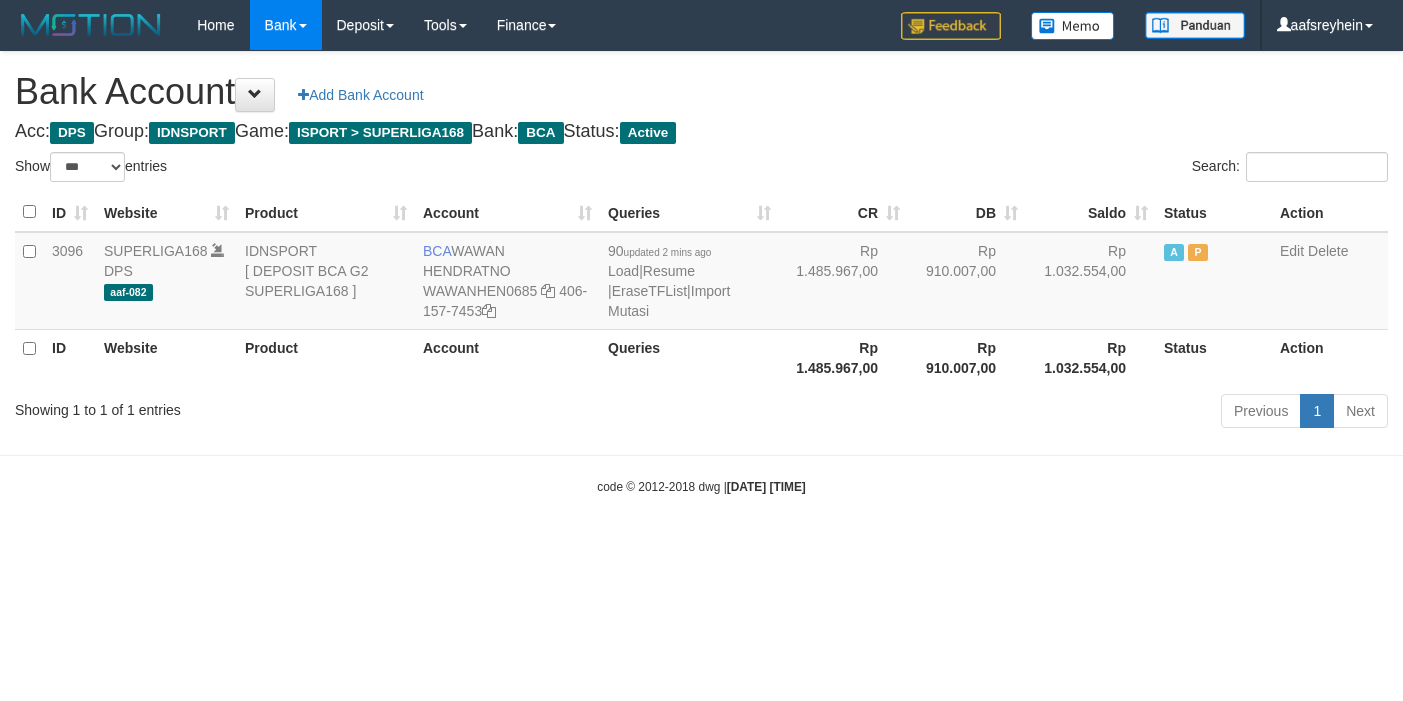 select on "***" 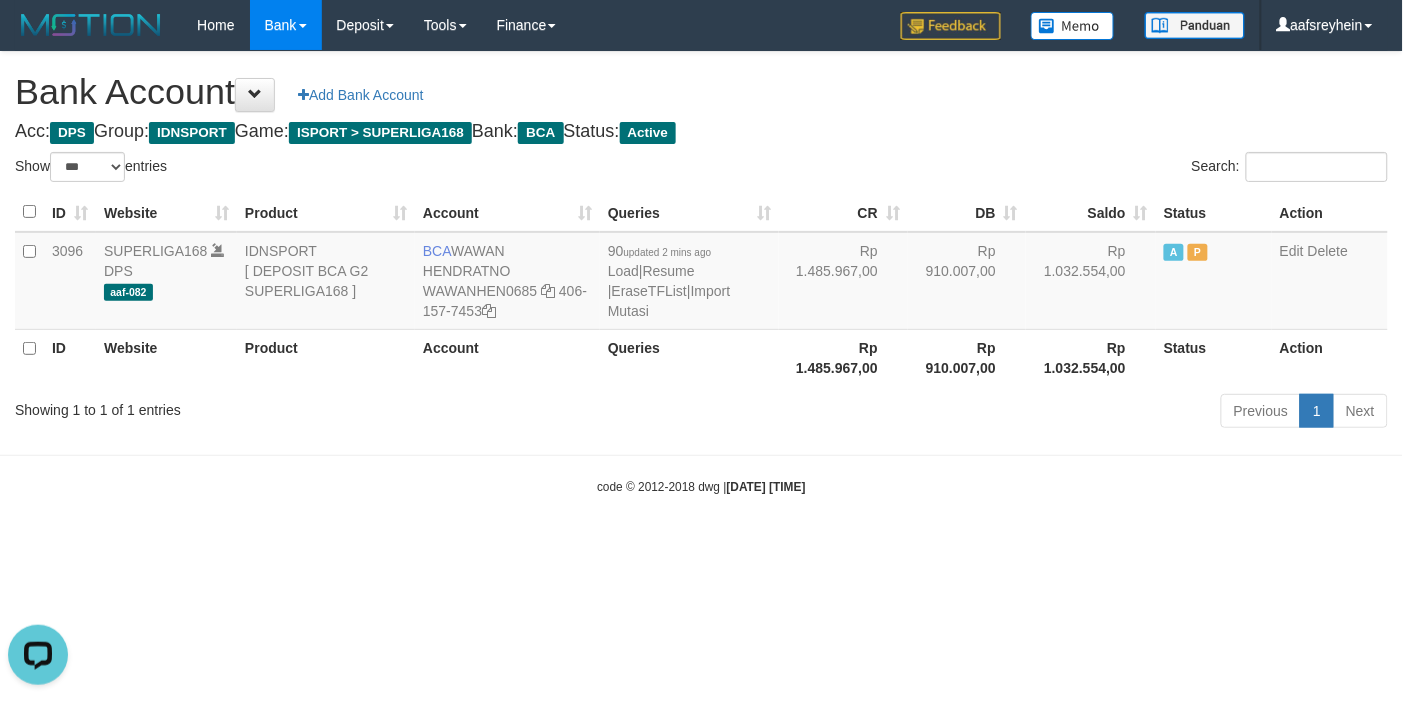 scroll, scrollTop: 0, scrollLeft: 0, axis: both 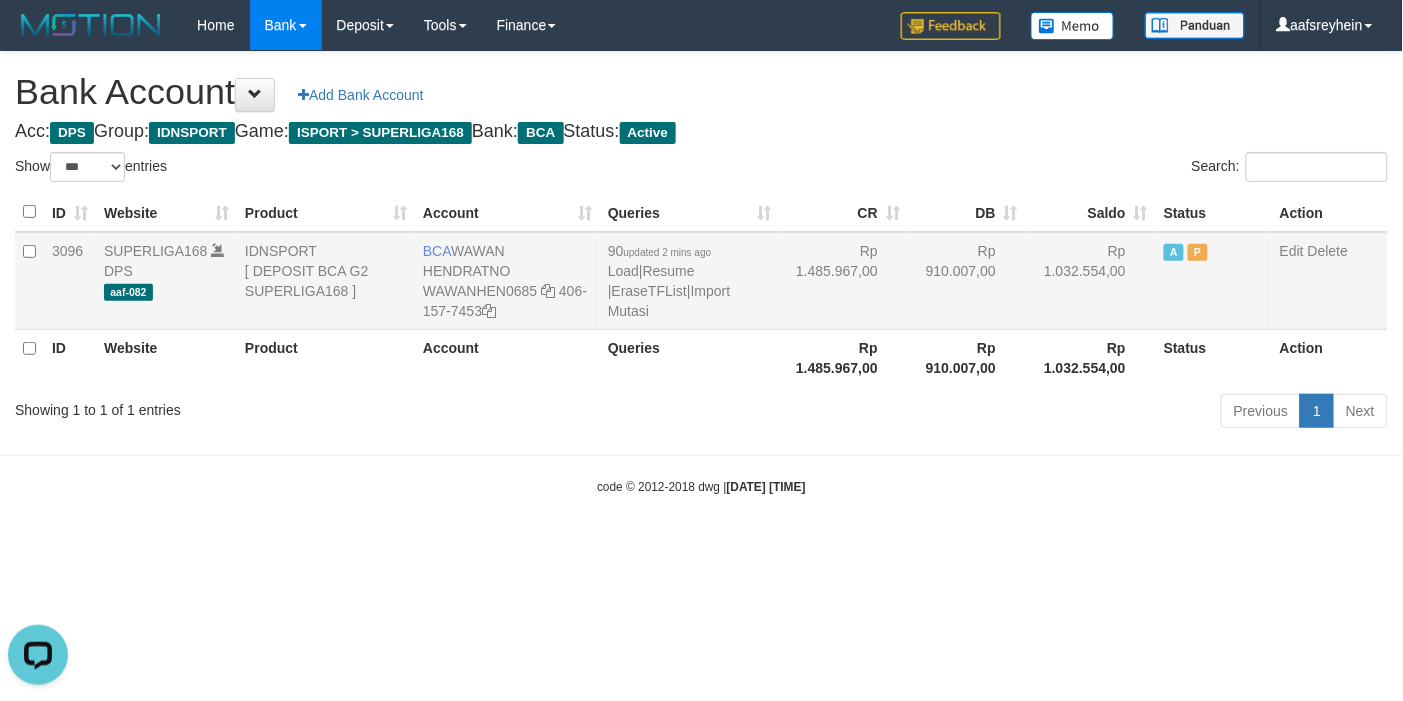 click on "90  updated 2 mins ago
Load
|
Resume
|
EraseTFList
|
Import Mutasi" at bounding box center (689, 281) 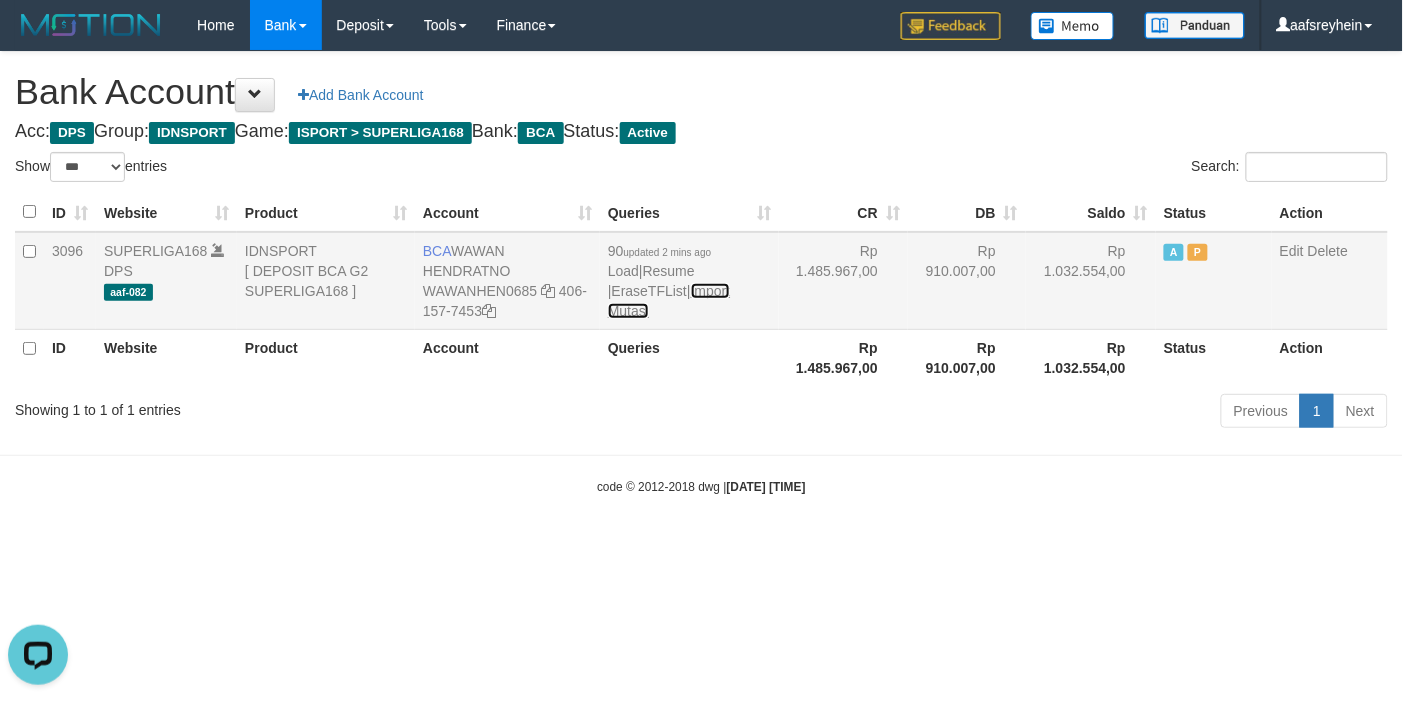 click on "Import Mutasi" at bounding box center [669, 301] 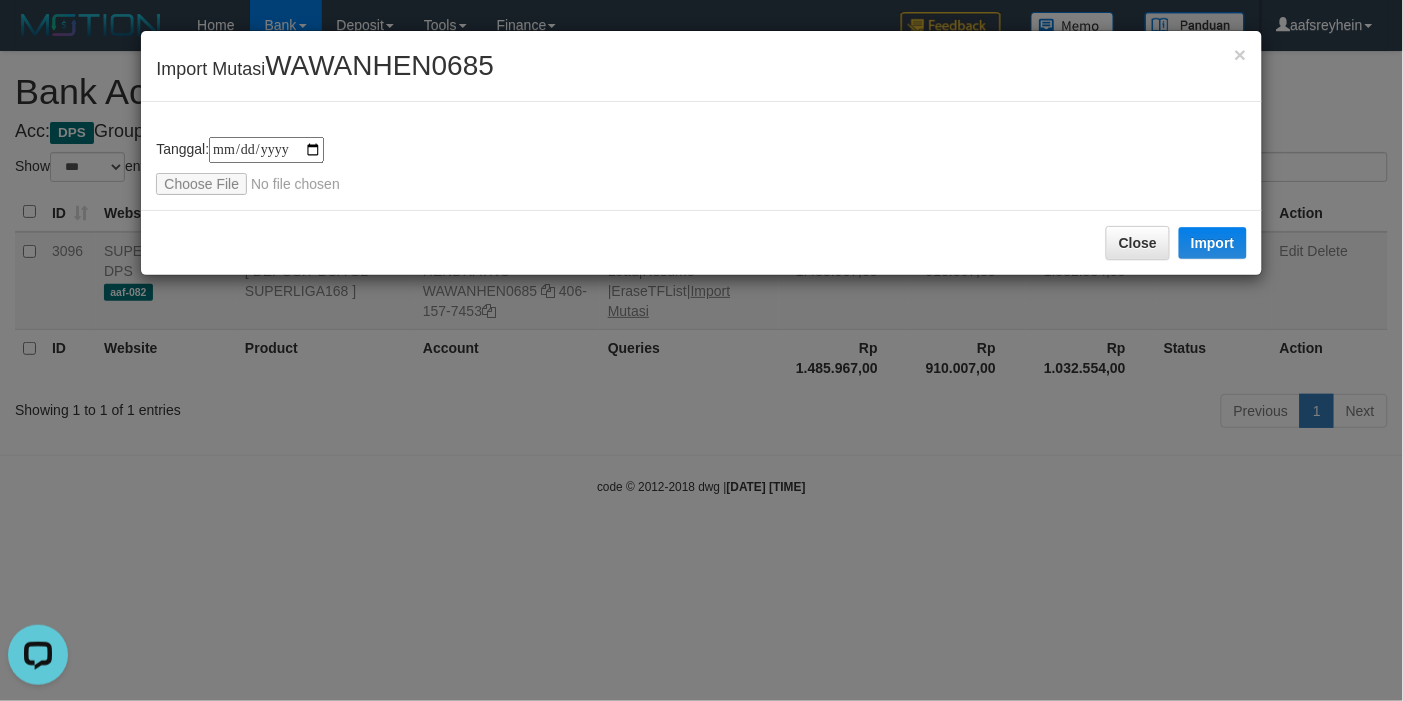 type on "**********" 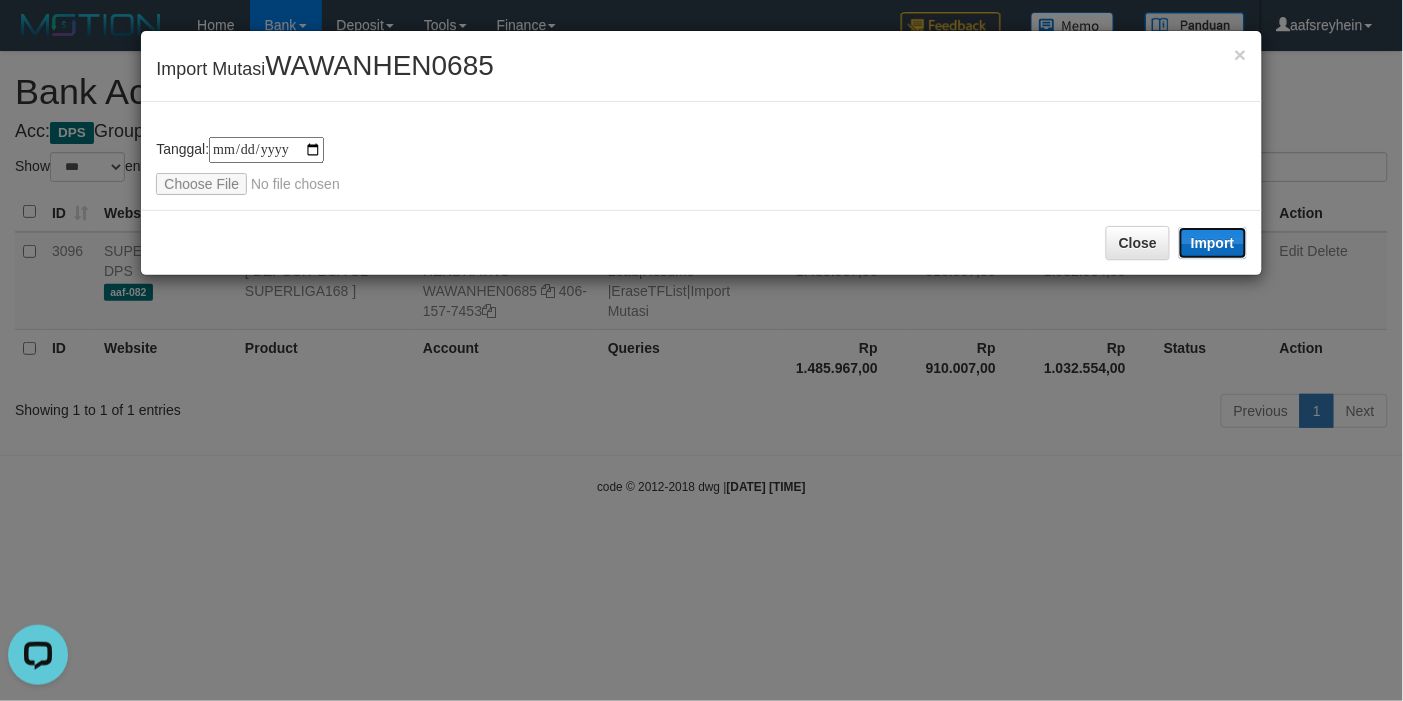 click on "Import" at bounding box center (1213, 243) 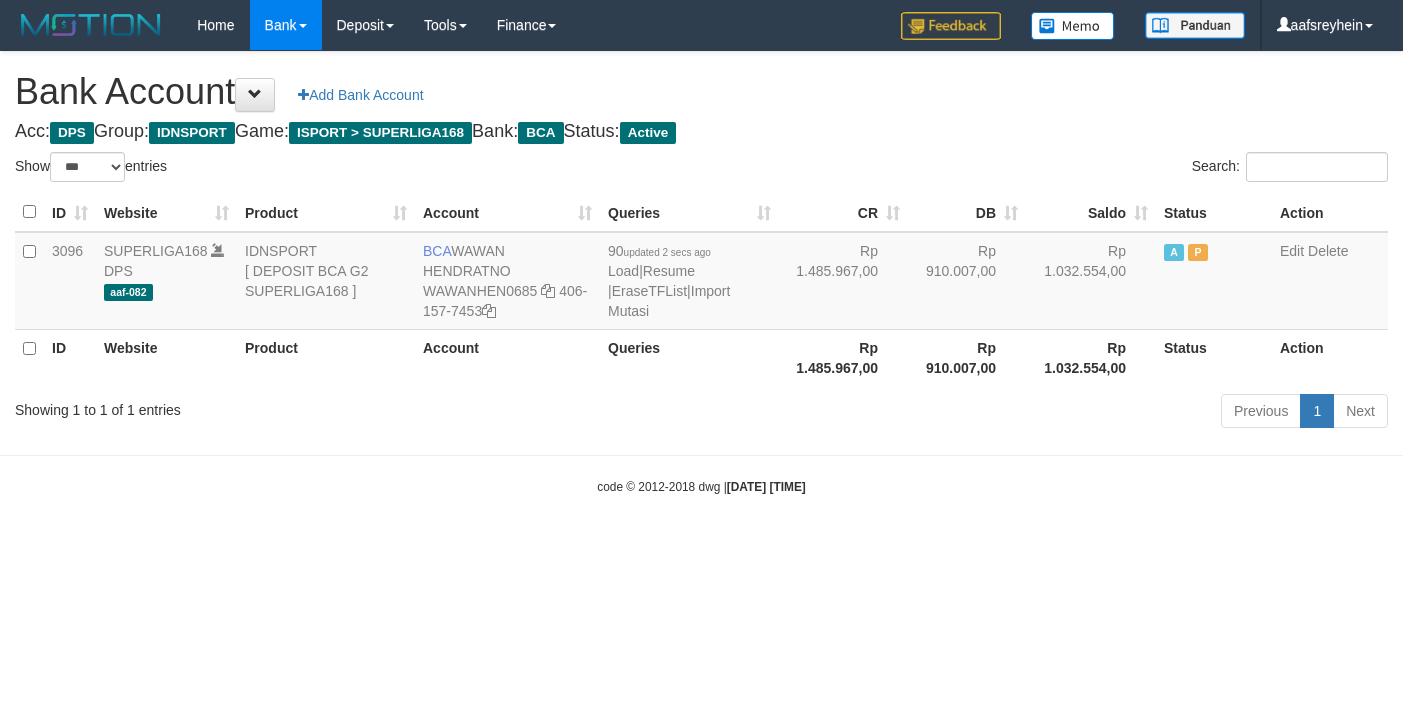 select on "***" 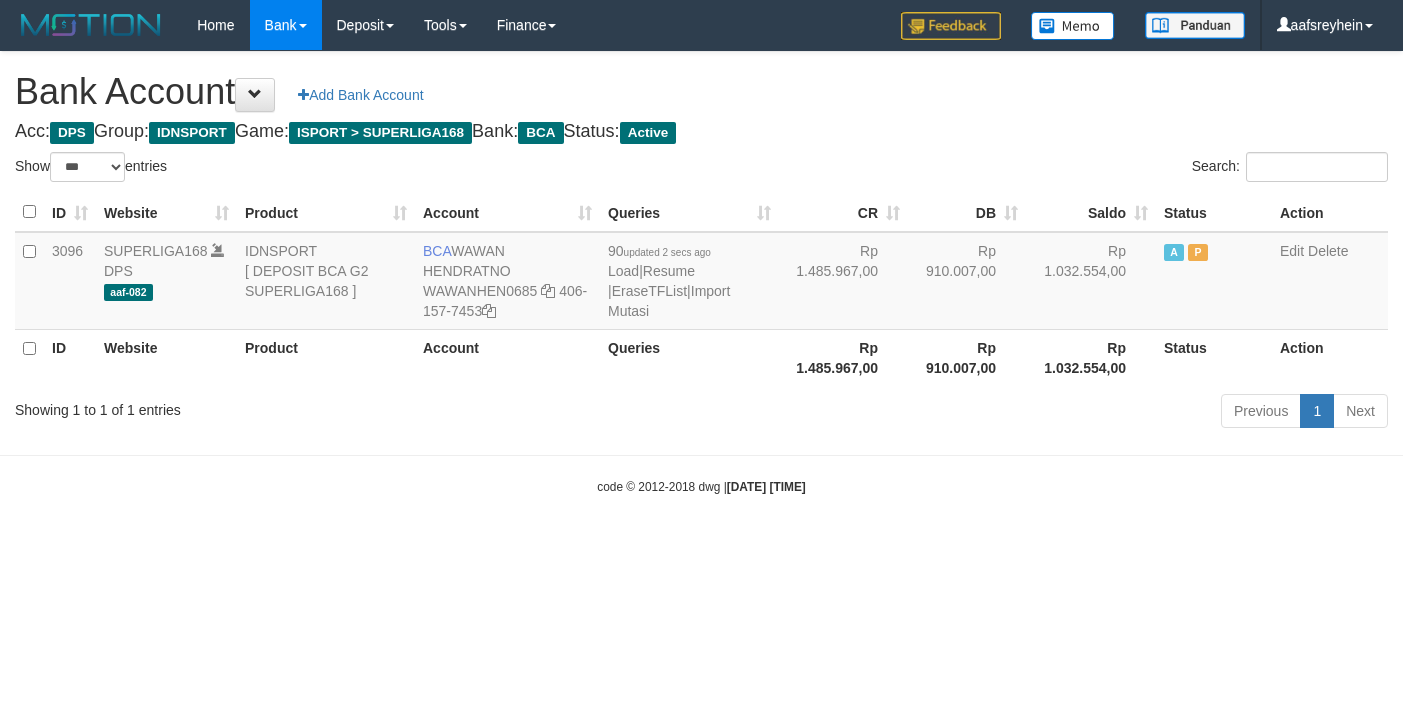 scroll, scrollTop: 0, scrollLeft: 0, axis: both 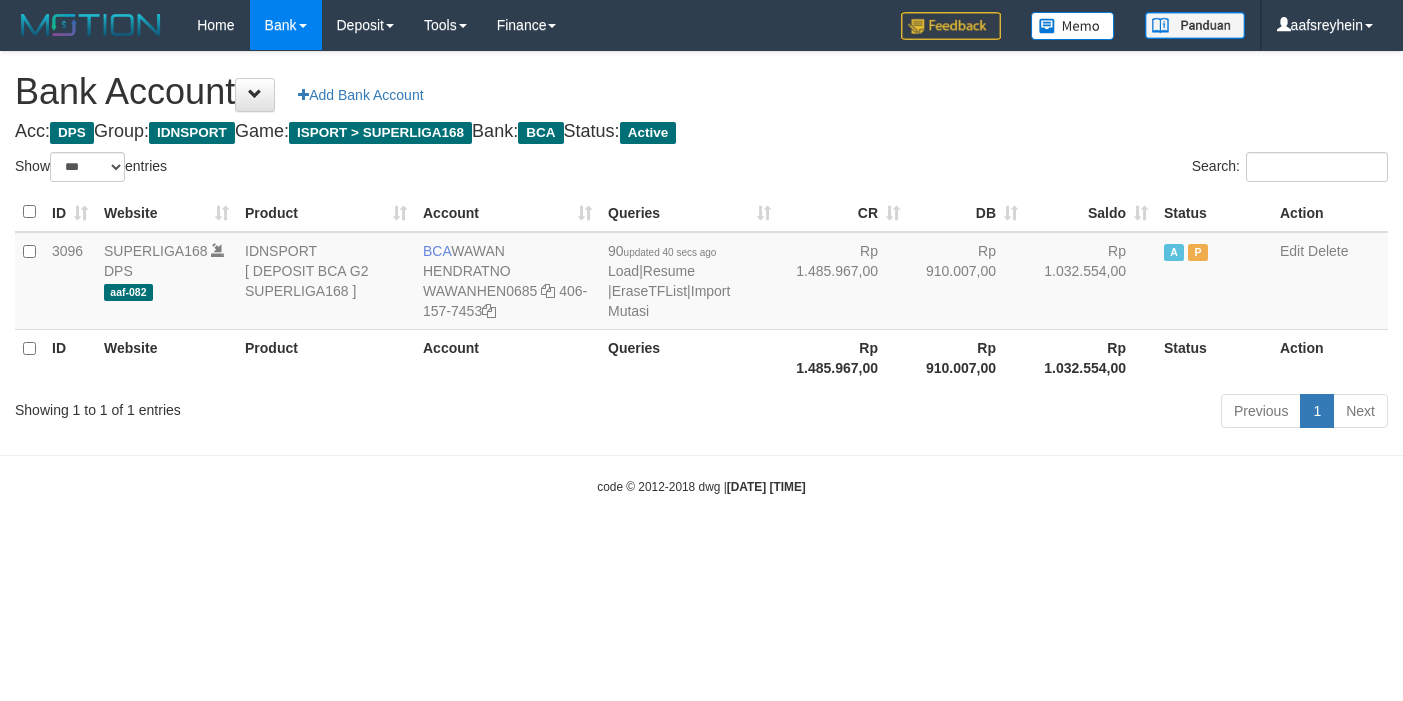 select on "***" 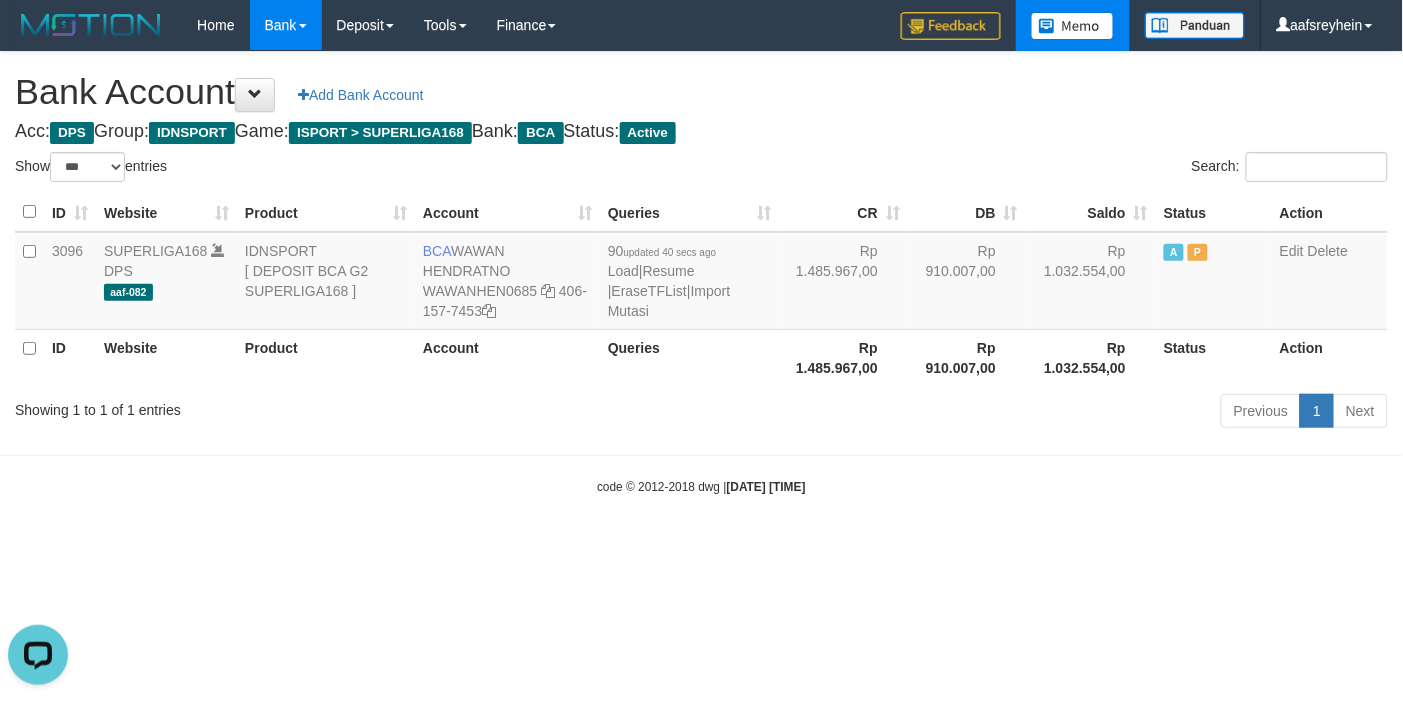 scroll, scrollTop: 0, scrollLeft: 0, axis: both 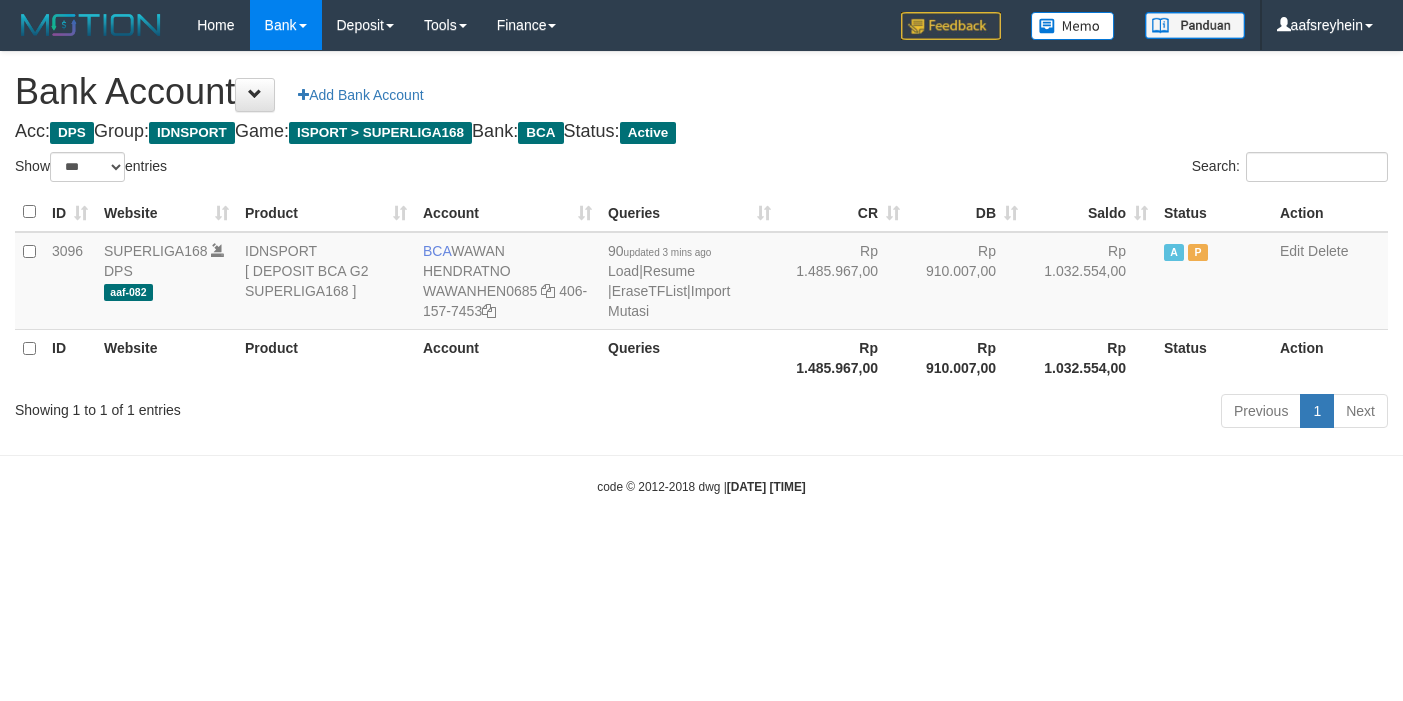 select on "***" 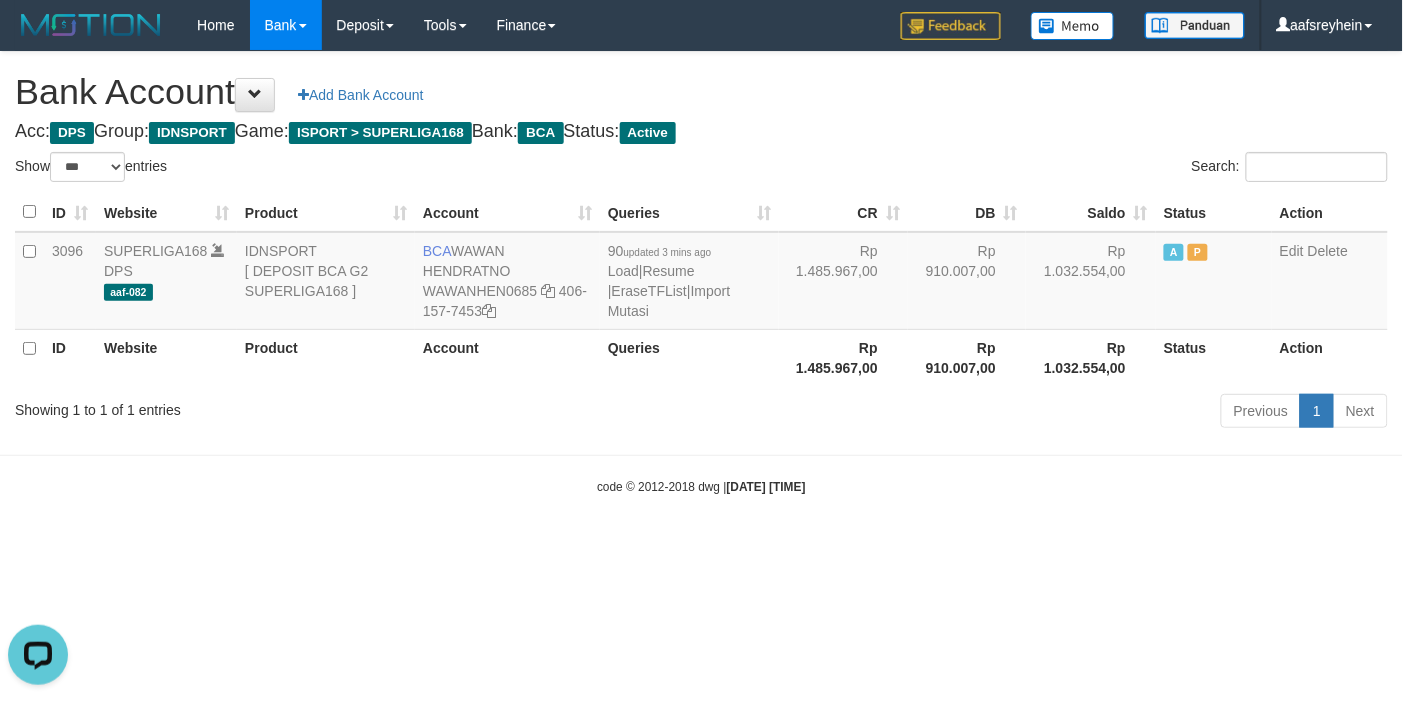 scroll, scrollTop: 0, scrollLeft: 0, axis: both 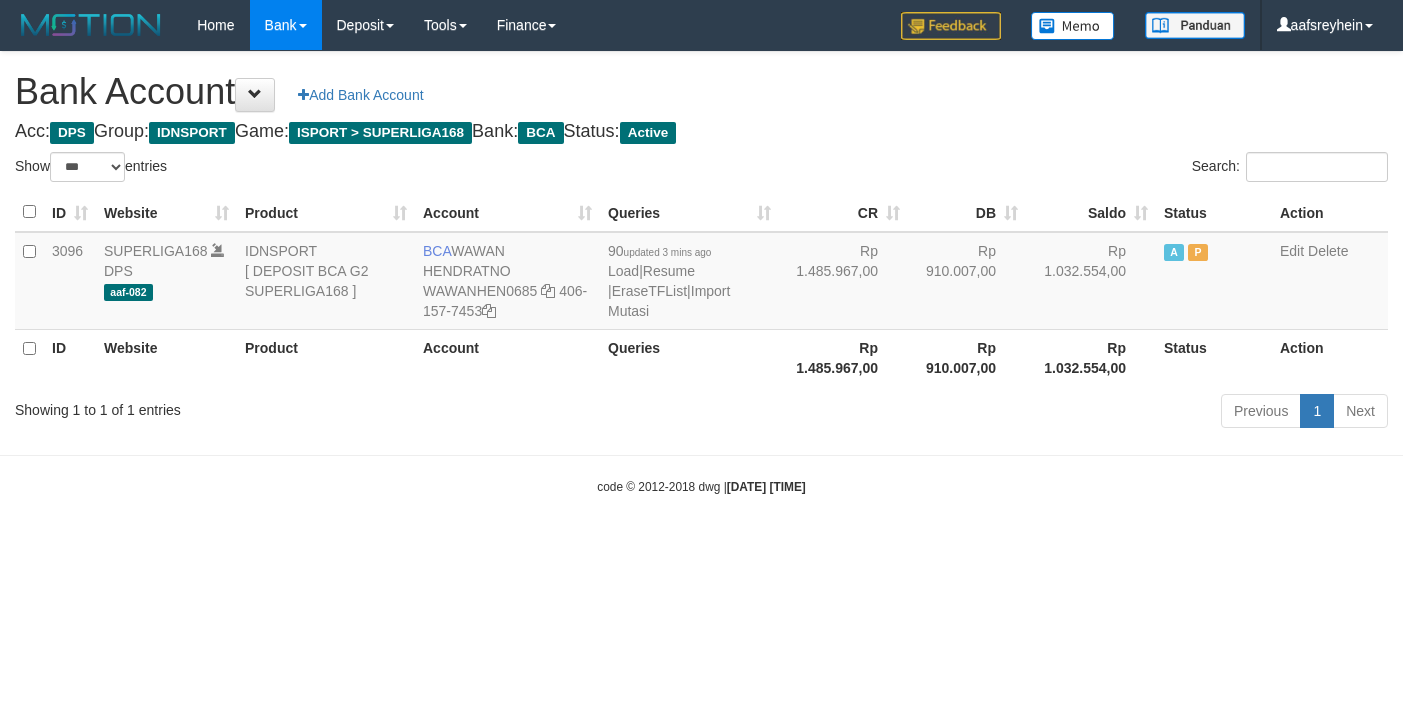 select on "***" 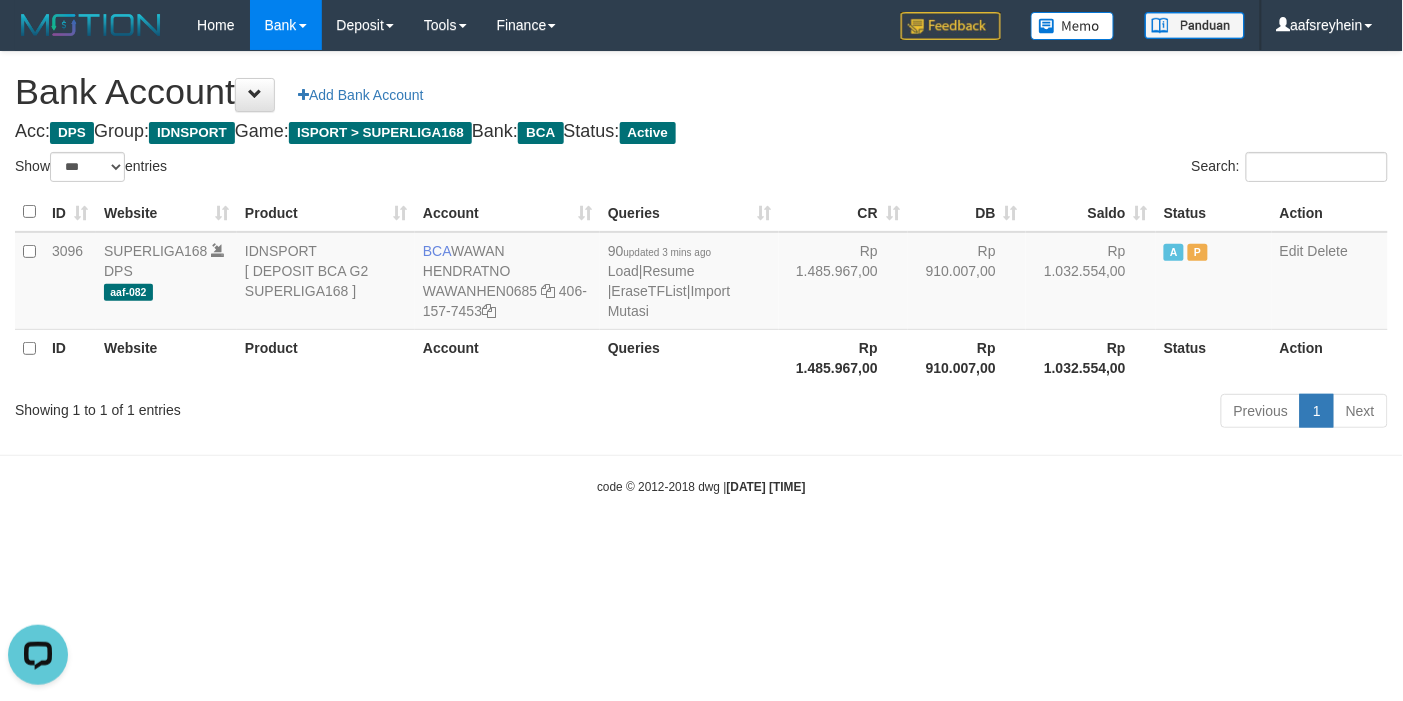 scroll, scrollTop: 0, scrollLeft: 0, axis: both 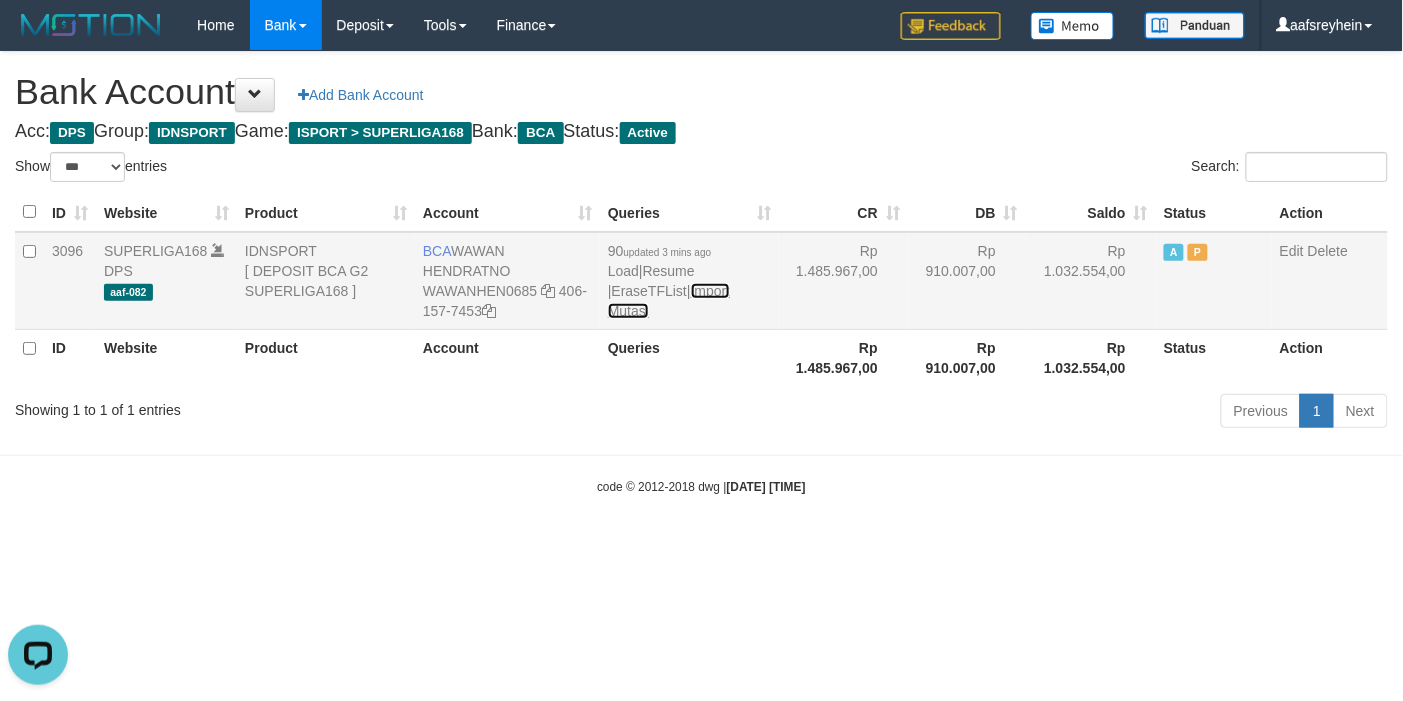 click on "Import Mutasi" at bounding box center [669, 301] 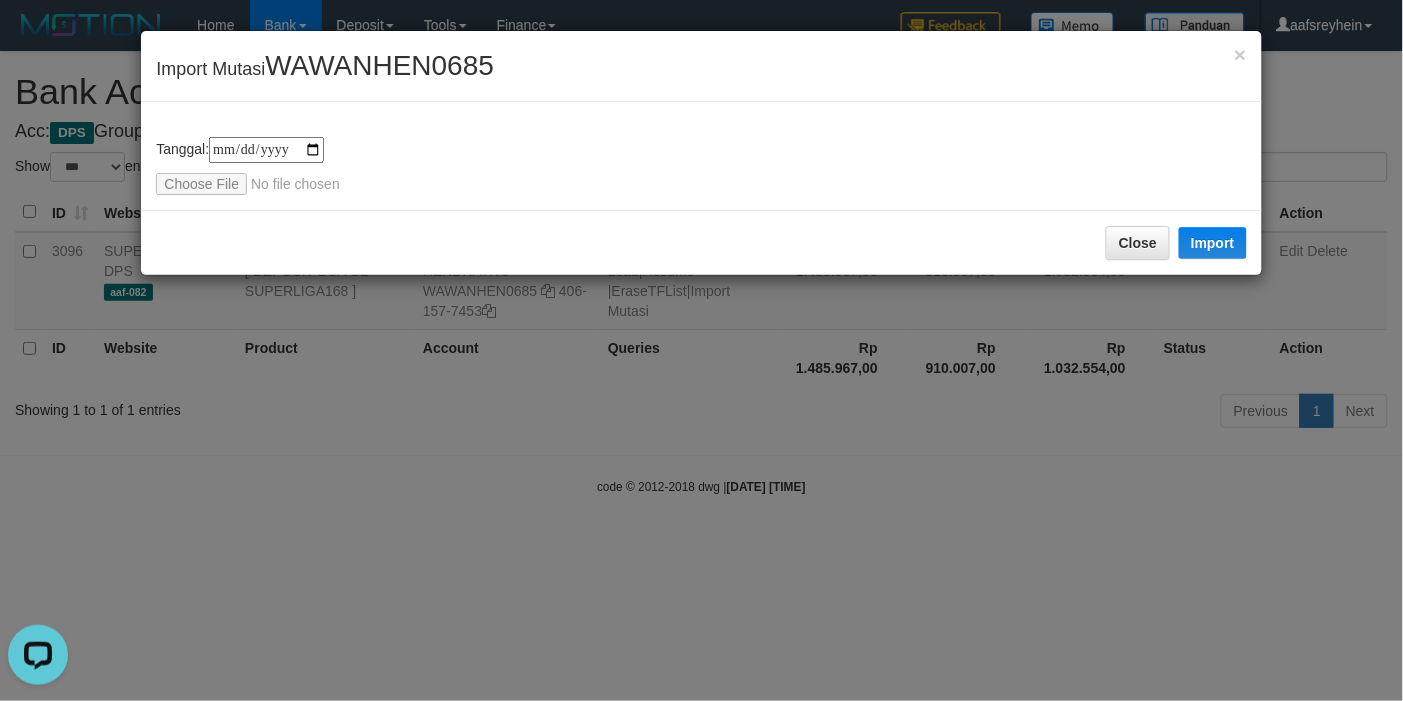 type on "**********" 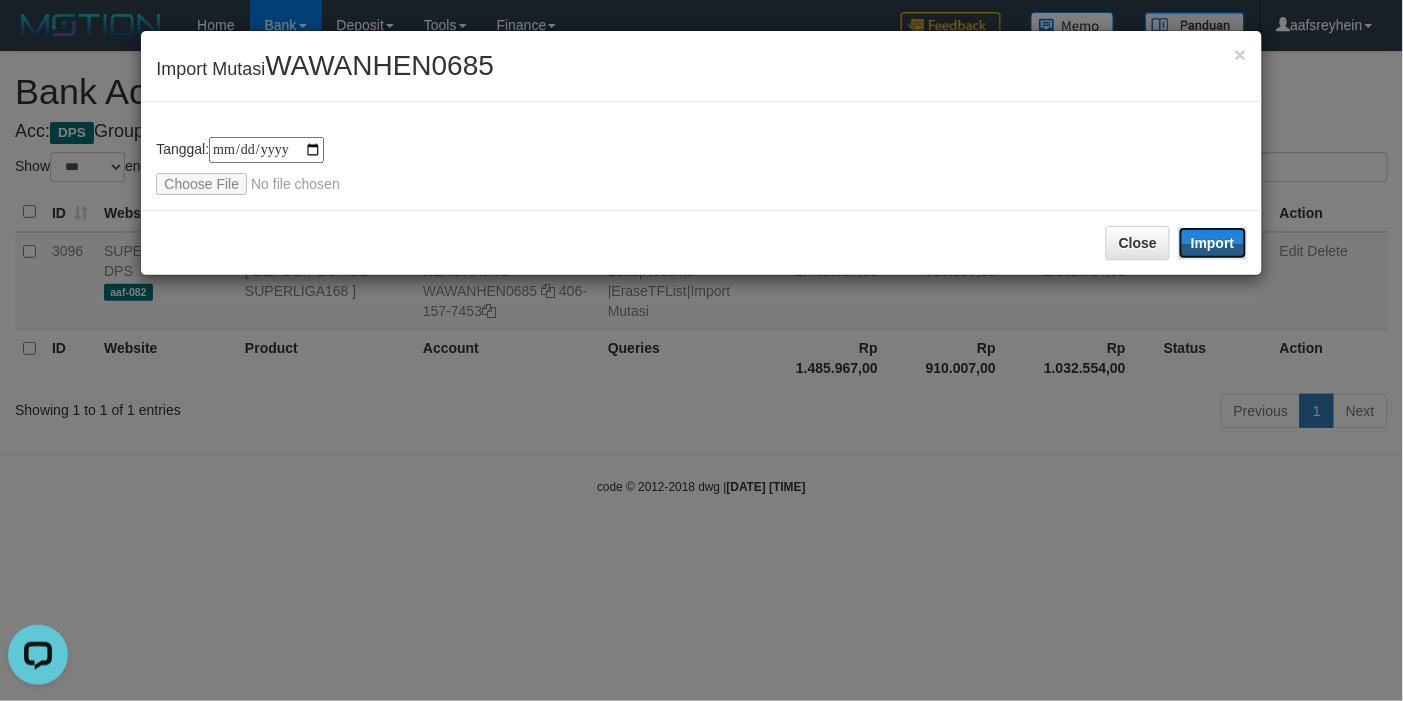 click on "Import" at bounding box center (1213, 243) 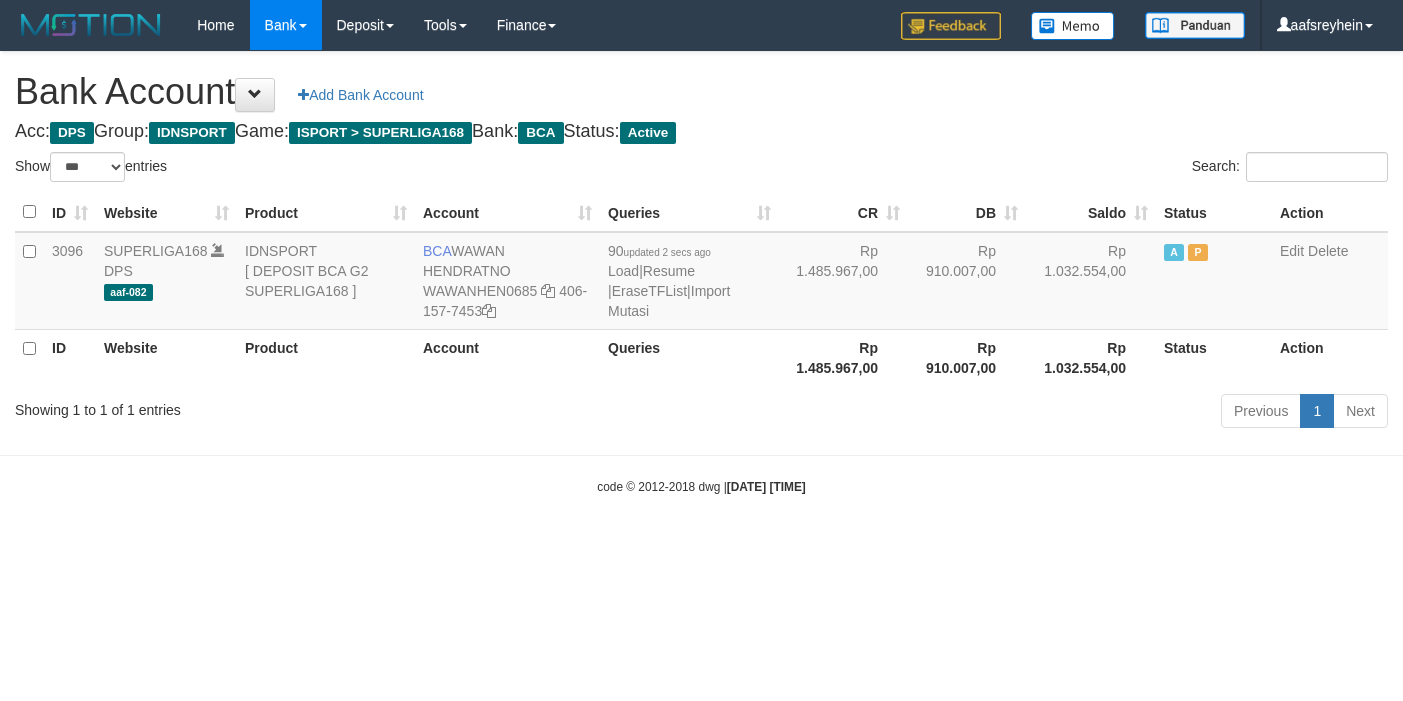 select on "***" 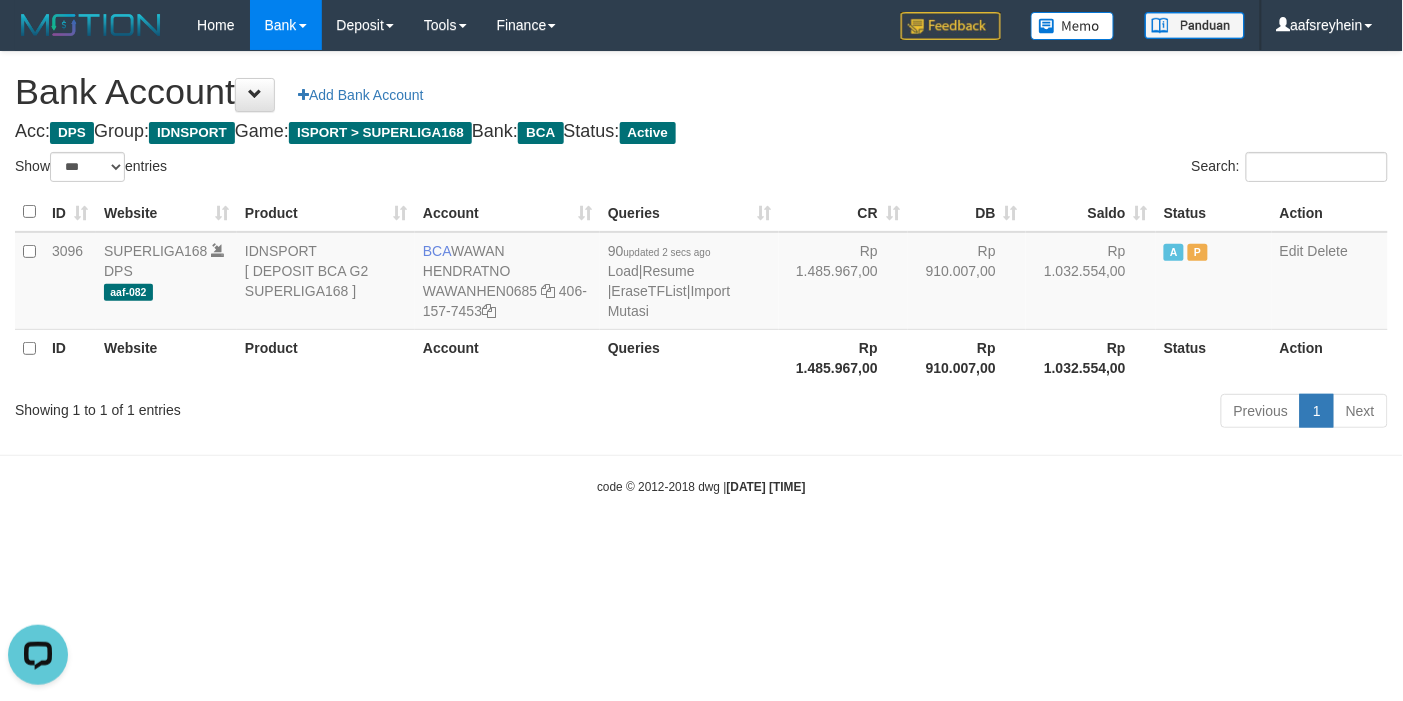 scroll, scrollTop: 0, scrollLeft: 0, axis: both 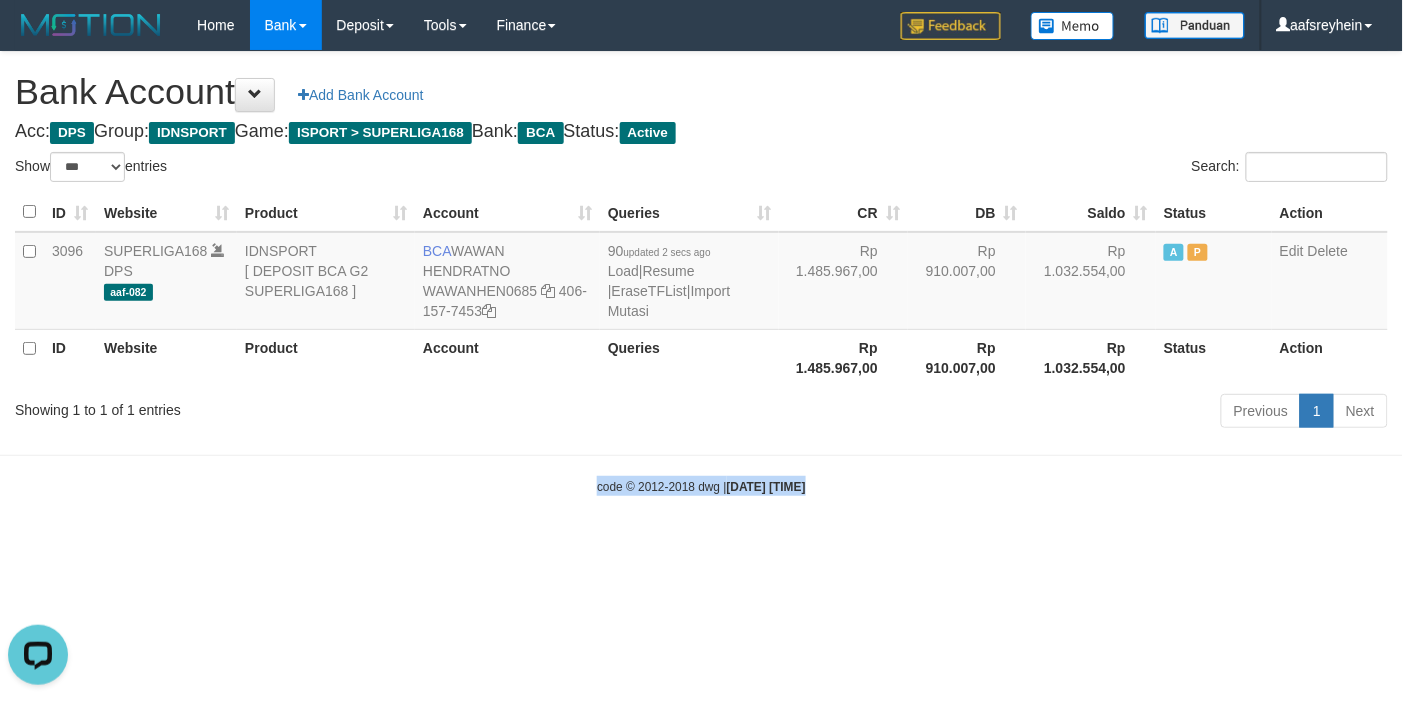 click on "code © 2012-2018 dwg |  2025/07/13 05:18:02" at bounding box center [701, 486] 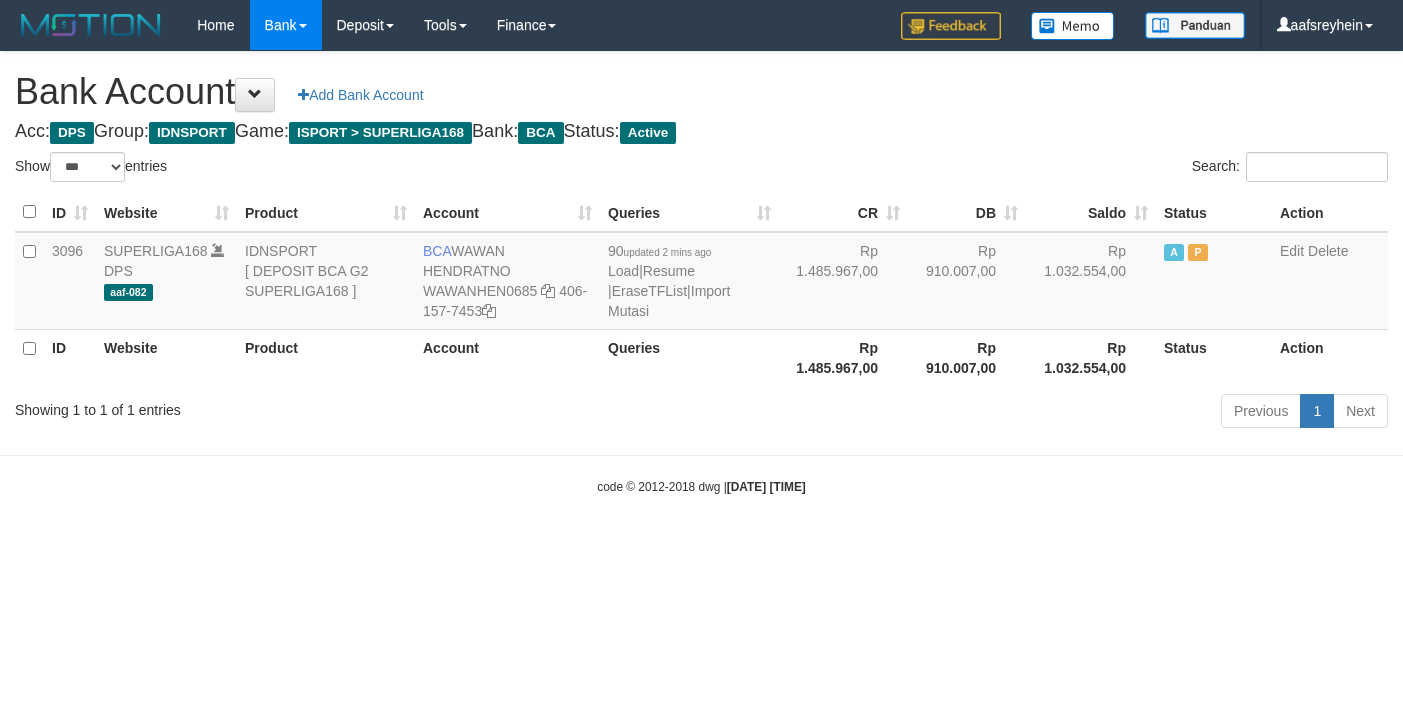 select on "***" 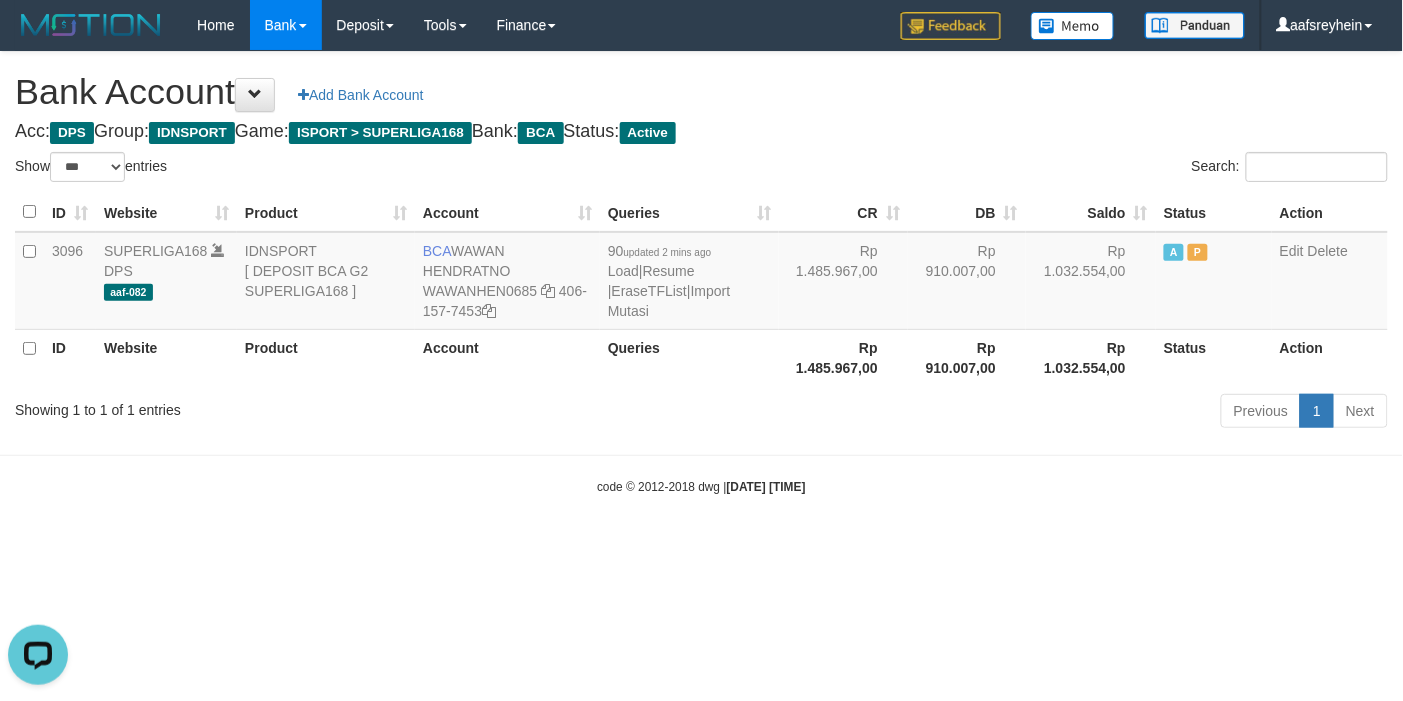 scroll, scrollTop: 0, scrollLeft: 0, axis: both 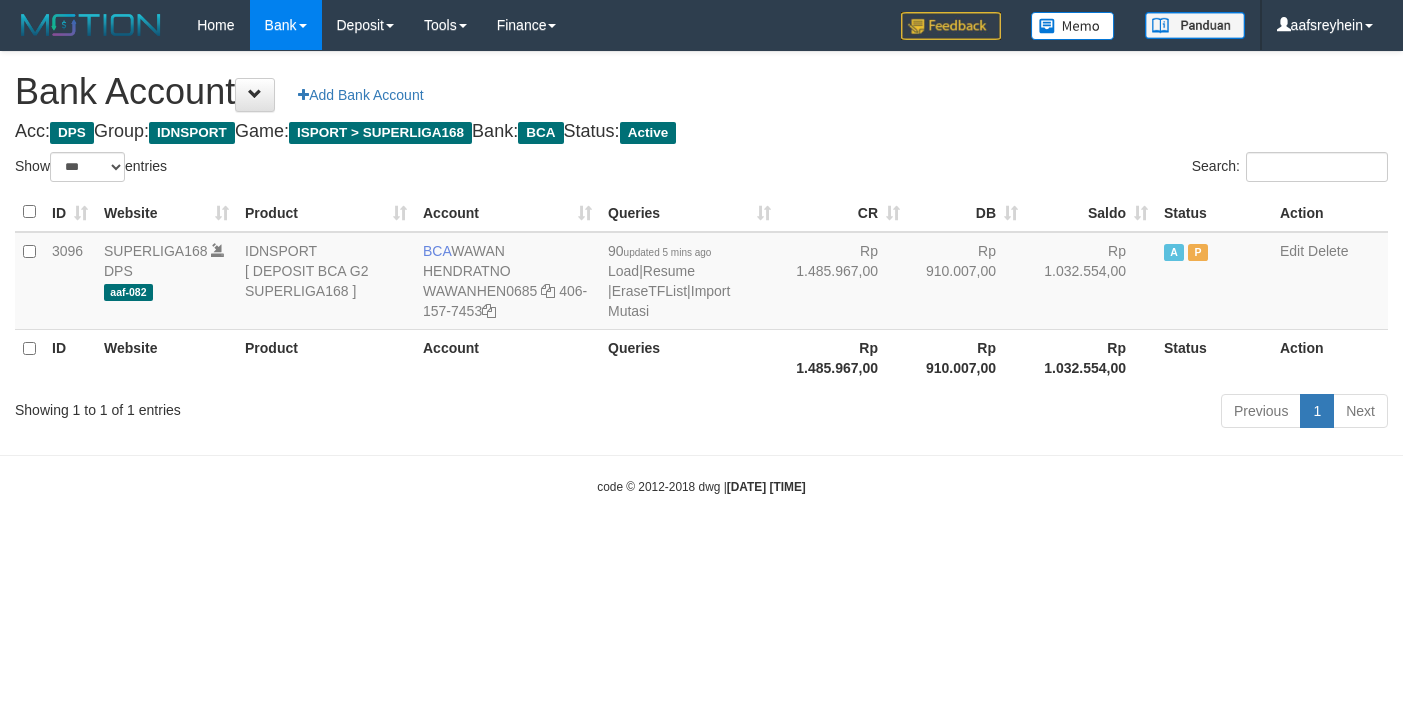 select on "***" 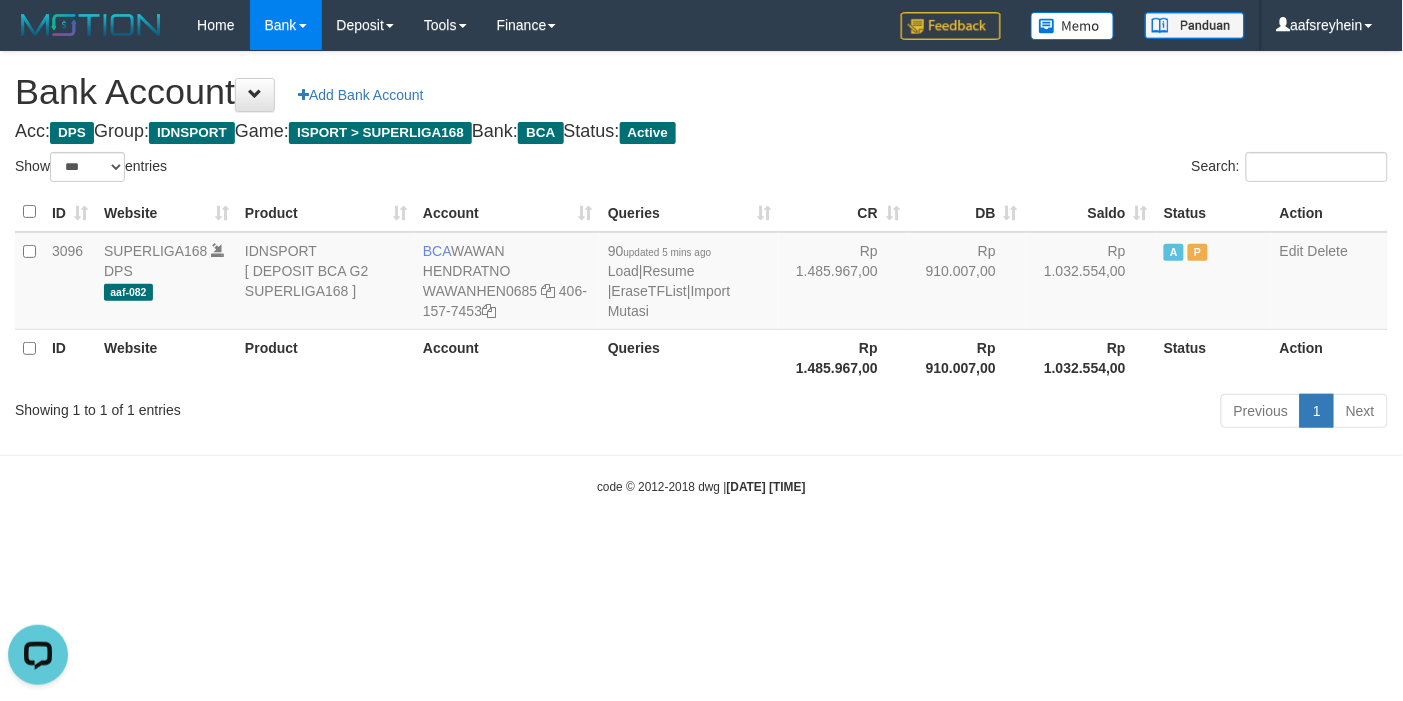 scroll, scrollTop: 0, scrollLeft: 0, axis: both 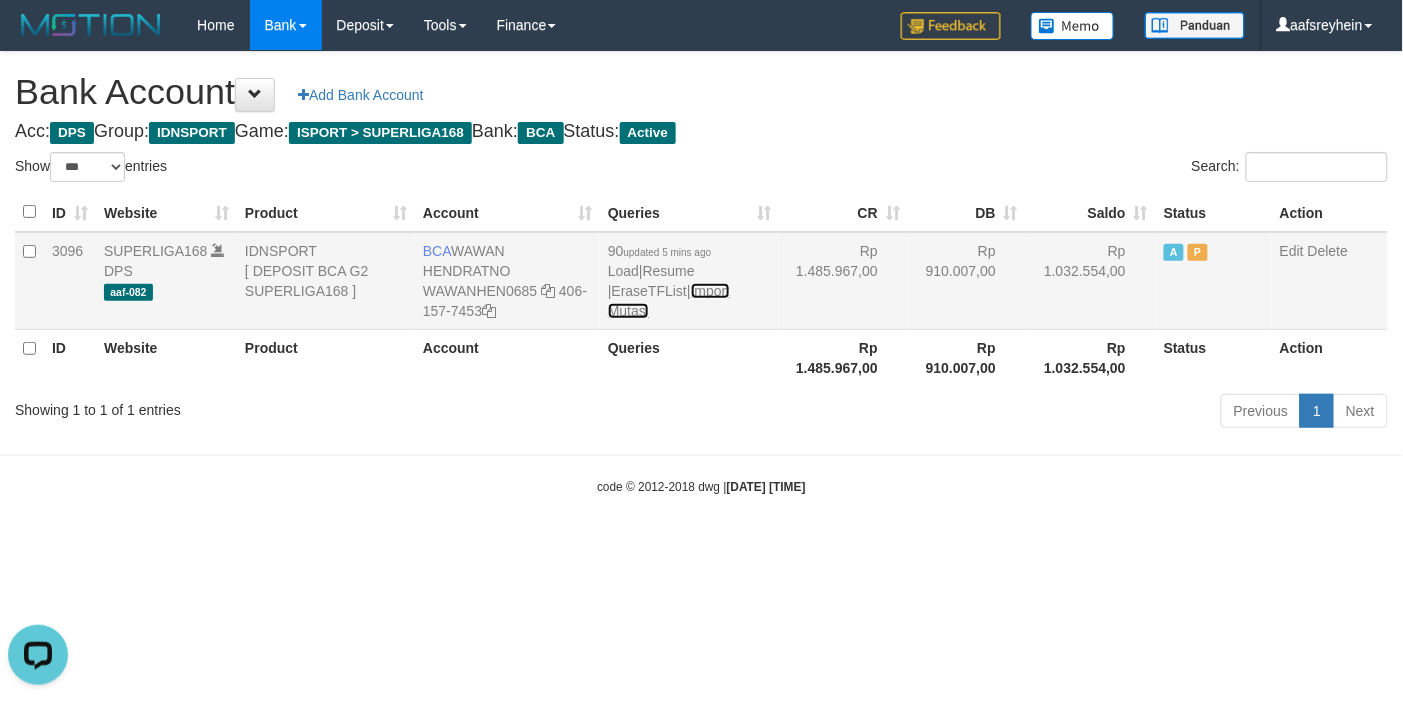 click on "Import Mutasi" at bounding box center (669, 301) 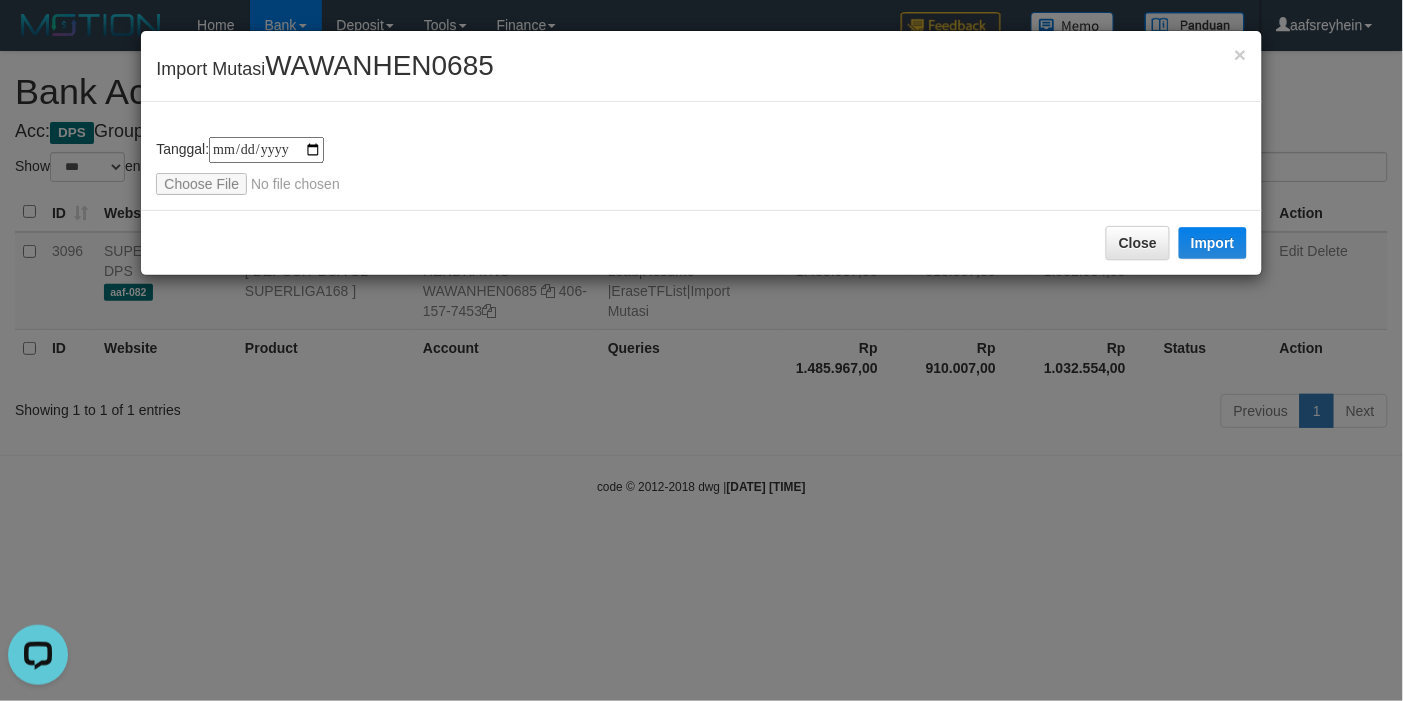 type on "**********" 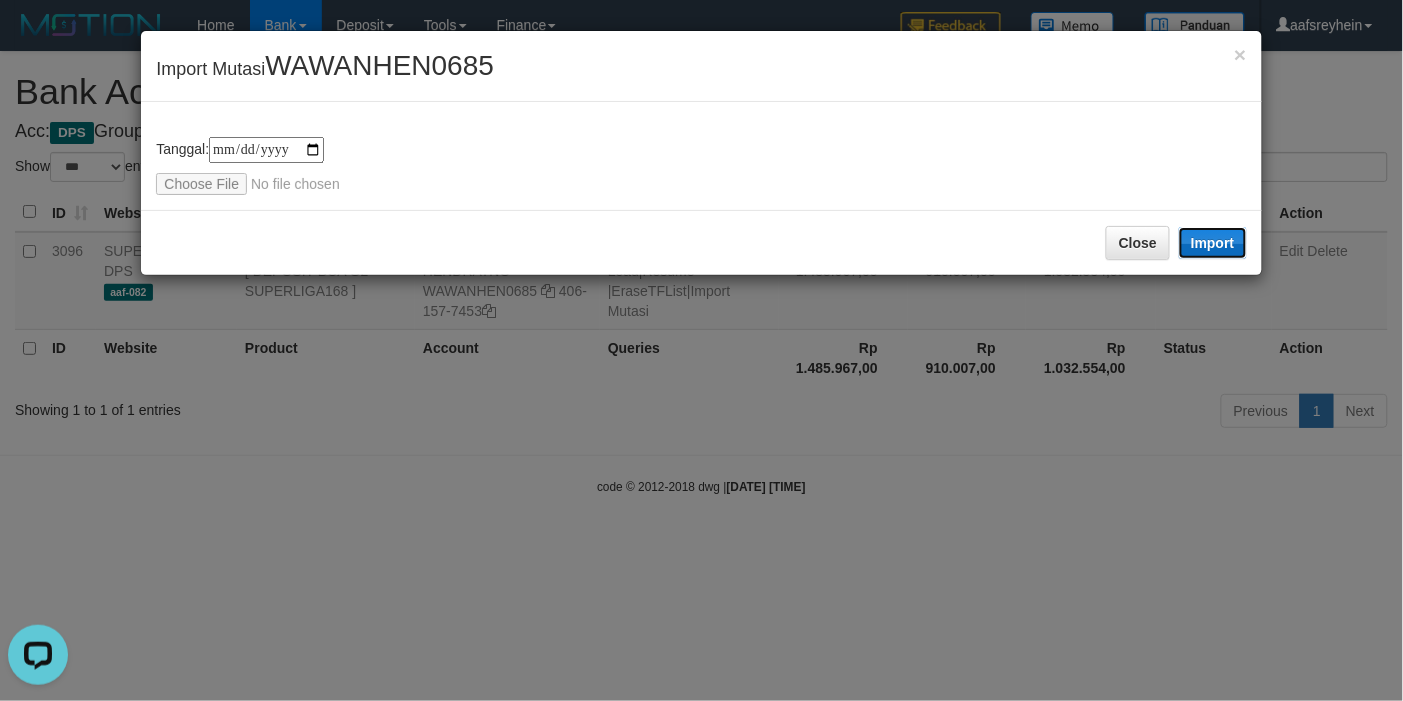 click on "Import" at bounding box center (1213, 243) 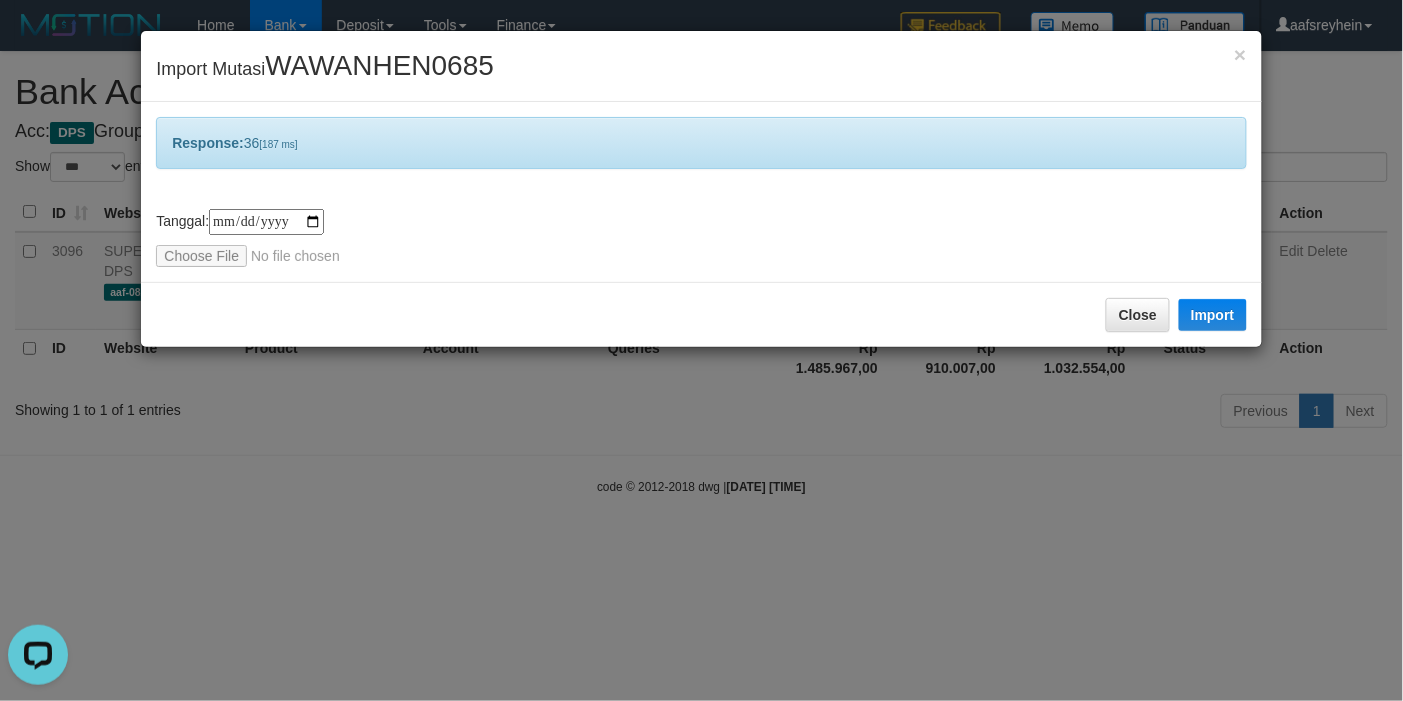 click on "Close
Import" at bounding box center [701, 314] 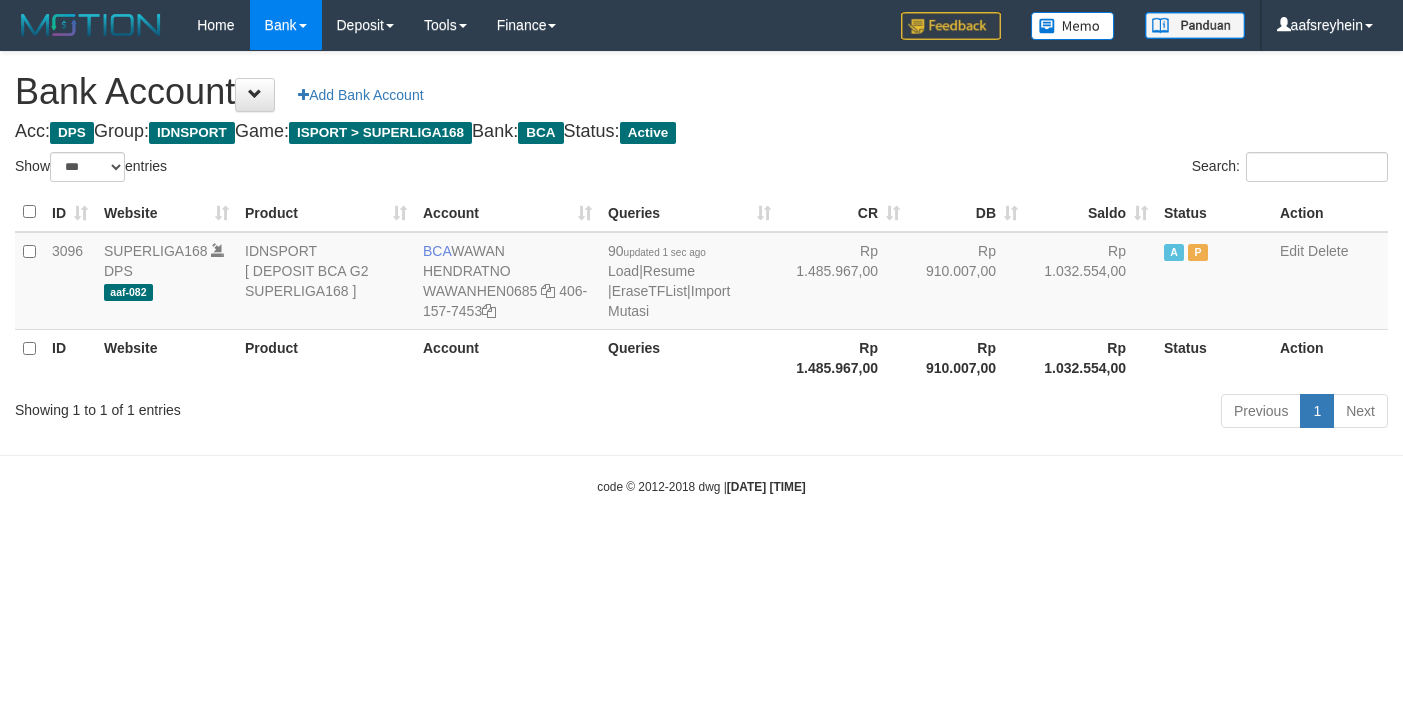 select on "***" 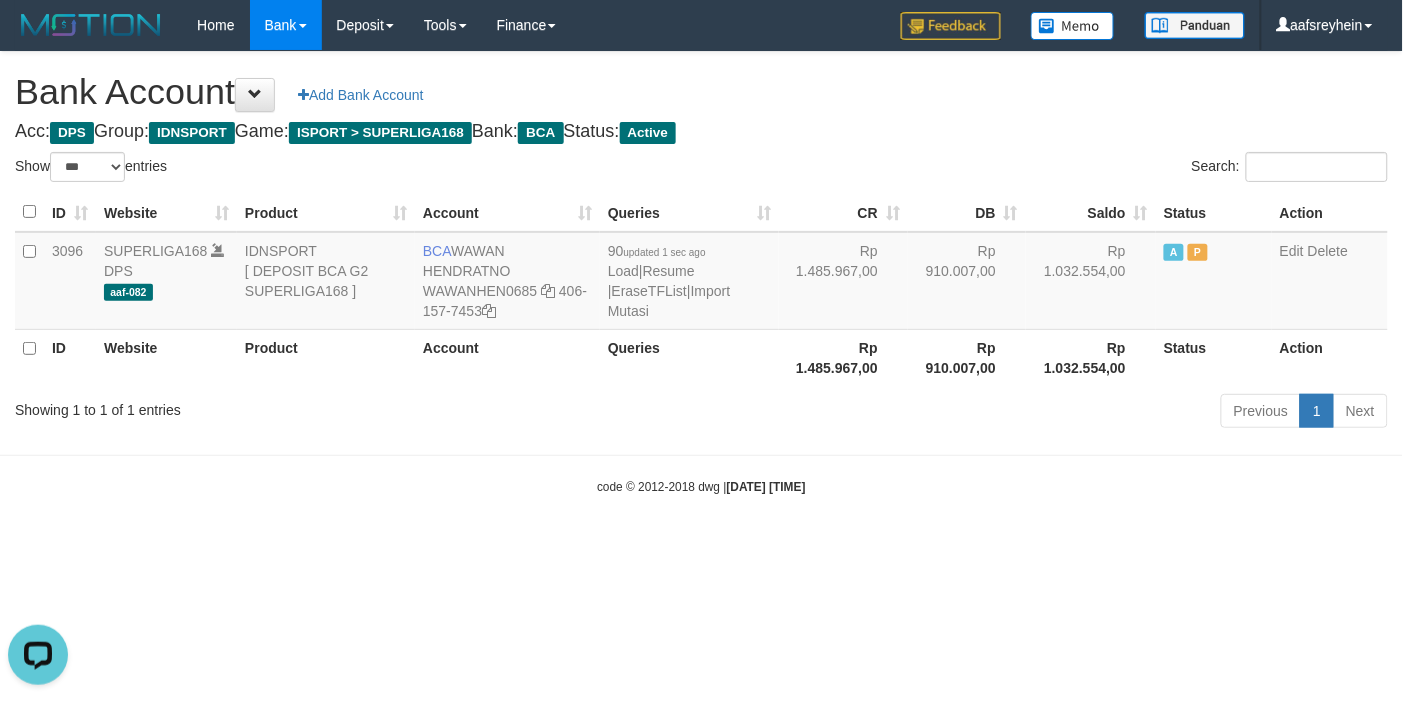 scroll, scrollTop: 0, scrollLeft: 0, axis: both 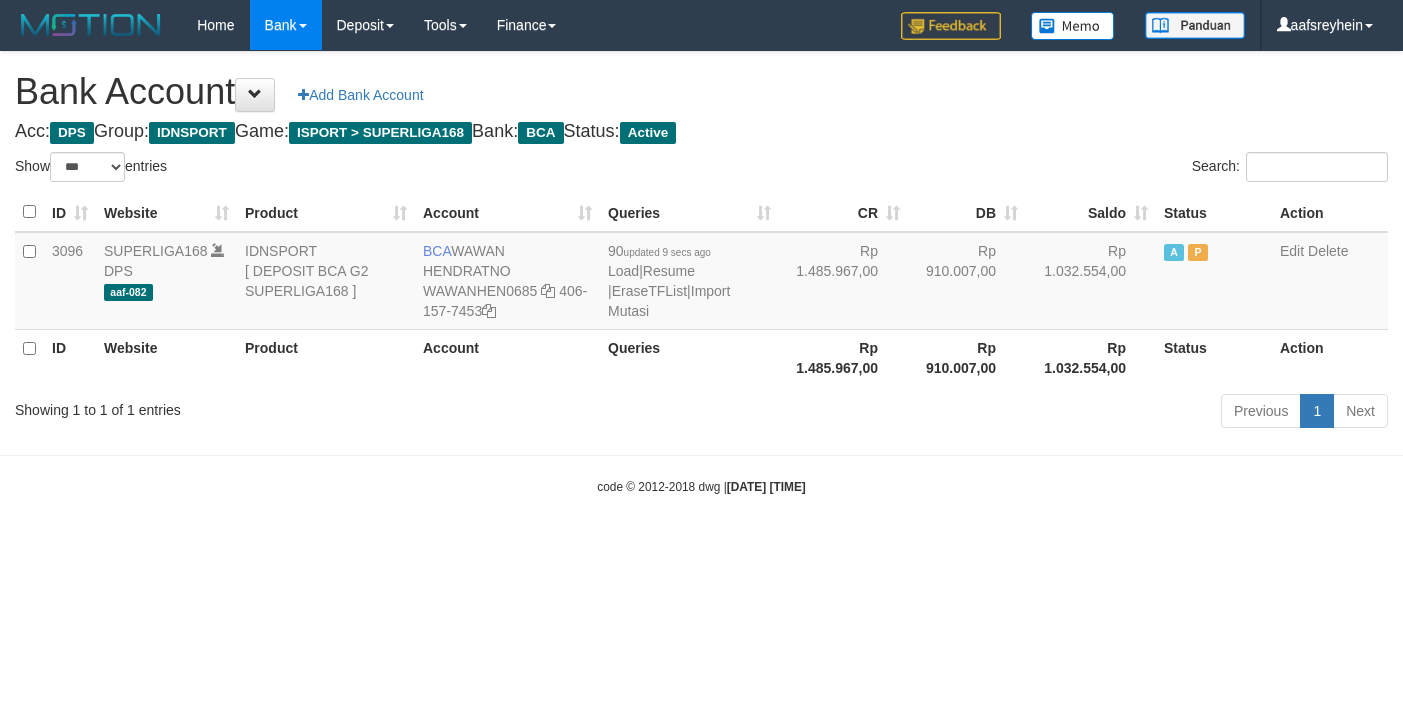 select on "***" 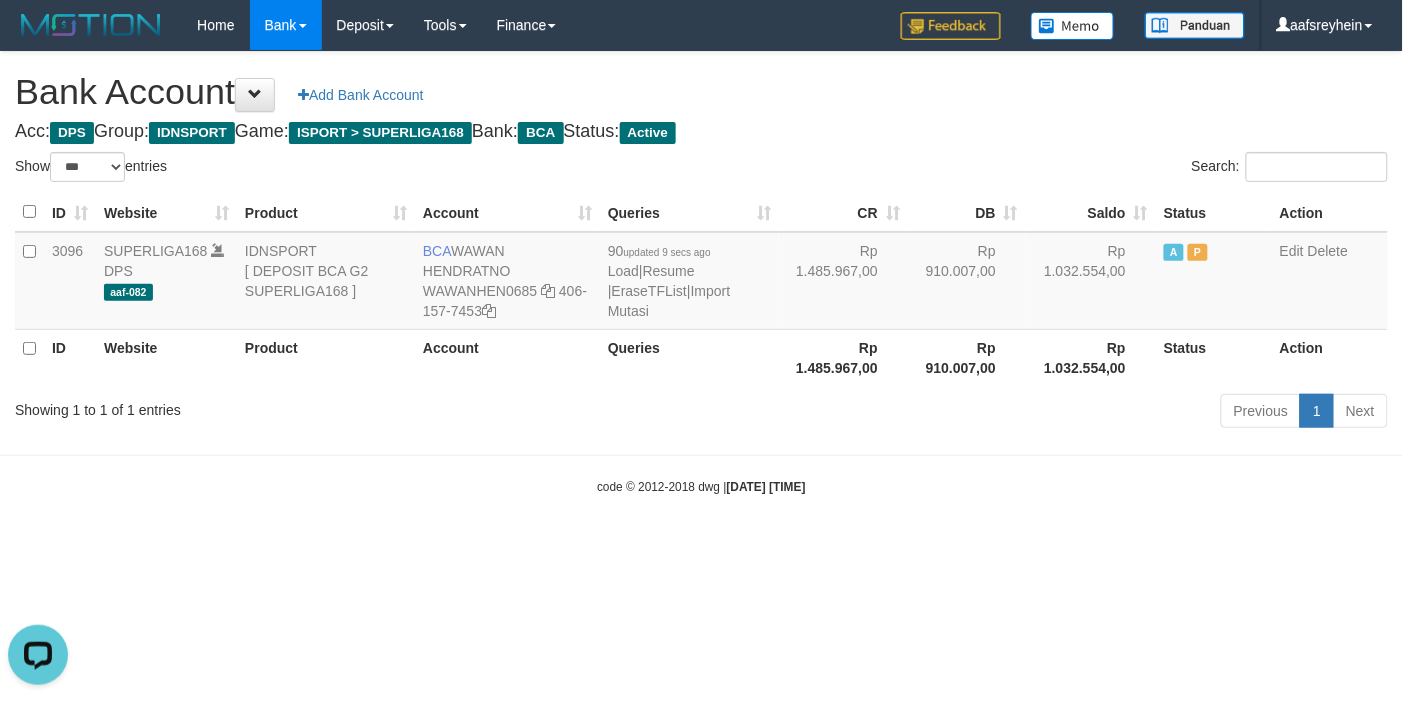 scroll, scrollTop: 0, scrollLeft: 0, axis: both 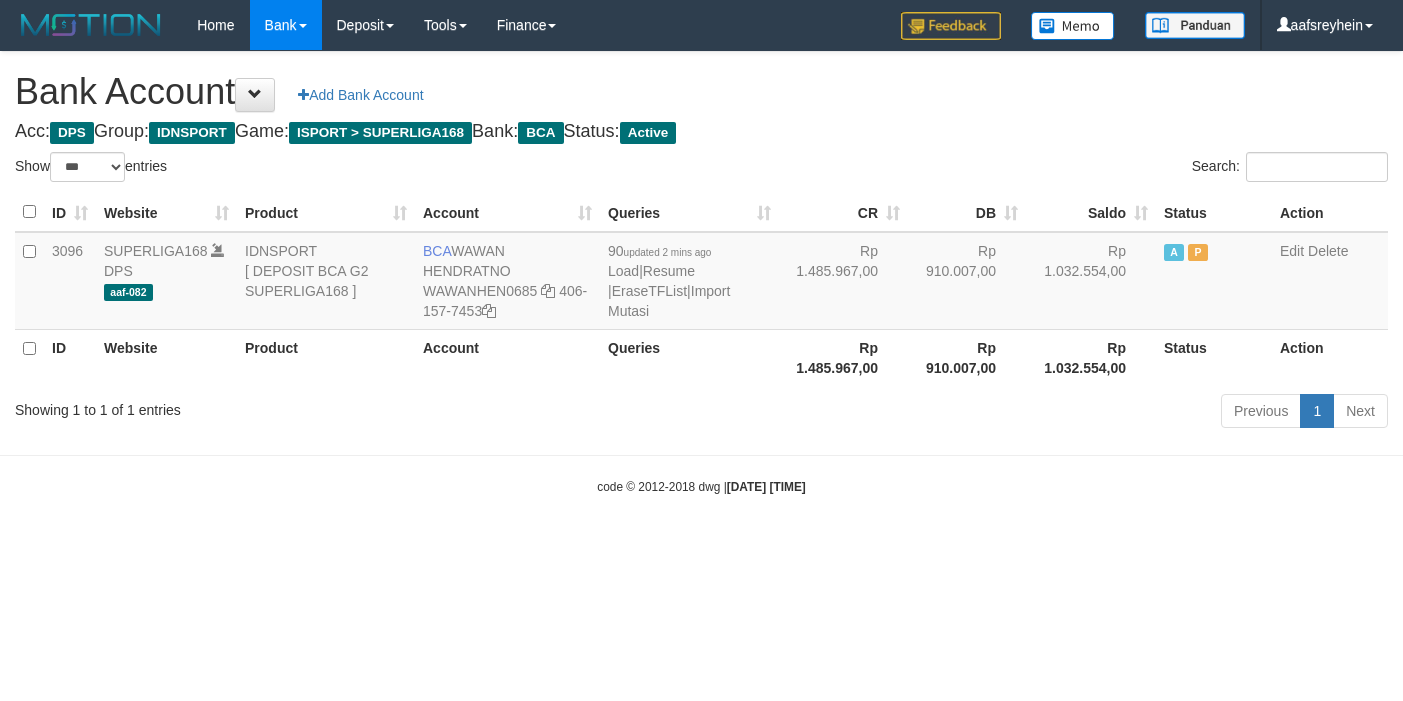 select on "***" 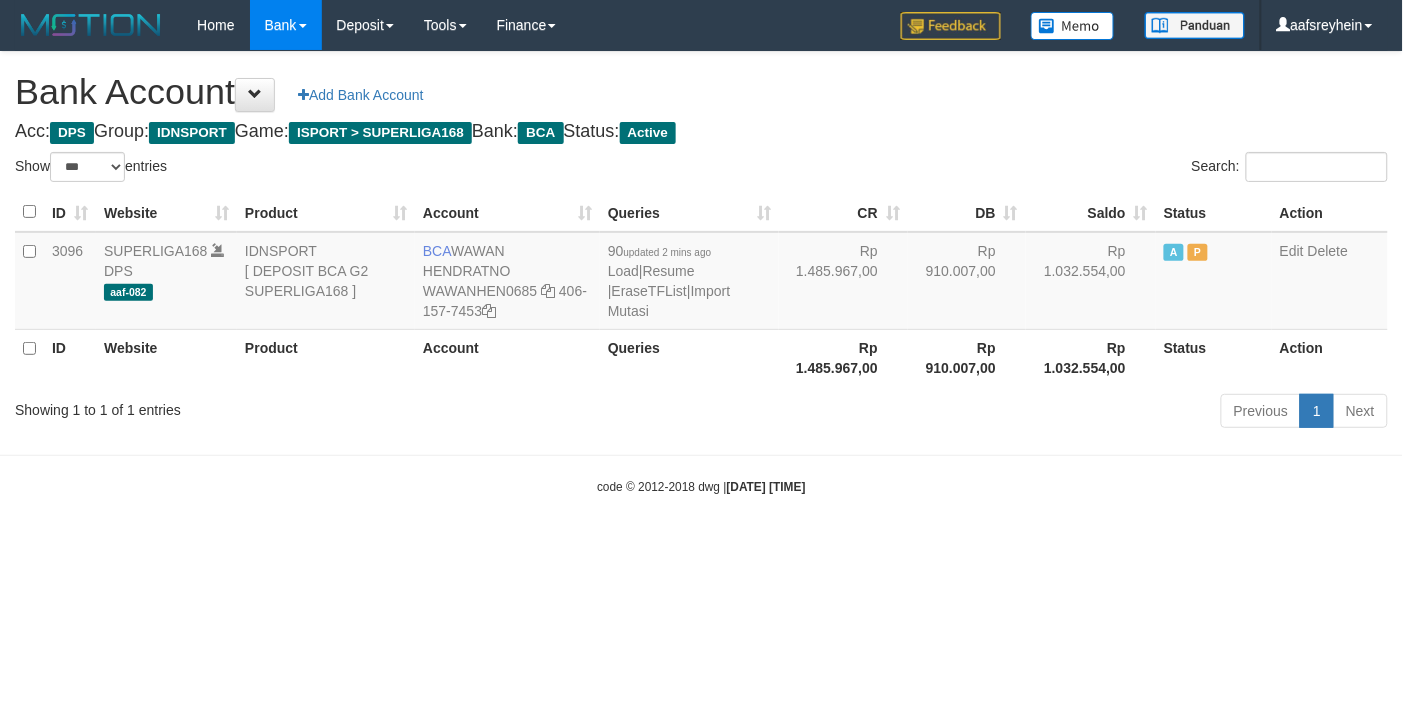 click on "Toggle navigation
Home
Bank
Account List
Load
By Website
Group
[ISPORT]													SUPERLIGA168
By Load Group (DPS)" at bounding box center [701, 273] 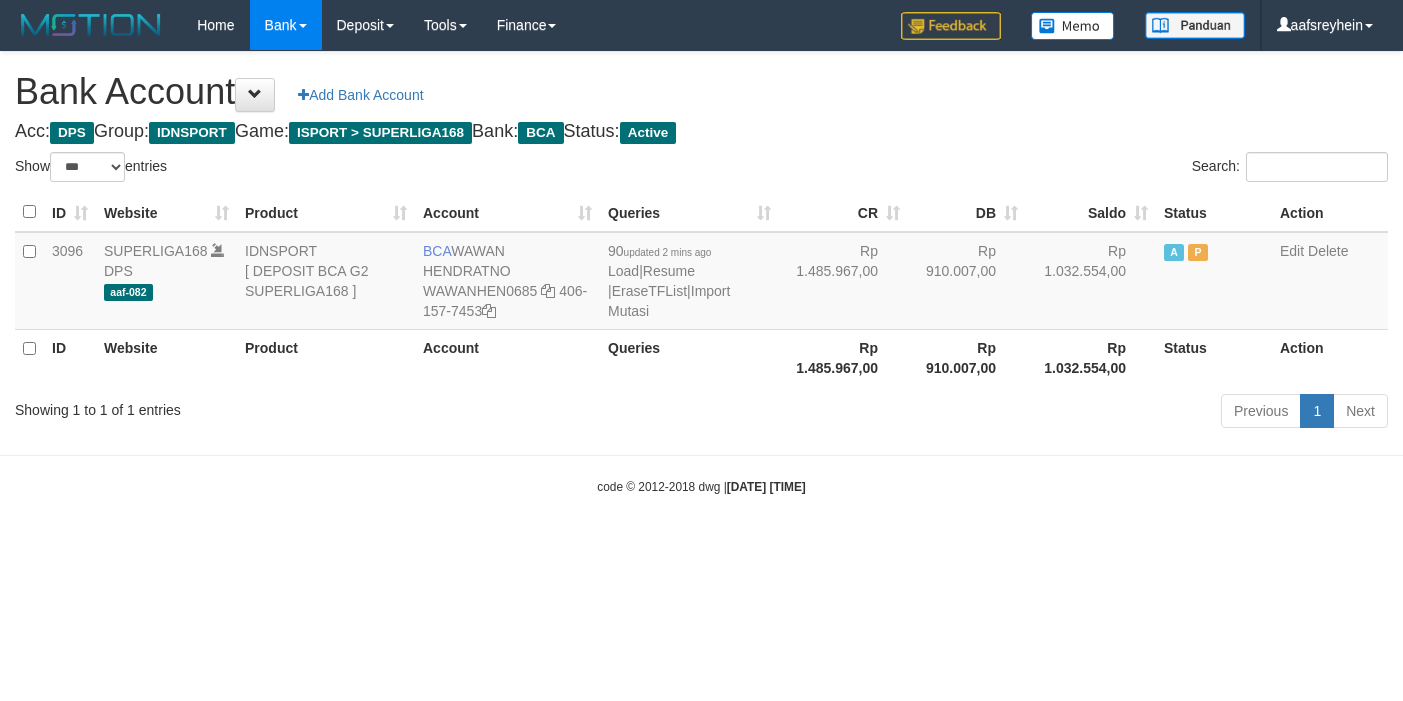 select on "***" 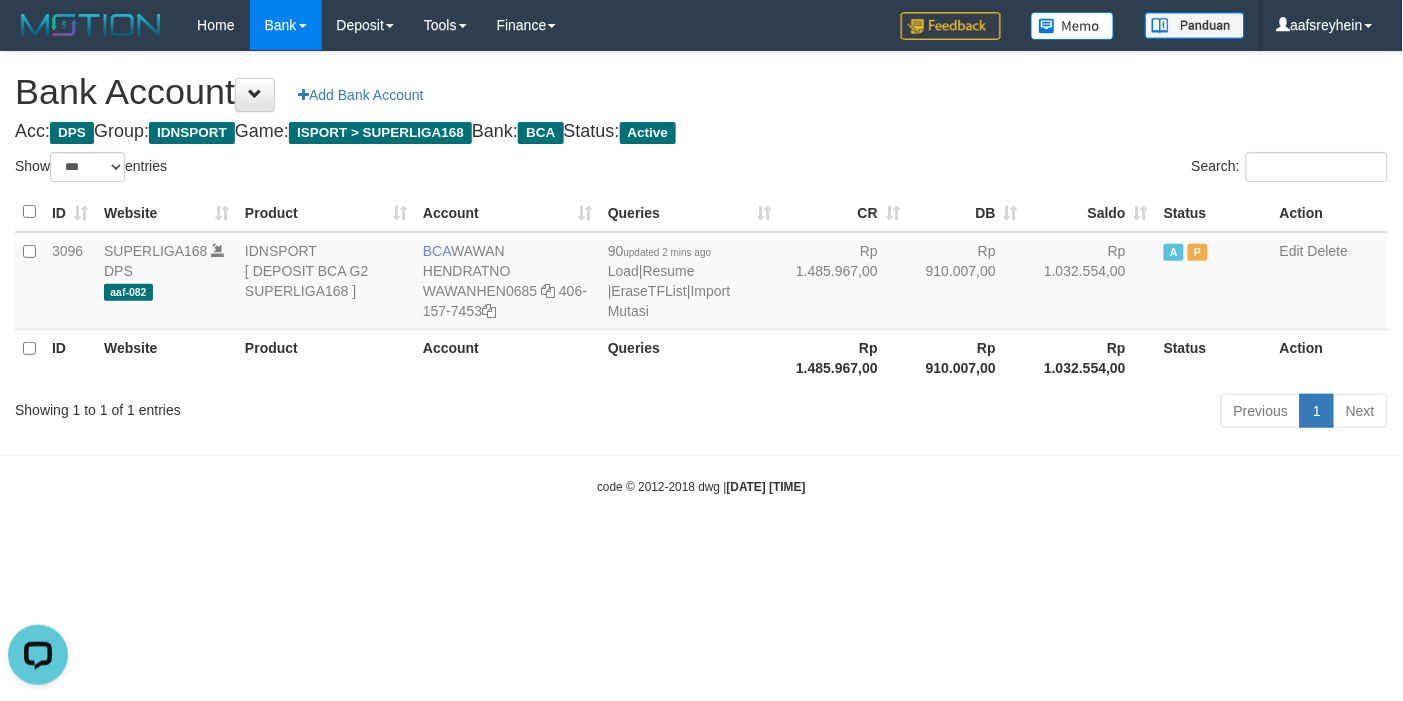 scroll, scrollTop: 0, scrollLeft: 0, axis: both 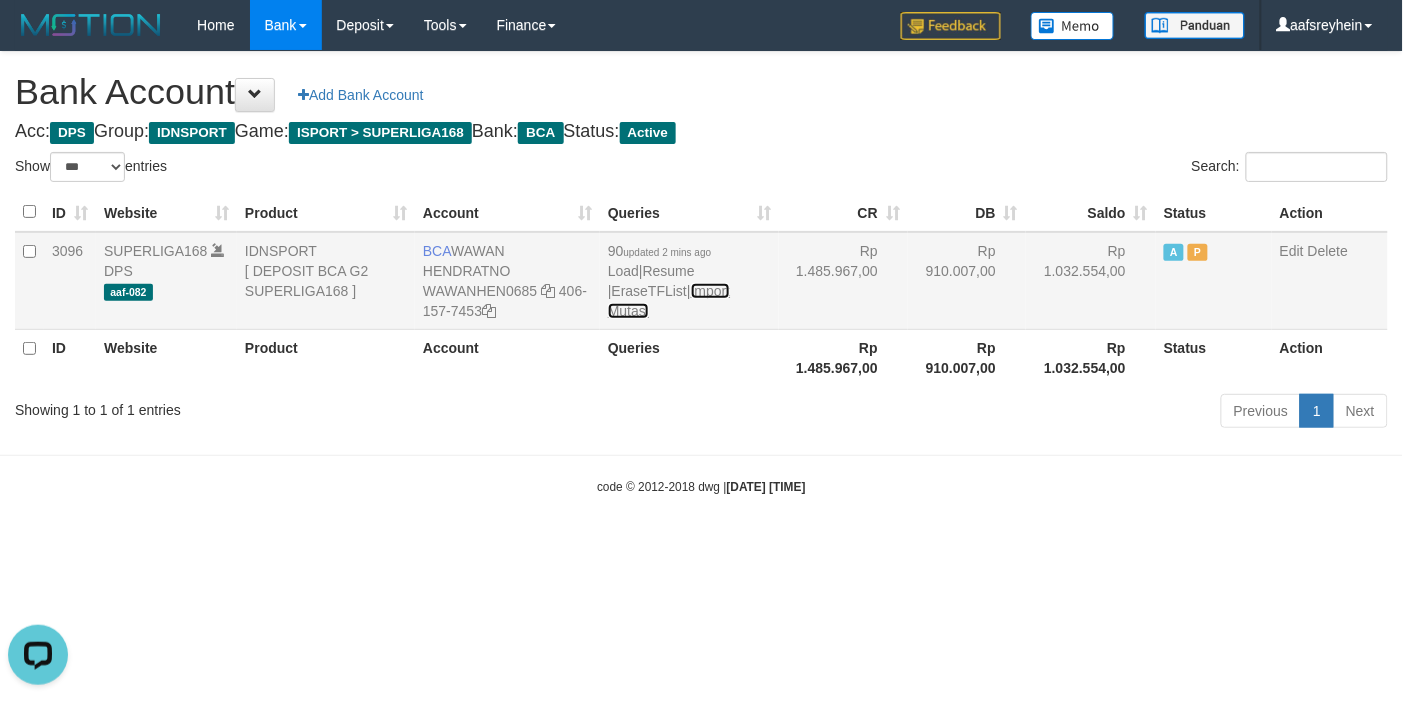 click on "Import Mutasi" at bounding box center (669, 301) 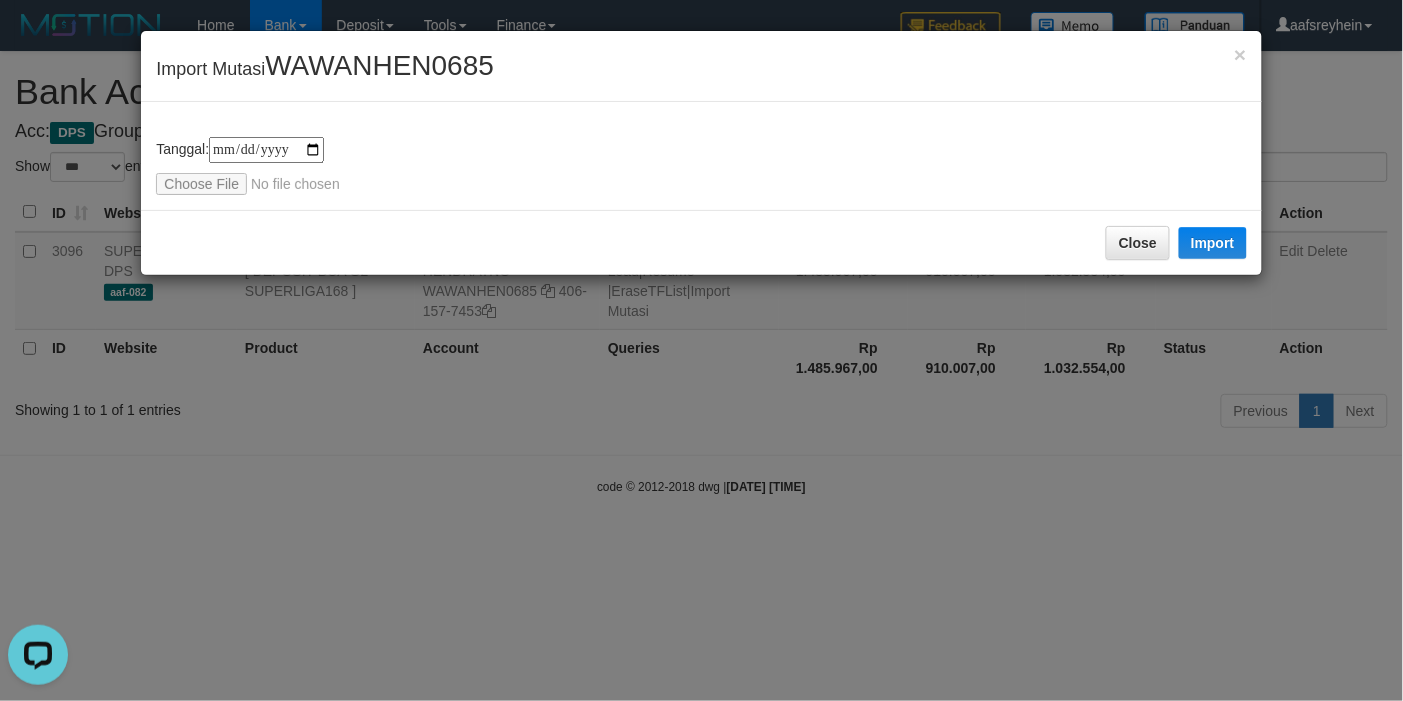 type on "**********" 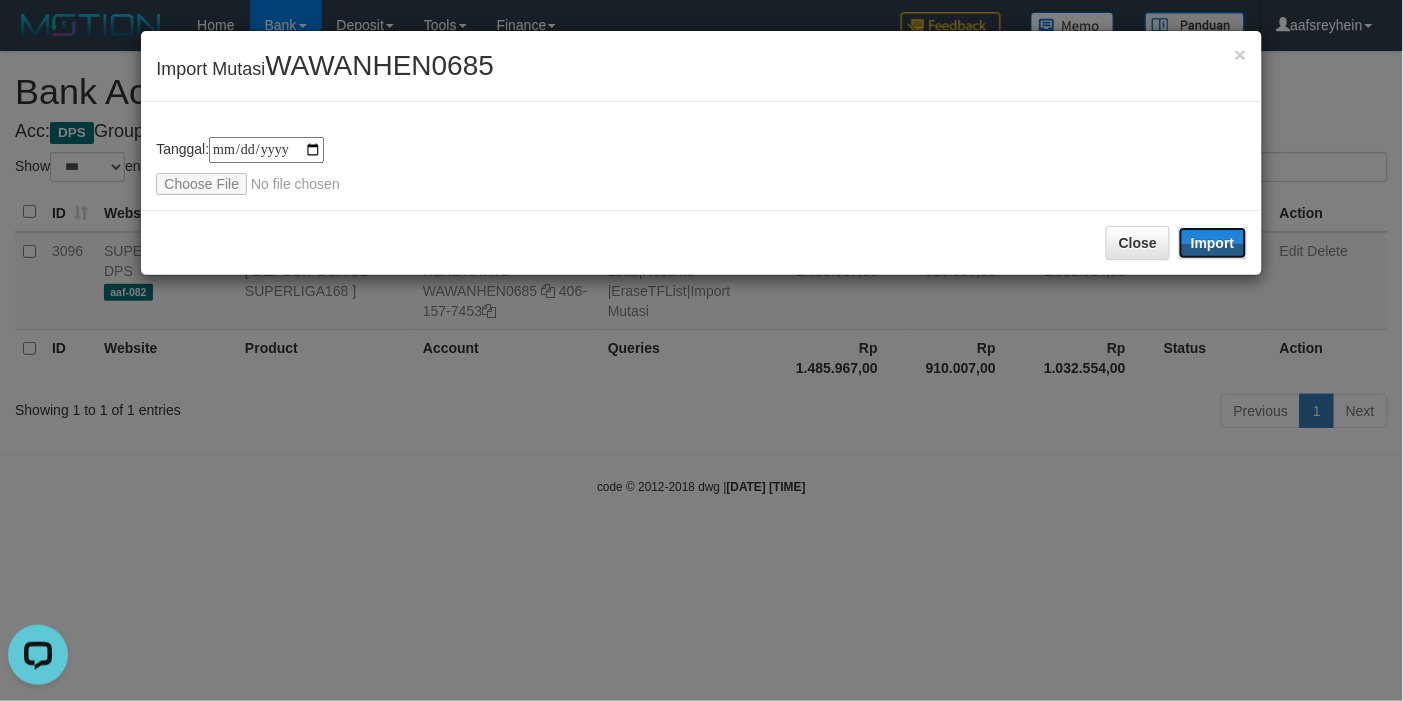 click on "Import" at bounding box center (1213, 243) 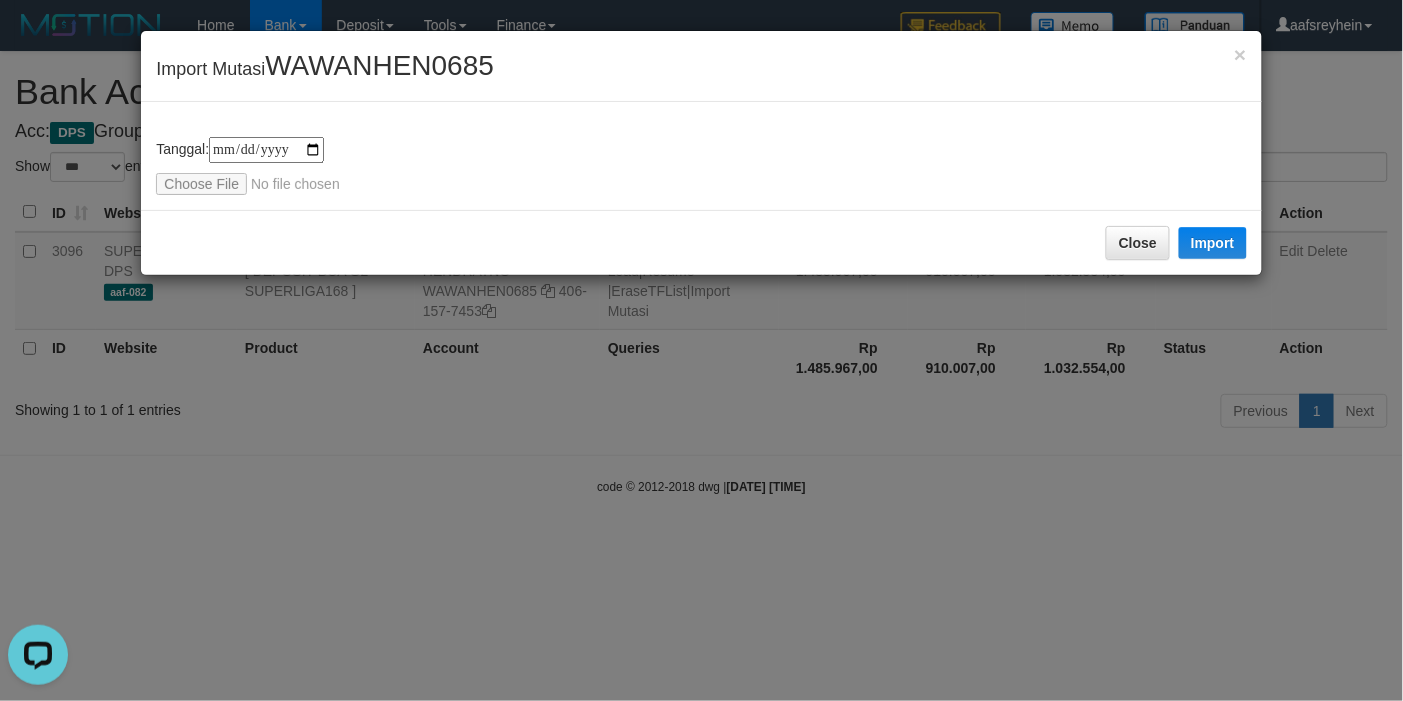click on "**********" at bounding box center (701, 350) 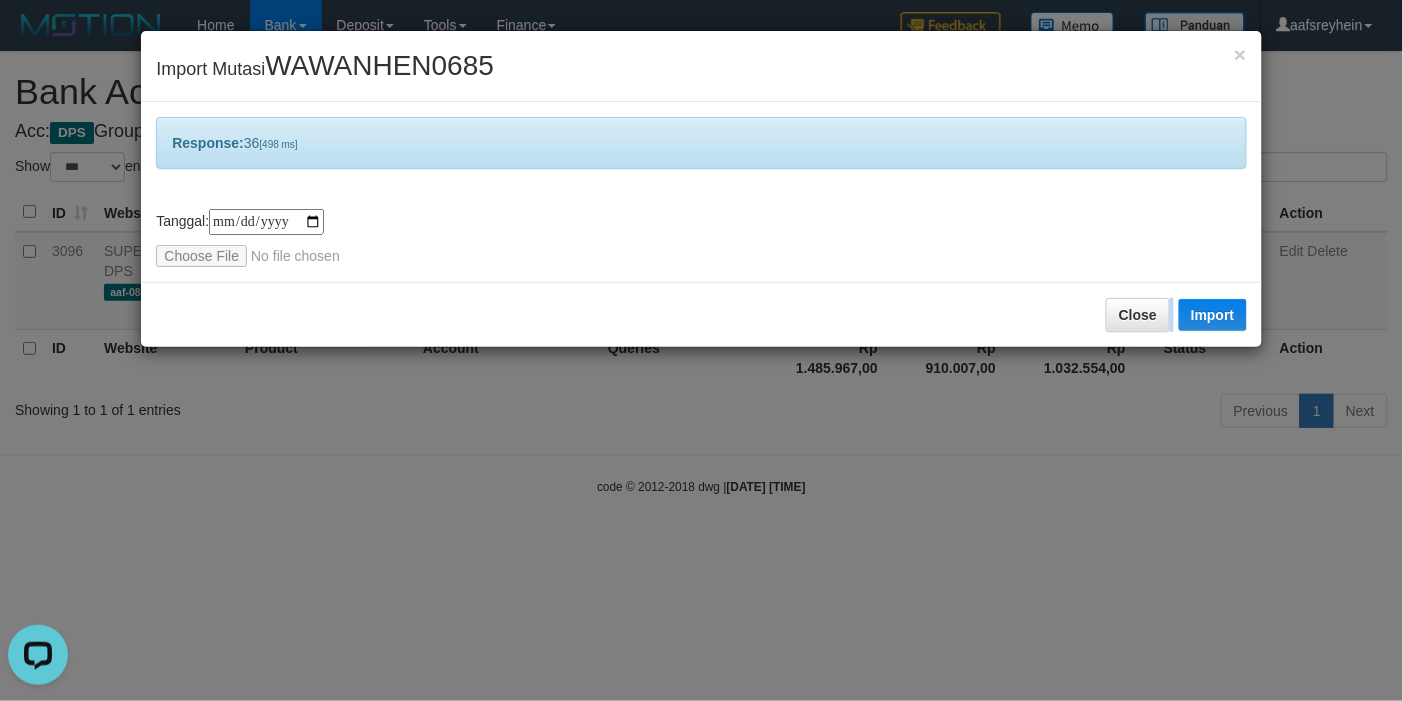 click on "**********" at bounding box center [701, 350] 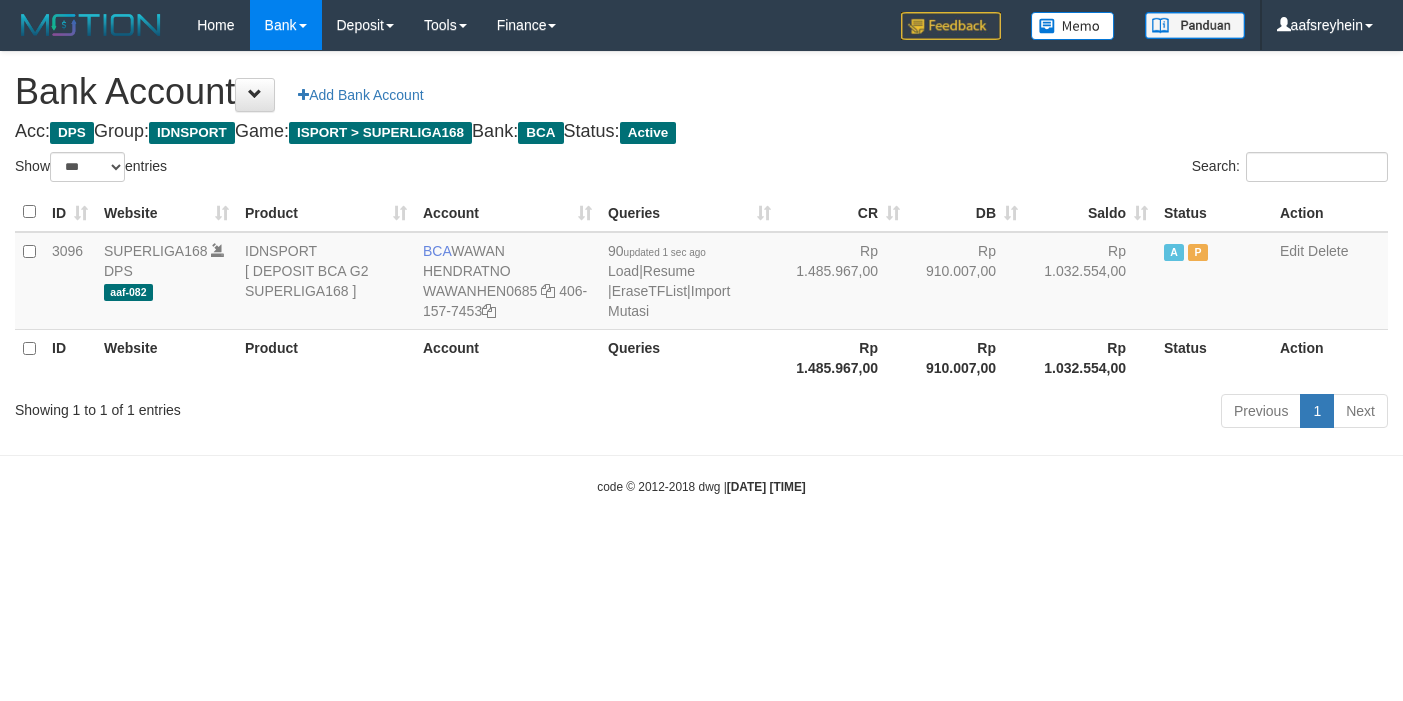 select on "***" 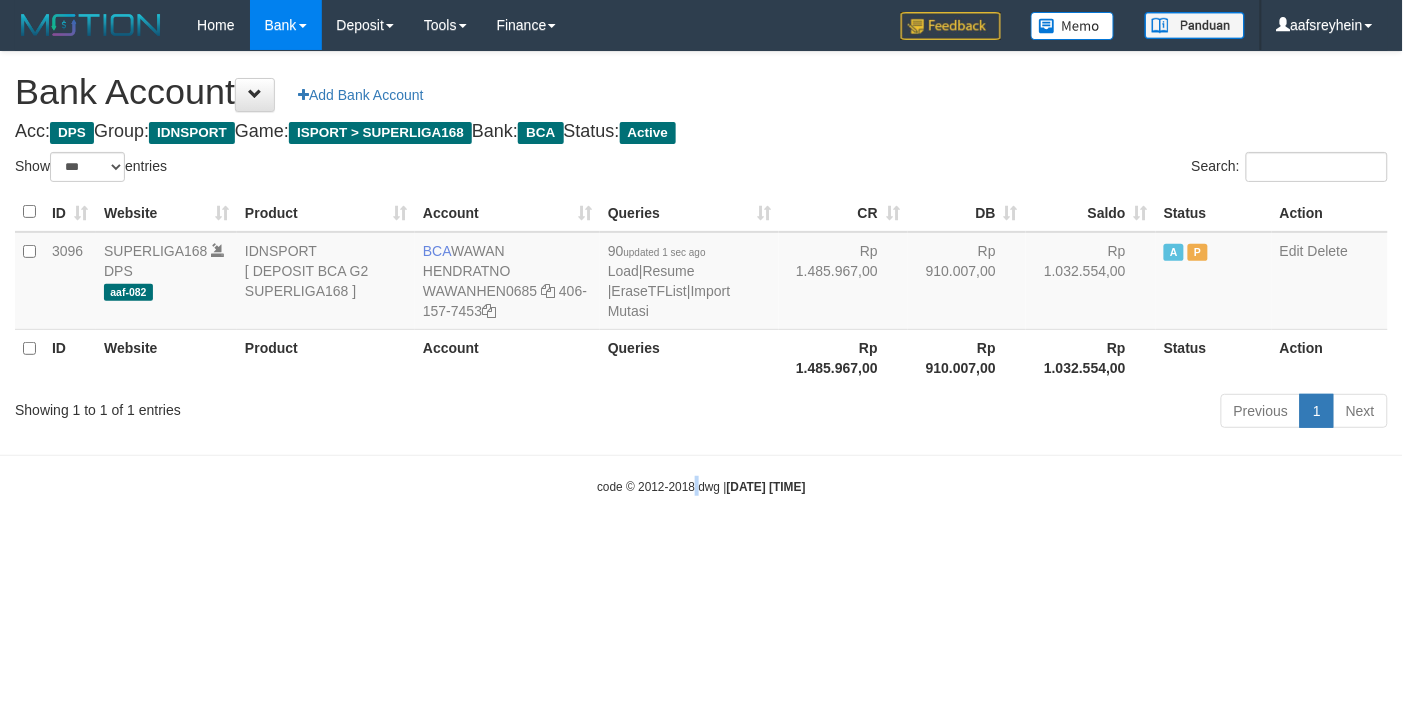 click on "Toggle navigation
Home
Bank
Account List
Load
By Website
Group
[ISPORT]													SUPERLIGA168
By Load Group (DPS)
-" at bounding box center (701, 273) 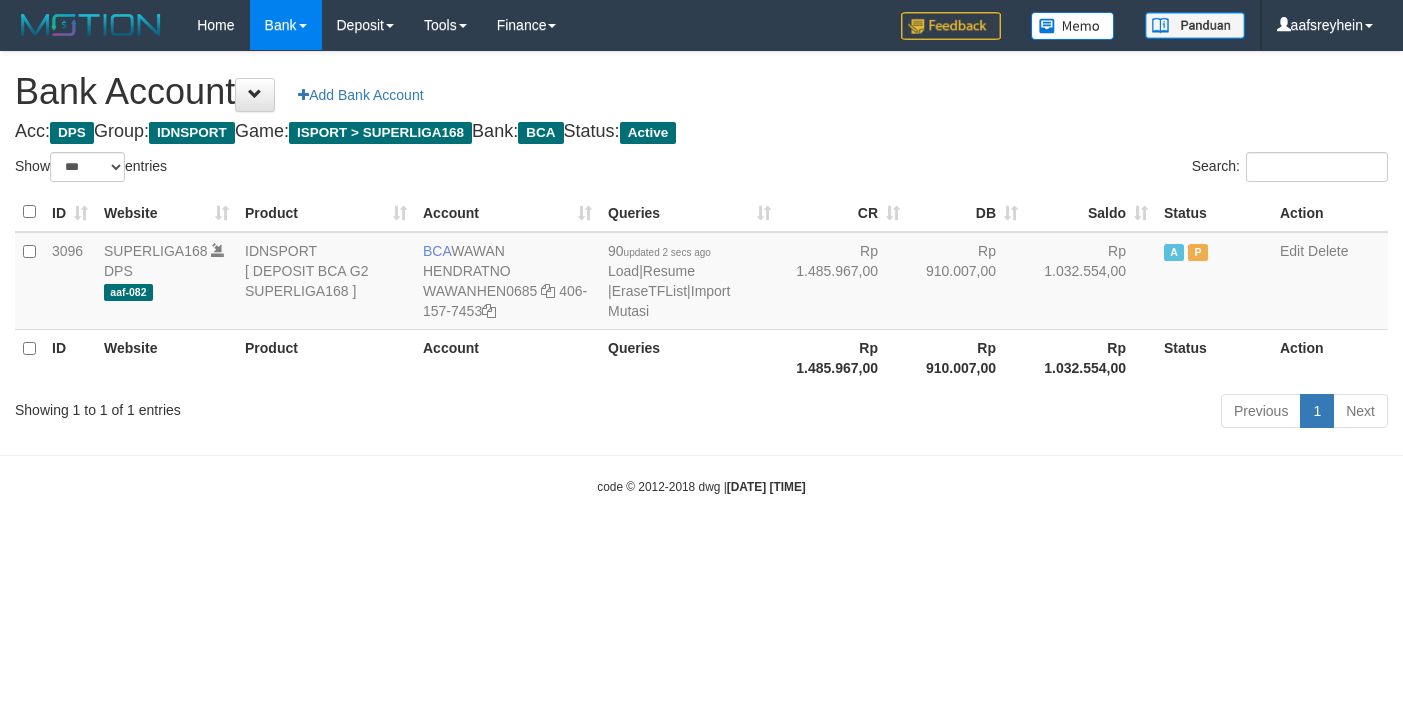 select on "***" 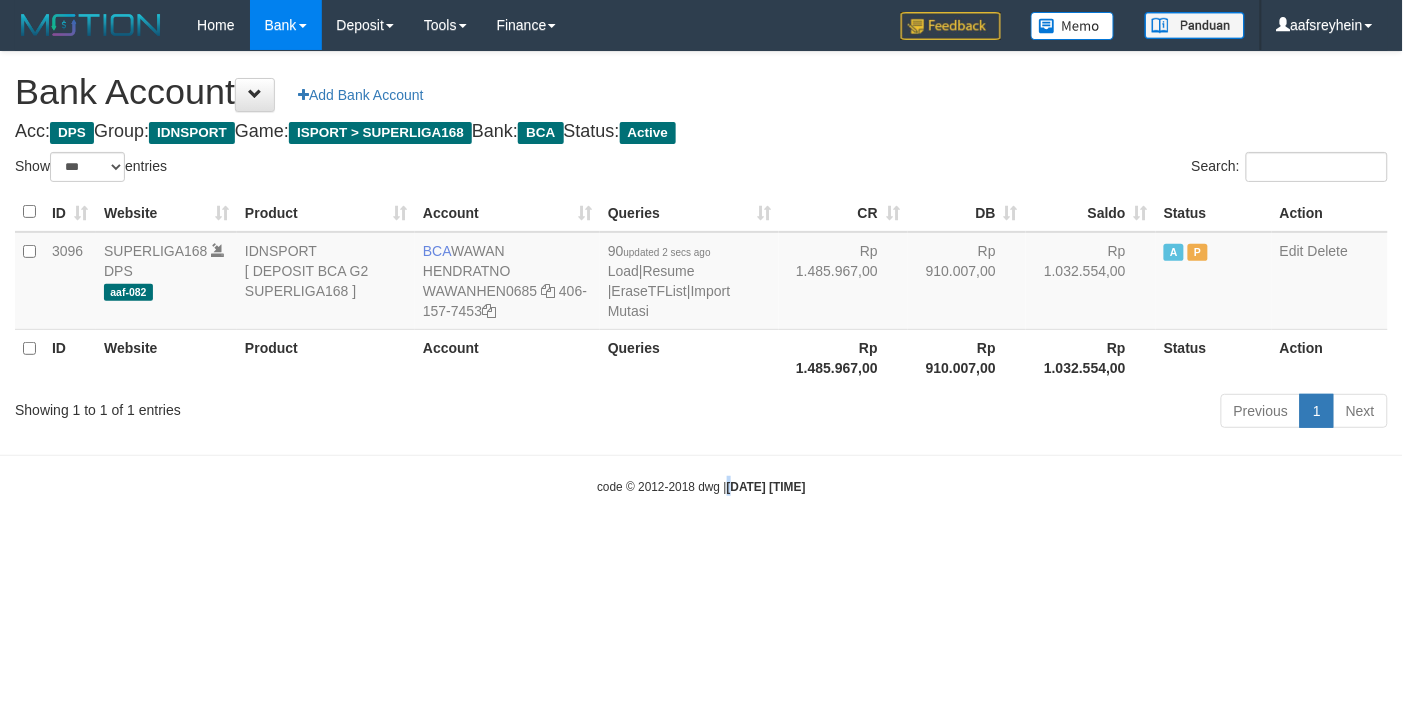 click on "Toggle navigation
Home
Bank
Account List
Load
By Website
Group
[ISPORT]													SUPERLIGA168
By Load Group (DPS)" at bounding box center (701, 273) 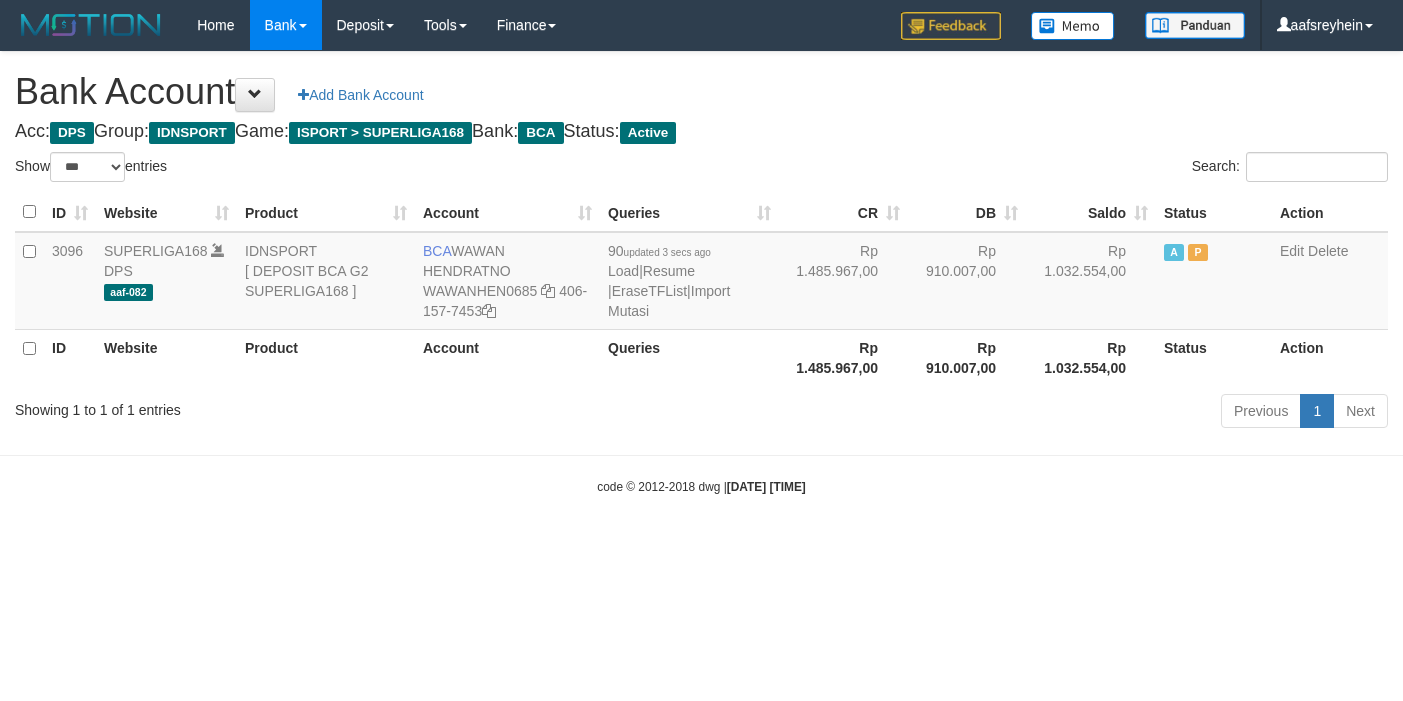 select on "***" 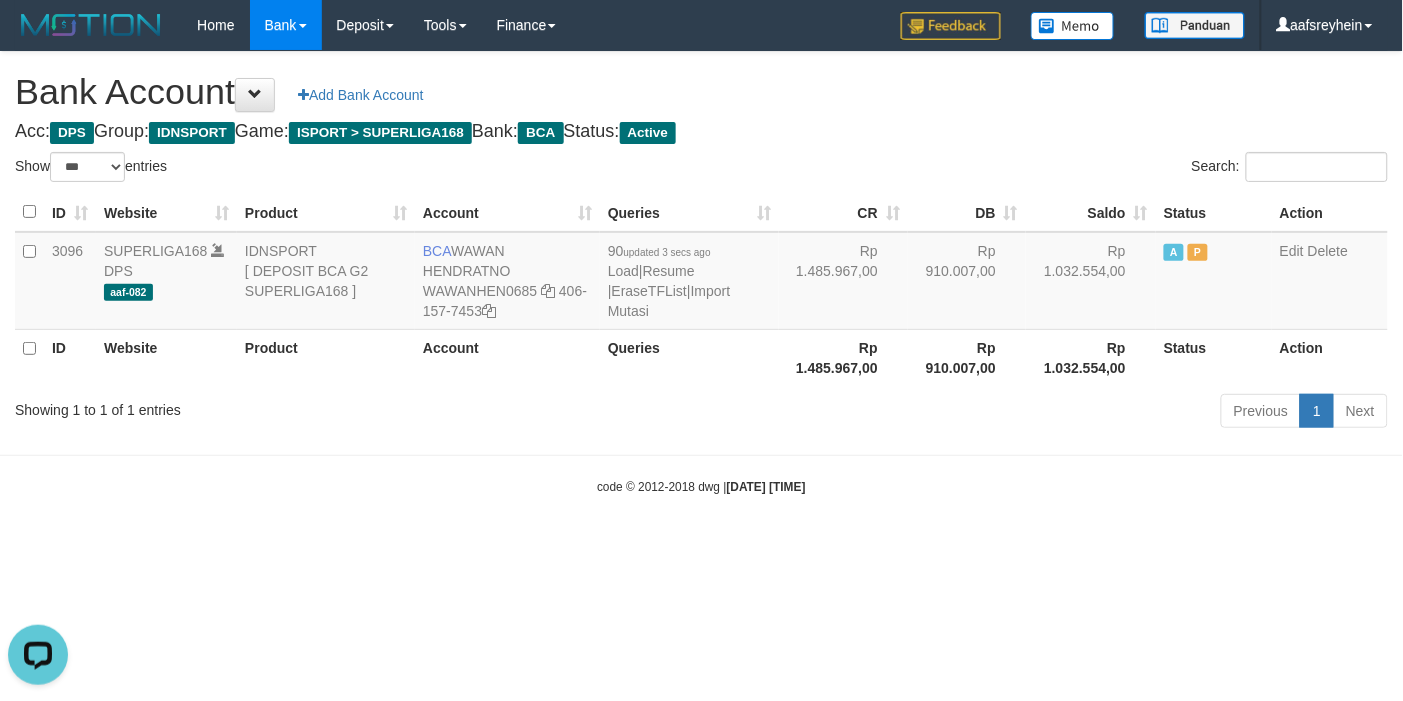scroll, scrollTop: 0, scrollLeft: 0, axis: both 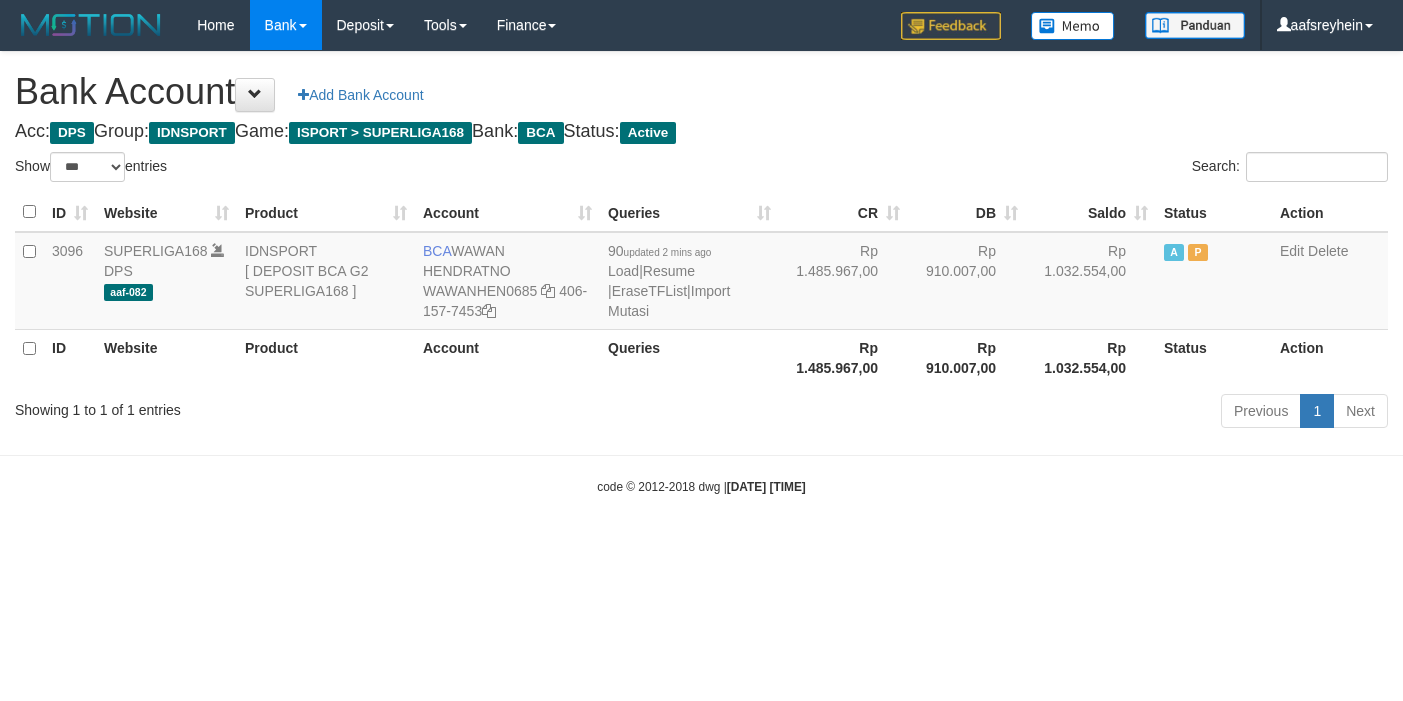 select on "***" 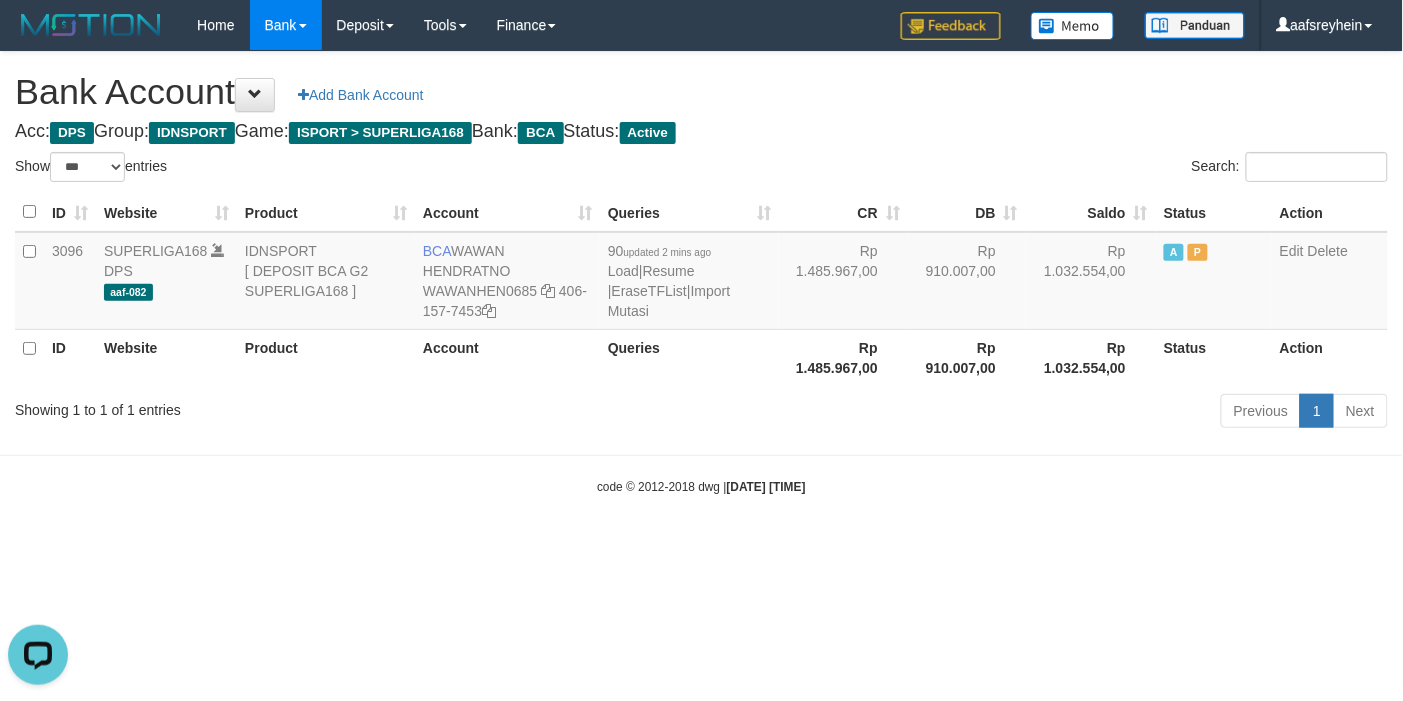 scroll, scrollTop: 0, scrollLeft: 0, axis: both 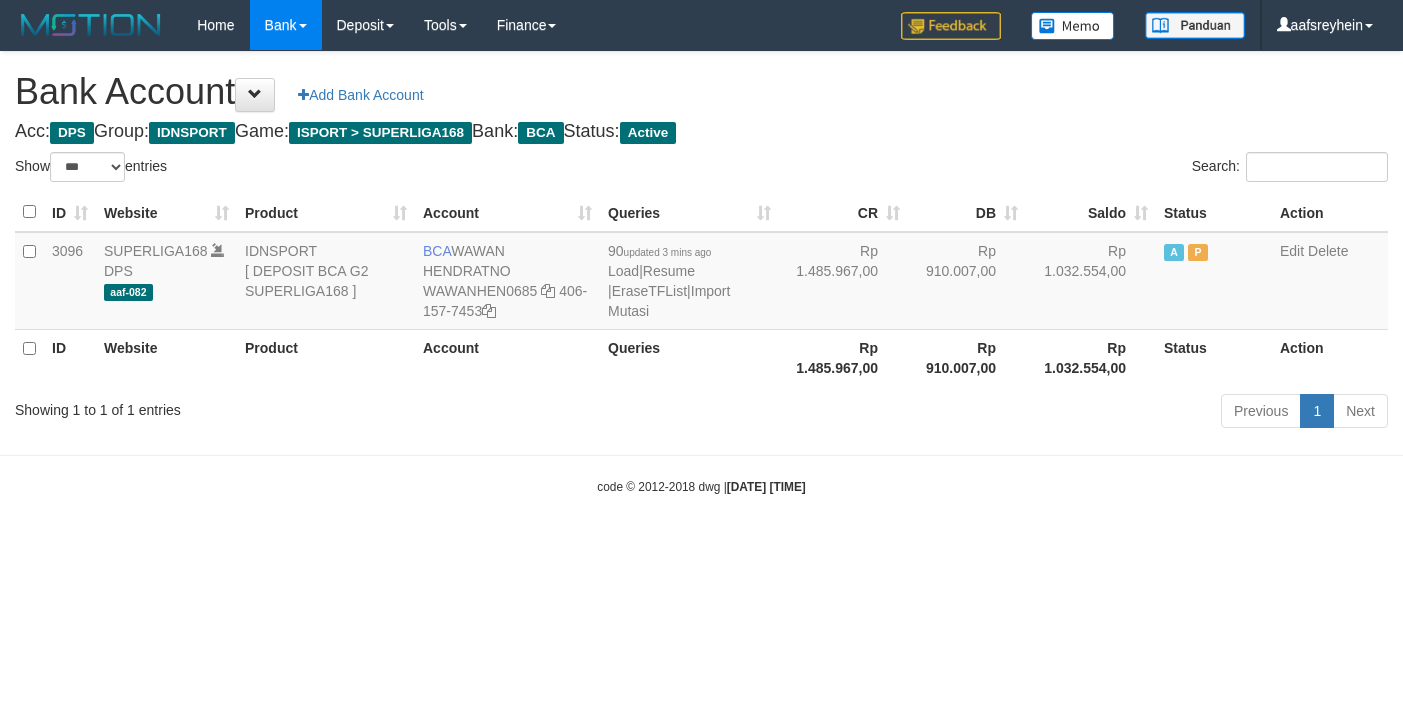 select on "***" 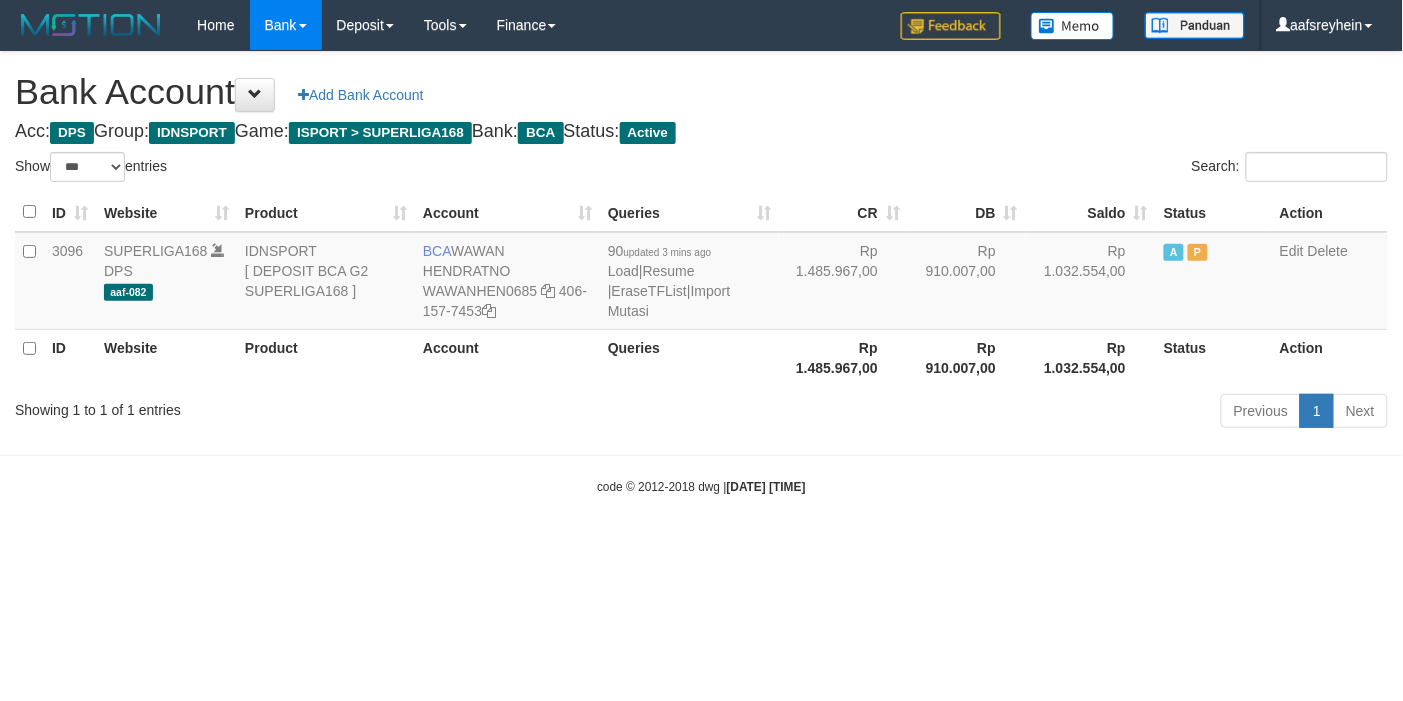 click on "Toggle navigation
Home
Bank
Account List
Load
By Website
Group
[ISPORT]													SUPERLIGA168
By Load Group (DPS)" at bounding box center [701, 273] 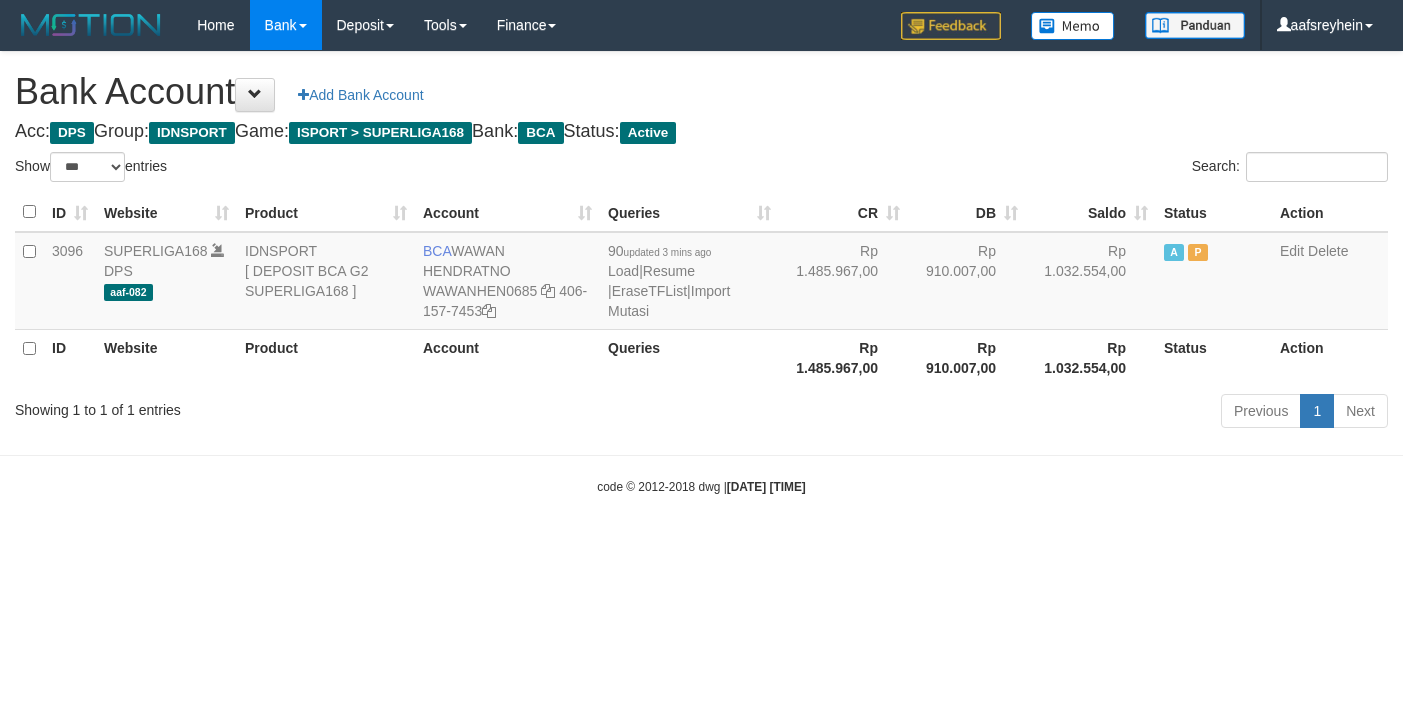 select on "***" 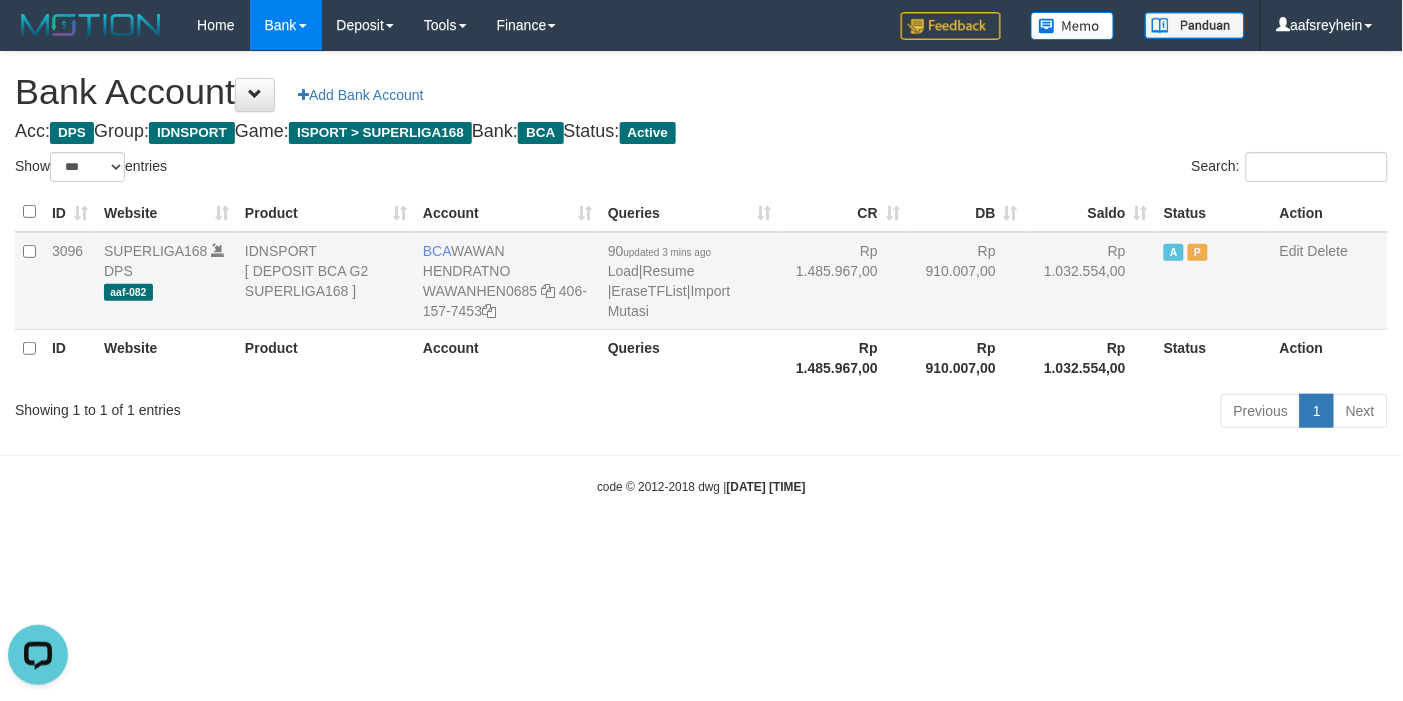 scroll, scrollTop: 0, scrollLeft: 0, axis: both 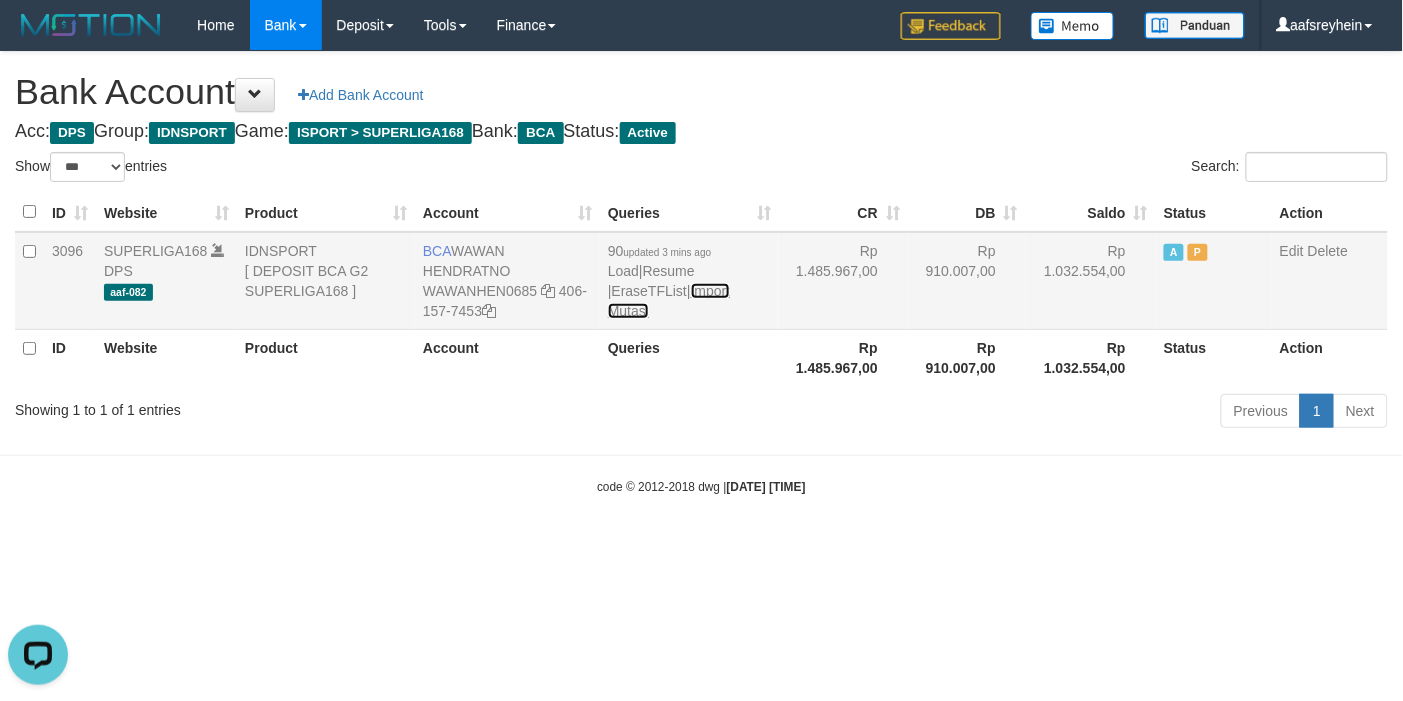 click on "Import Mutasi" at bounding box center [669, 301] 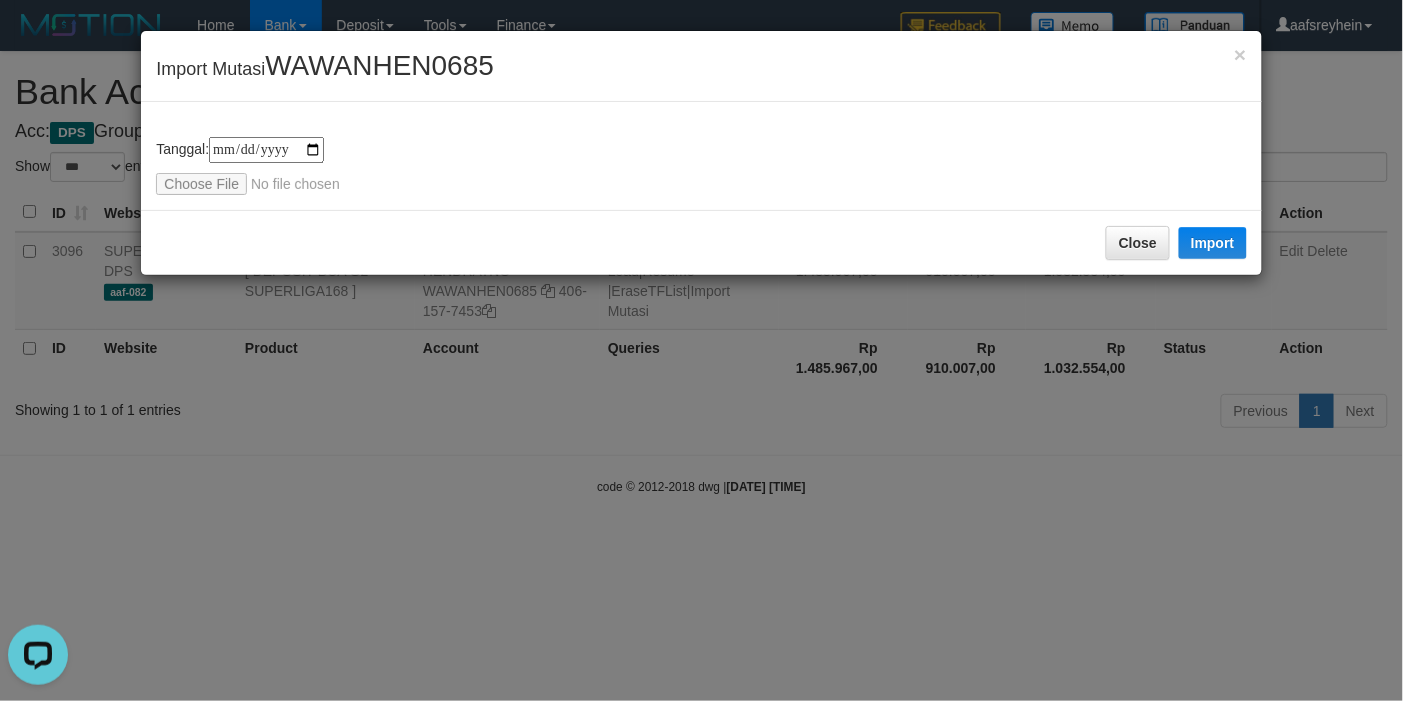 type on "**********" 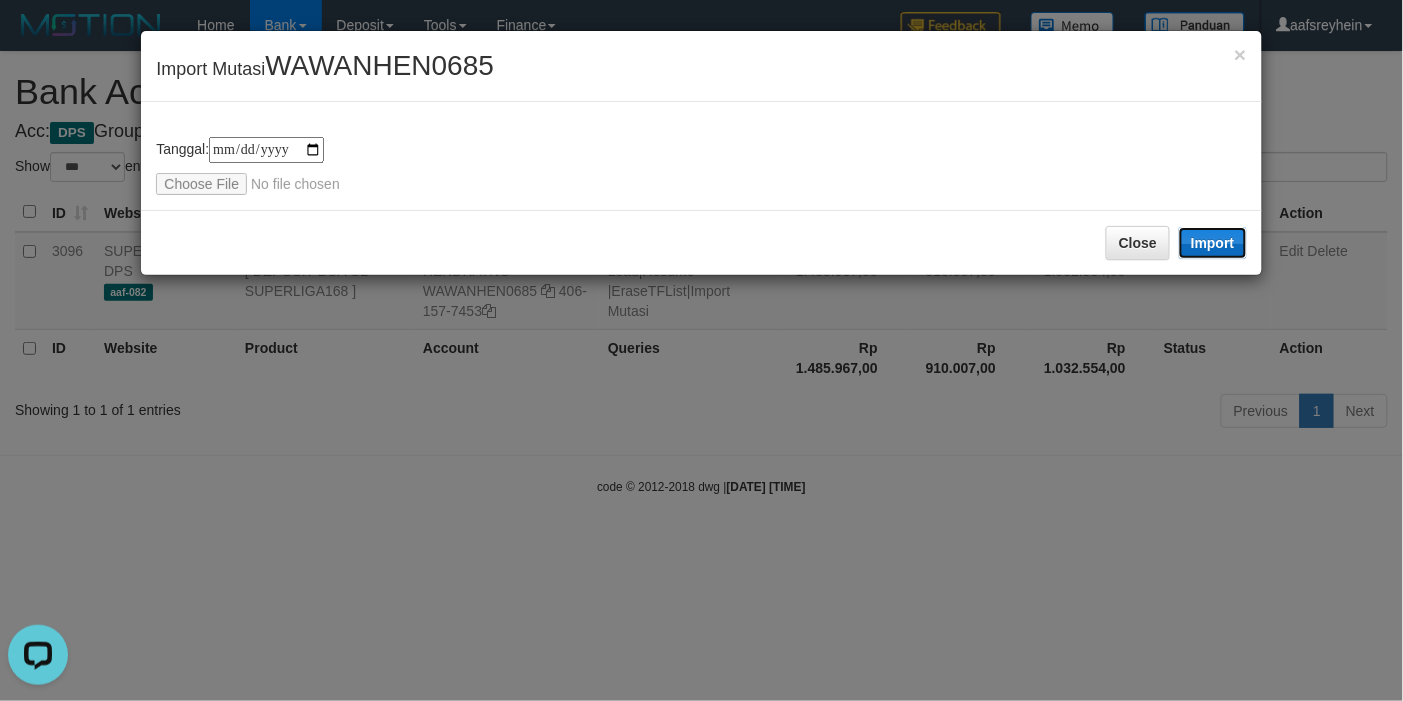 click on "Import" at bounding box center (1213, 243) 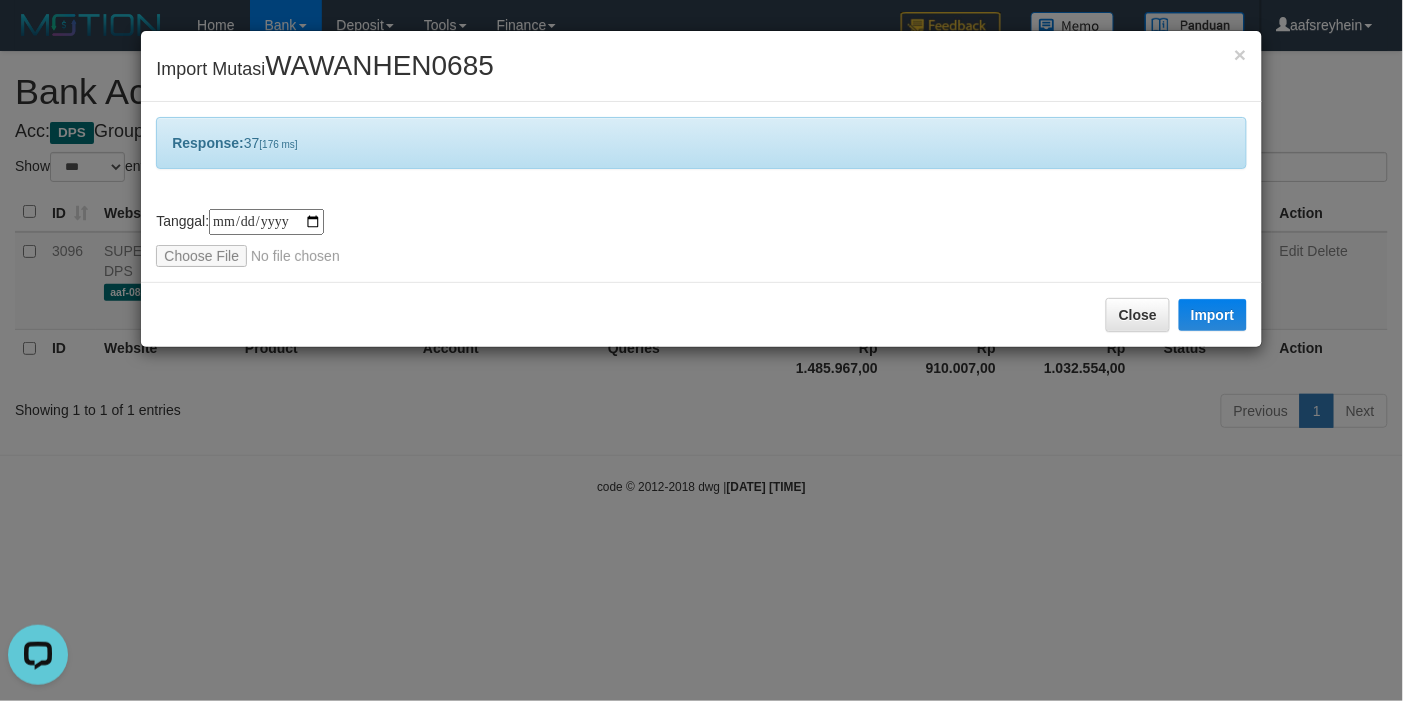 click on "**********" at bounding box center (701, 350) 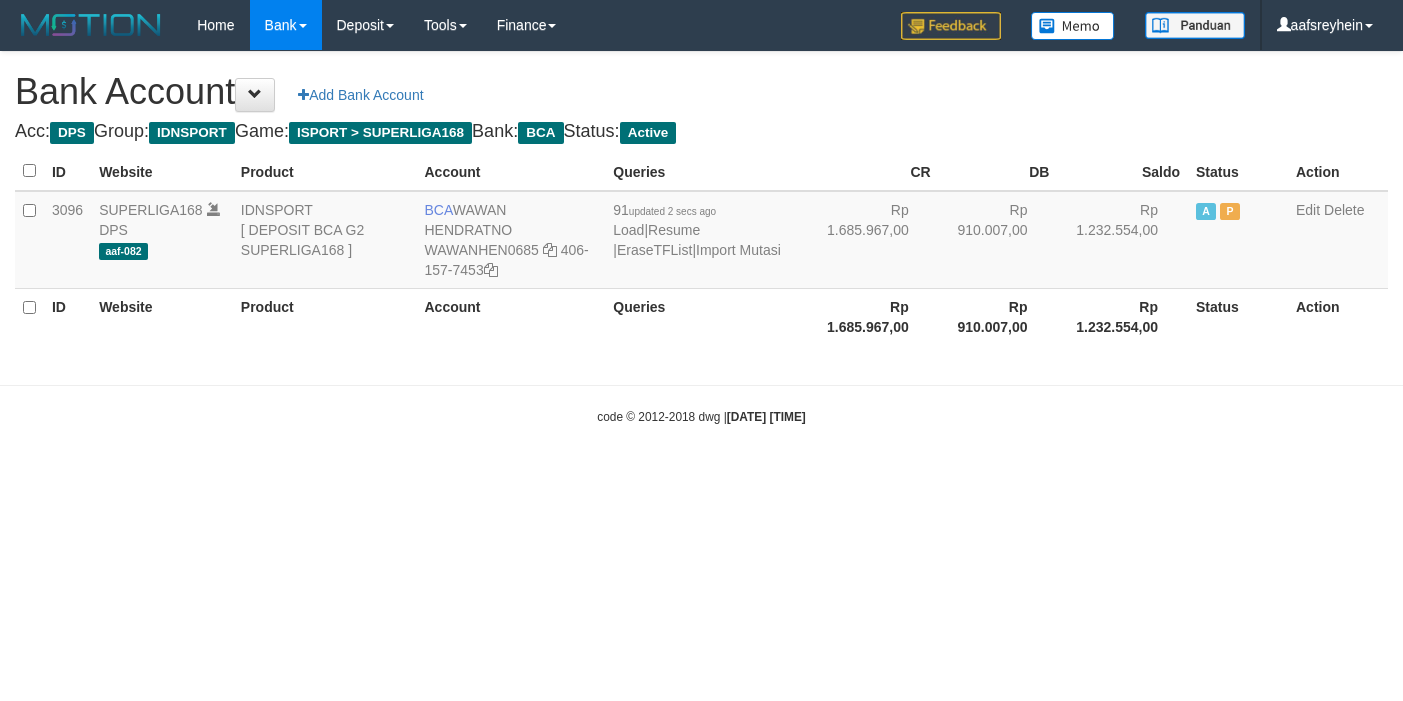 scroll, scrollTop: 0, scrollLeft: 0, axis: both 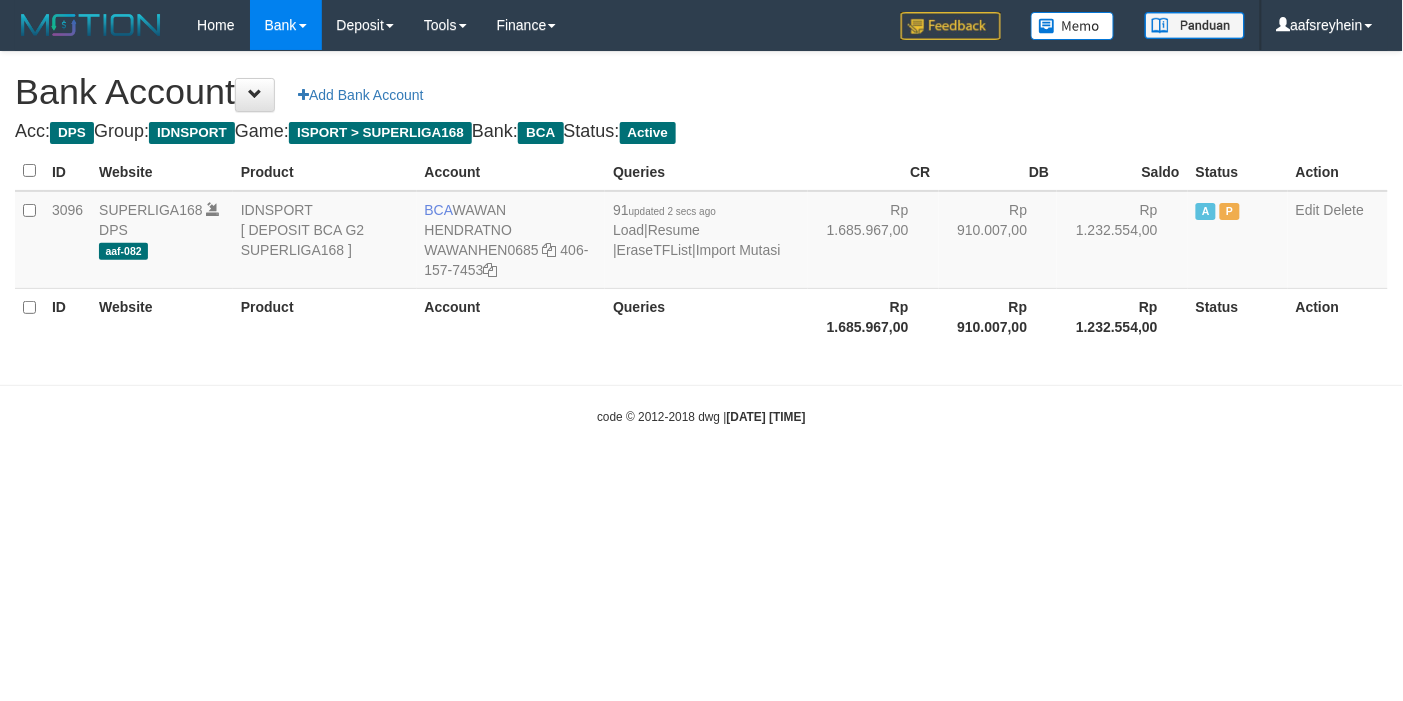 select on "***" 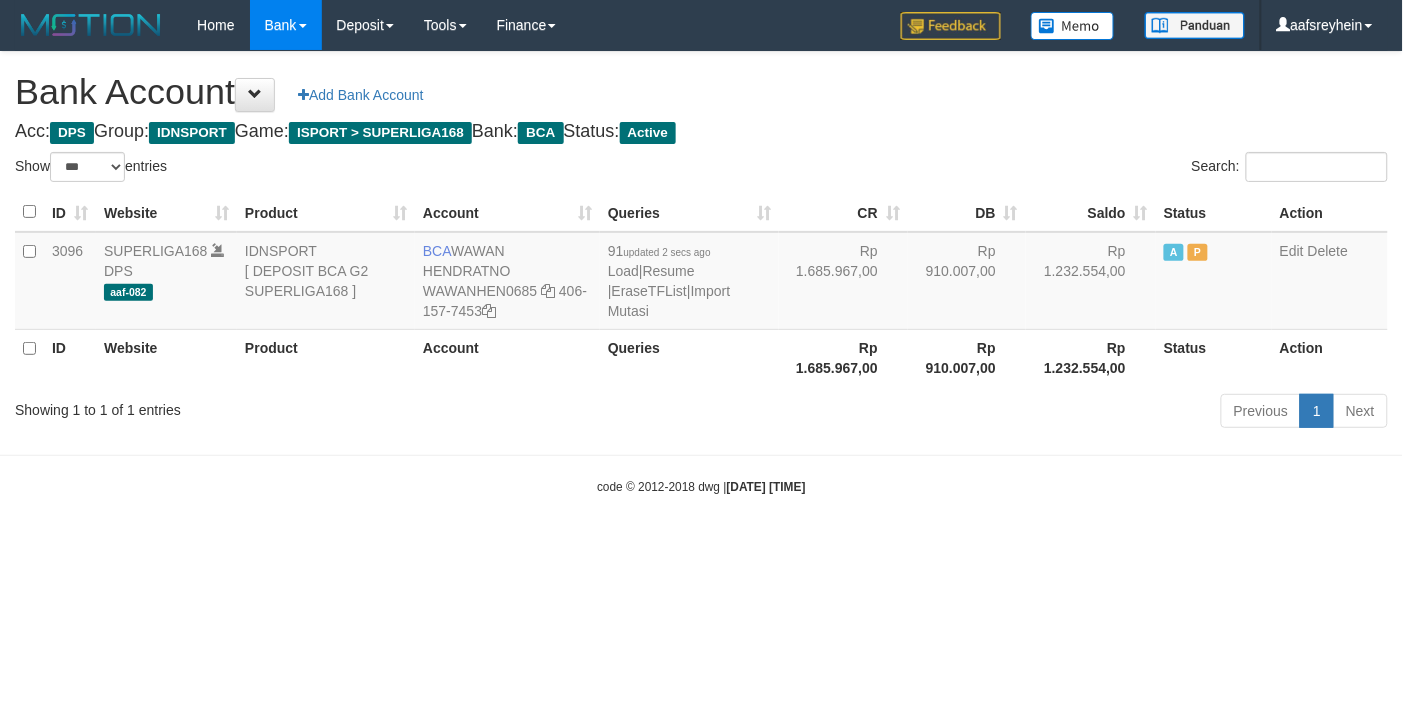 click on "Previous 1 Next" at bounding box center (994, 413) 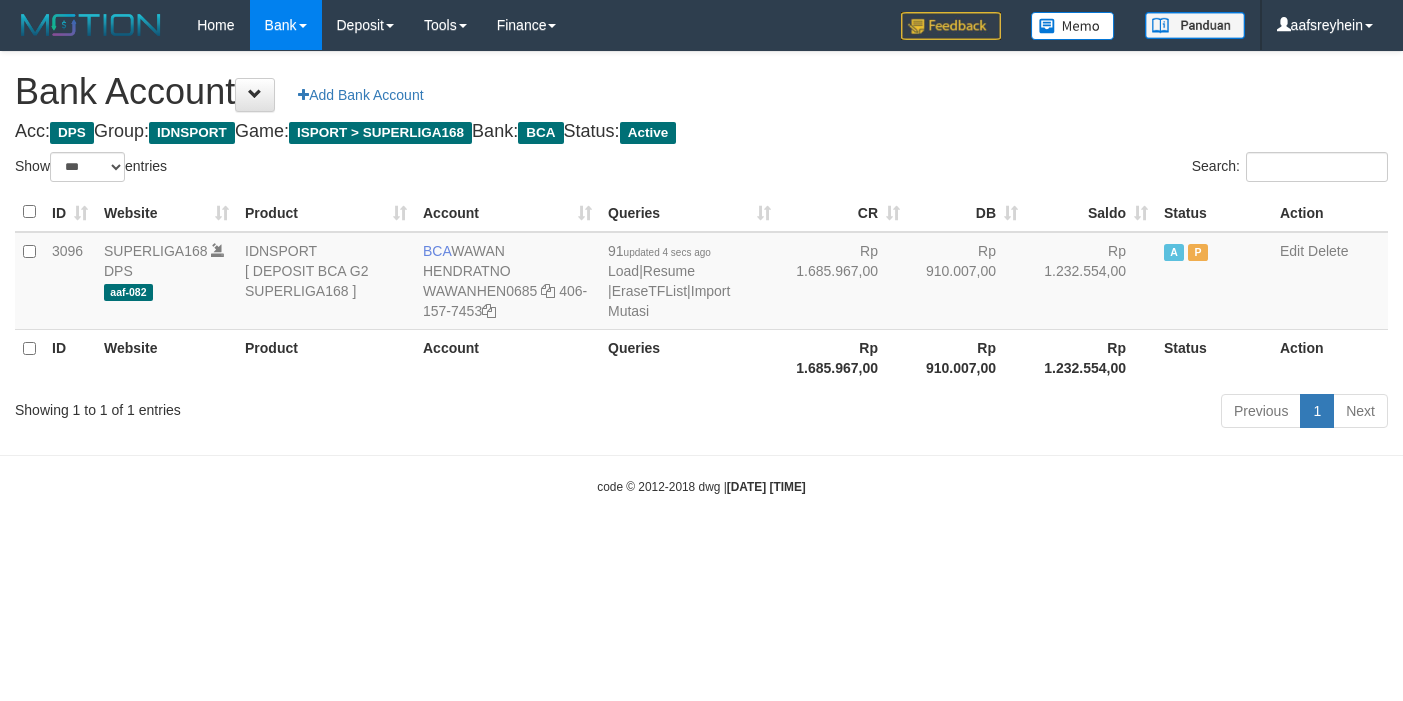 select on "***" 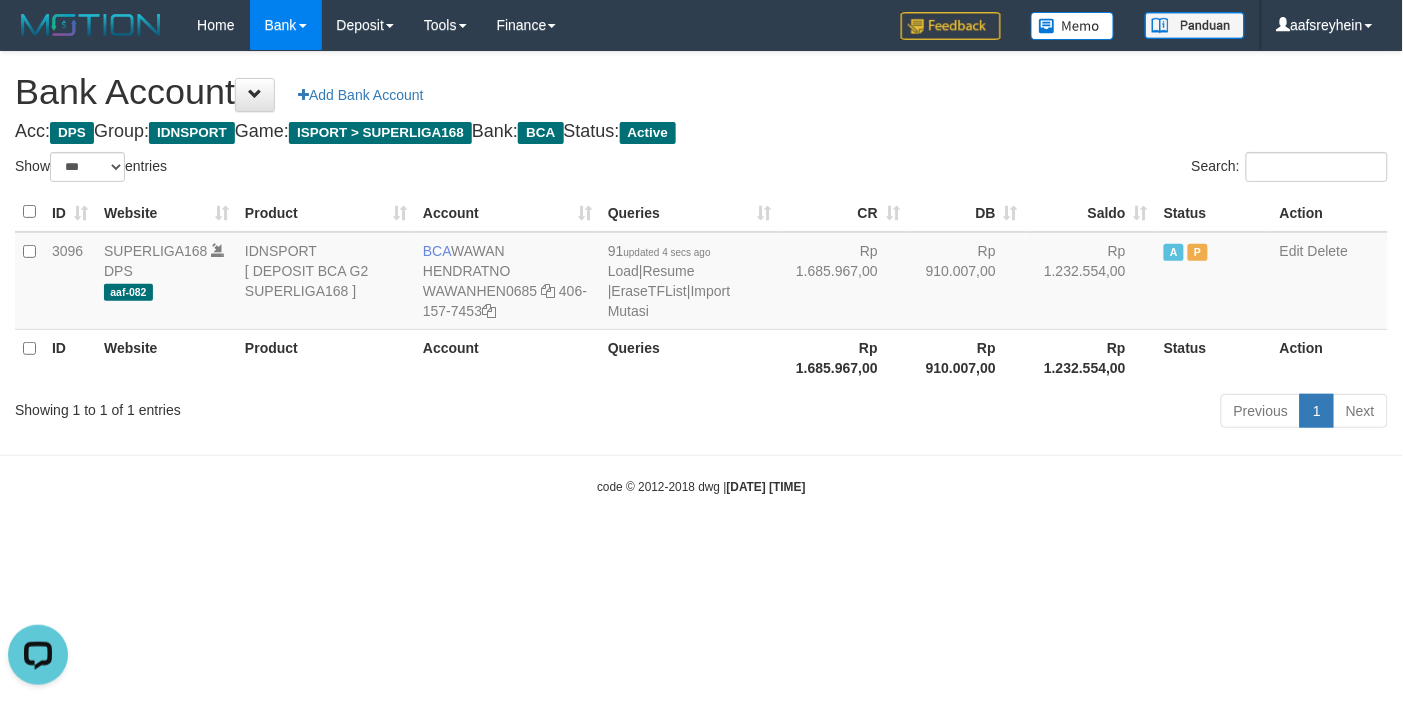 scroll, scrollTop: 0, scrollLeft: 0, axis: both 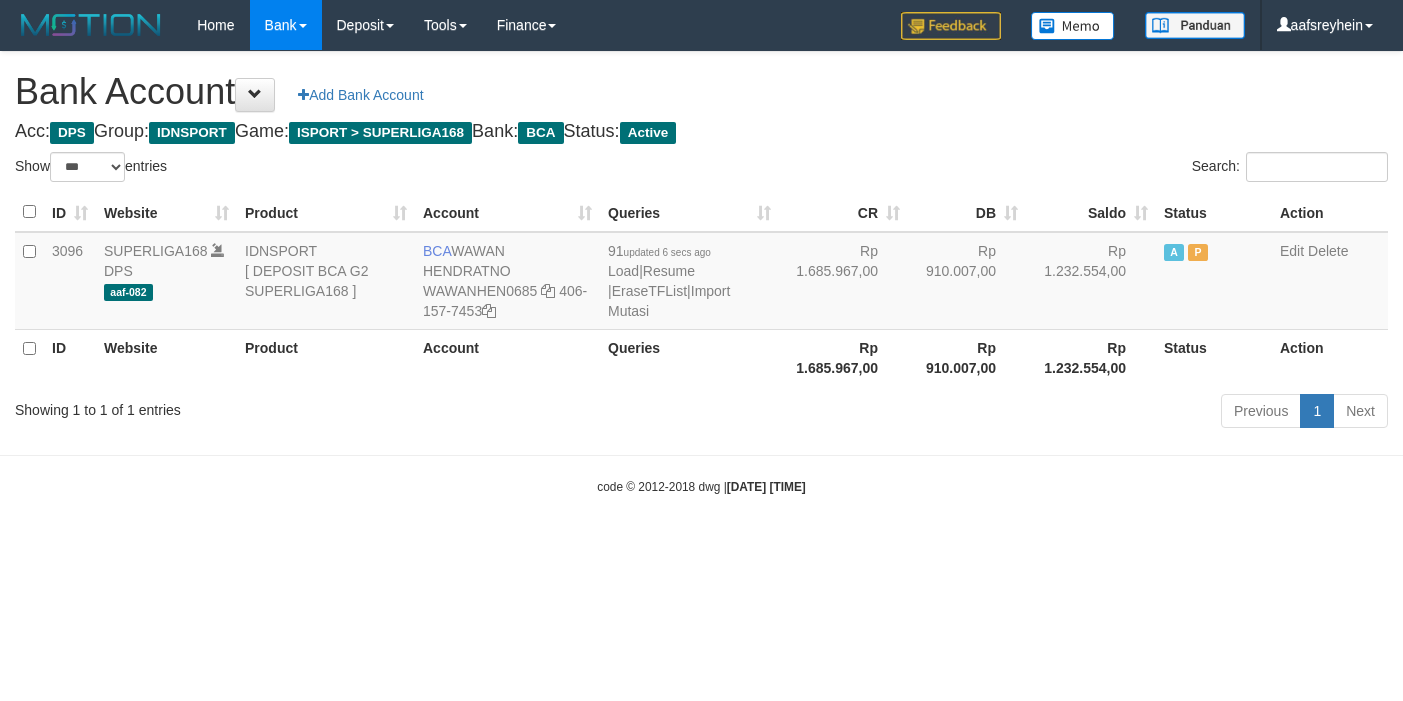 select on "***" 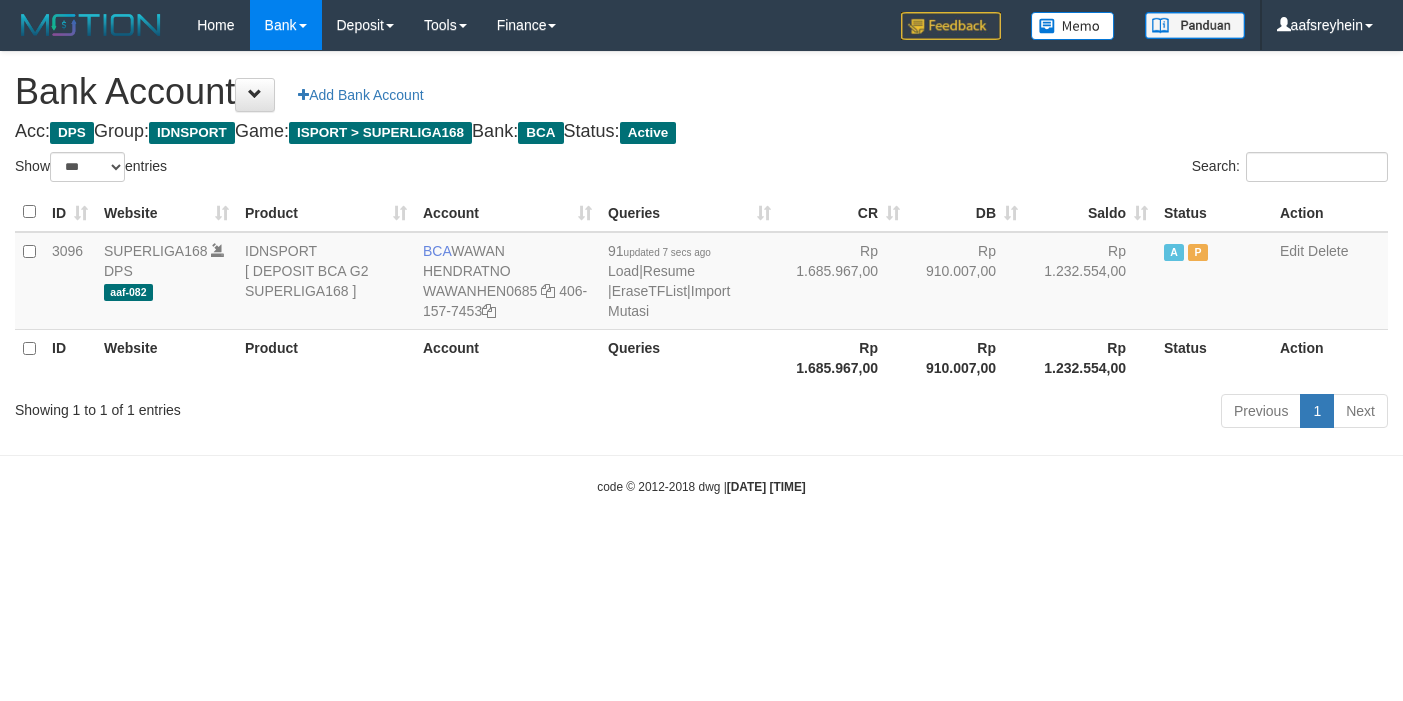 select on "***" 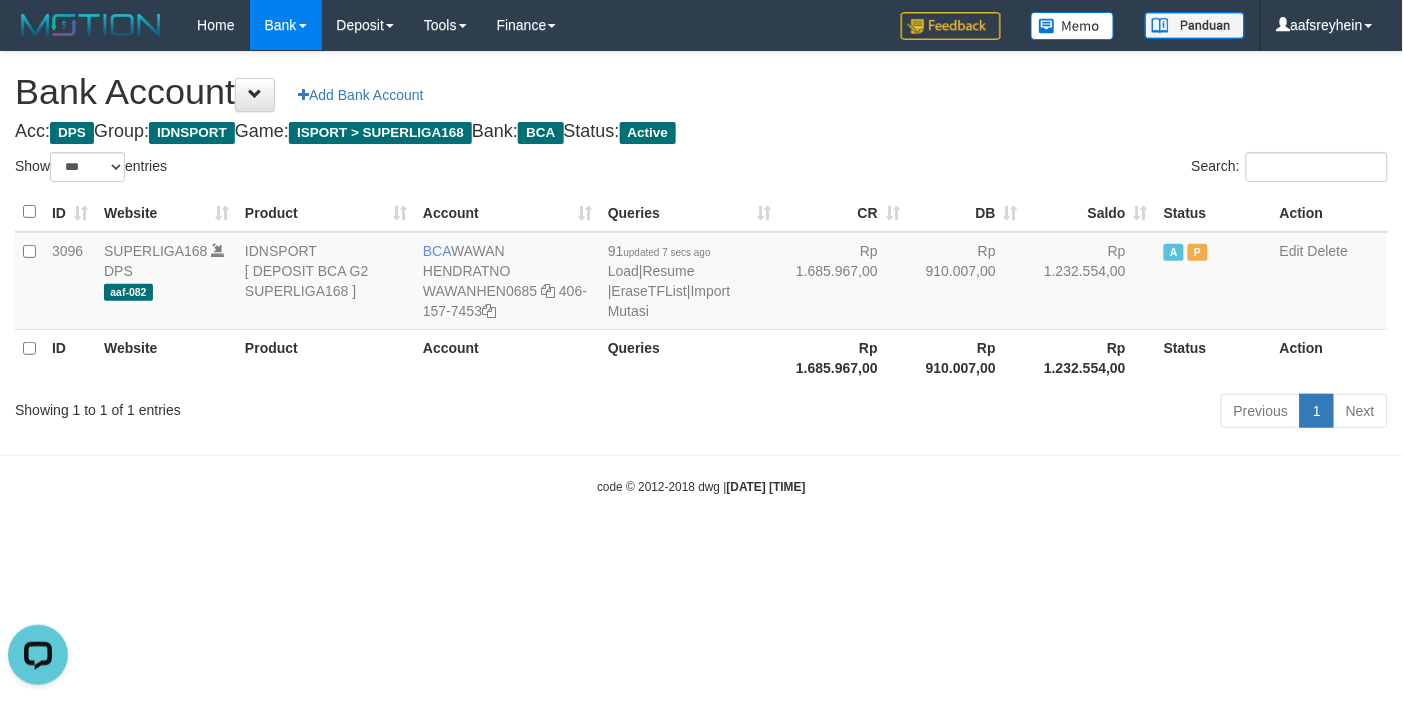 scroll, scrollTop: 0, scrollLeft: 0, axis: both 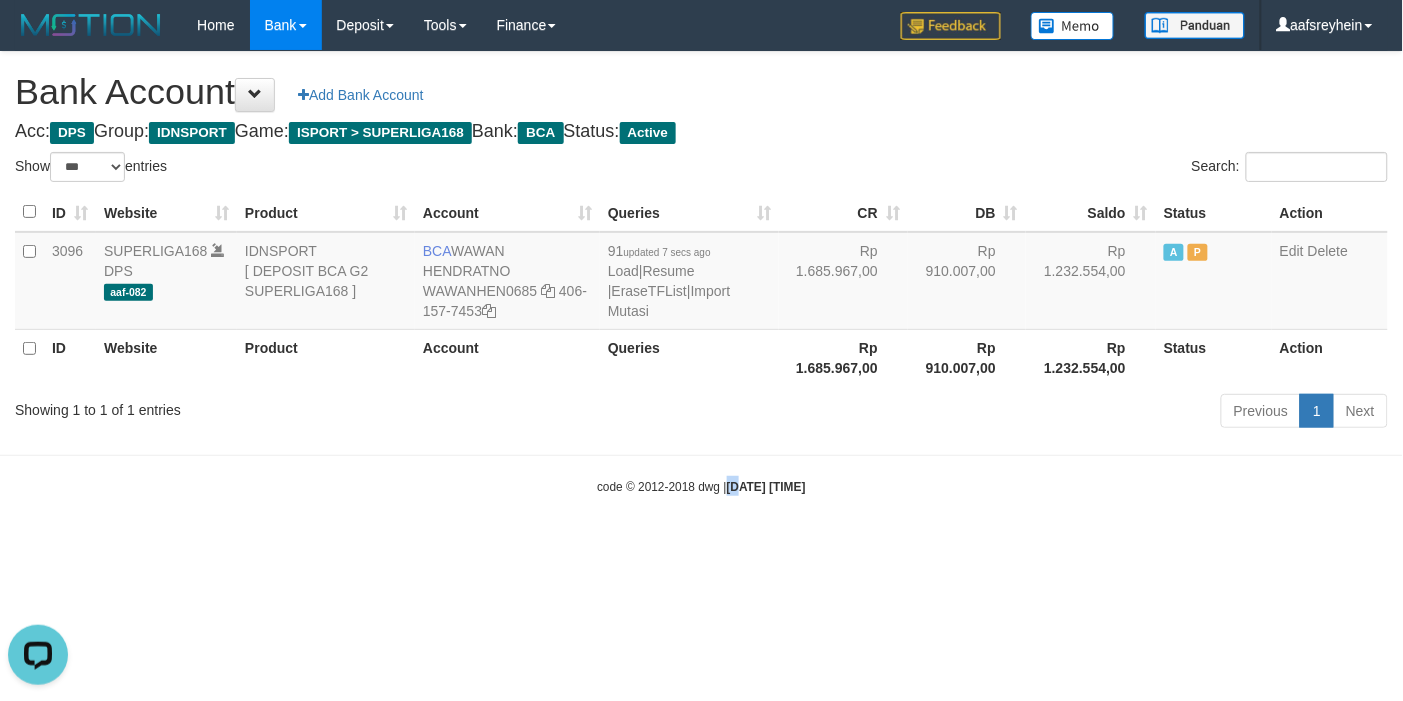drag, startPoint x: 726, startPoint y: 523, endPoint x: 715, endPoint y: 526, distance: 11.401754 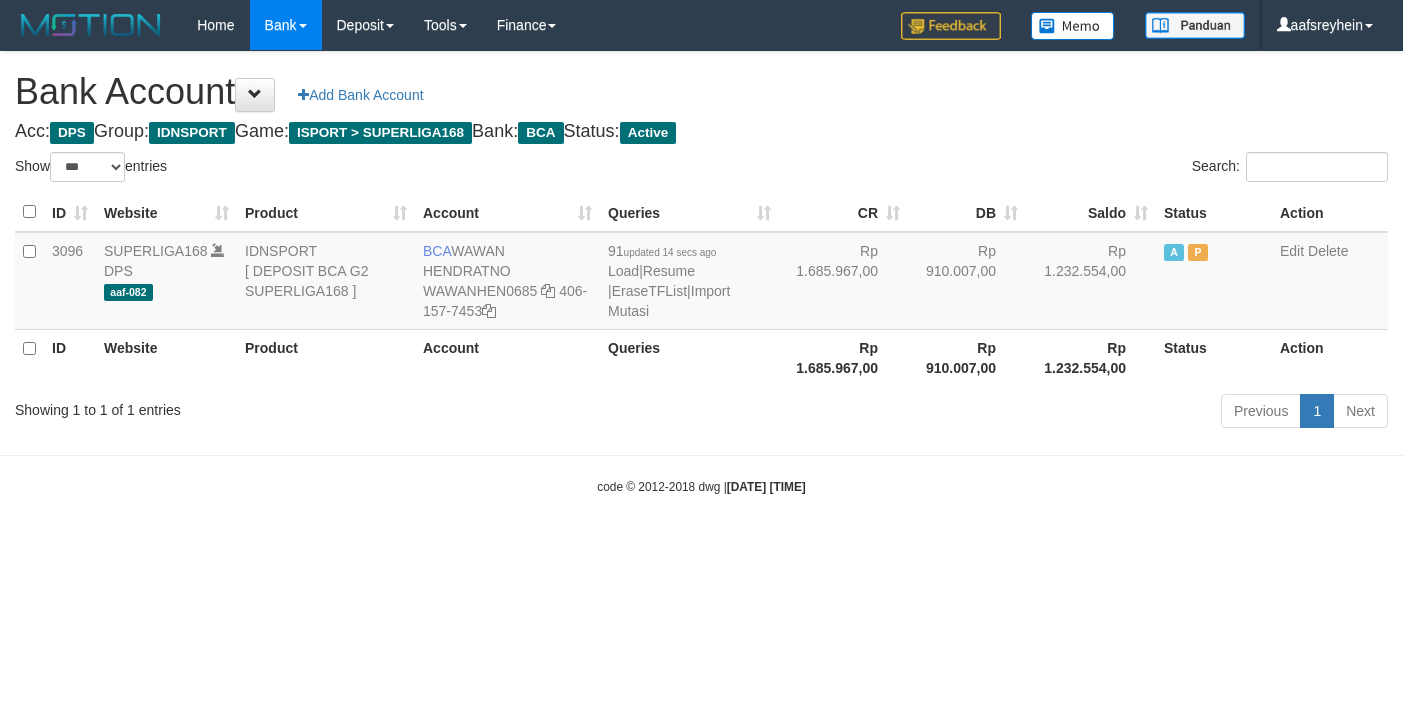 select on "***" 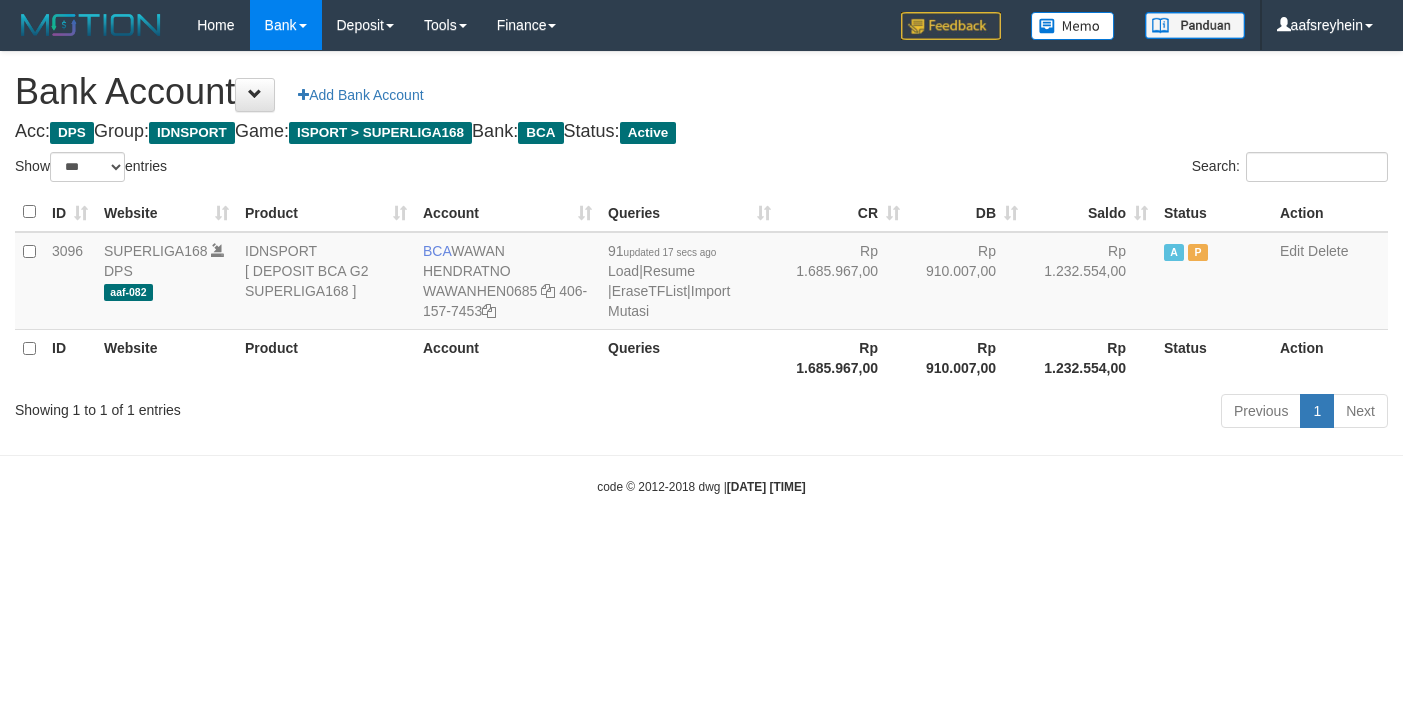 select on "***" 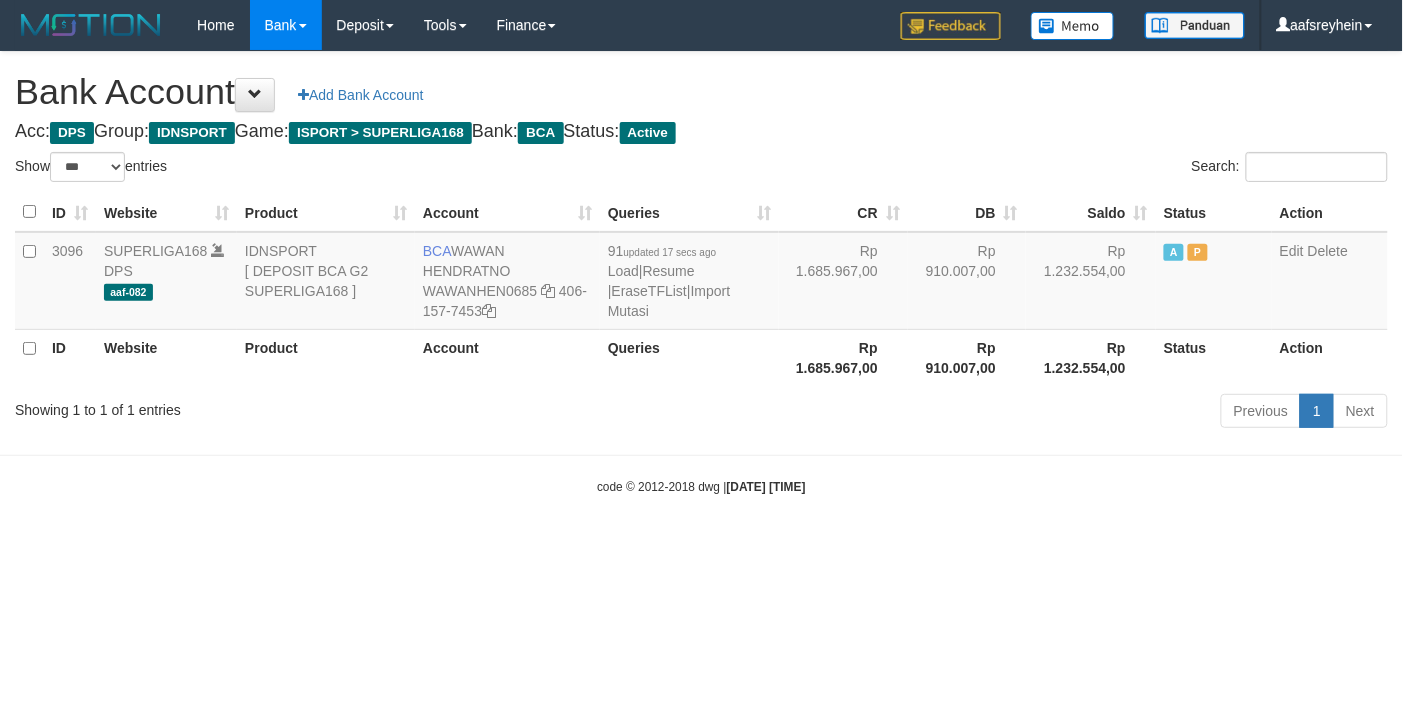 click on "Toggle navigation
Home
Bank
Account List
Load
By Website
Group
[ISPORT]													SUPERLIGA168
By Load Group (DPS)" at bounding box center (701, 273) 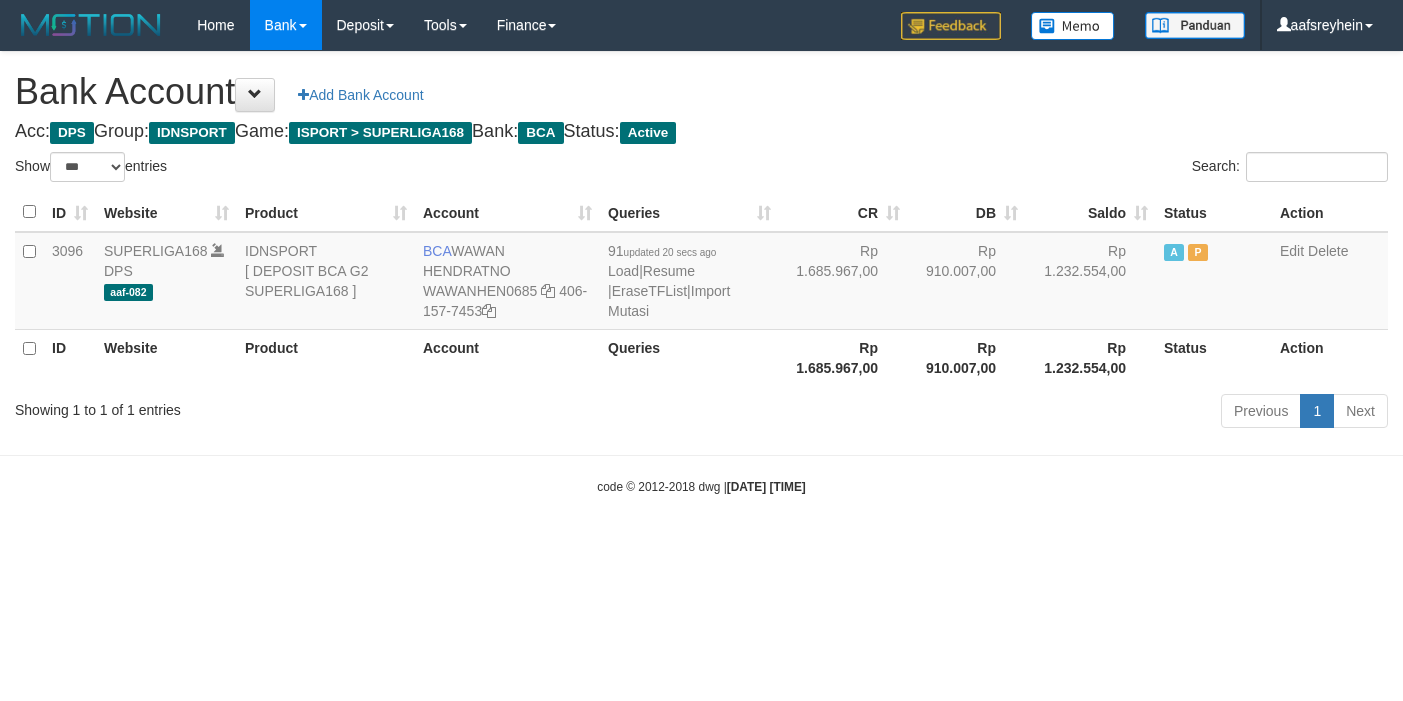 select on "***" 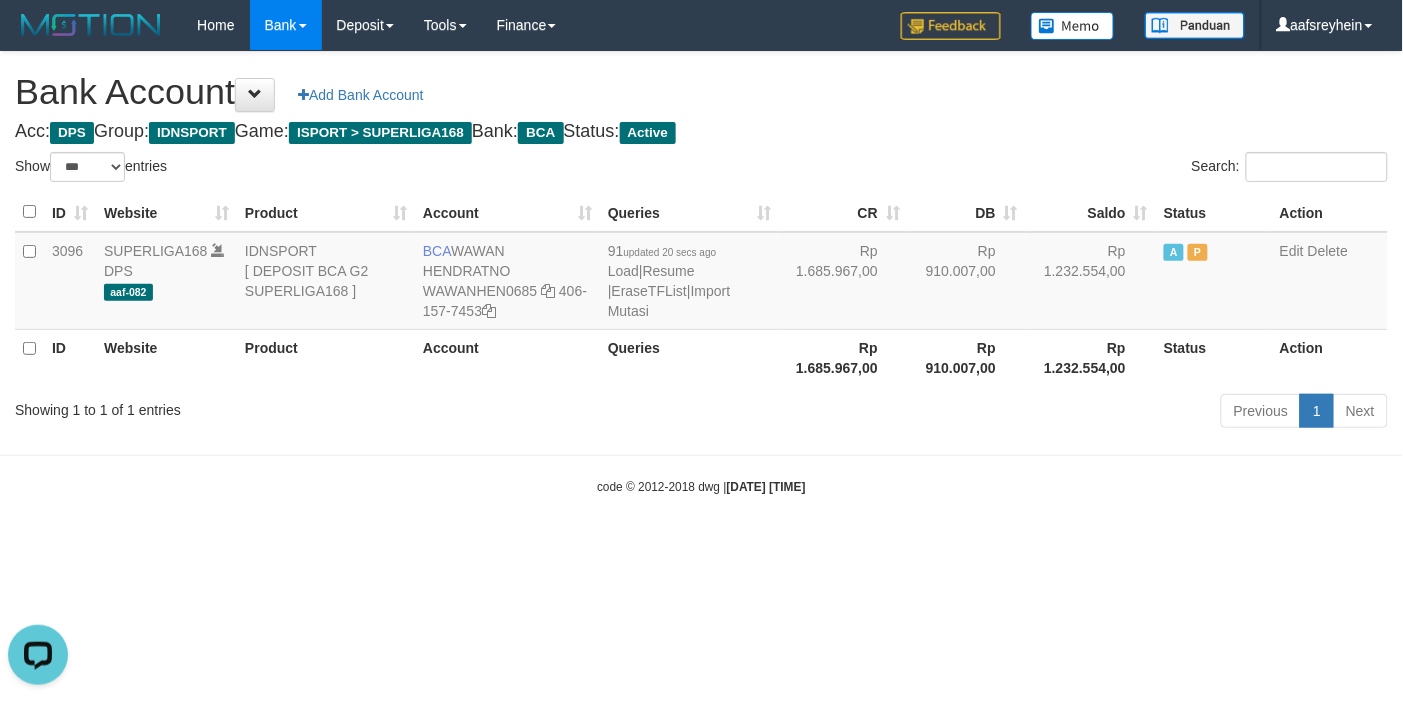 scroll, scrollTop: 0, scrollLeft: 0, axis: both 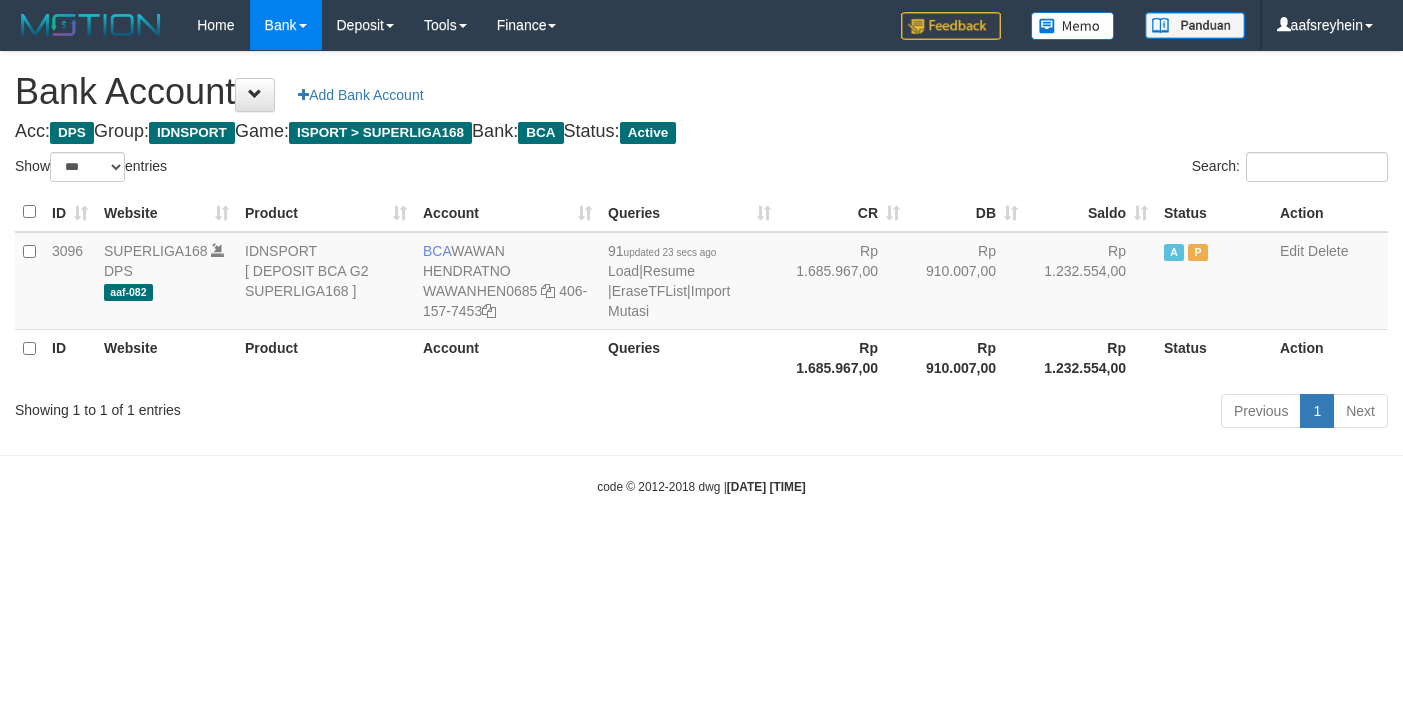 select on "***" 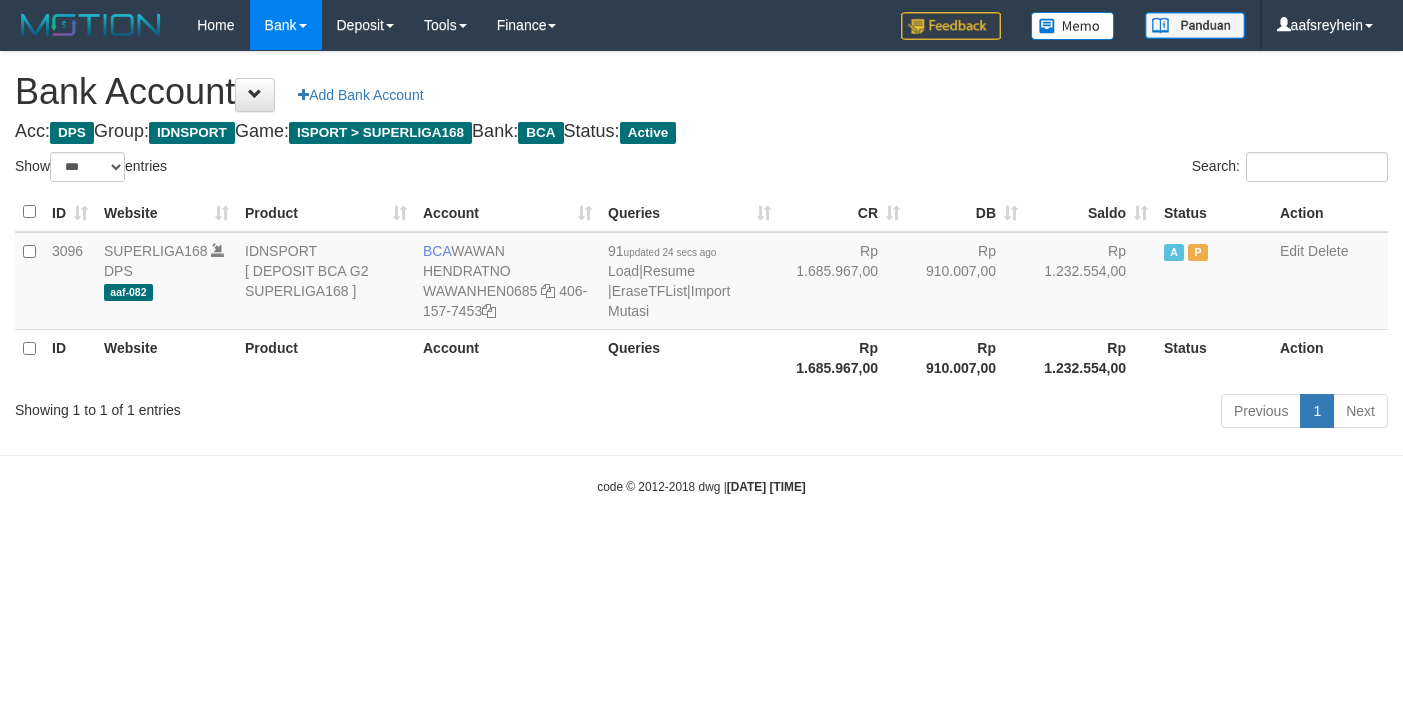 select on "***" 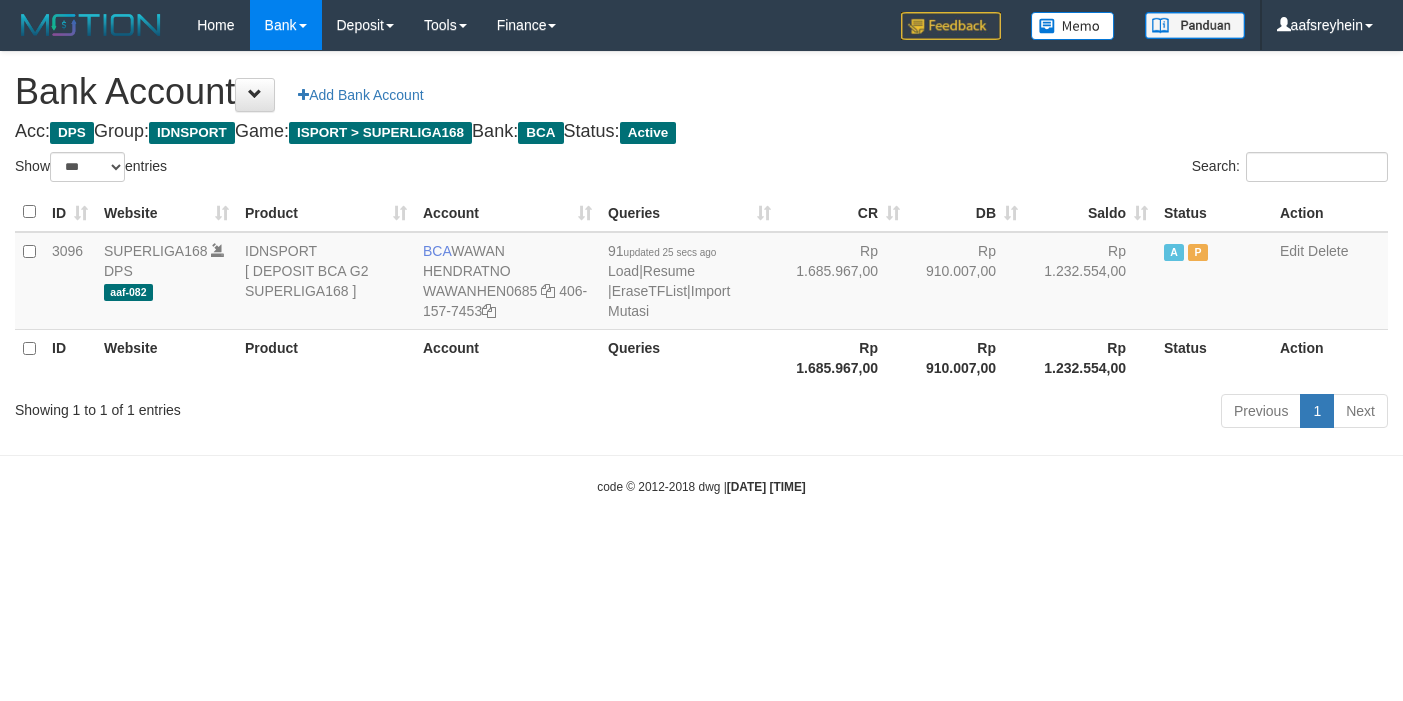select on "***" 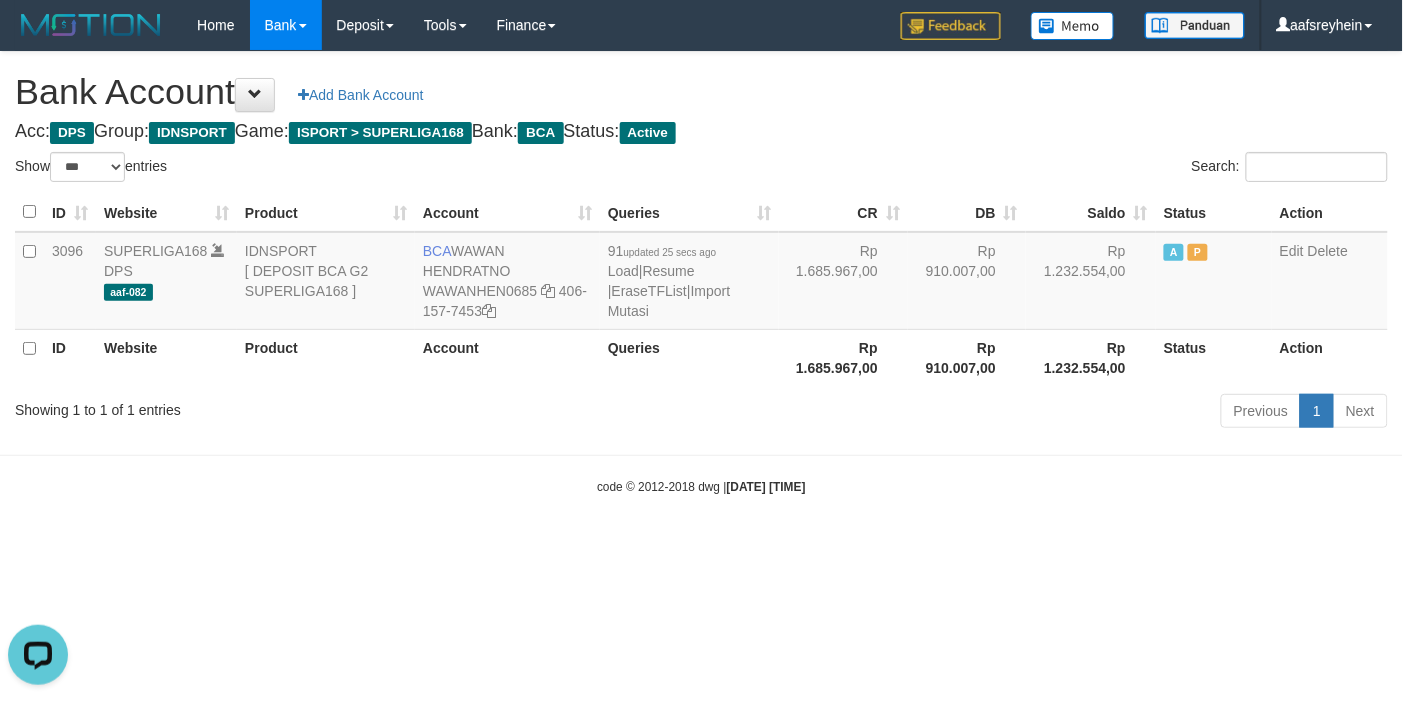 scroll, scrollTop: 0, scrollLeft: 0, axis: both 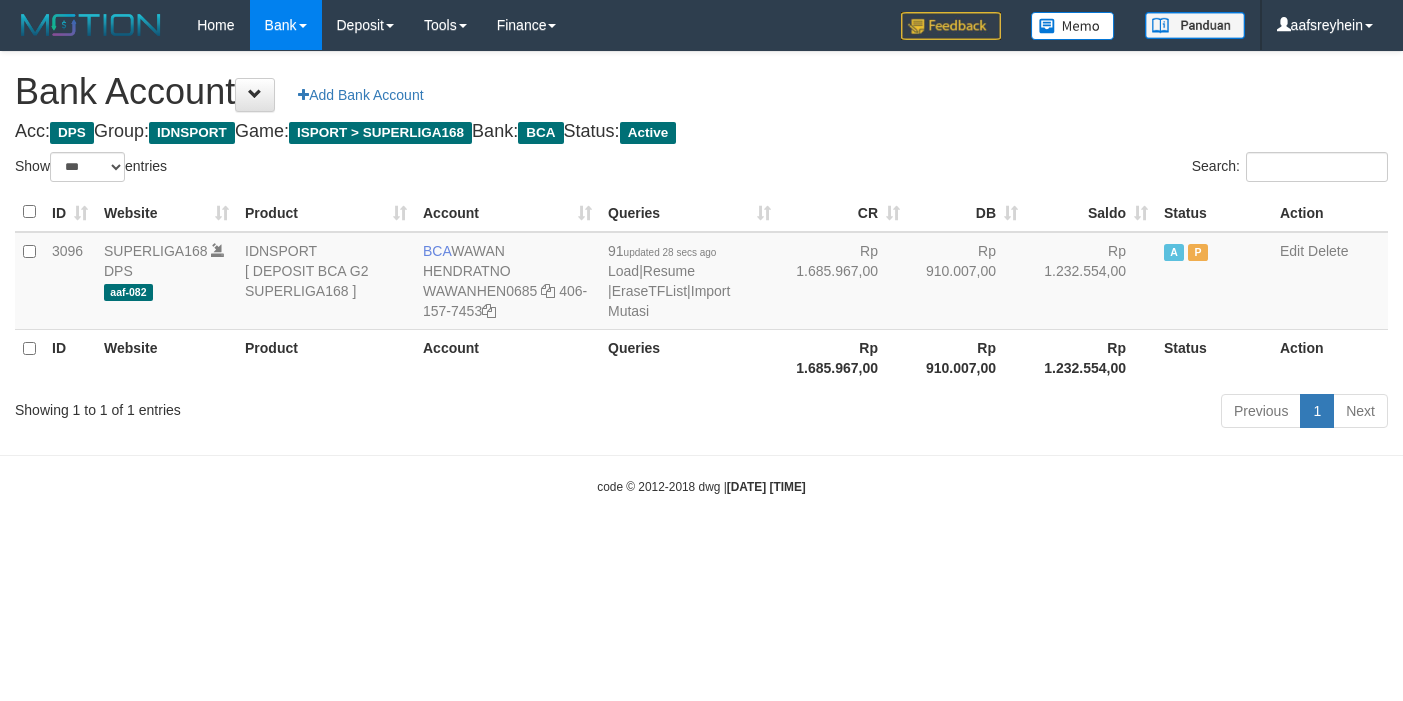 select on "***" 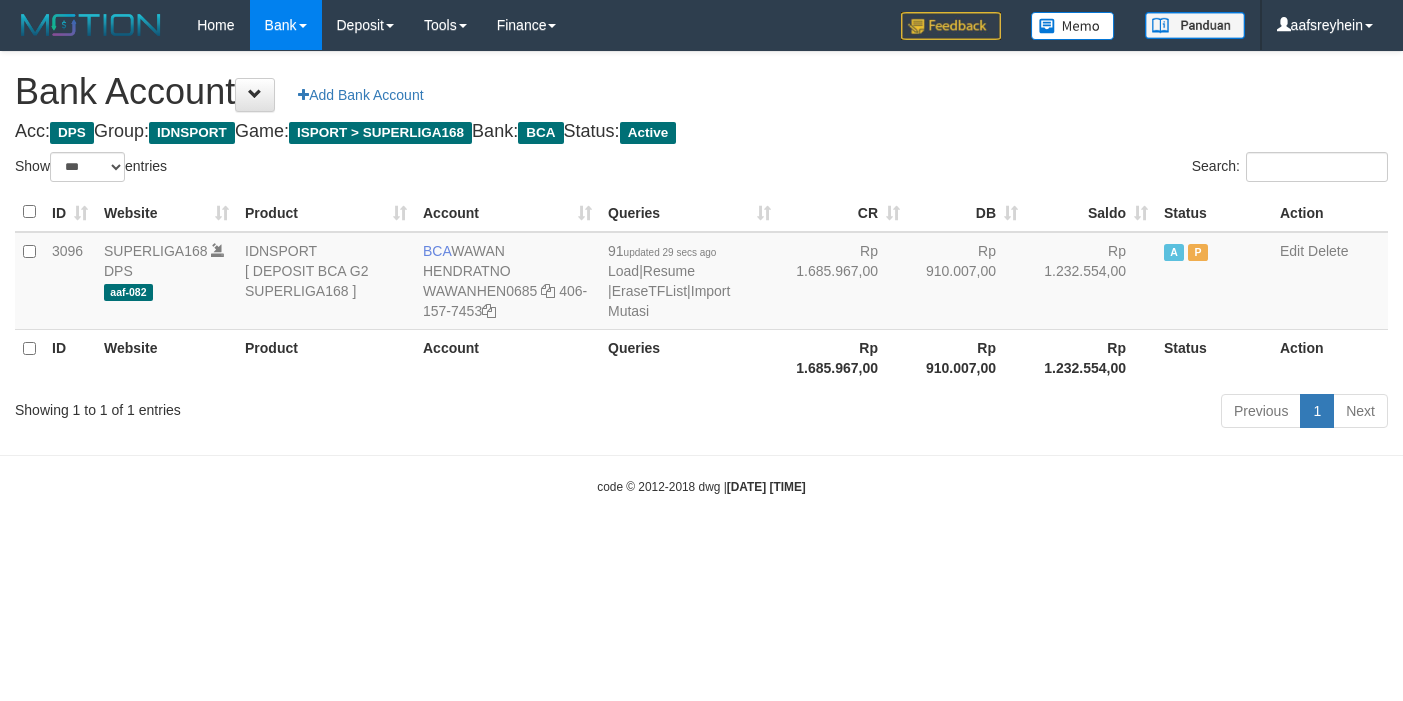 select on "***" 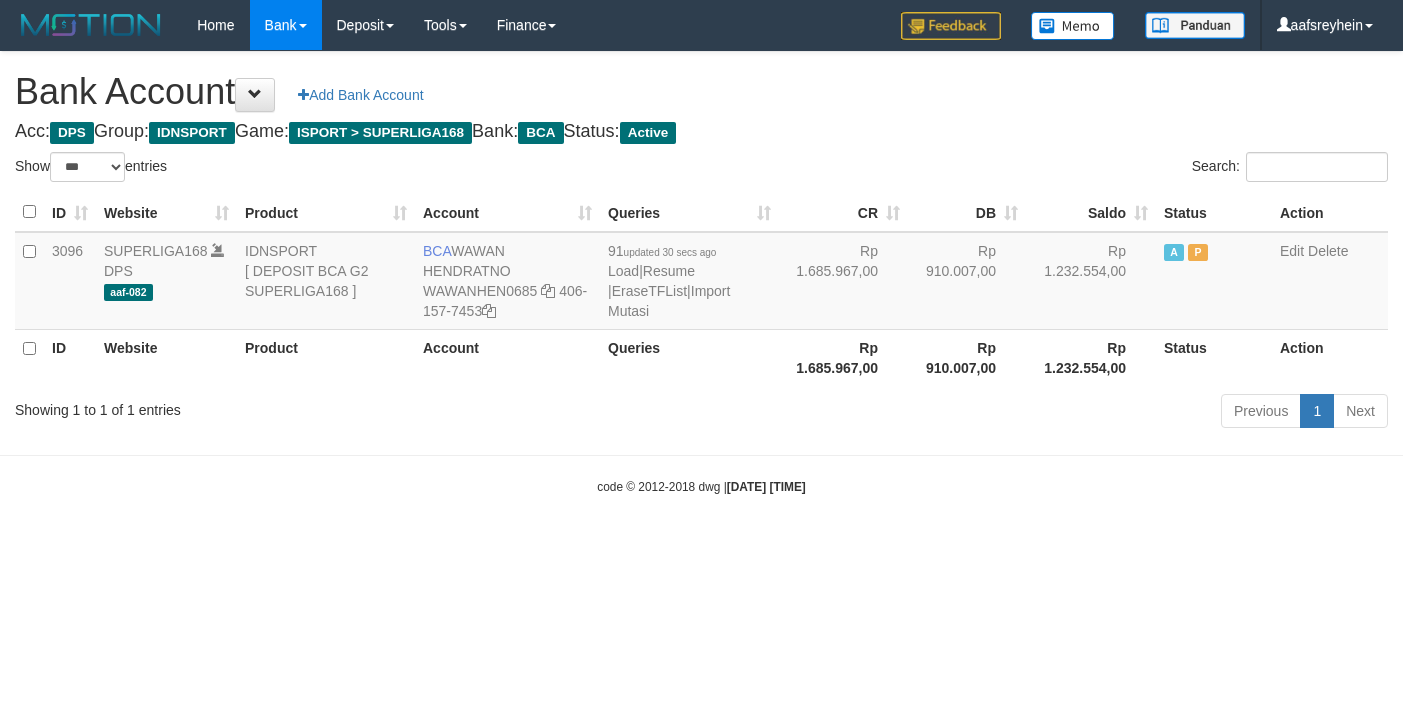 select on "***" 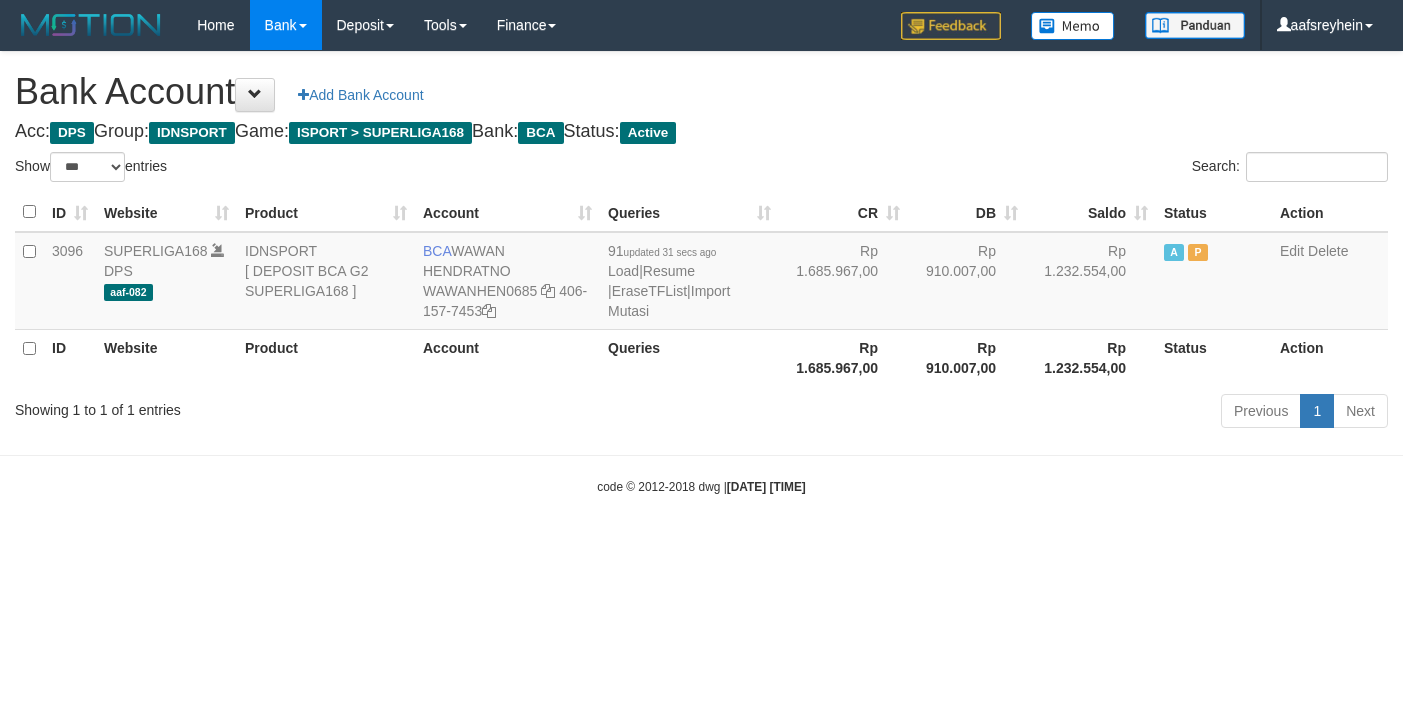 select on "***" 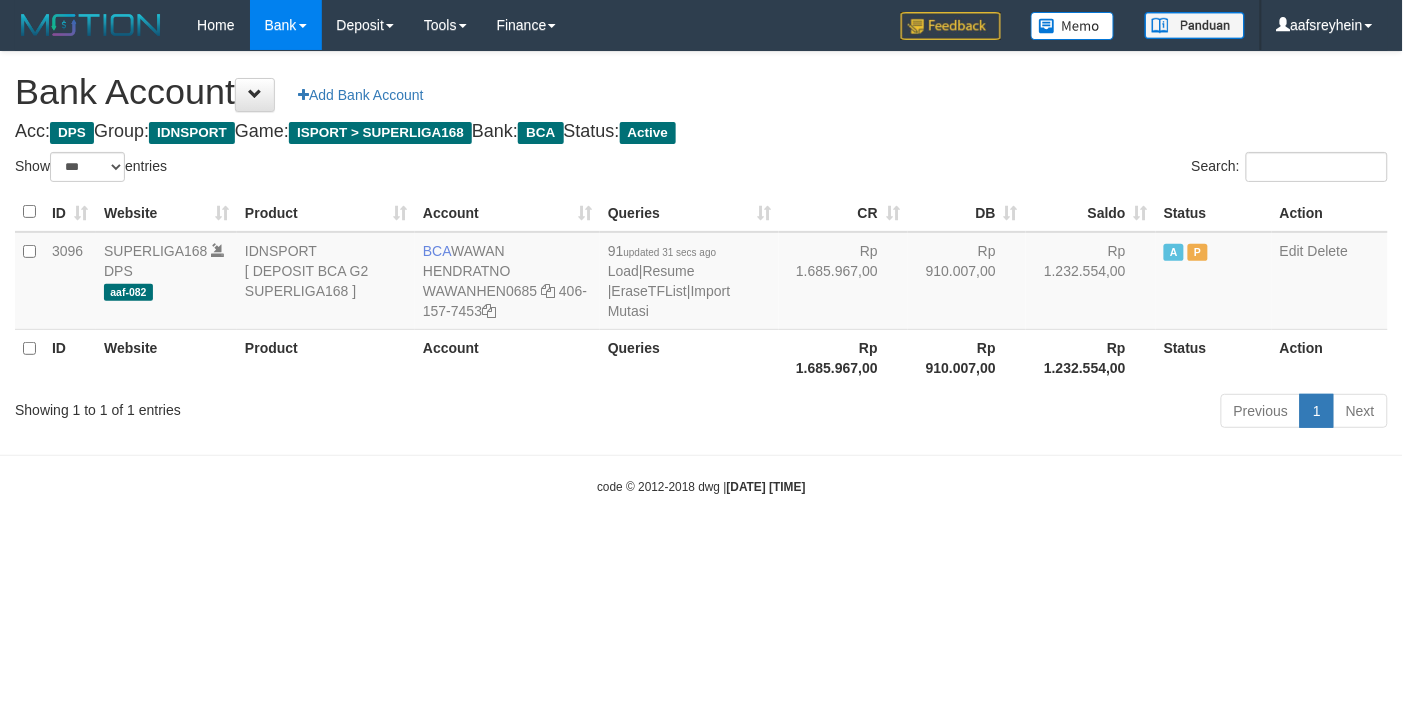 click on "Toggle navigation
Home
Bank
Account List
Load
By Website
Group
[ISPORT]													SUPERLIGA168
By Load Group (DPS)" at bounding box center (701, 273) 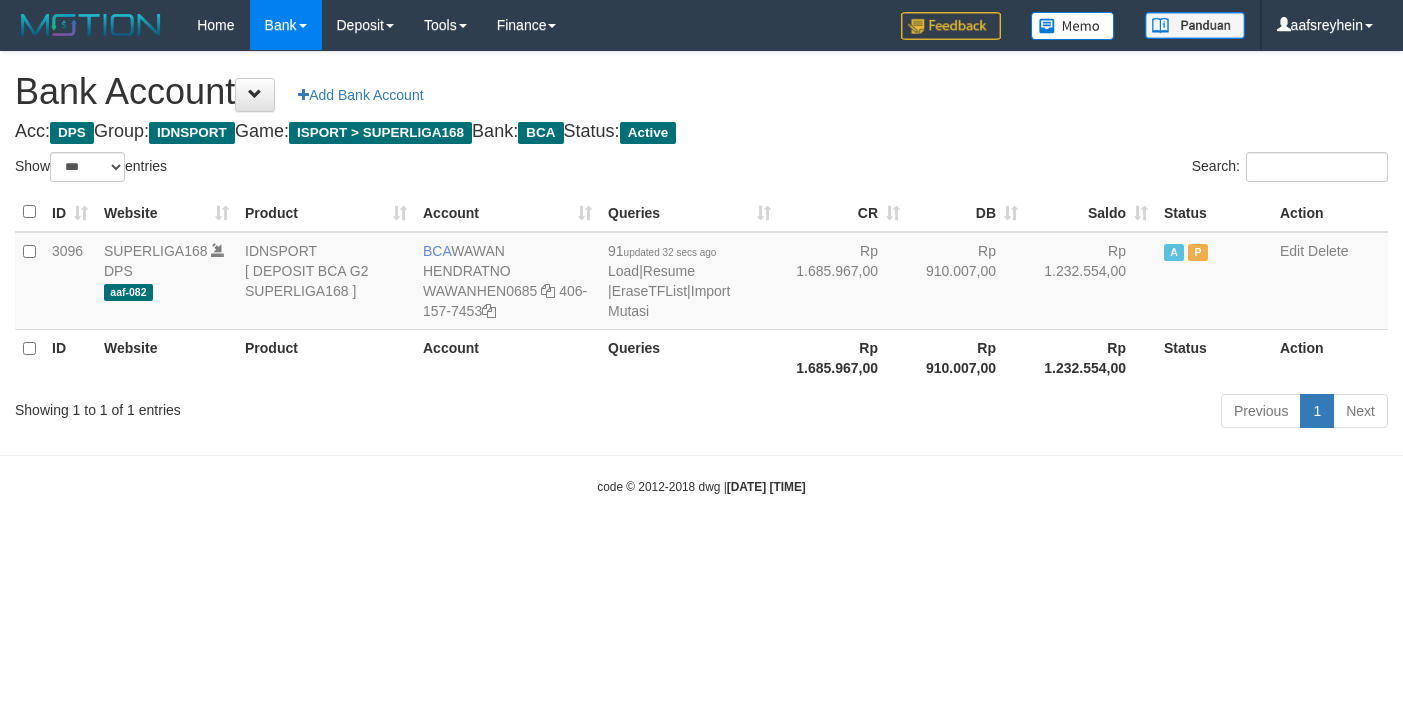 select on "***" 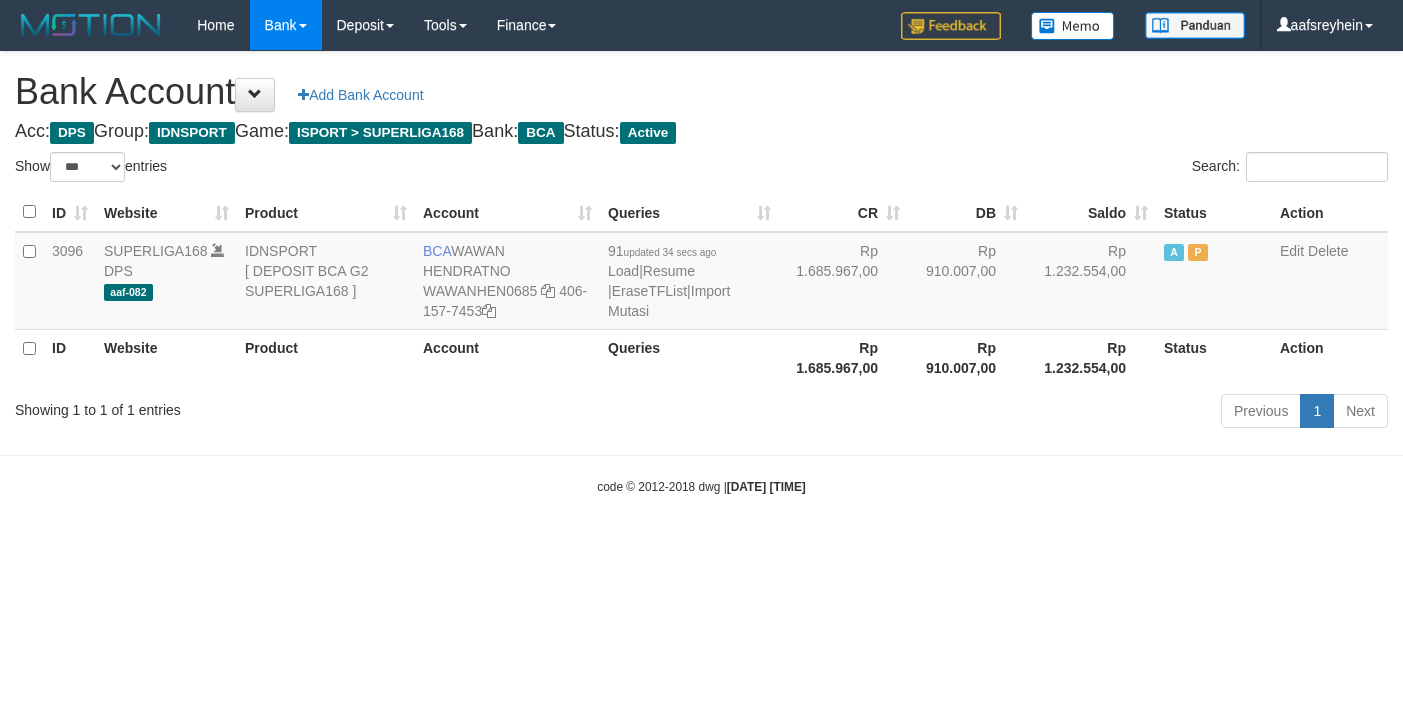 select on "***" 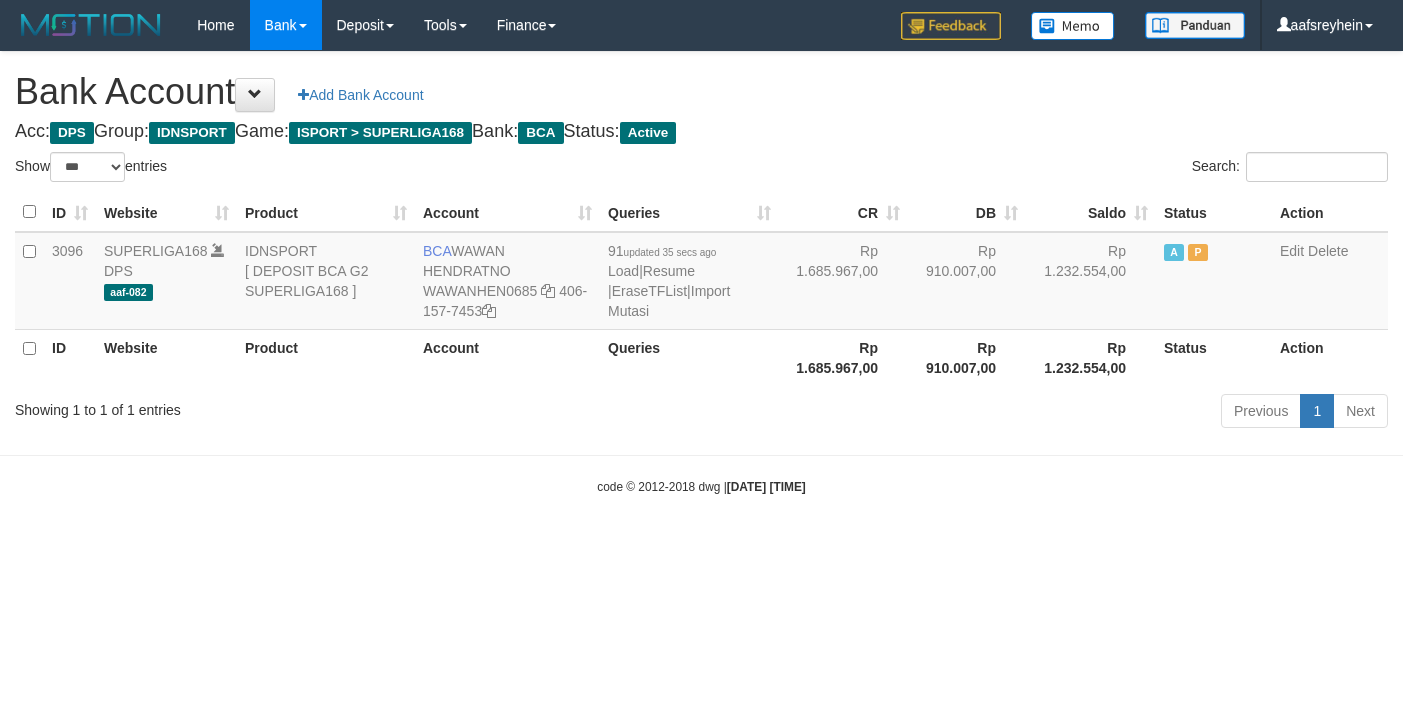 select on "***" 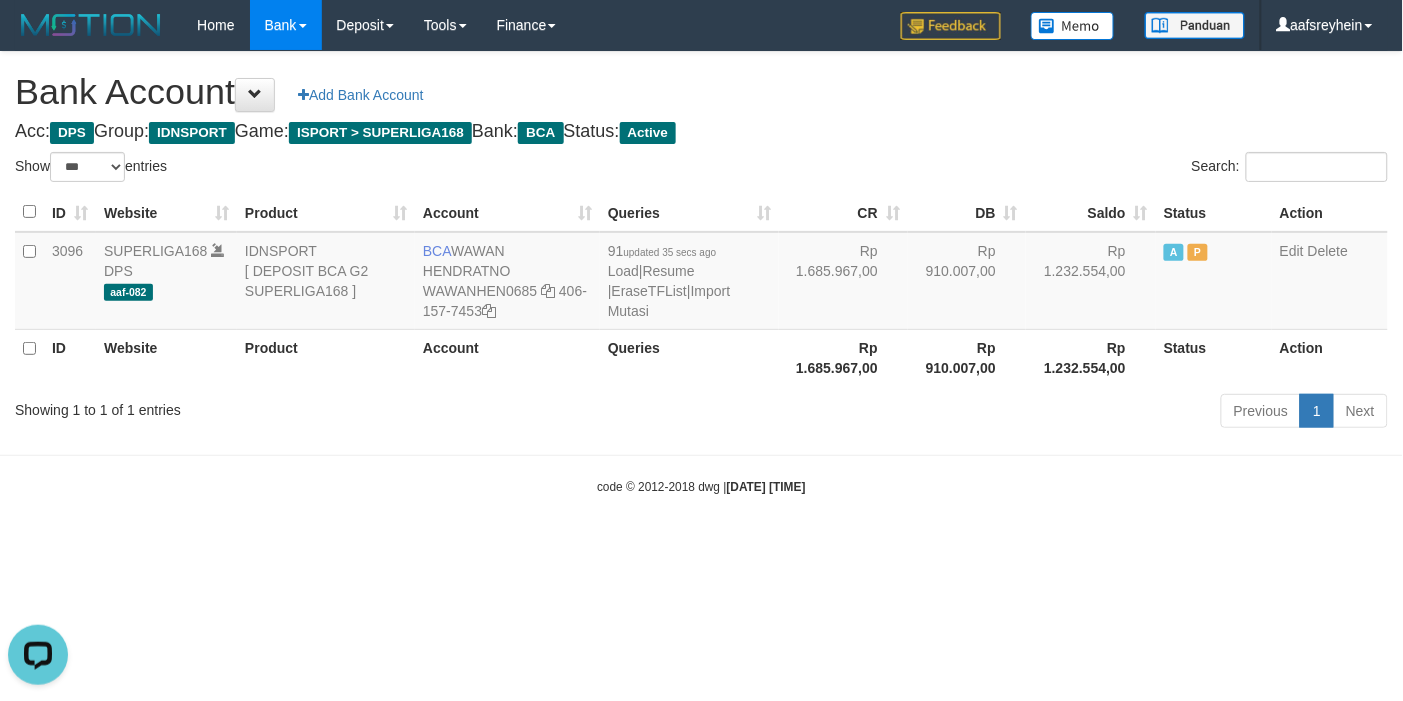scroll, scrollTop: 0, scrollLeft: 0, axis: both 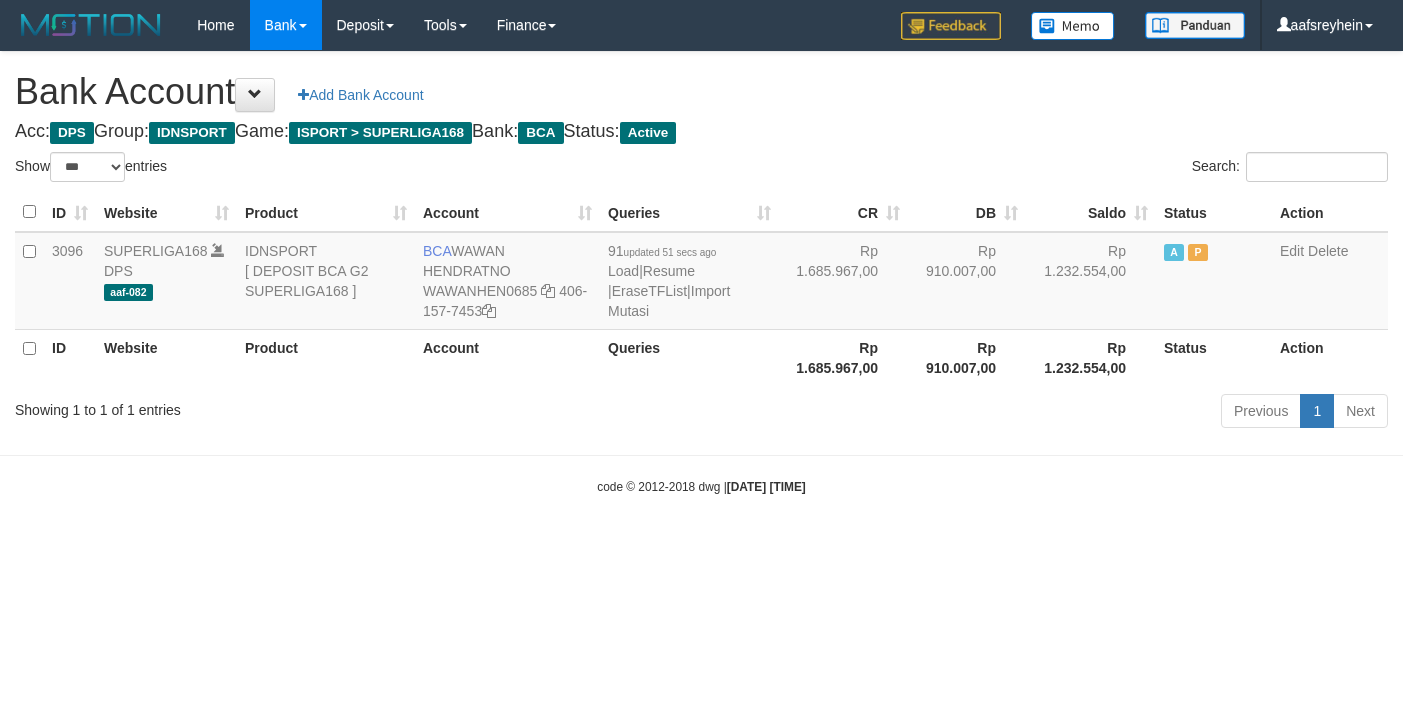 select on "***" 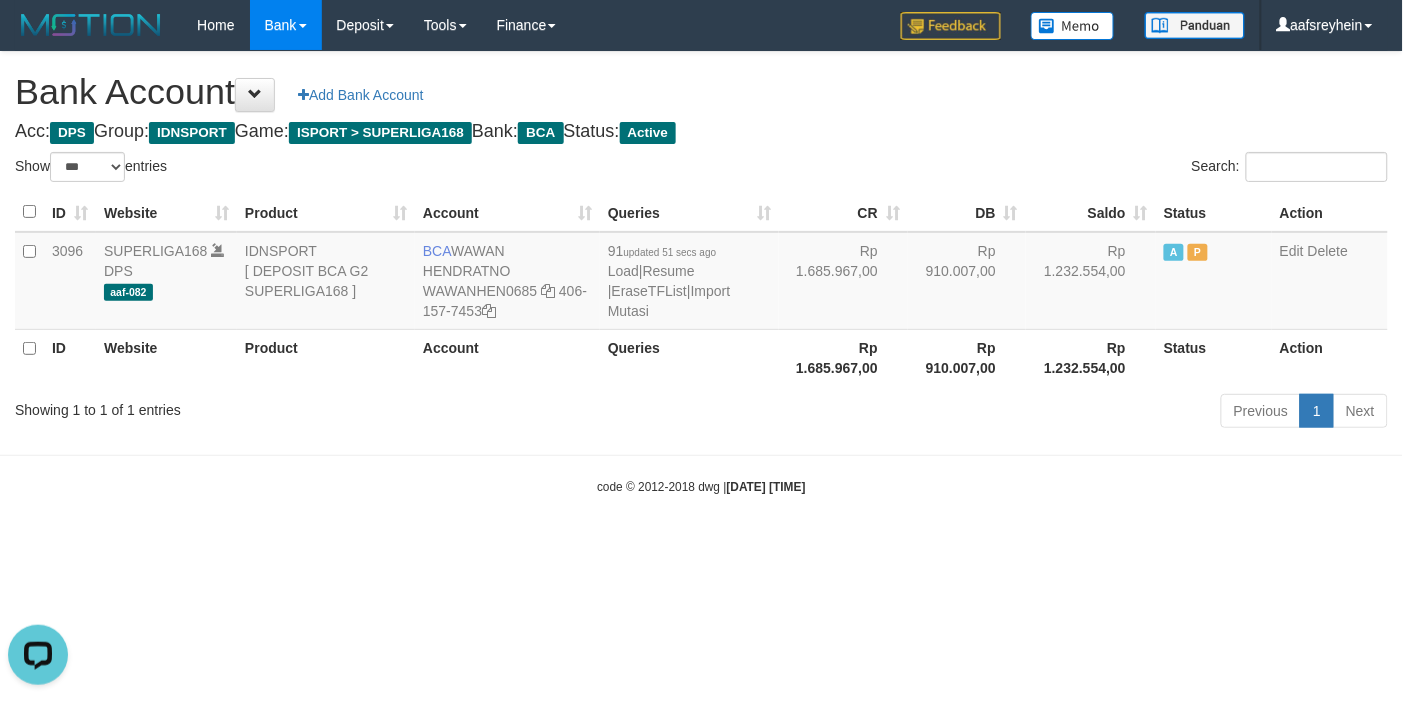 scroll, scrollTop: 0, scrollLeft: 0, axis: both 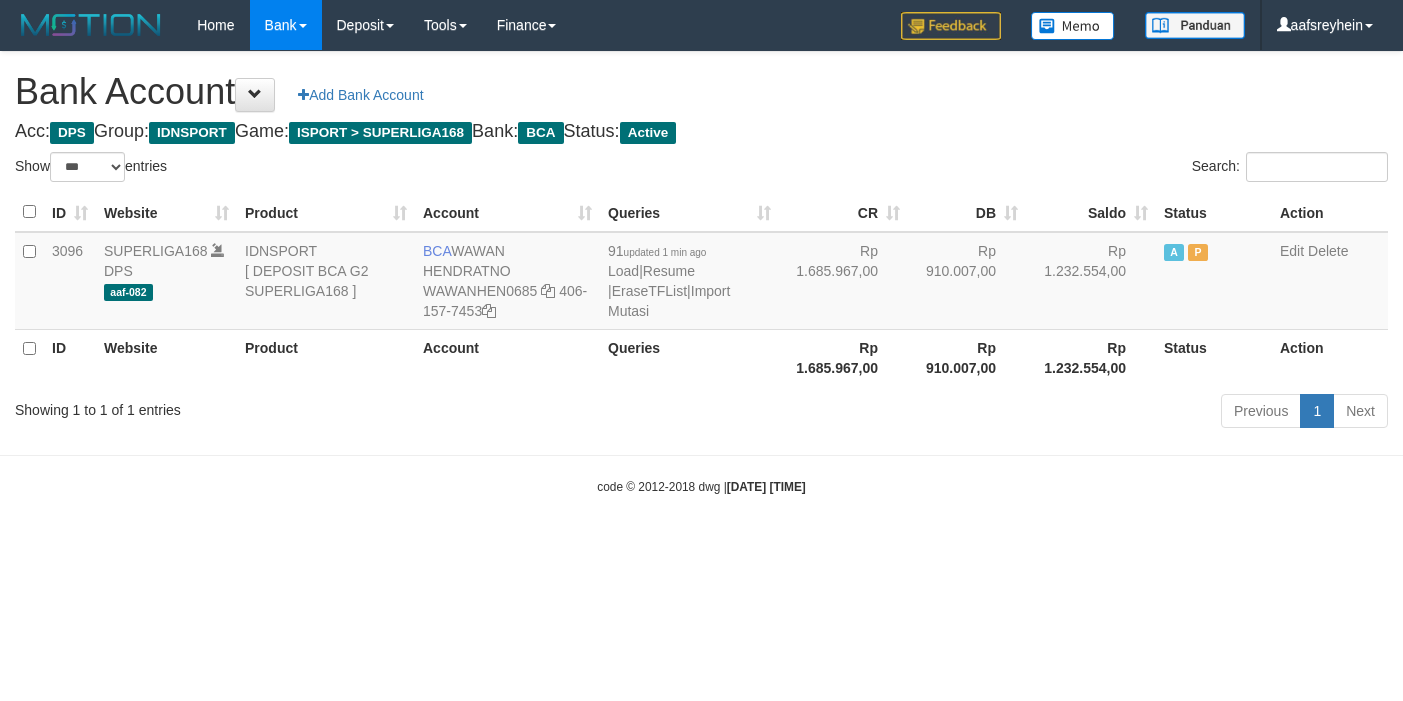 select on "***" 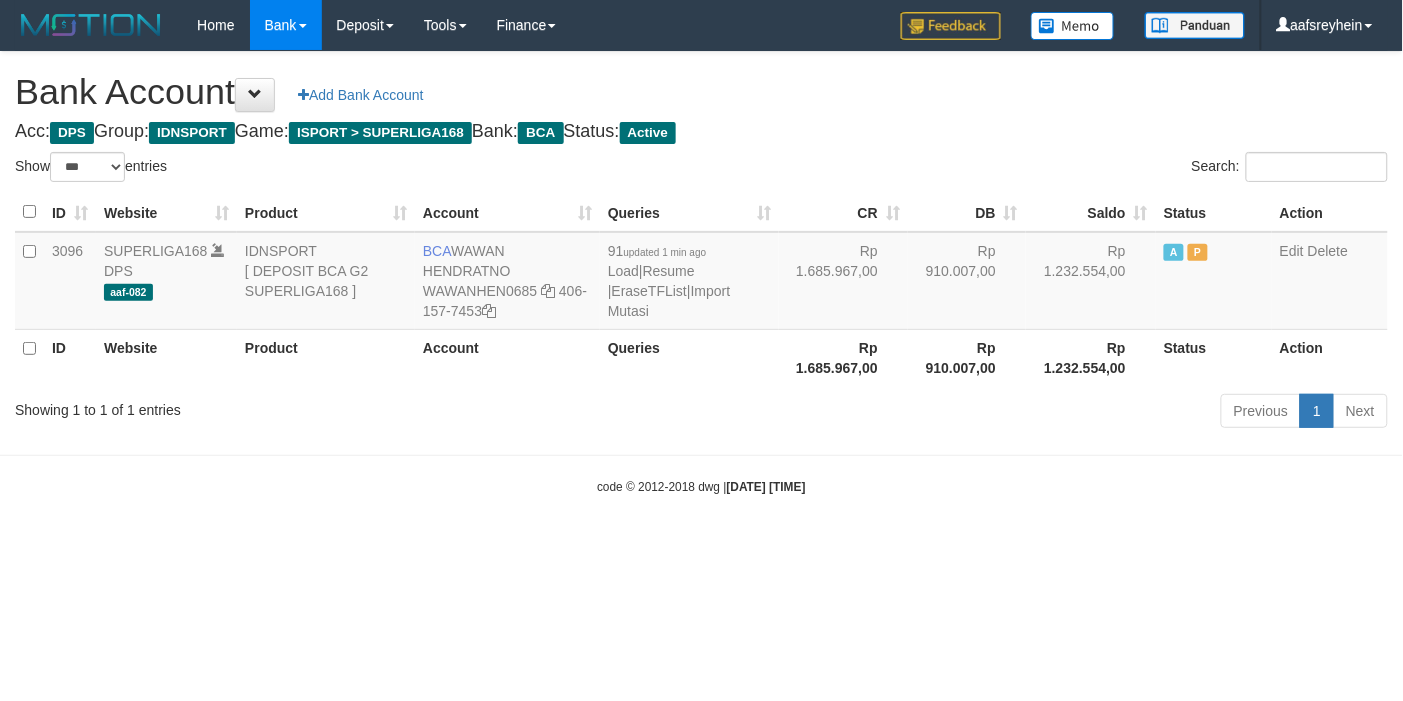 click on "Toggle navigation
Home
Bank
Account List
Load
By Website
Group
[ISPORT]													SUPERLIGA168
By Load Group (DPS)
-" at bounding box center [701, 273] 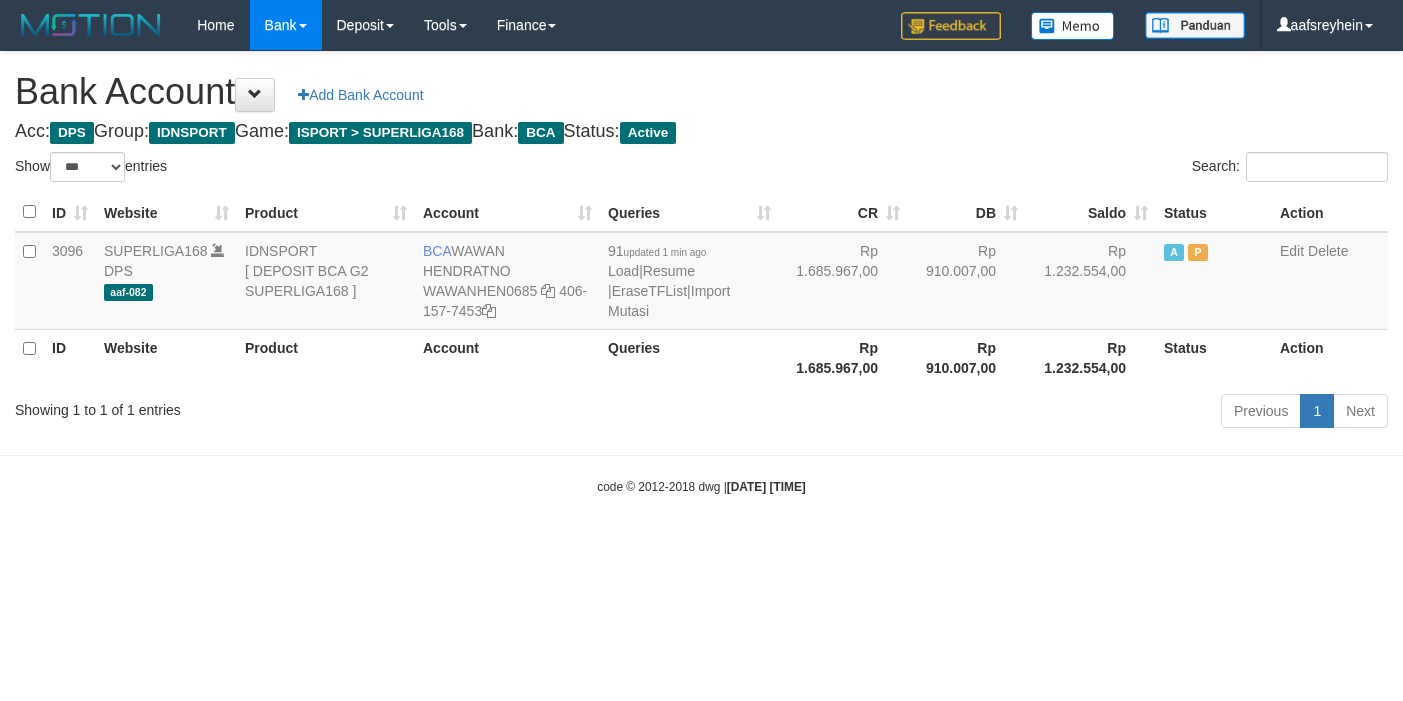 select on "***" 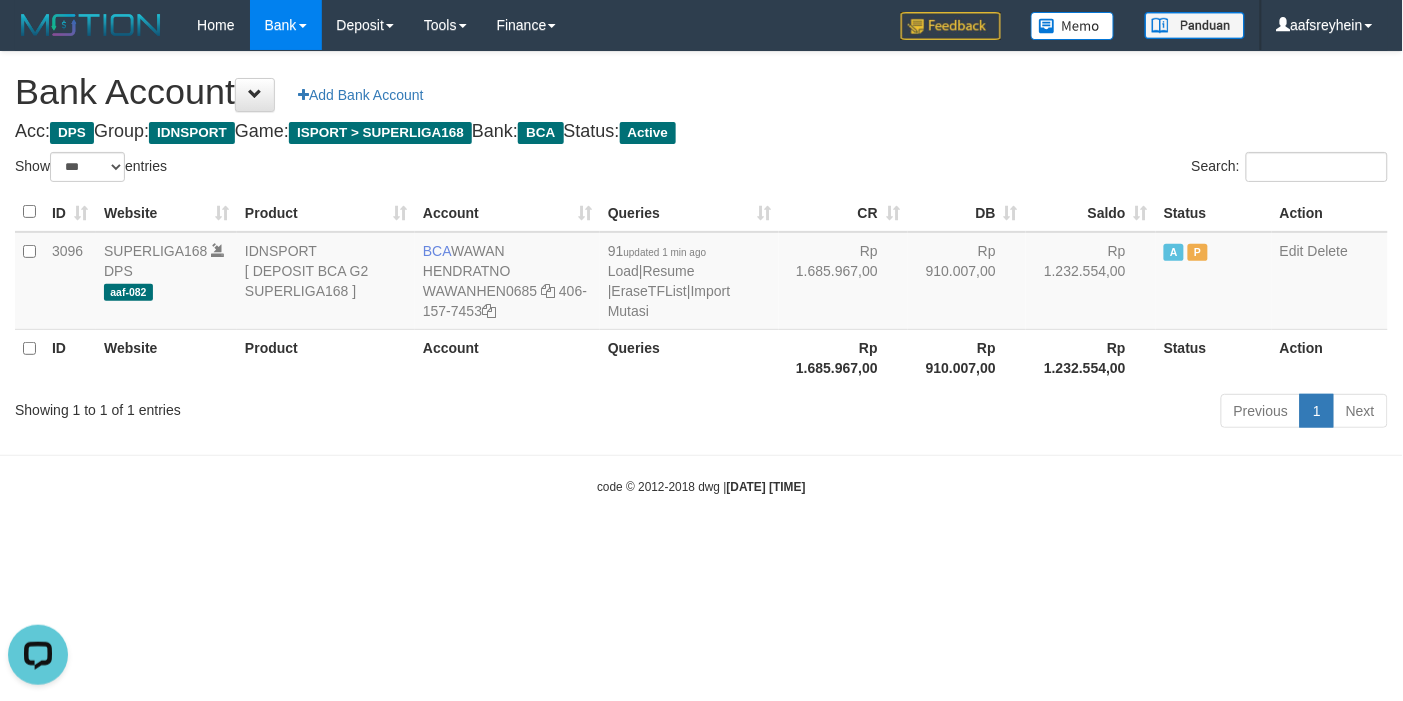 scroll, scrollTop: 0, scrollLeft: 0, axis: both 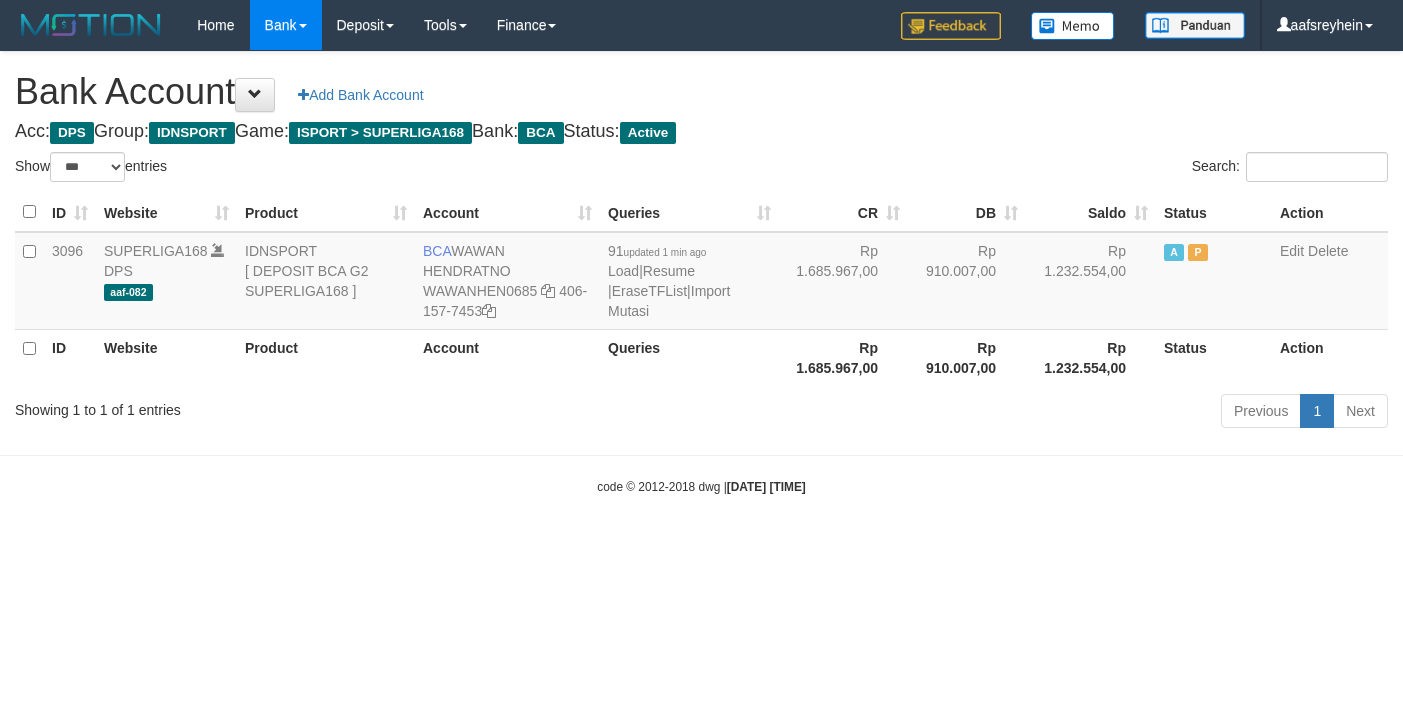select on "***" 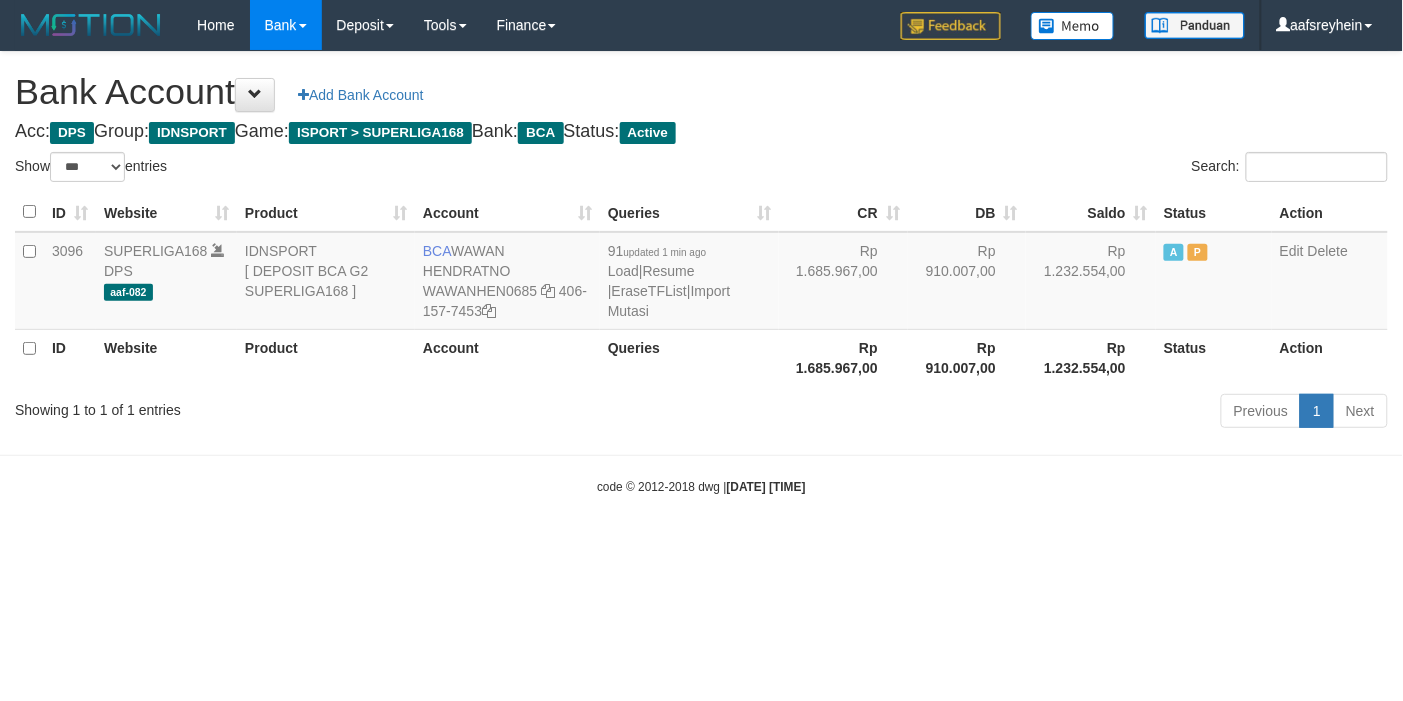 click on "Toggle navigation
Home
Bank
Account List
Load
By Website
Group
[ISPORT]													SUPERLIGA168
By Load Group (DPS)" at bounding box center (701, 273) 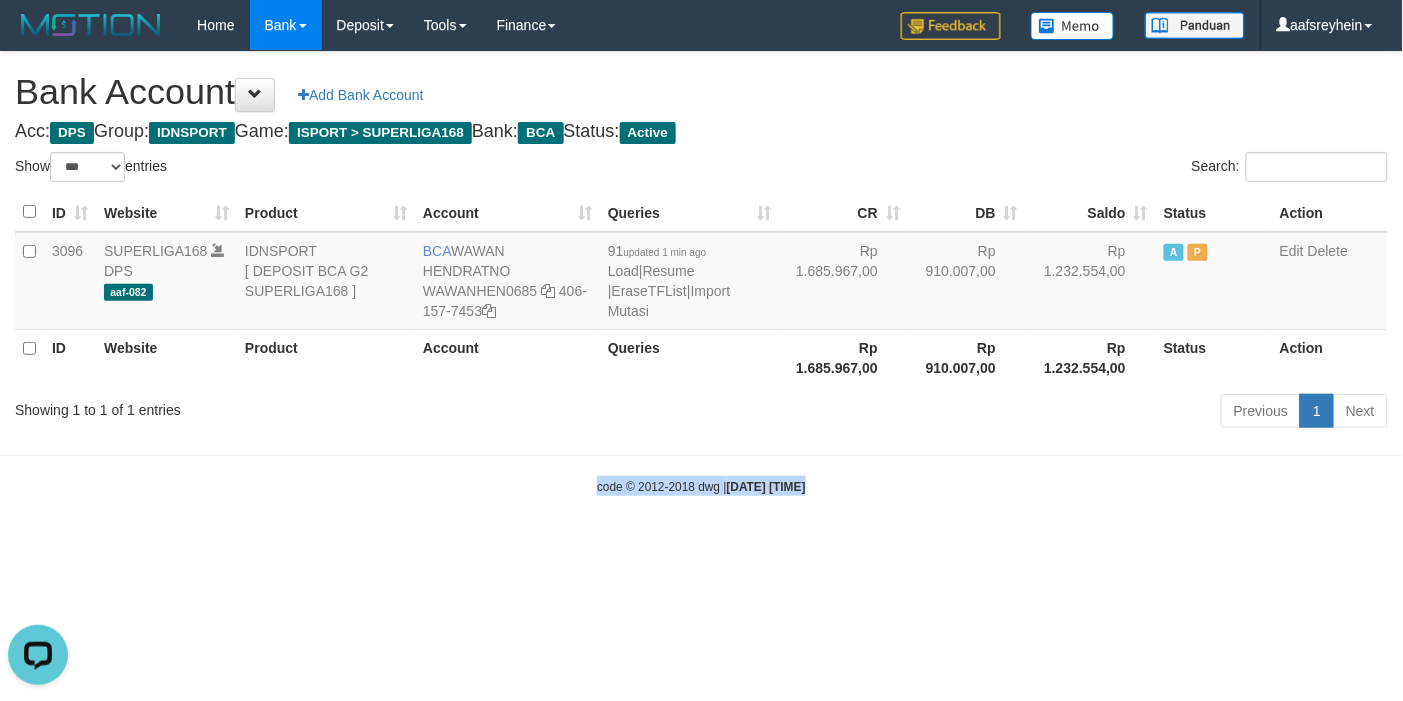 scroll, scrollTop: 0, scrollLeft: 0, axis: both 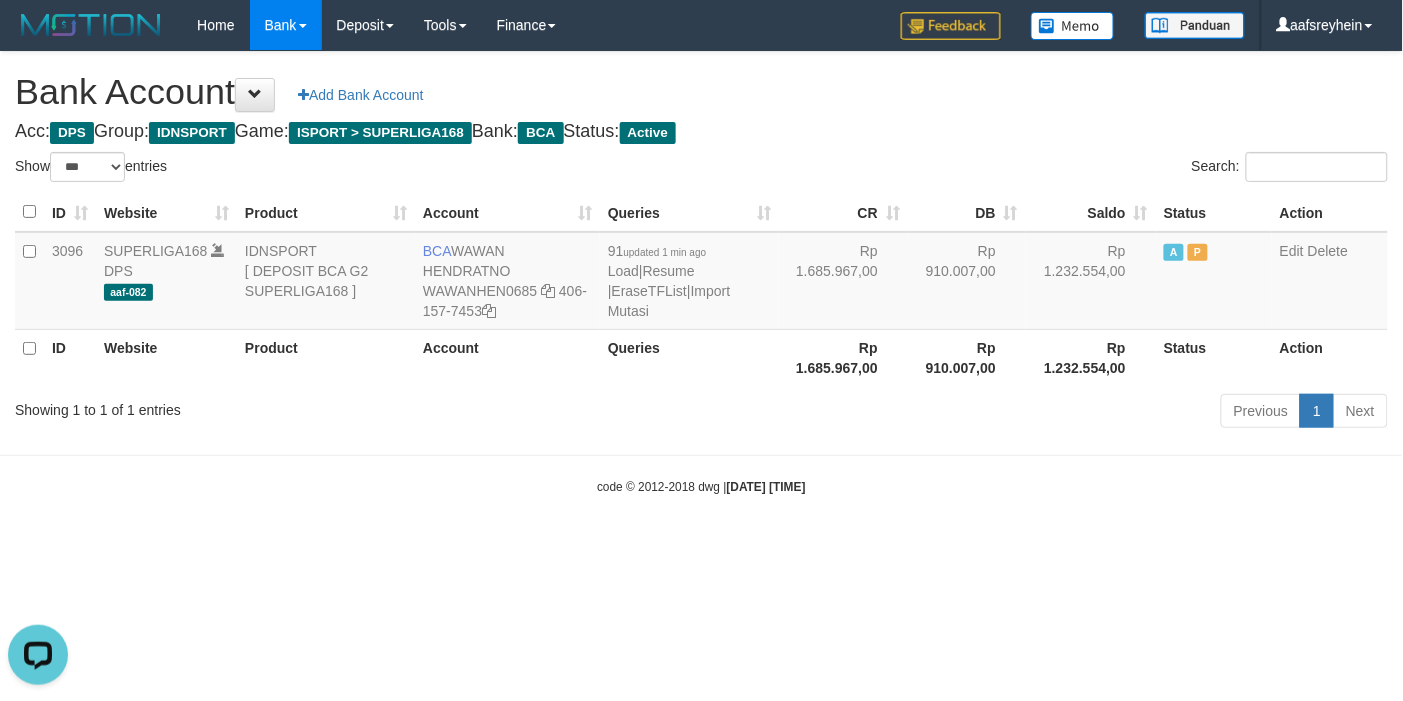 click on "Toggle navigation
Home
Bank
Account List
Load
By Website
Group
[ISPORT]													SUPERLIGA168
By Load Group (DPS)" at bounding box center (701, 273) 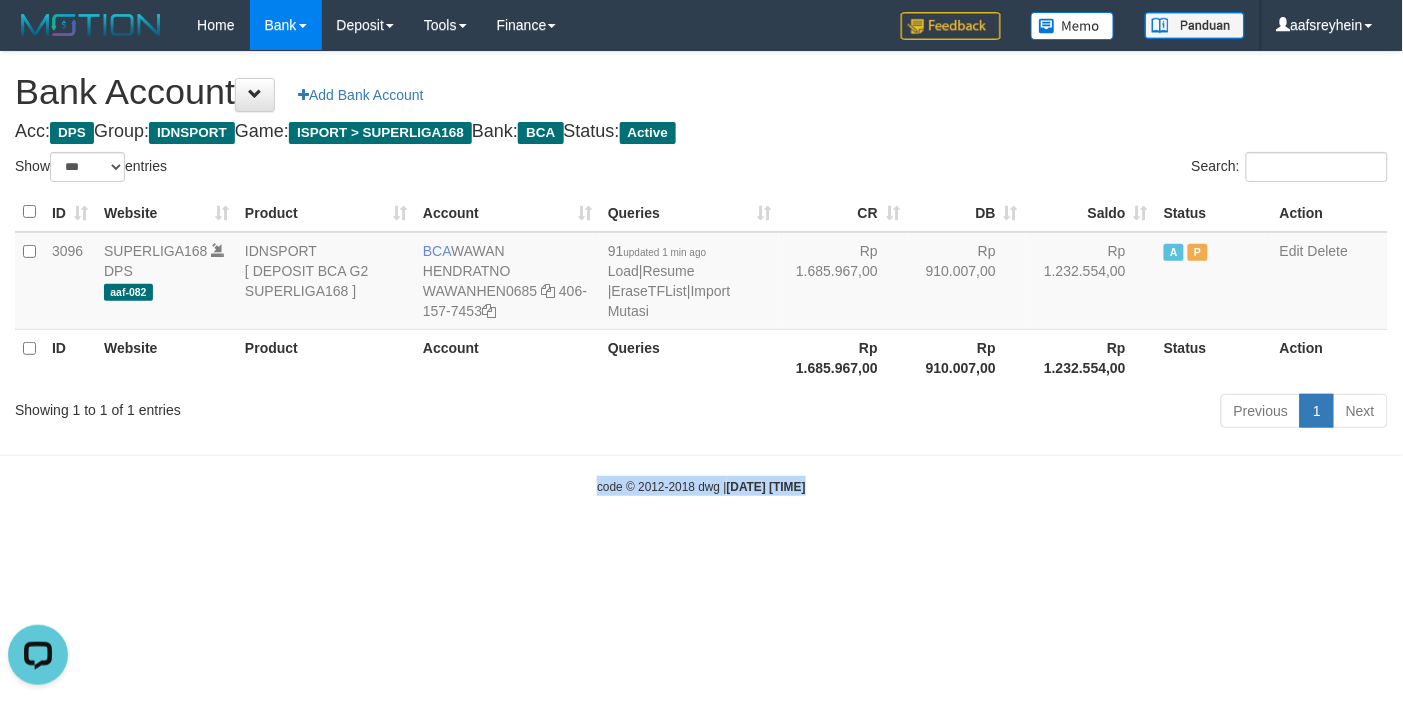click on "Toggle navigation
Home
Bank
Account List
Load
By Website
Group
[ISPORT]													SUPERLIGA168
By Load Group (DPS)" at bounding box center (701, 273) 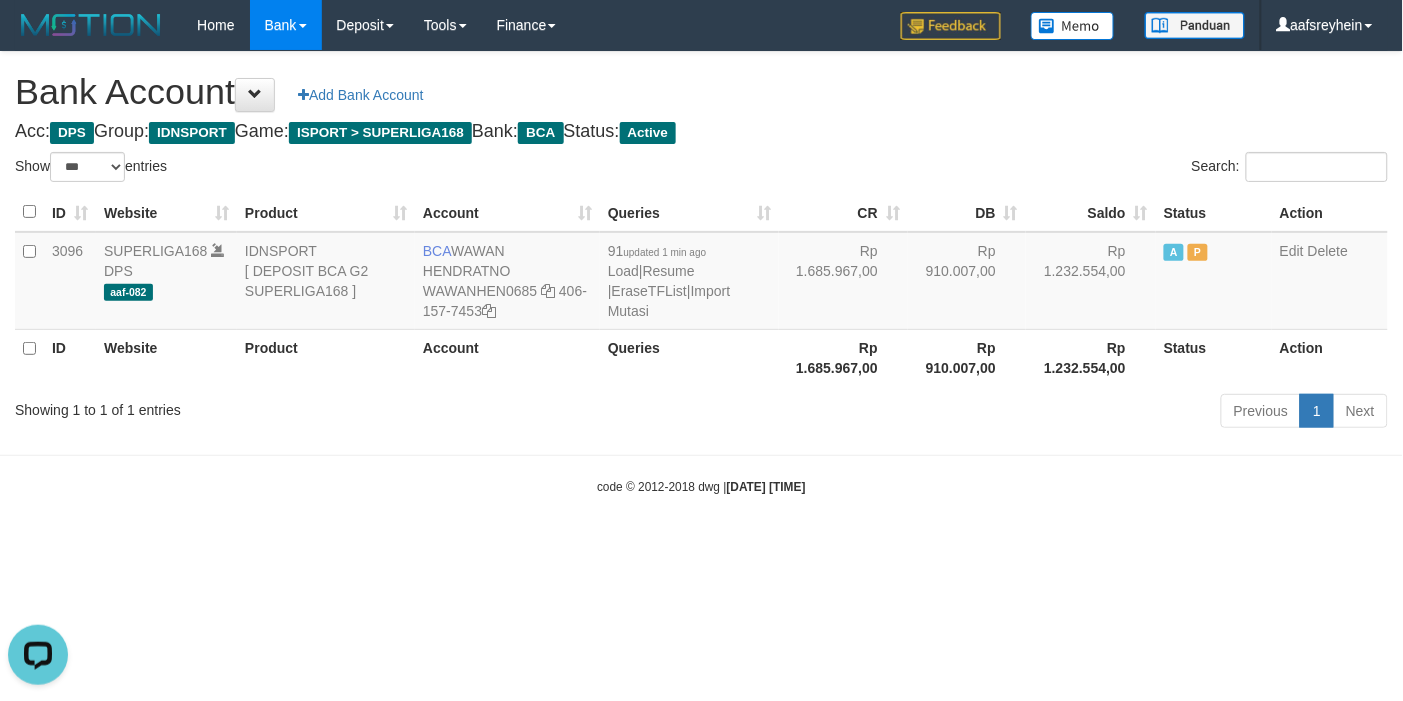 click on "Toggle navigation
Home
Bank
Account List
Load
By Website
Group
[ISPORT]													SUPERLIGA168
By Load Group (DPS)" at bounding box center (701, 273) 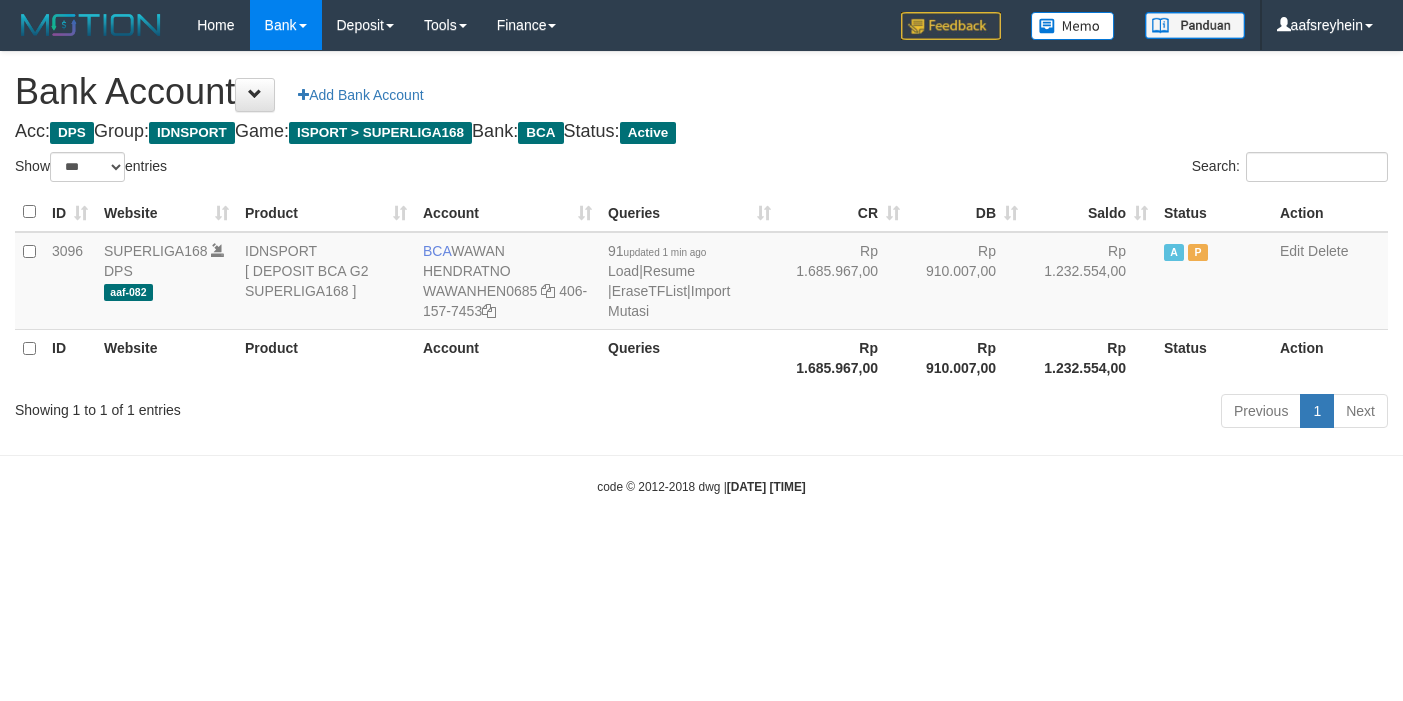 select on "***" 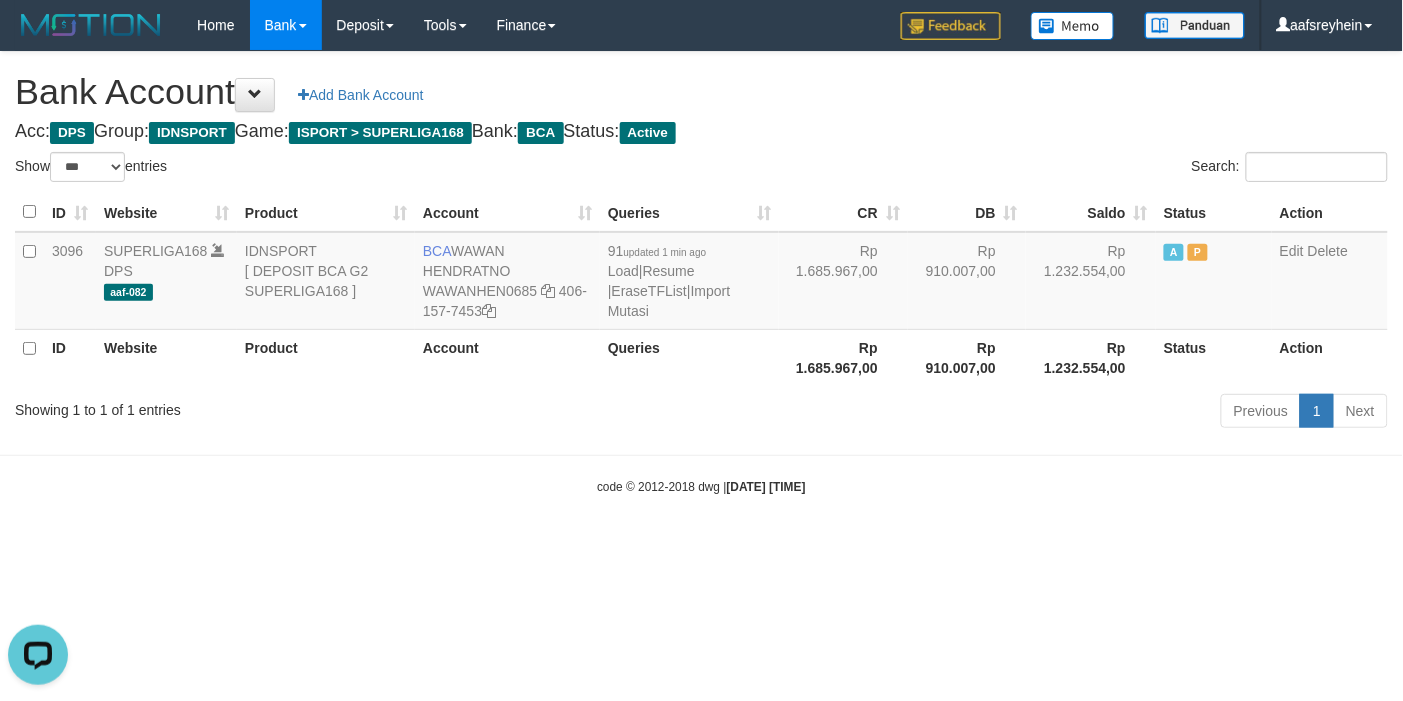scroll, scrollTop: 0, scrollLeft: 0, axis: both 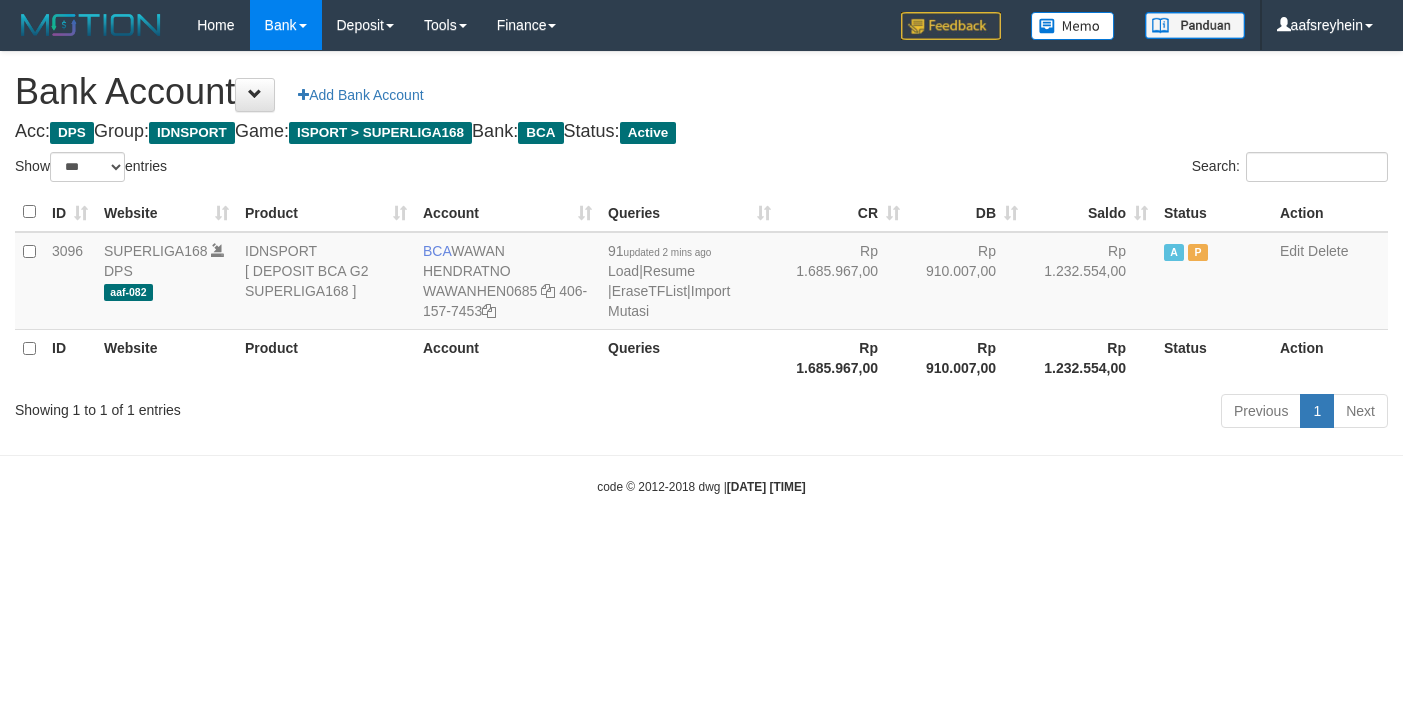 select on "***" 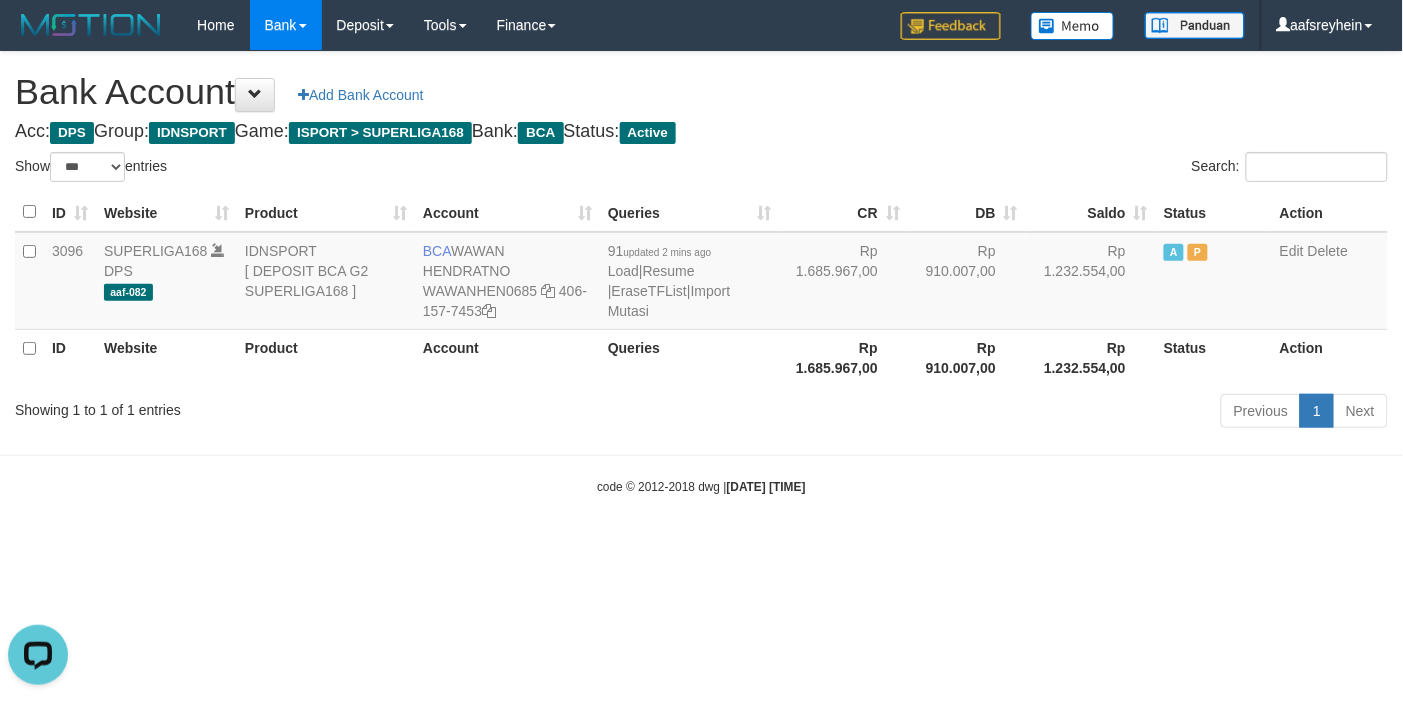 scroll, scrollTop: 0, scrollLeft: 0, axis: both 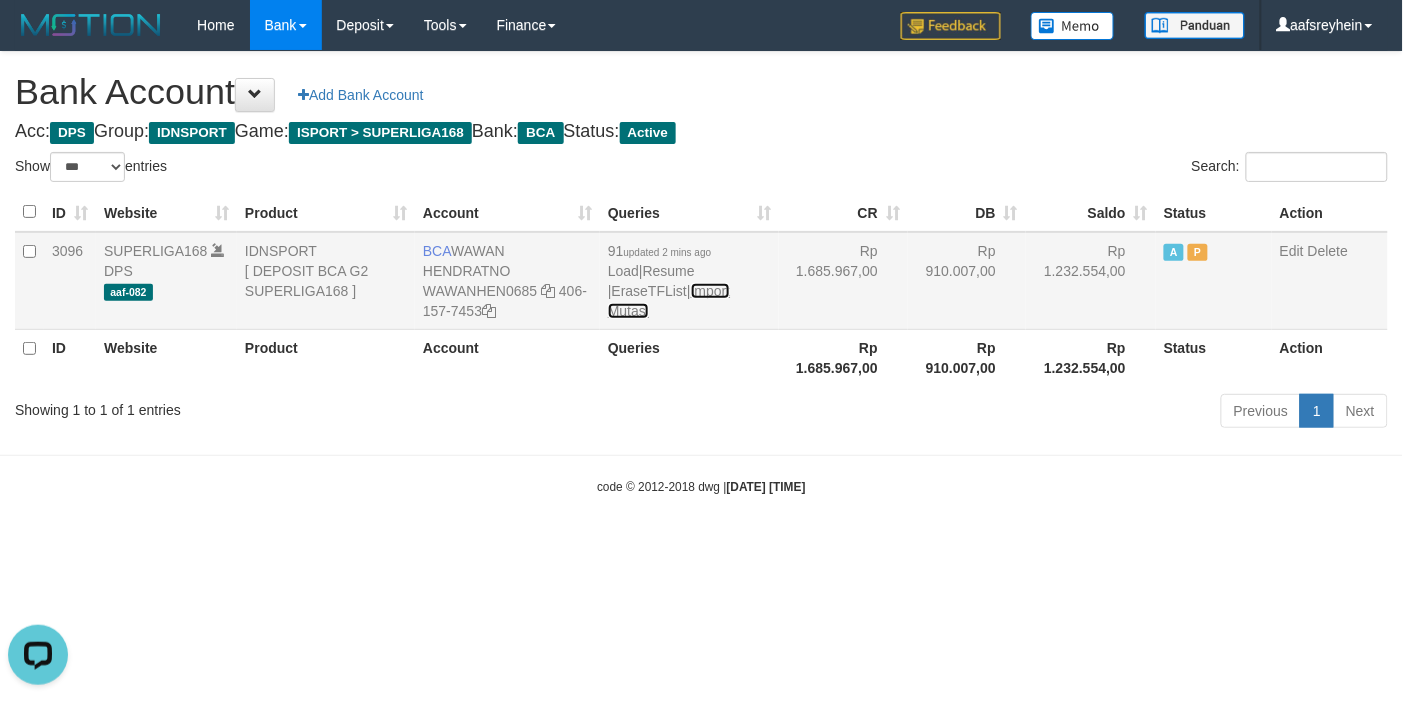 click on "Import Mutasi" at bounding box center (669, 301) 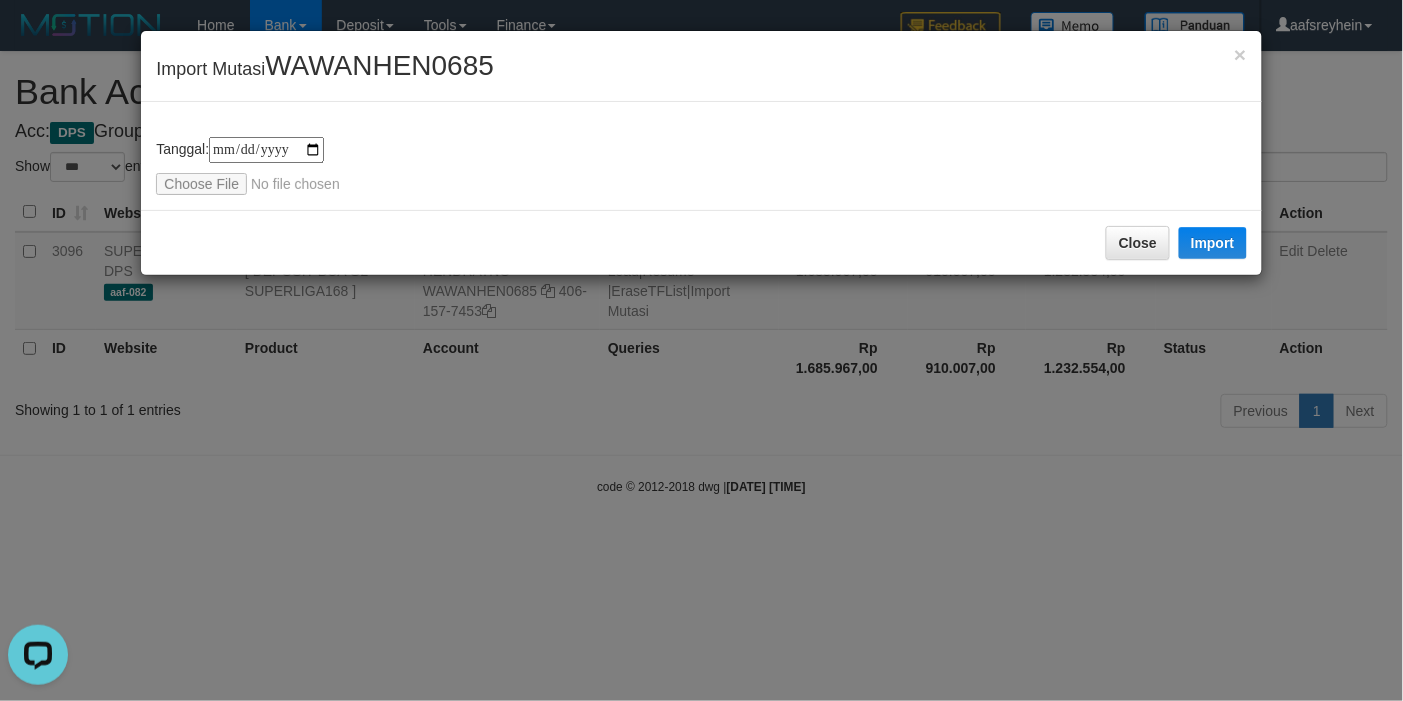 type on "**********" 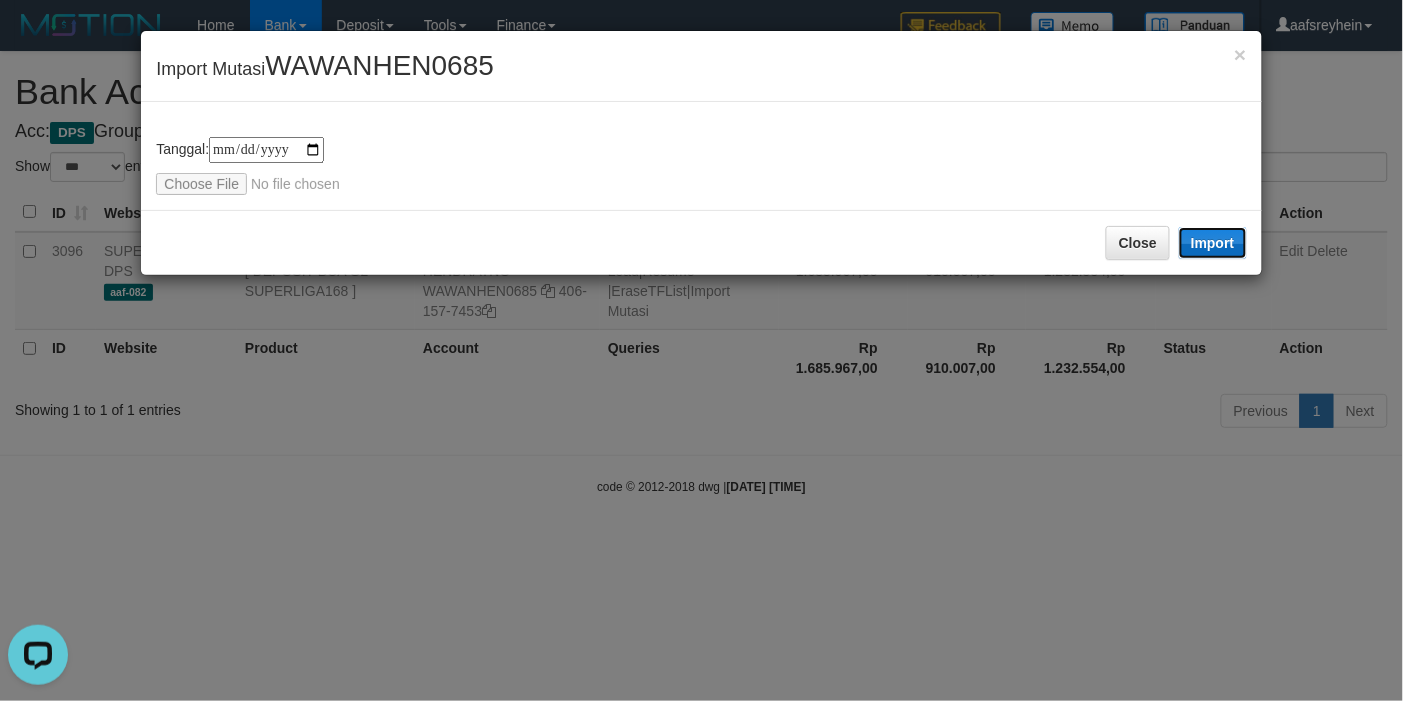 click on "Import" at bounding box center [1213, 243] 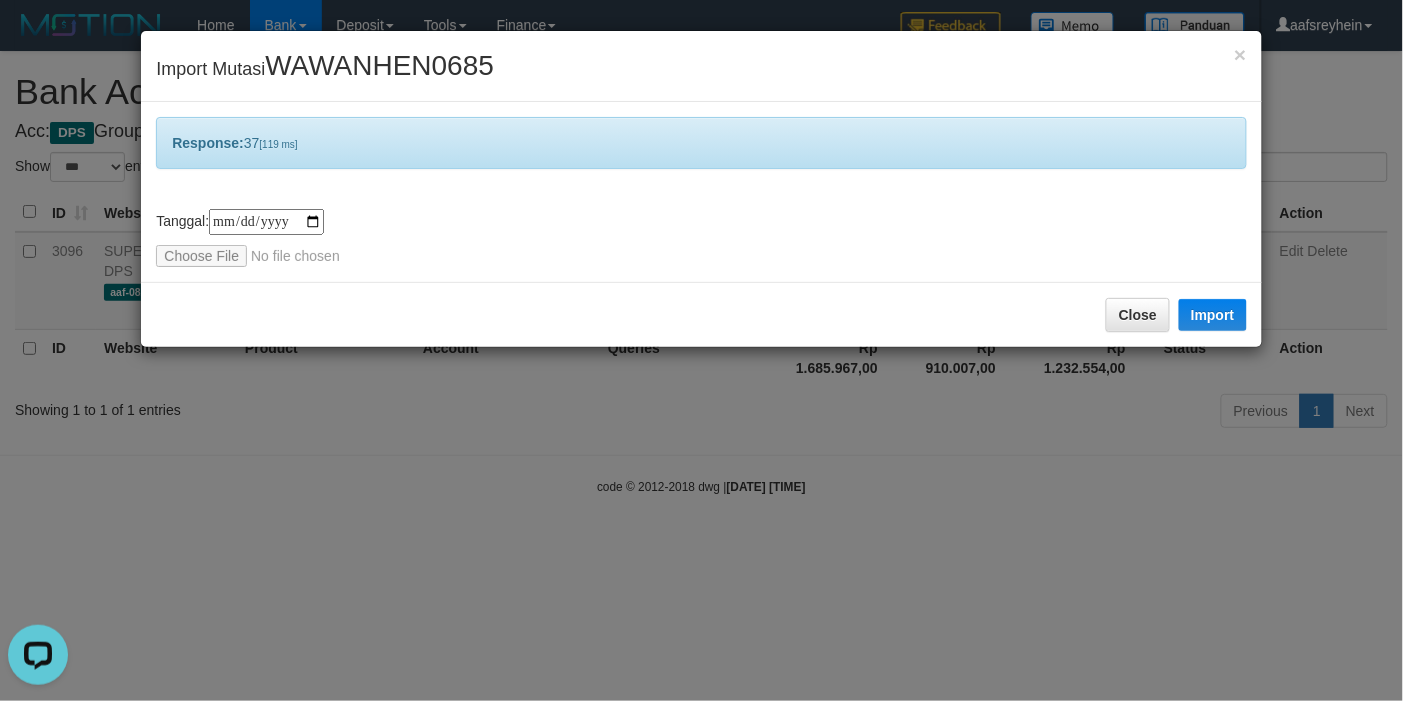 click on "**********" at bounding box center (701, 350) 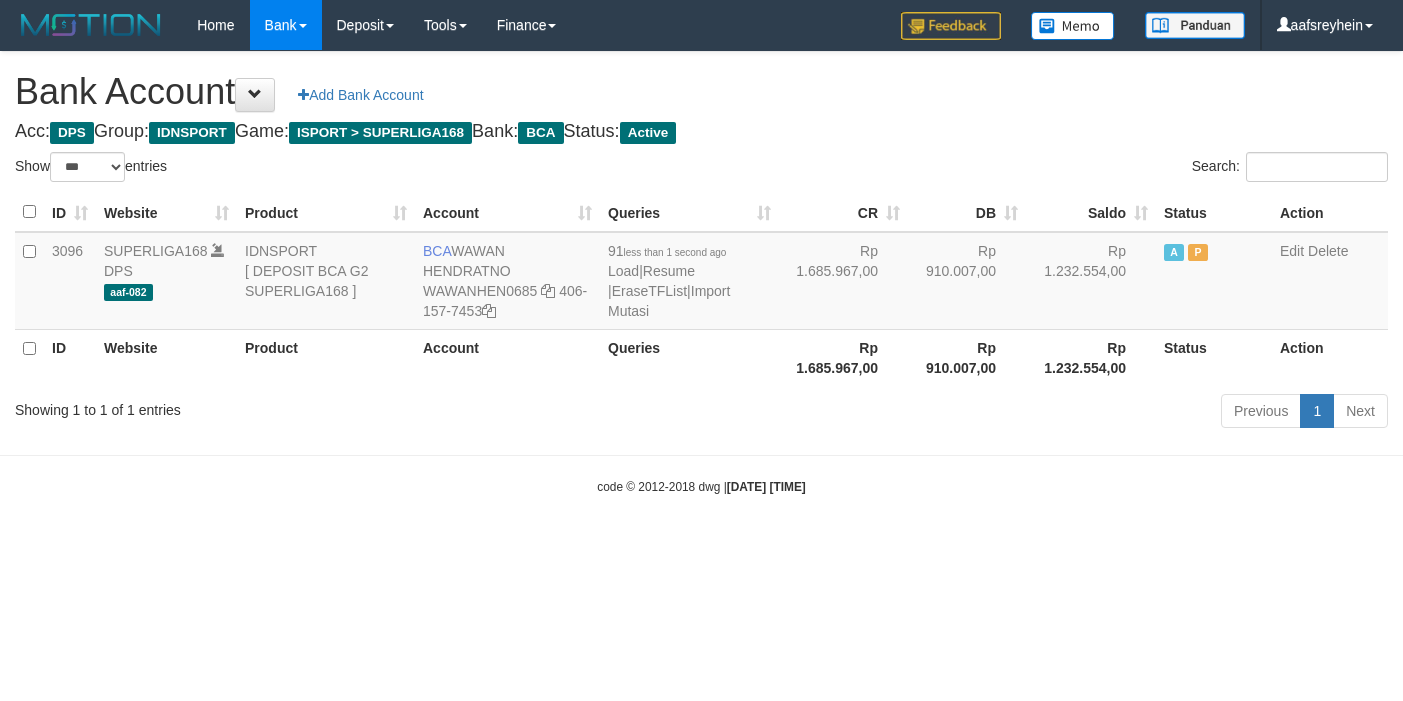select on "***" 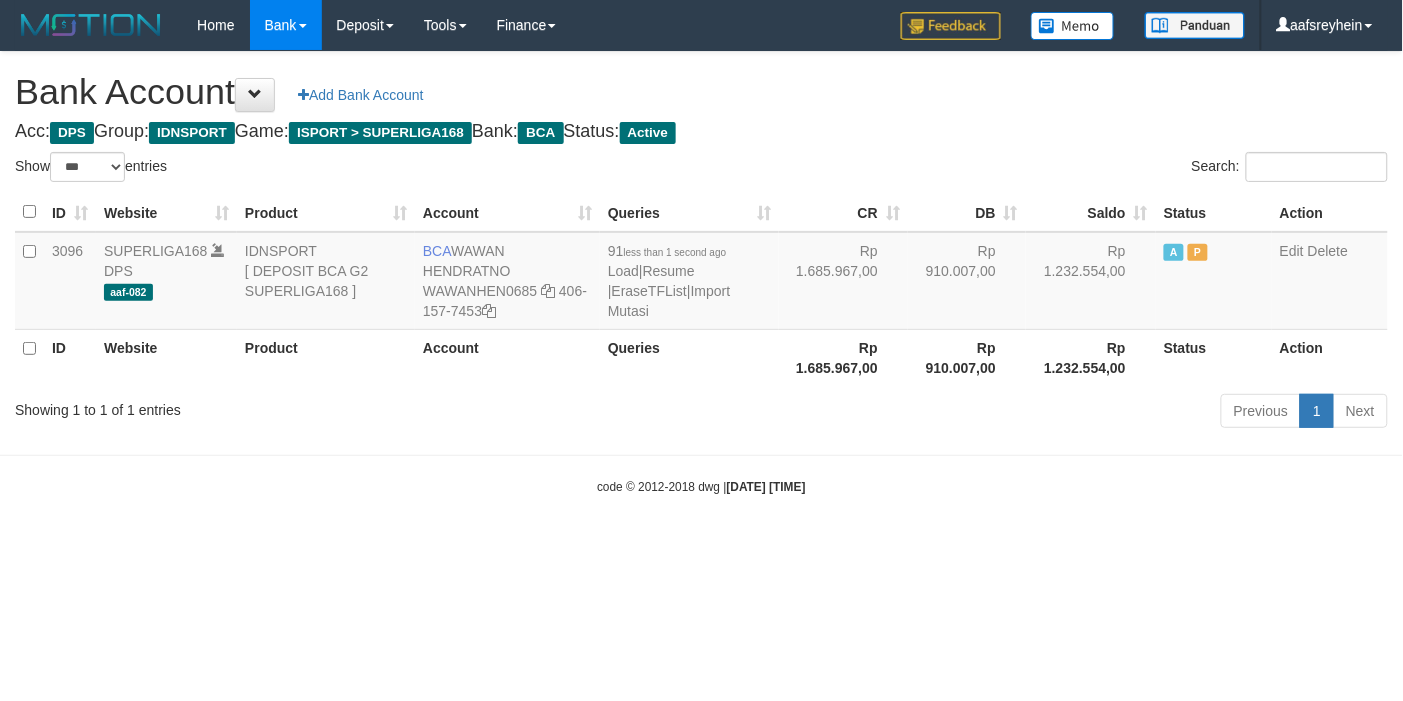 click on "Toggle navigation
Home
Bank
Account List
Load
By Website
Group
[ISPORT]													SUPERLIGA168
By Load Group (DPS)
-" at bounding box center [701, 273] 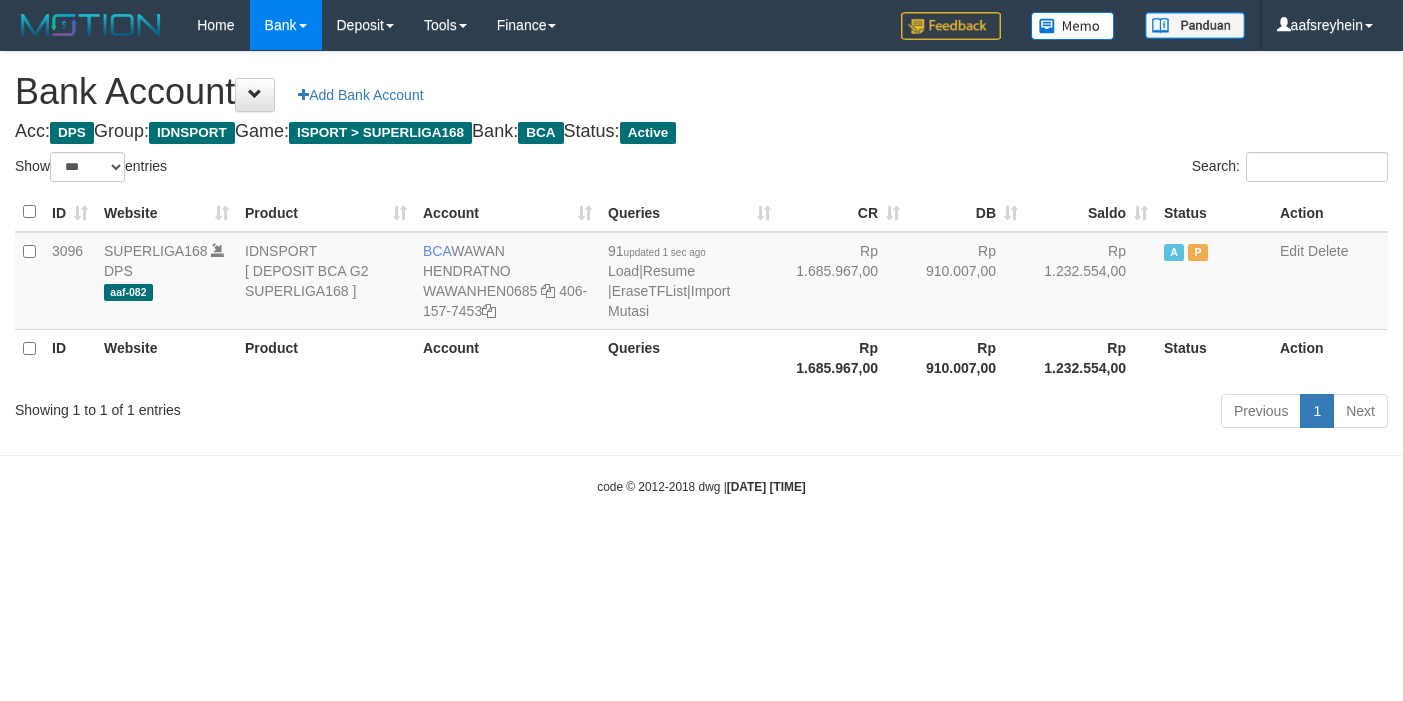 select on "***" 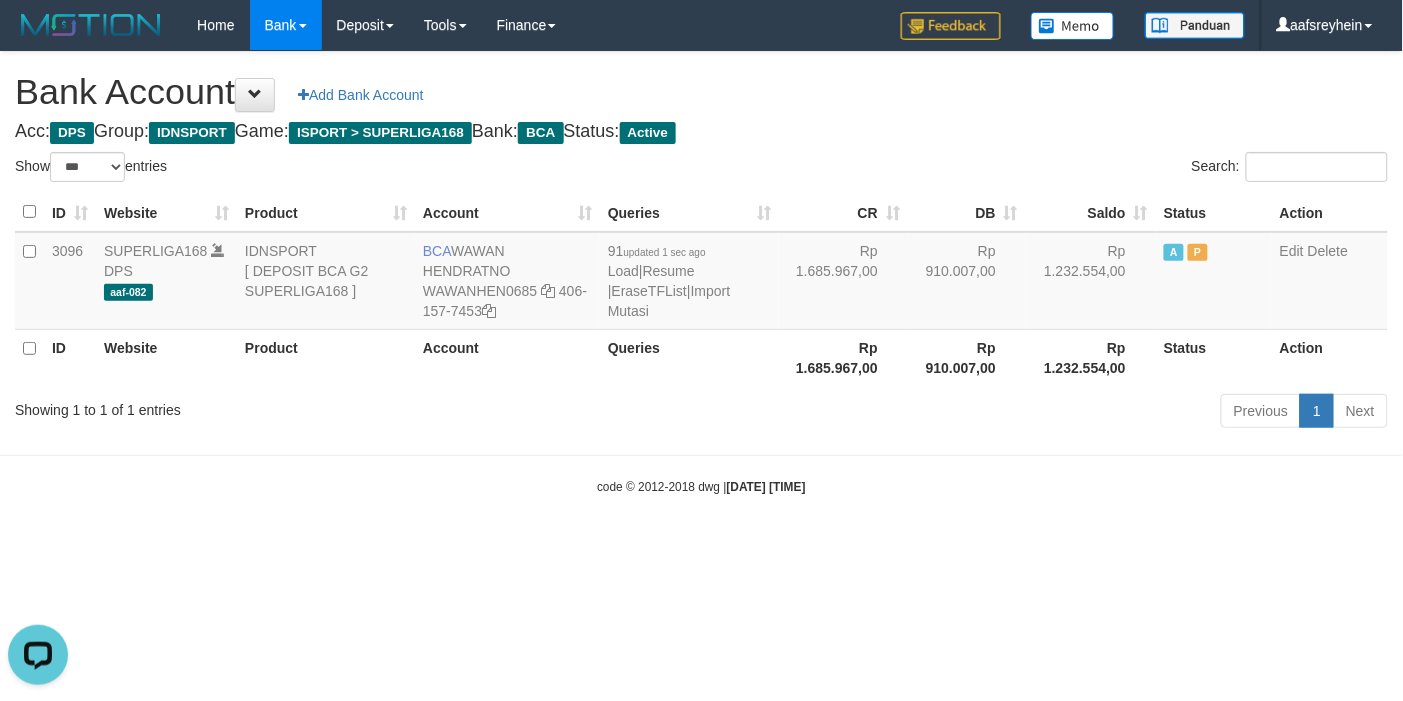 scroll, scrollTop: 0, scrollLeft: 0, axis: both 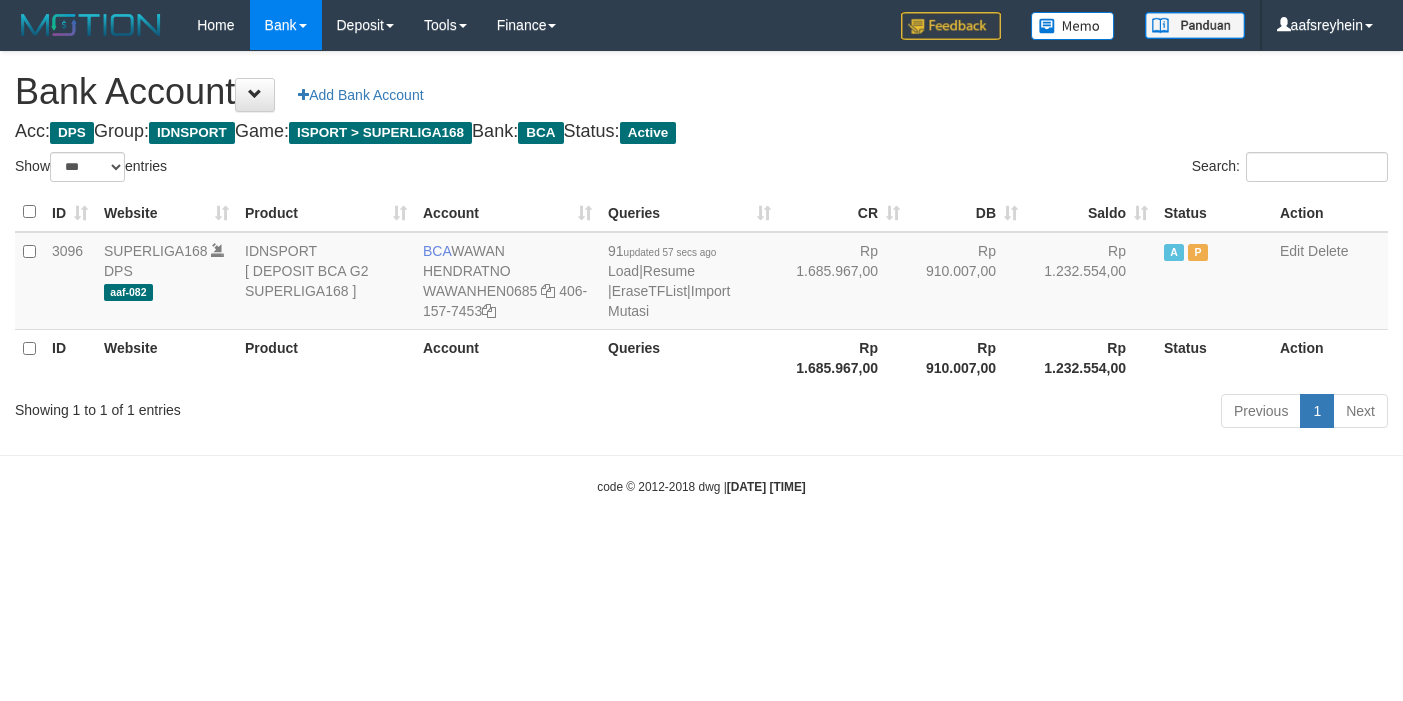 select on "***" 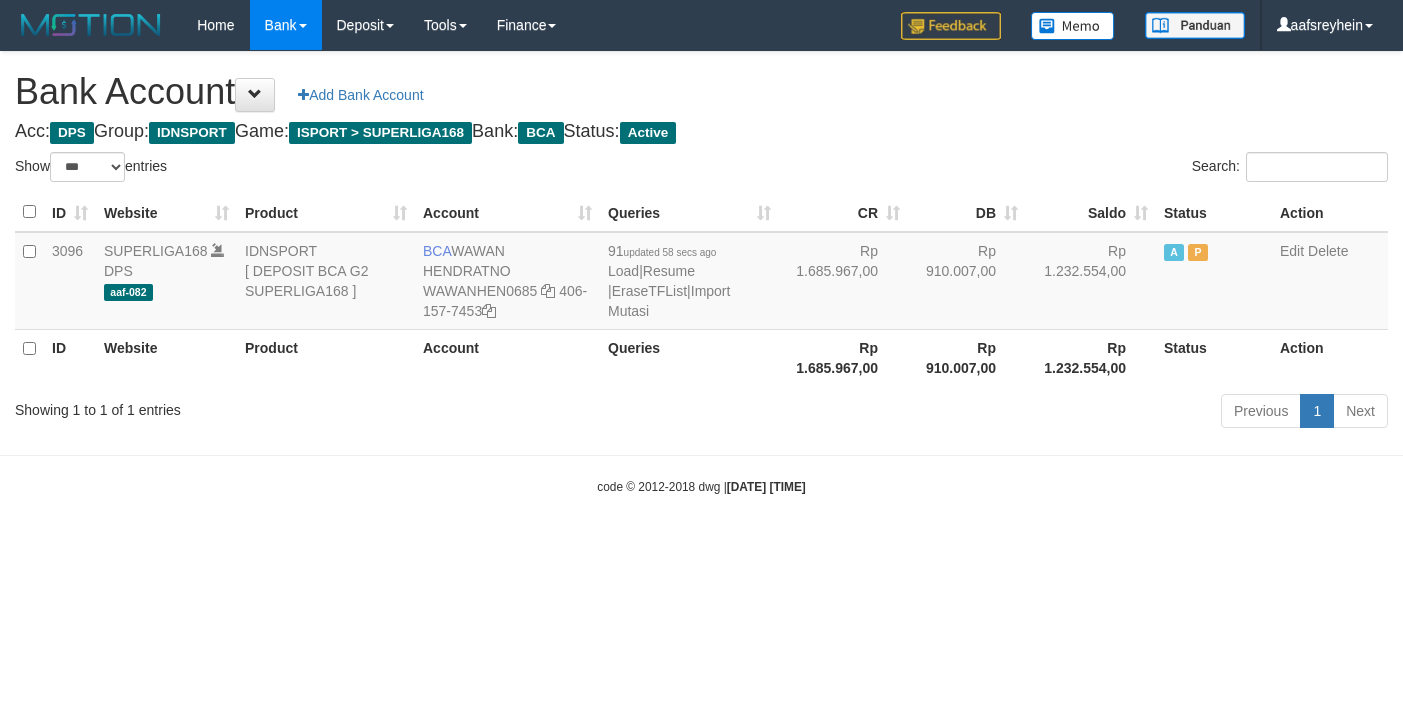 select on "***" 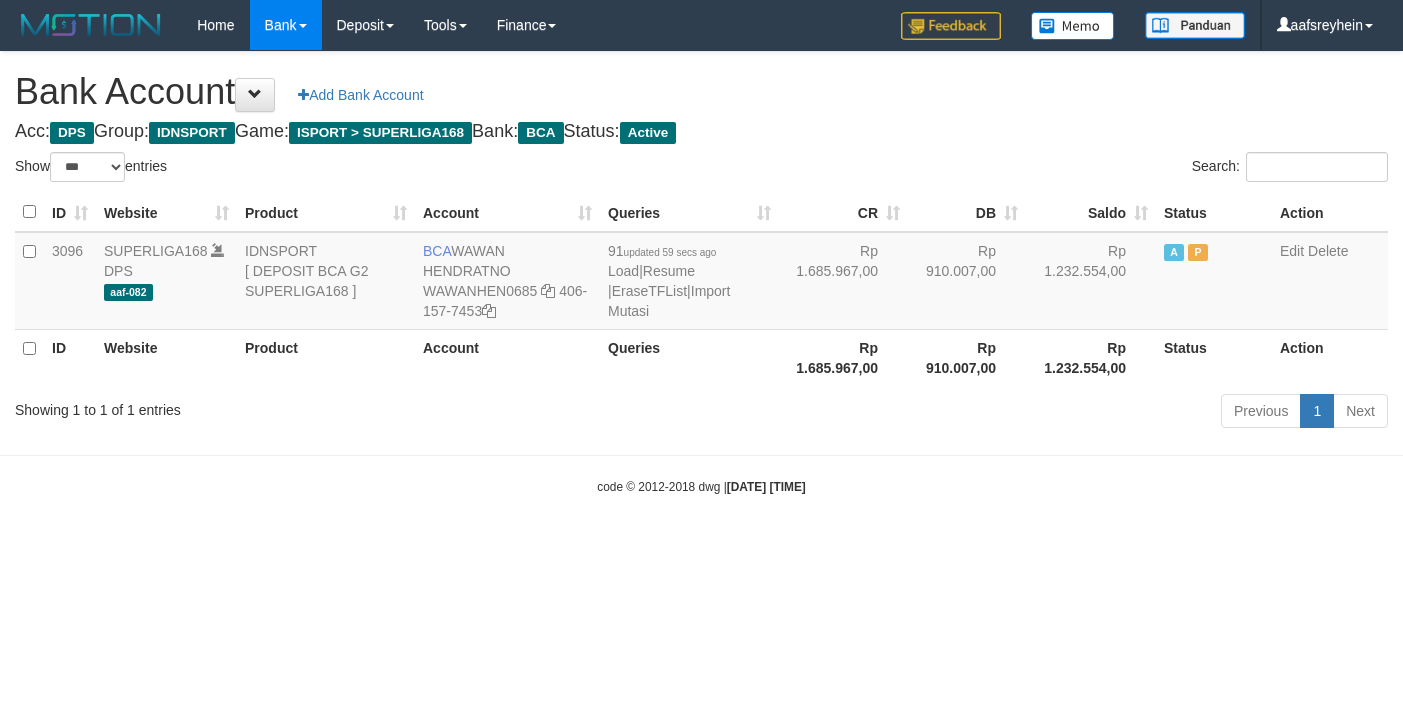 select on "***" 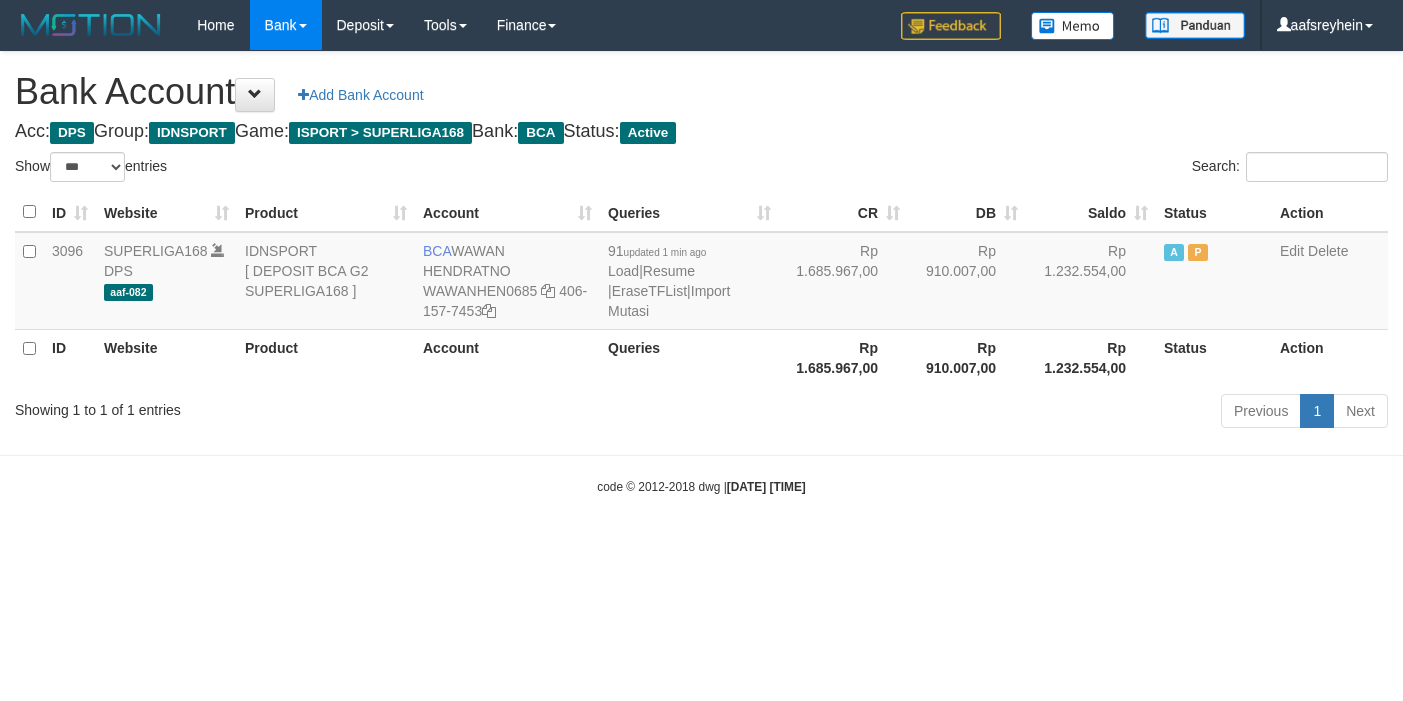 select on "***" 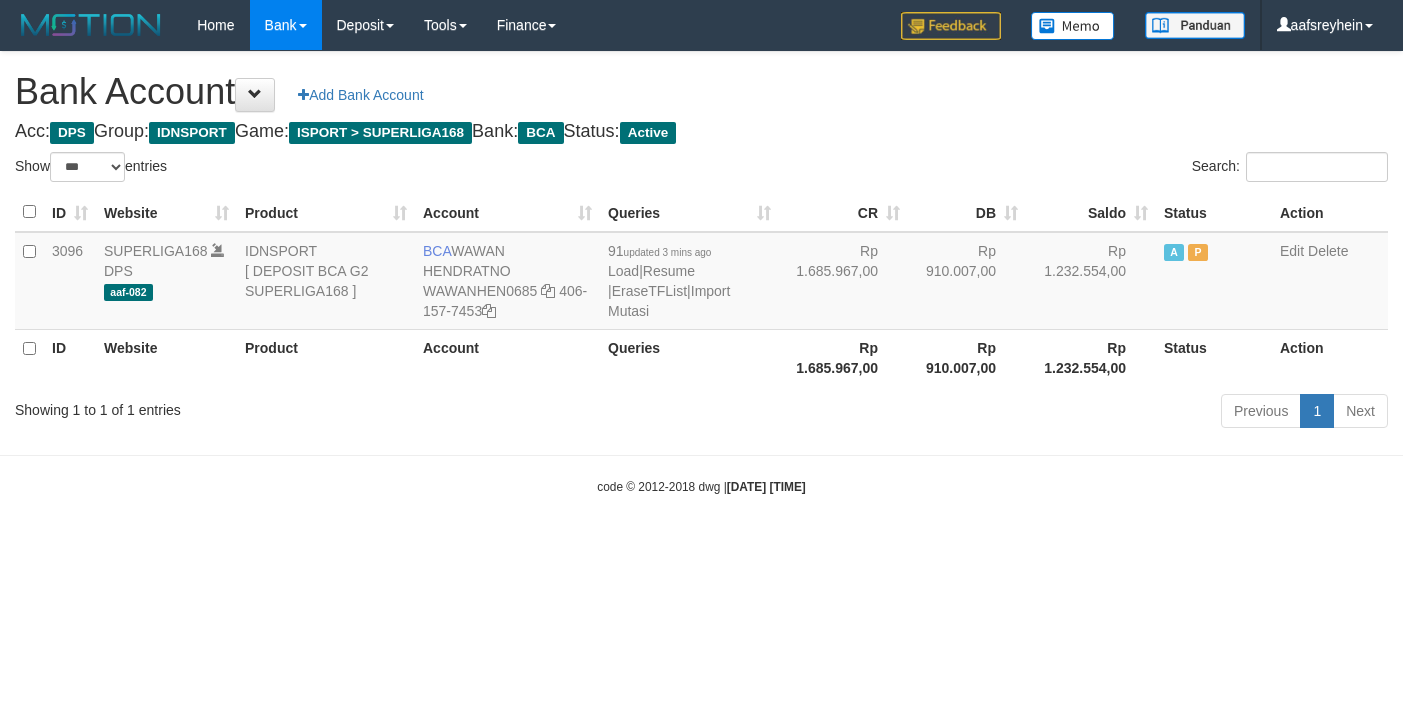 select on "***" 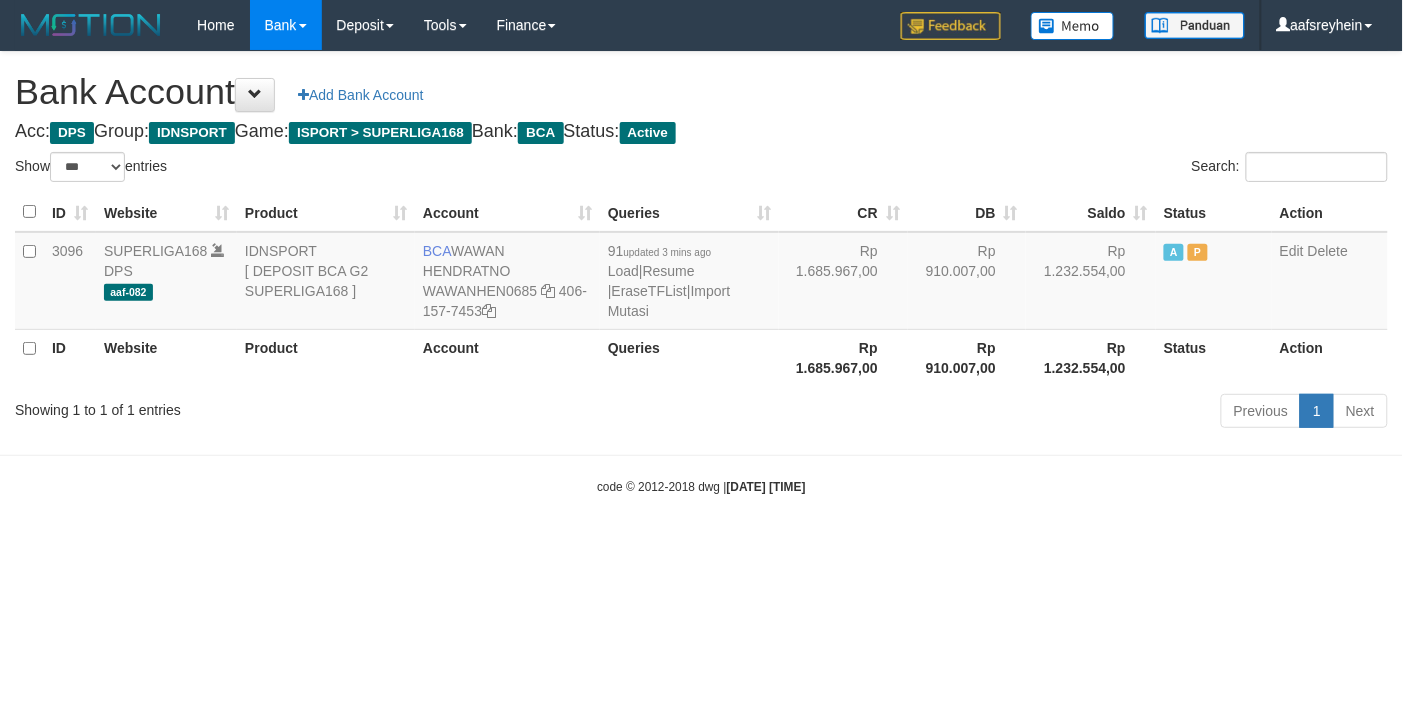 drag, startPoint x: 695, startPoint y: 286, endPoint x: 766, endPoint y: 328, distance: 82.492424 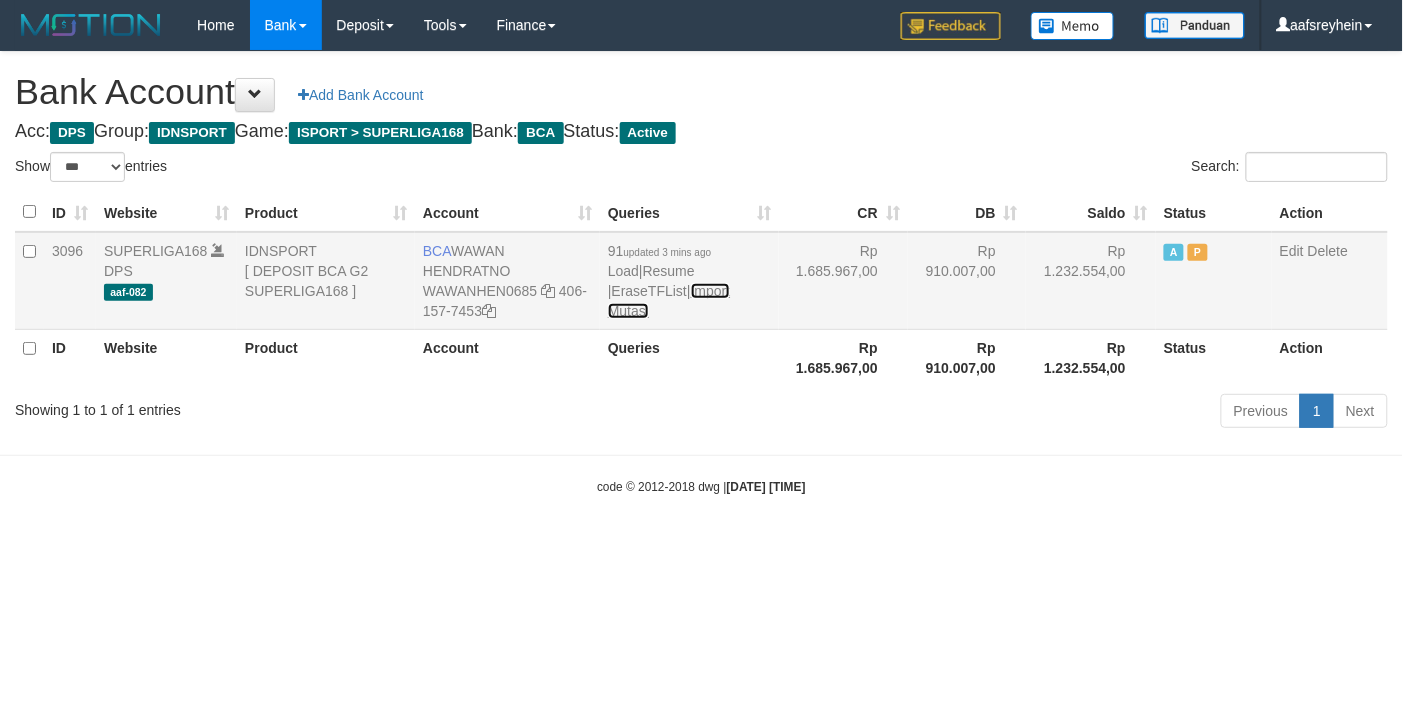 click on "Import Mutasi" at bounding box center [669, 301] 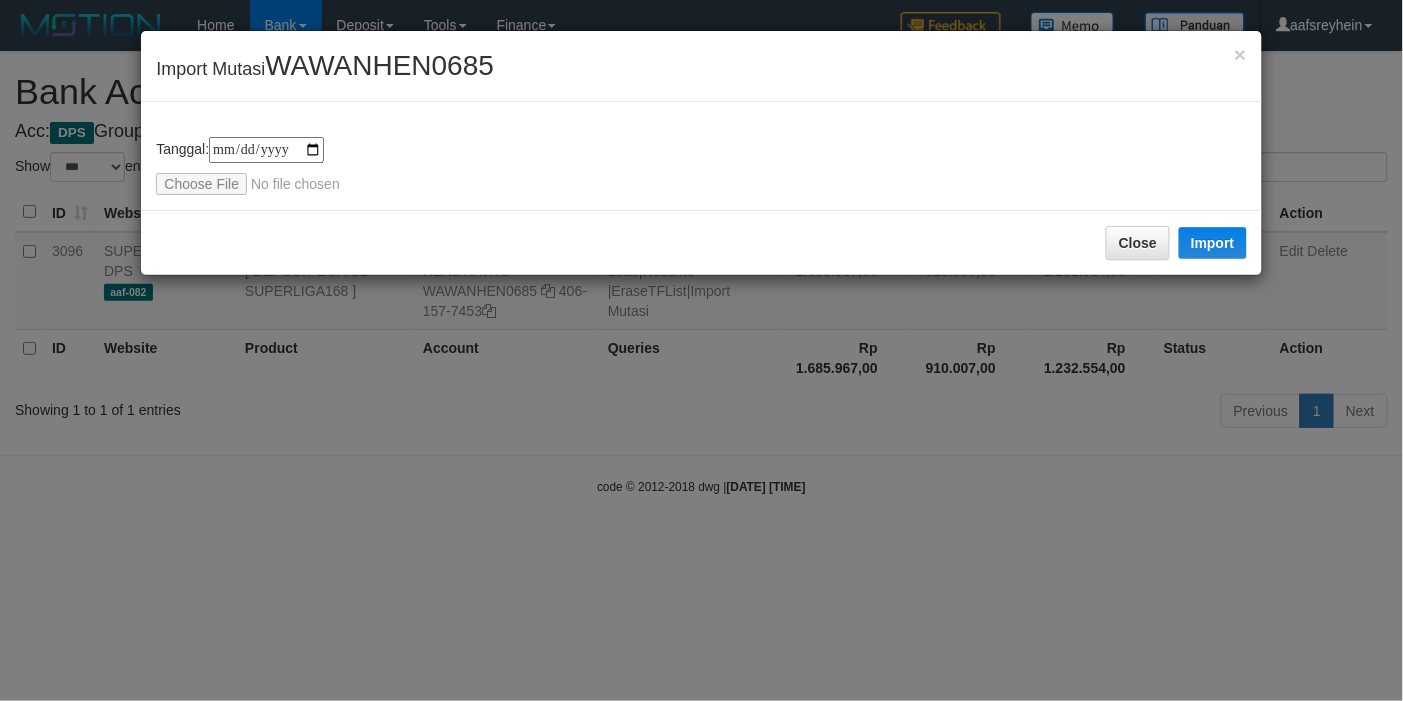 type on "**********" 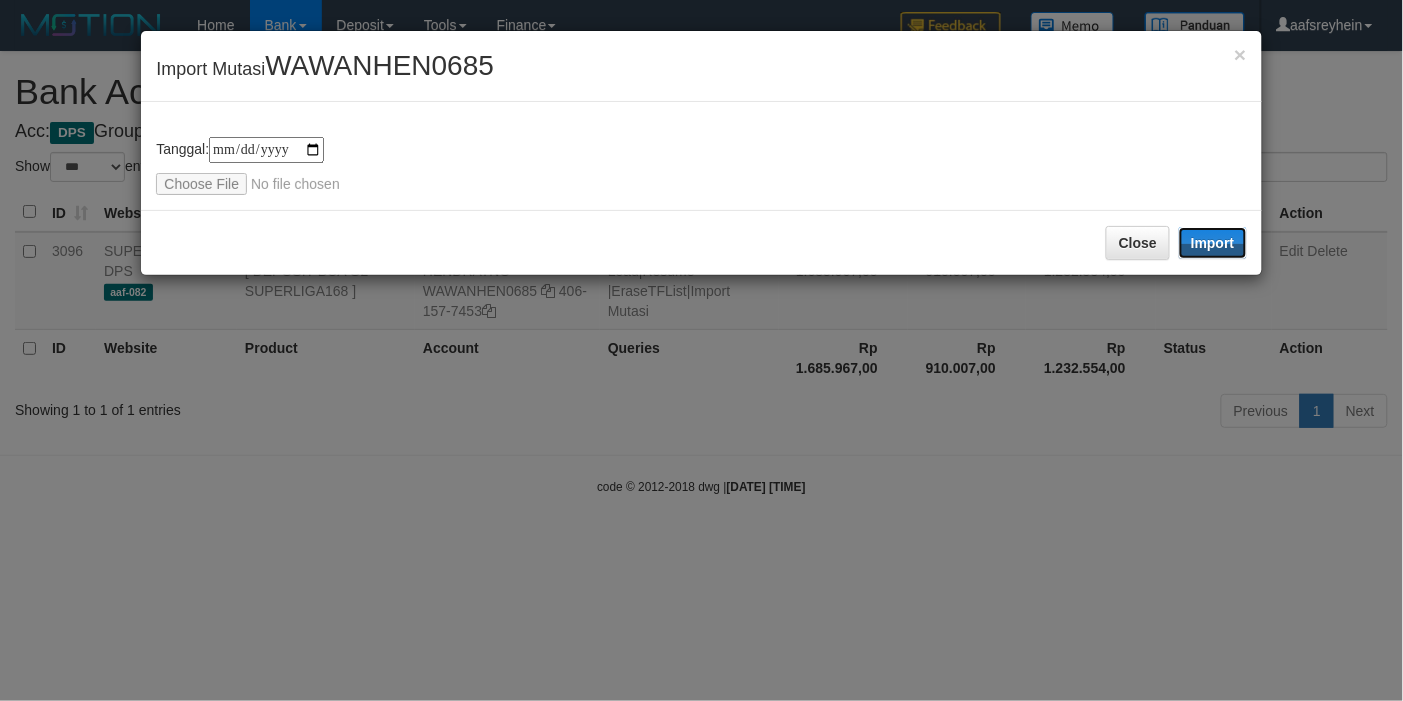 drag, startPoint x: 1222, startPoint y: 235, endPoint x: 1186, endPoint y: 258, distance: 42.72002 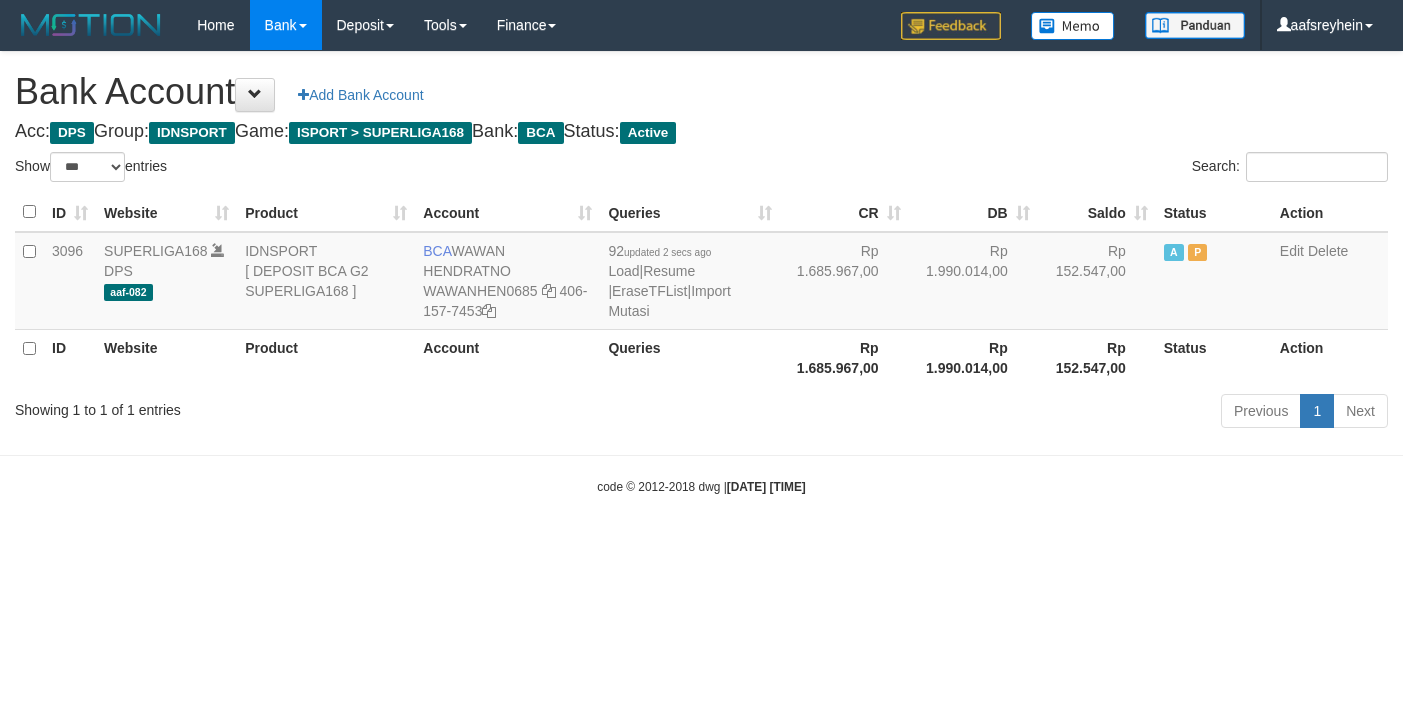 select on "***" 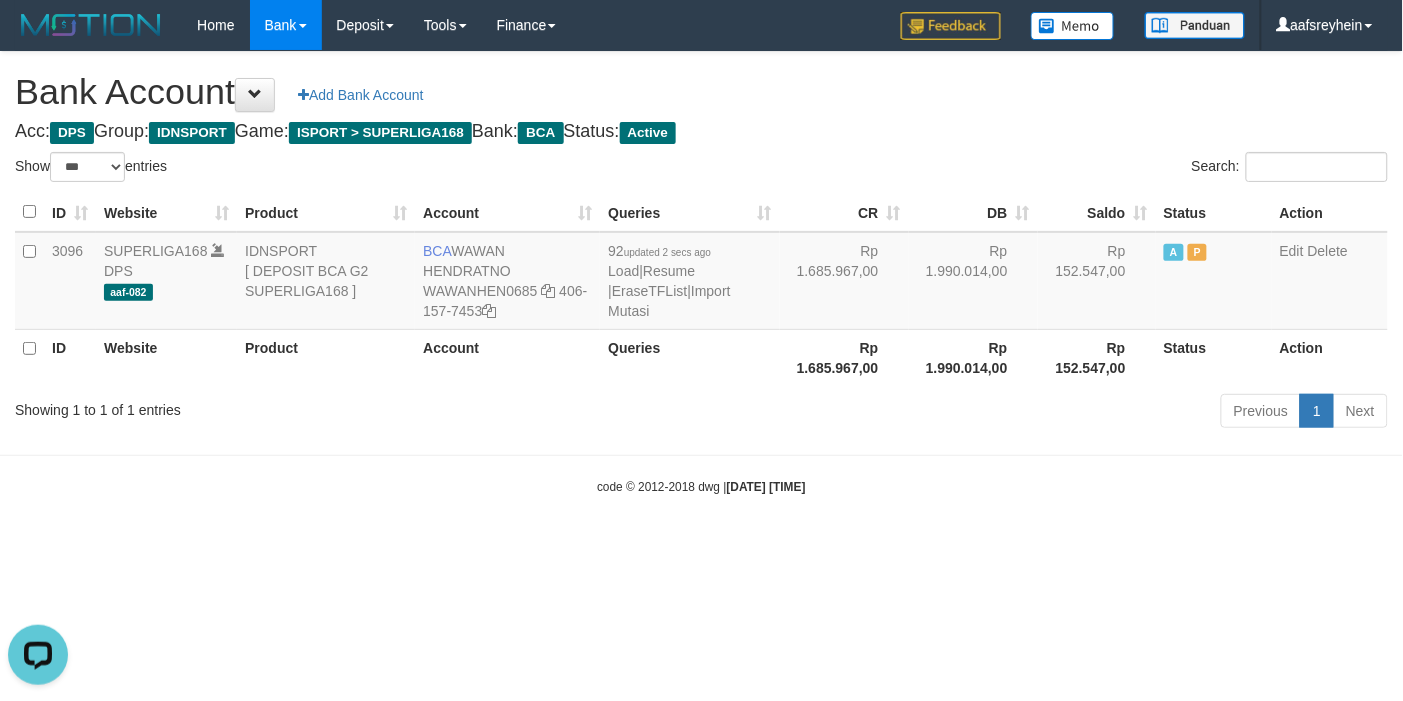 scroll, scrollTop: 0, scrollLeft: 0, axis: both 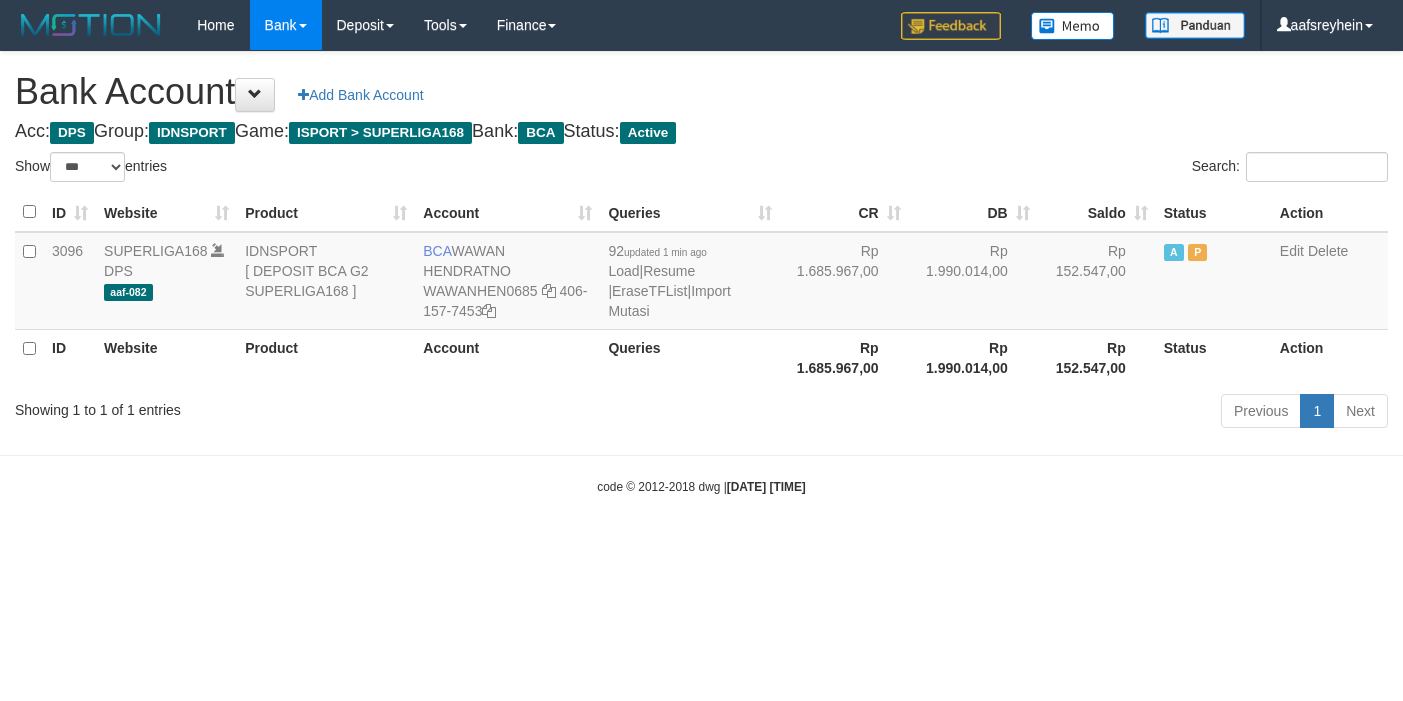 select on "***" 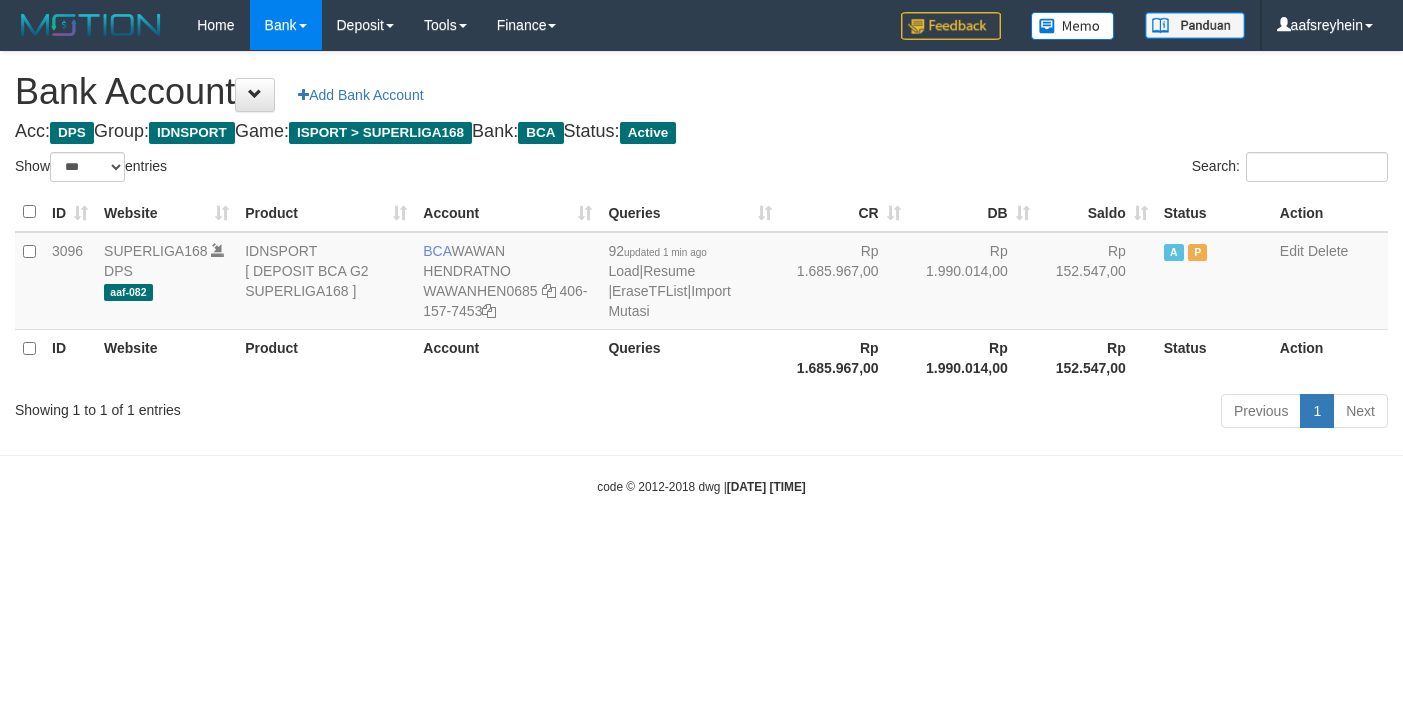 scroll, scrollTop: 0, scrollLeft: 0, axis: both 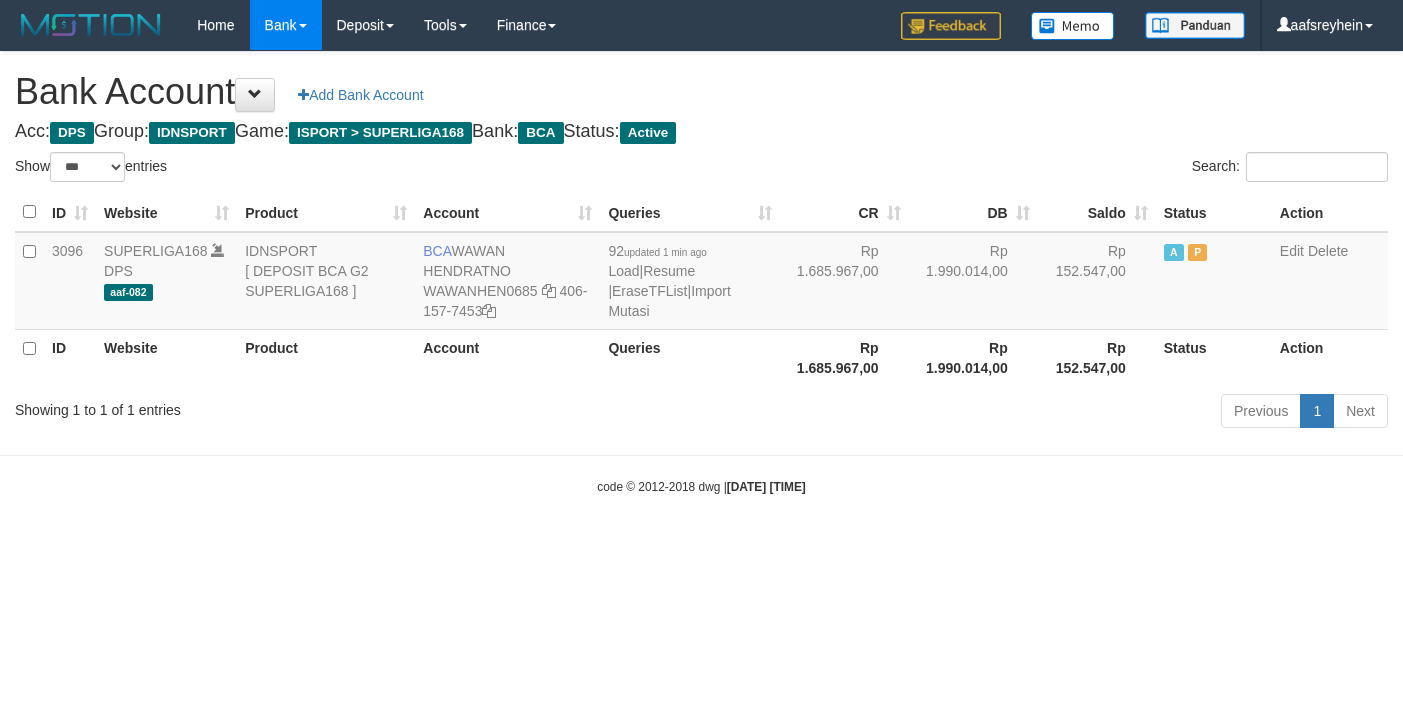 select on "***" 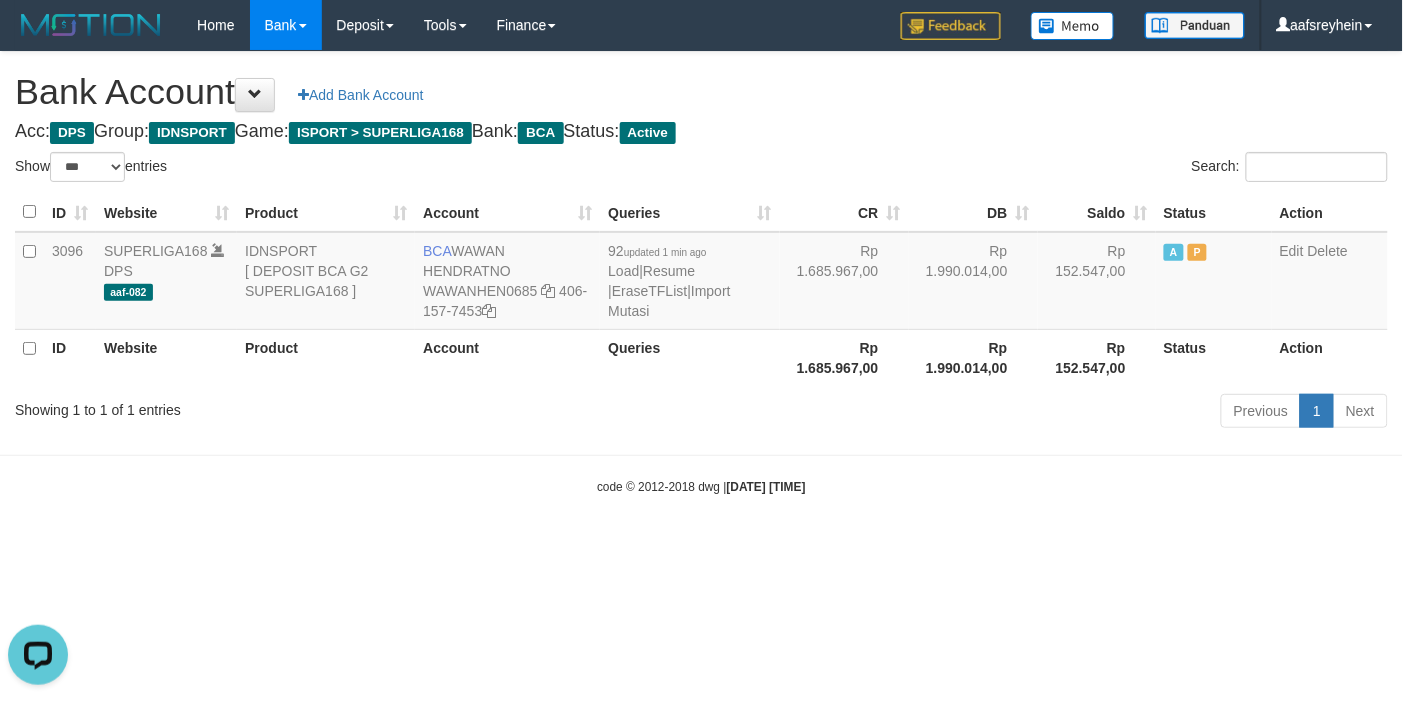 scroll, scrollTop: 0, scrollLeft: 0, axis: both 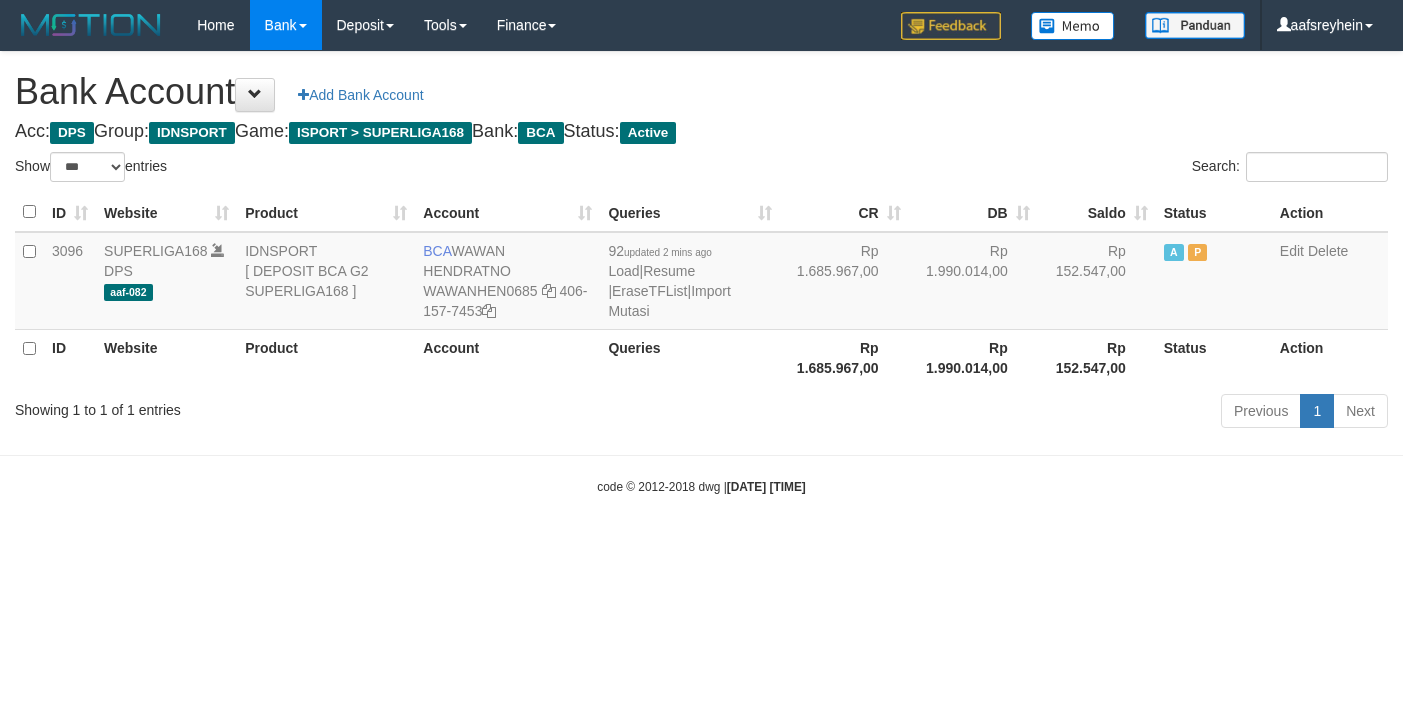 select on "***" 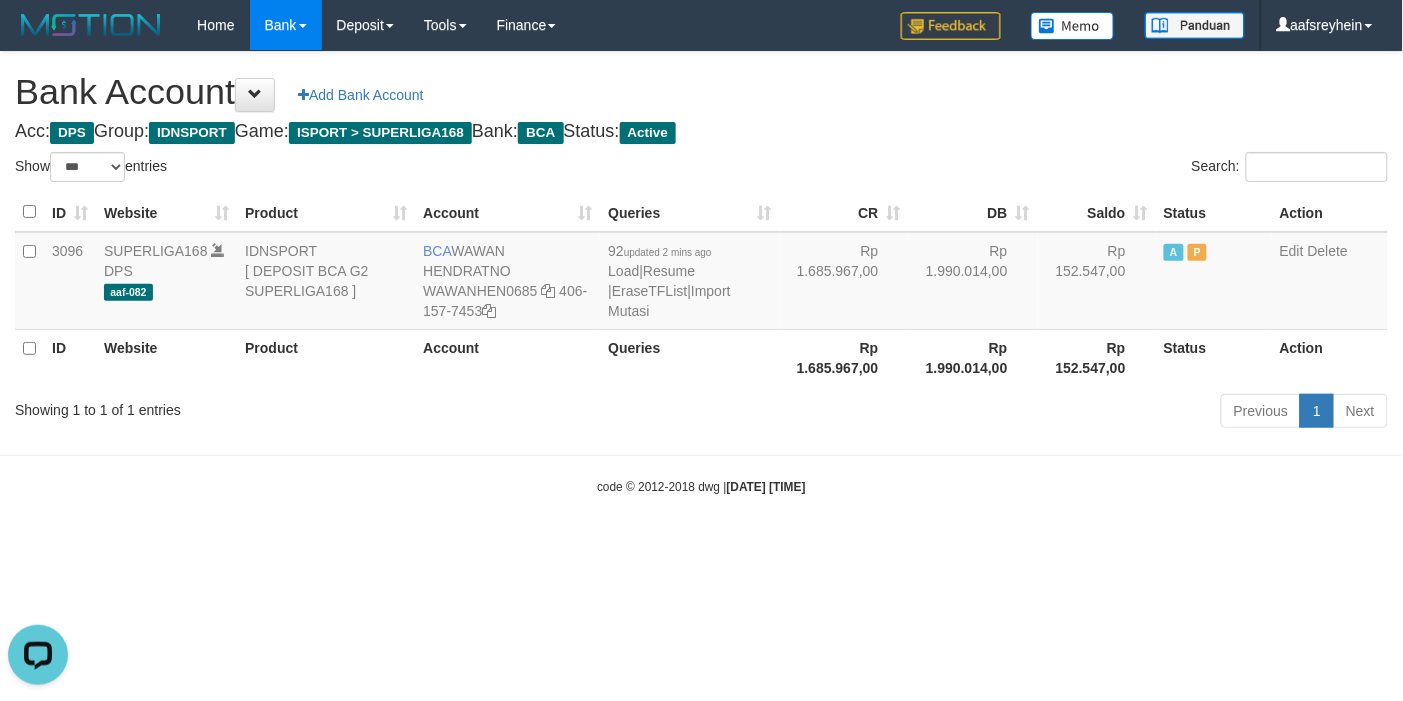 scroll, scrollTop: 0, scrollLeft: 0, axis: both 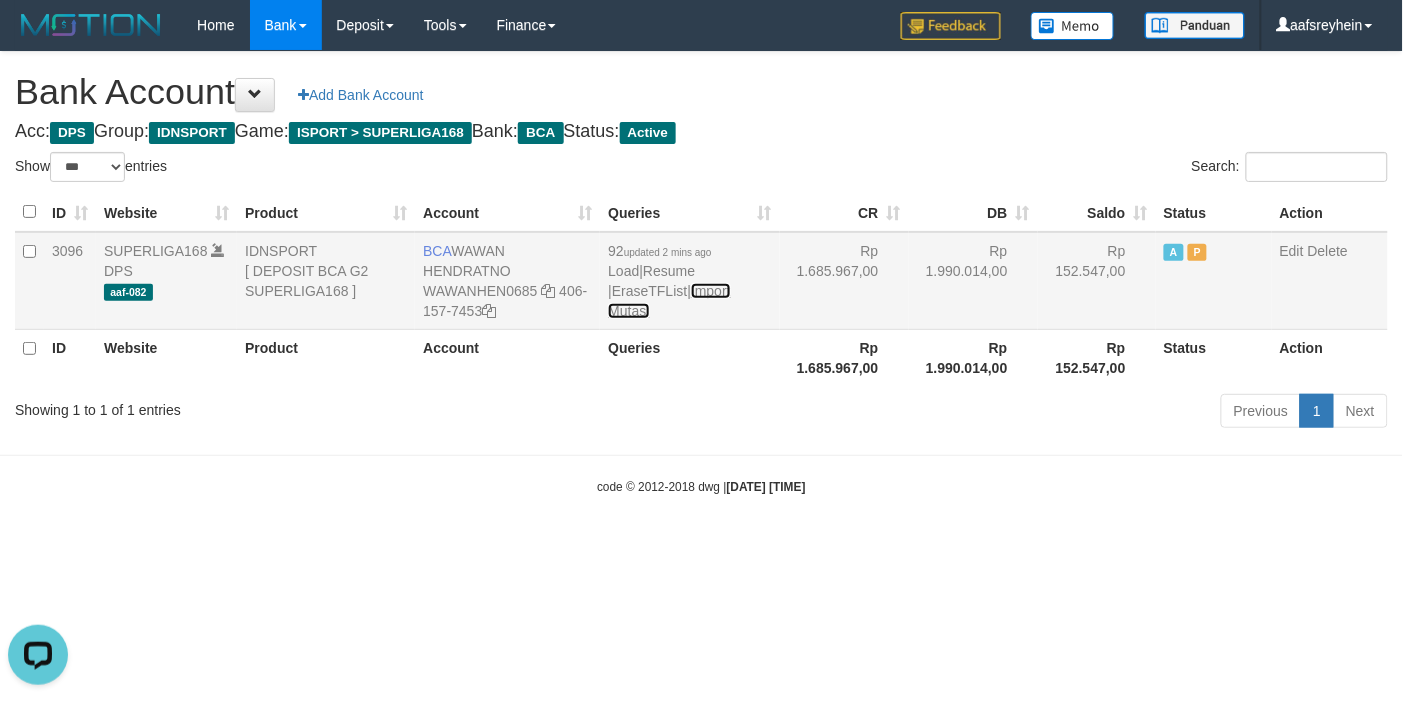 click on "Import Mutasi" at bounding box center [669, 301] 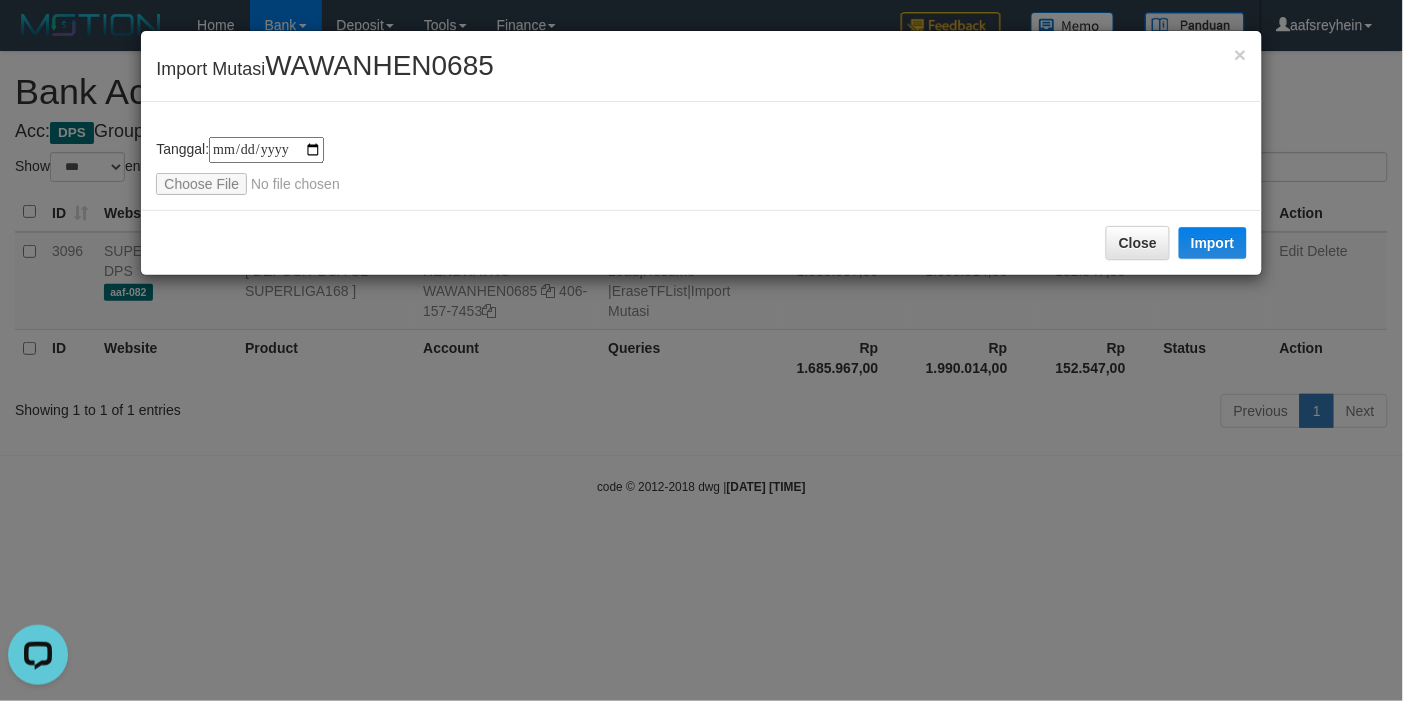 type on "**********" 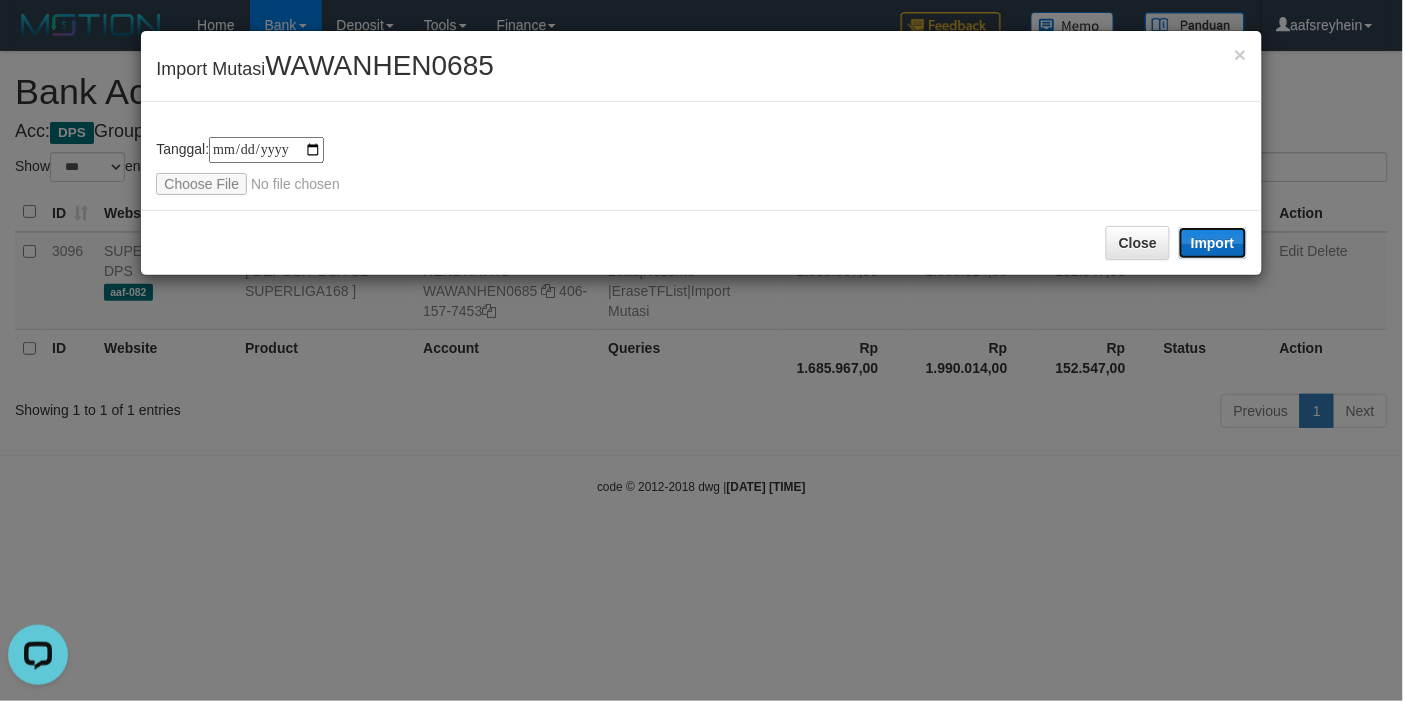 click on "Import" at bounding box center (1213, 243) 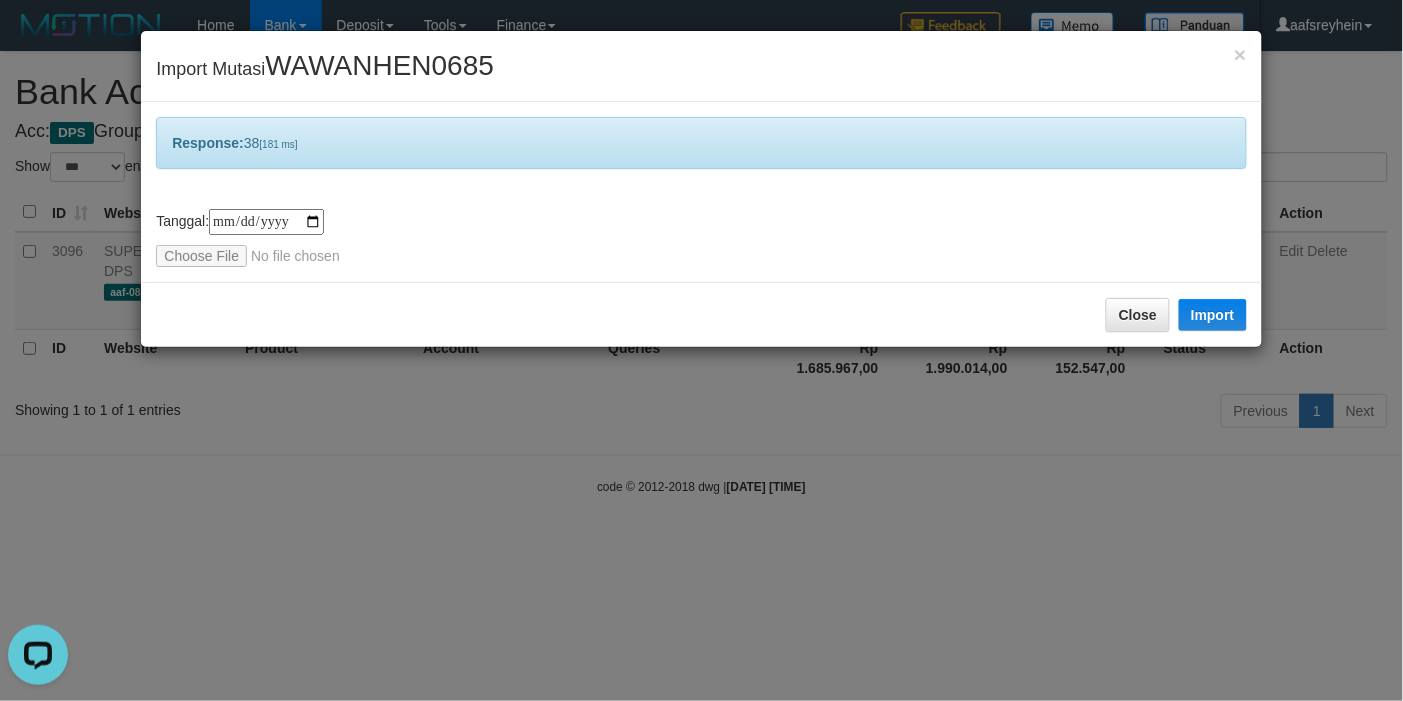 drag, startPoint x: 532, startPoint y: 478, endPoint x: 510, endPoint y: 458, distance: 29.732138 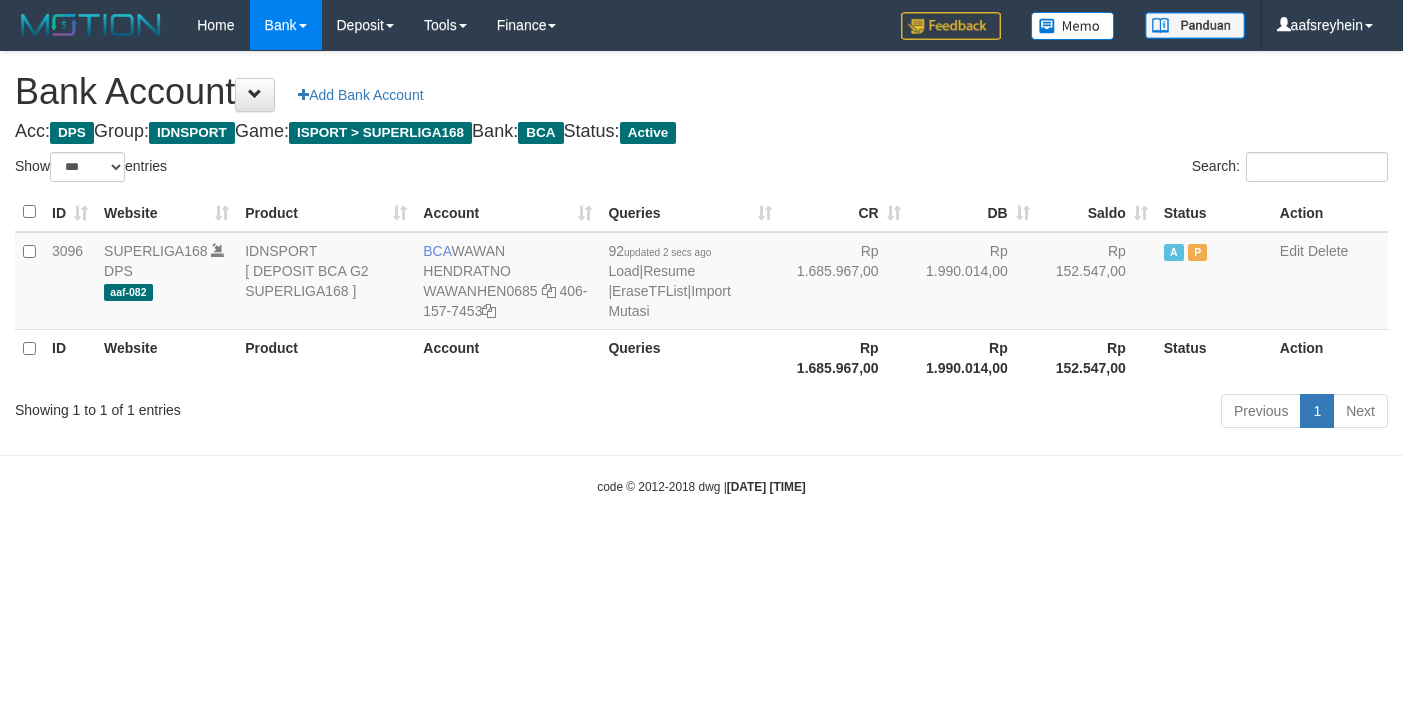 select on "***" 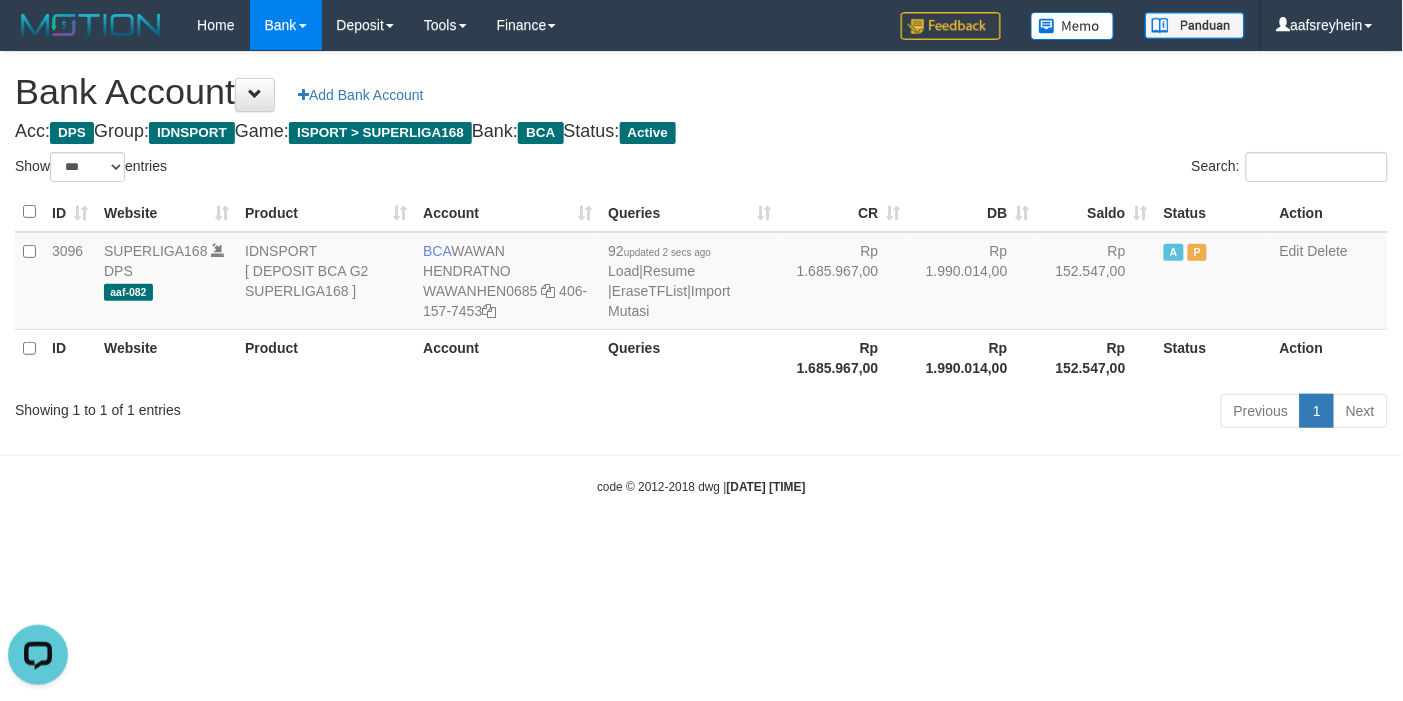 scroll, scrollTop: 0, scrollLeft: 0, axis: both 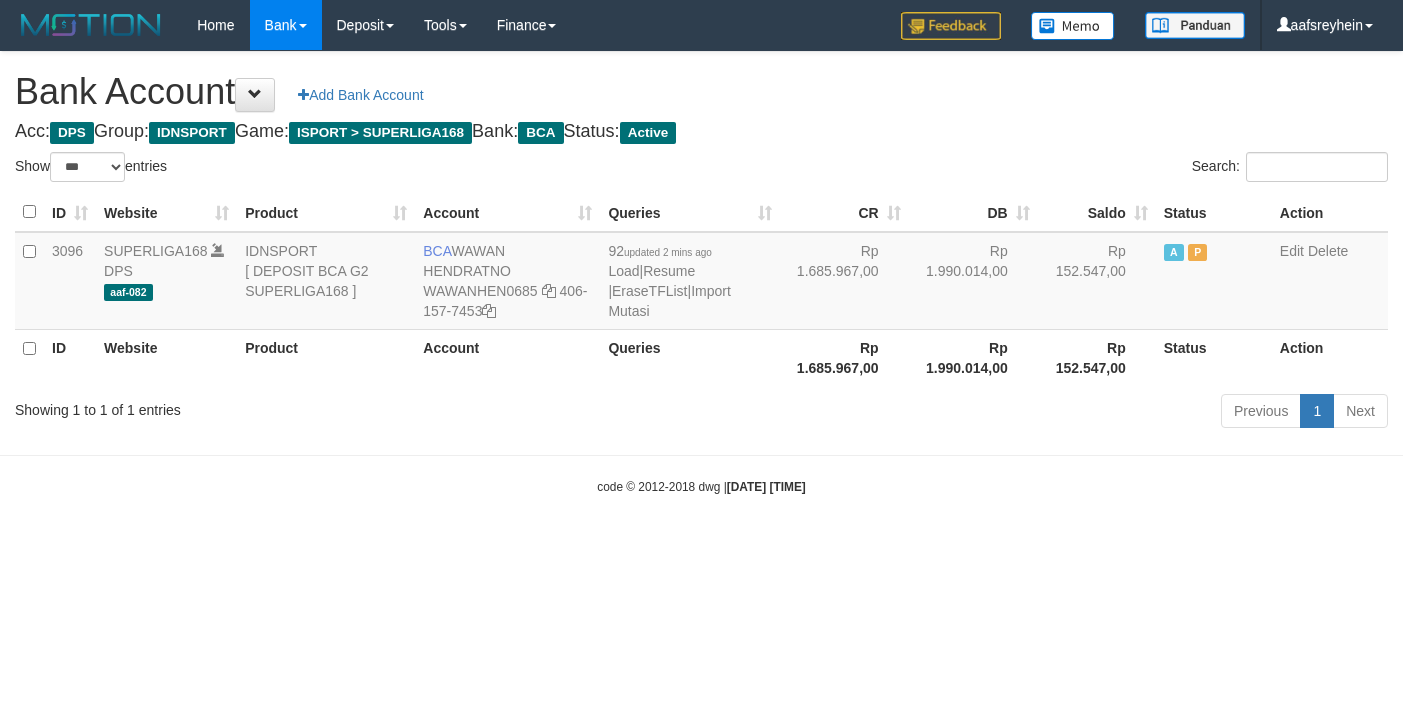 select on "***" 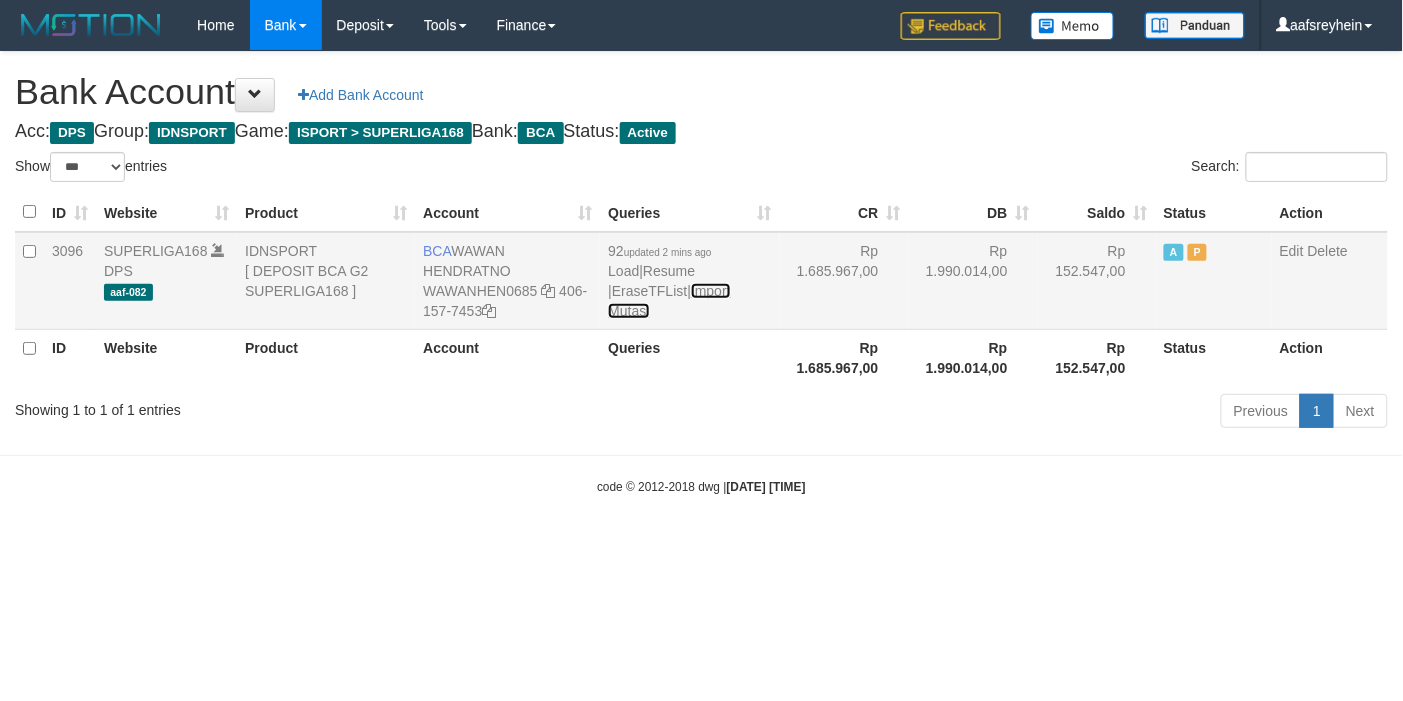 click on "Import Mutasi" at bounding box center (669, 301) 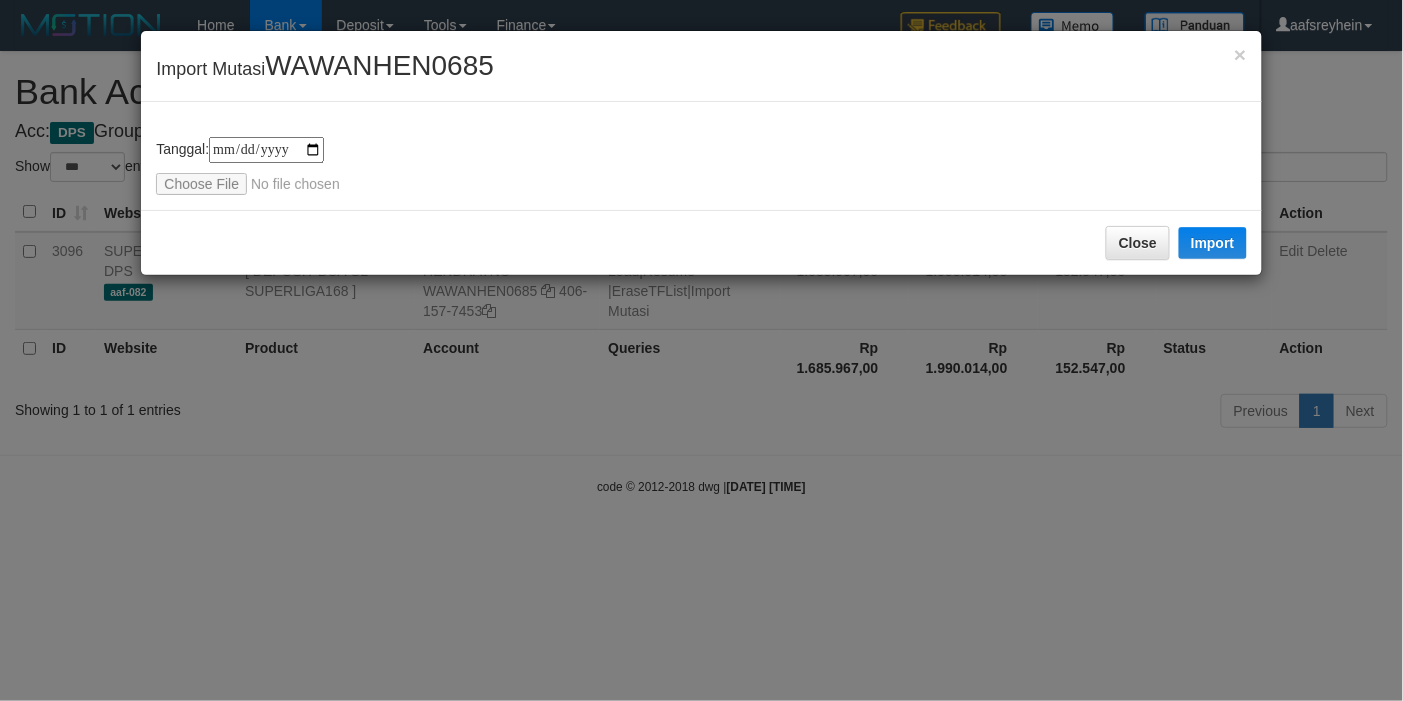 type on "**********" 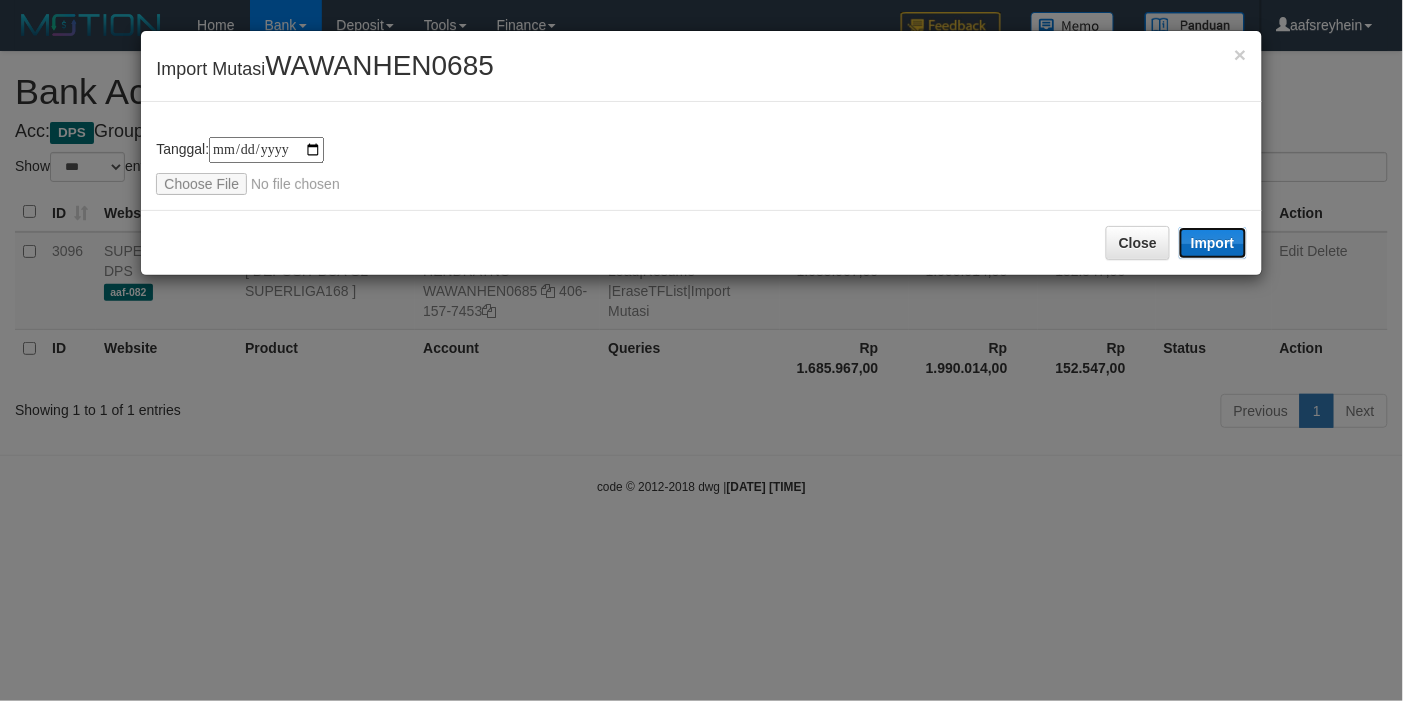click on "Import" at bounding box center (1213, 243) 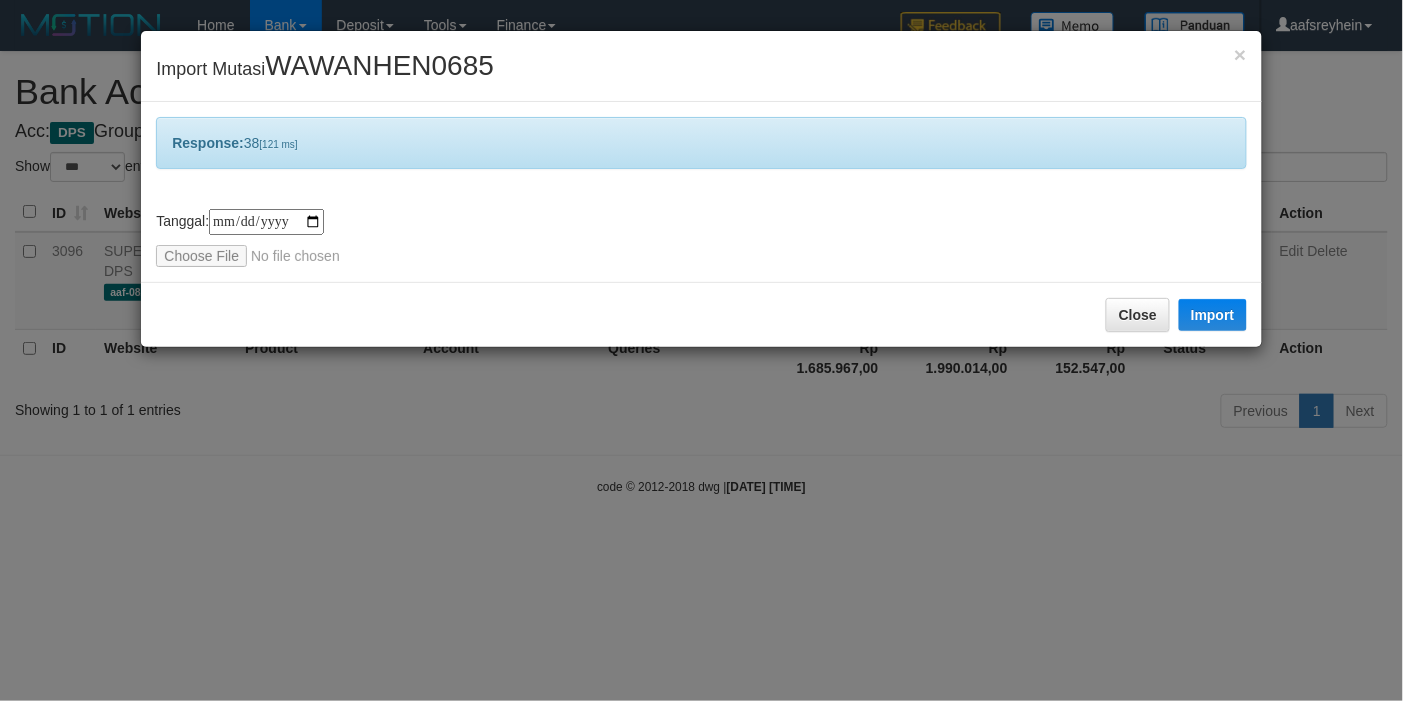 click on "**********" at bounding box center [701, 350] 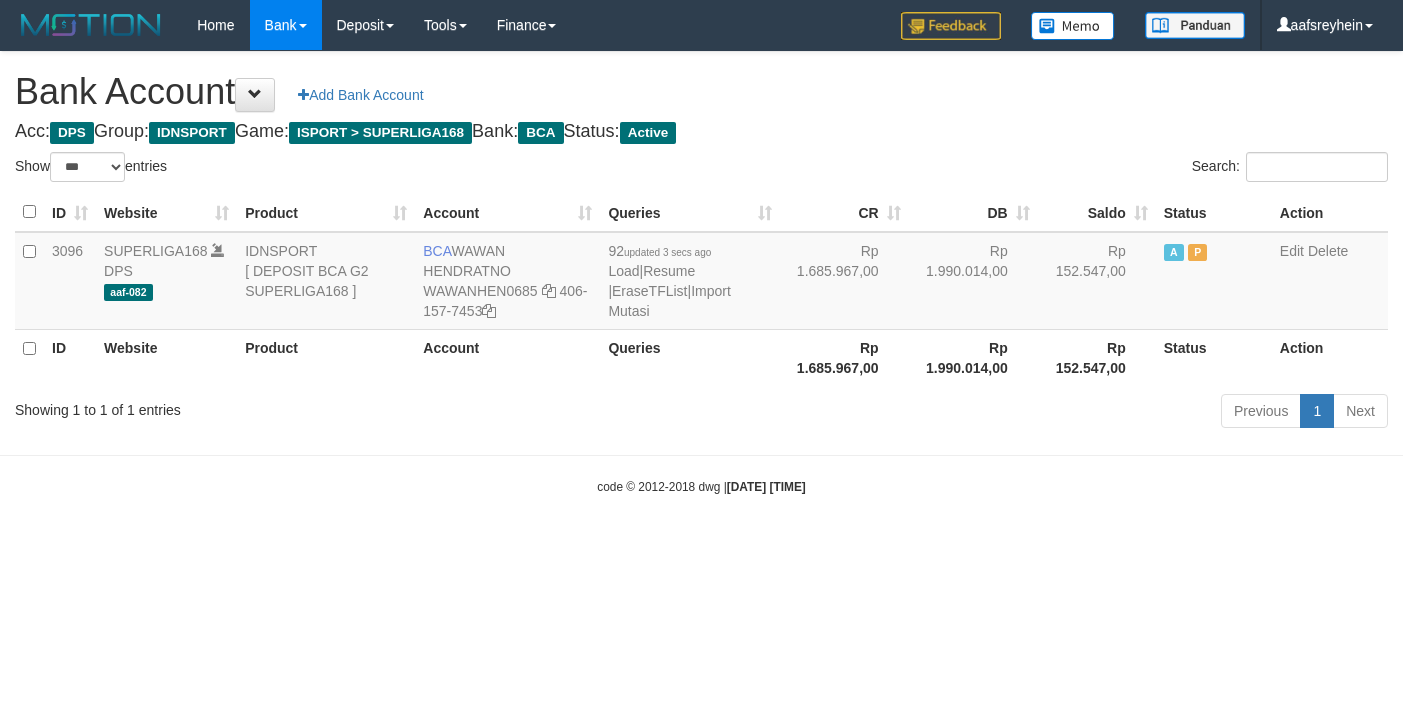 select on "***" 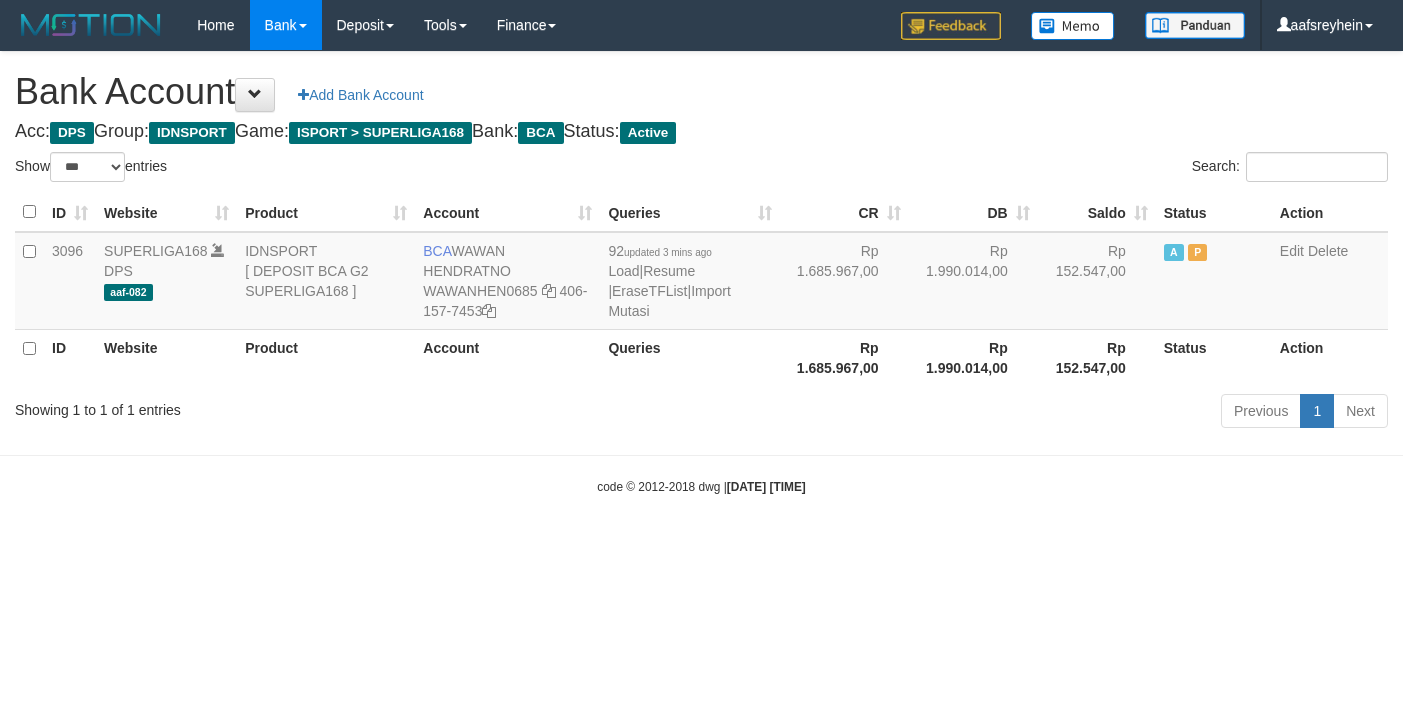 select on "***" 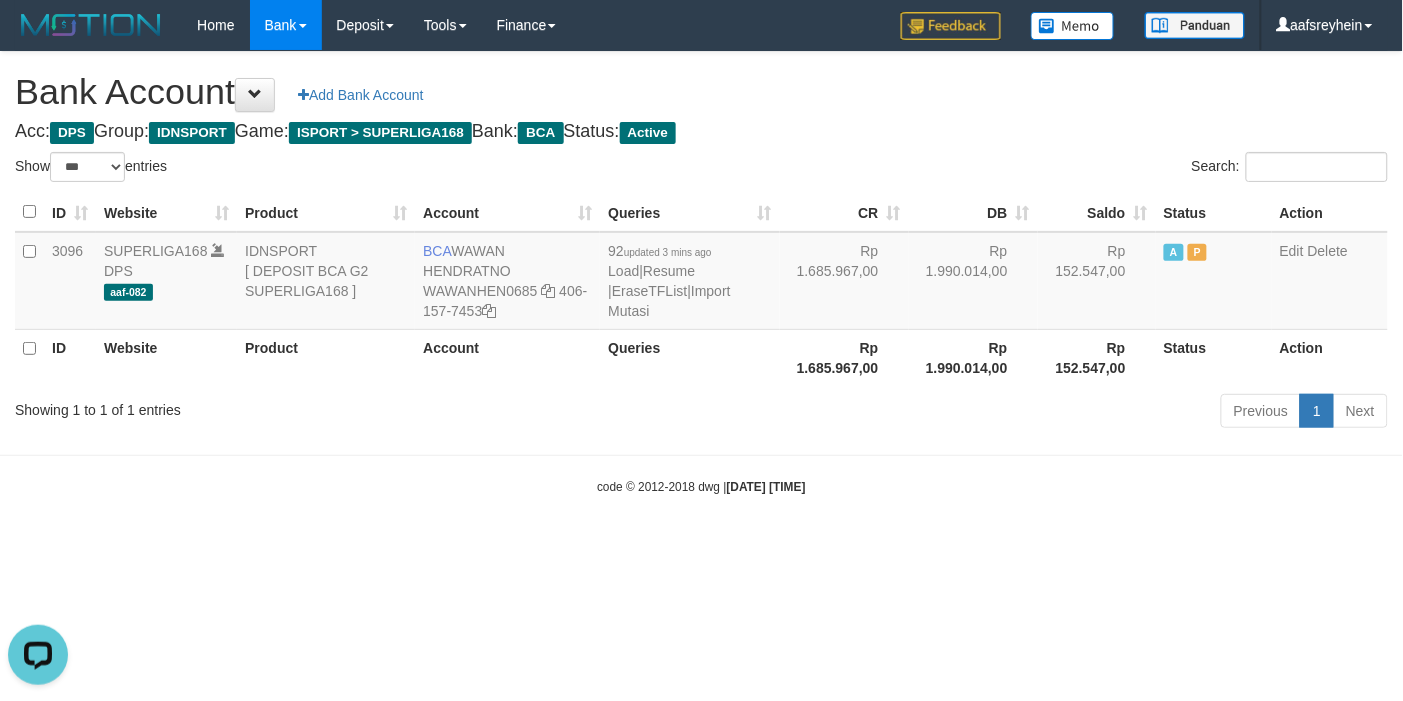 scroll, scrollTop: 0, scrollLeft: 0, axis: both 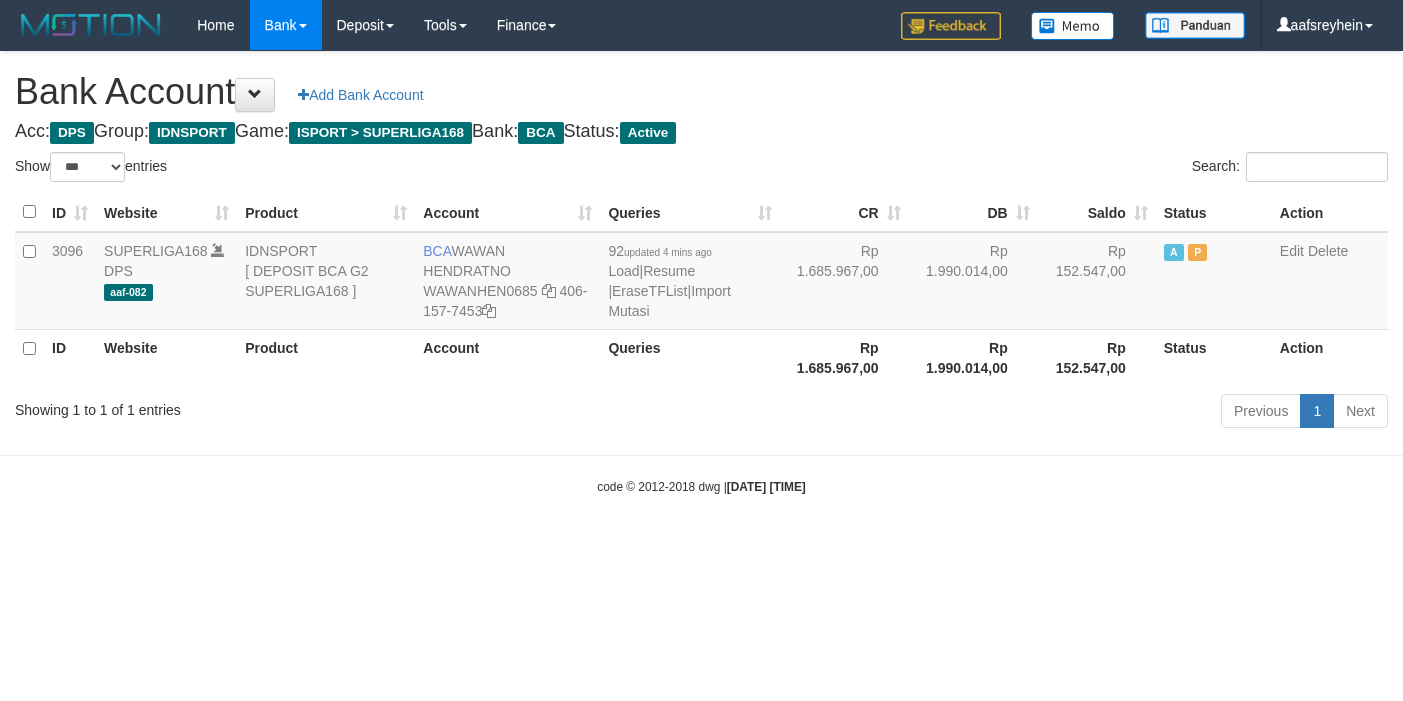 select on "***" 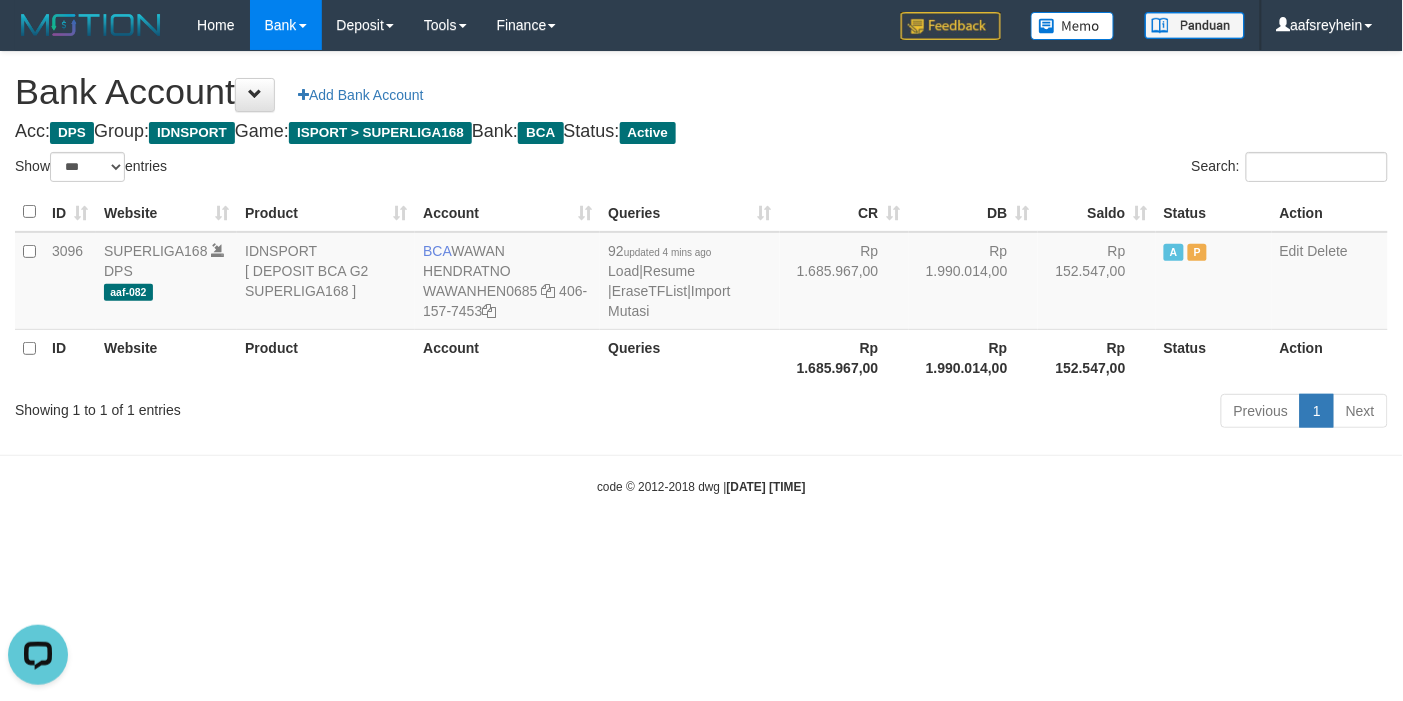 scroll, scrollTop: 0, scrollLeft: 0, axis: both 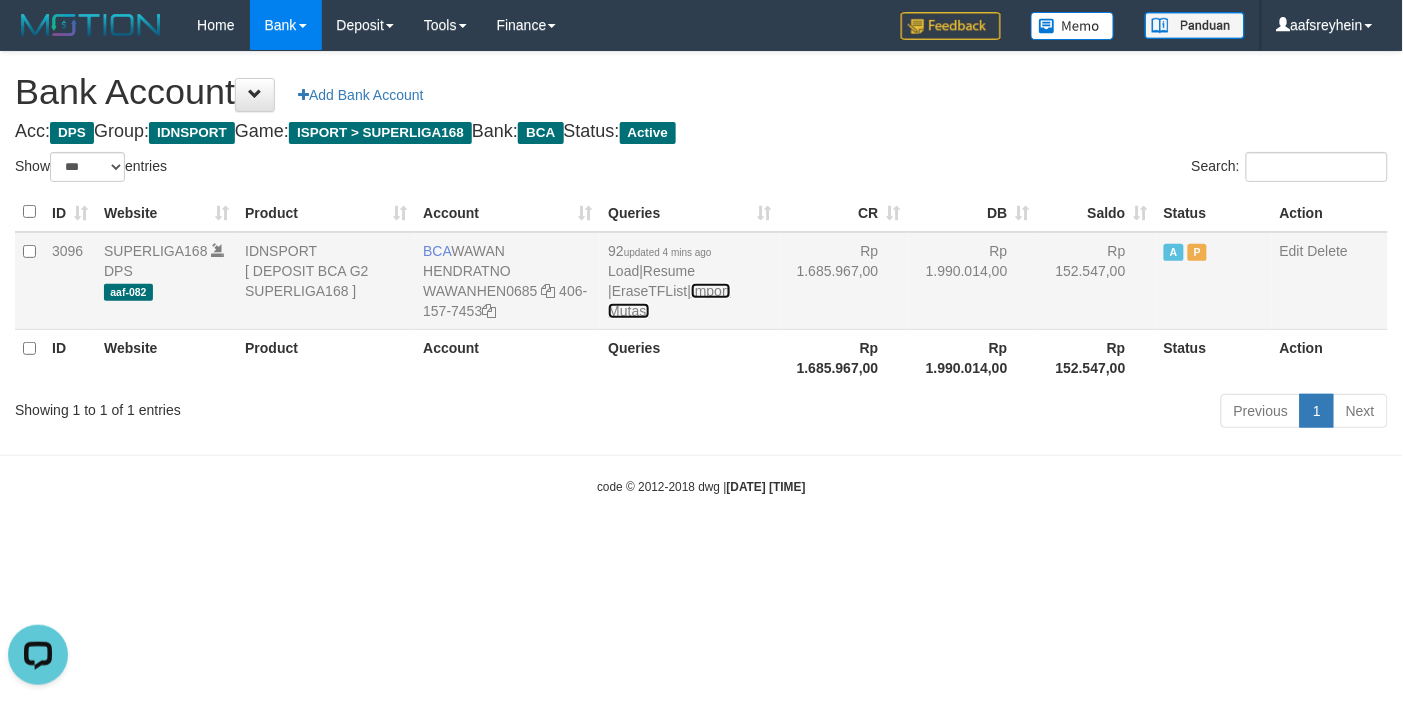 click on "Import Mutasi" at bounding box center [669, 301] 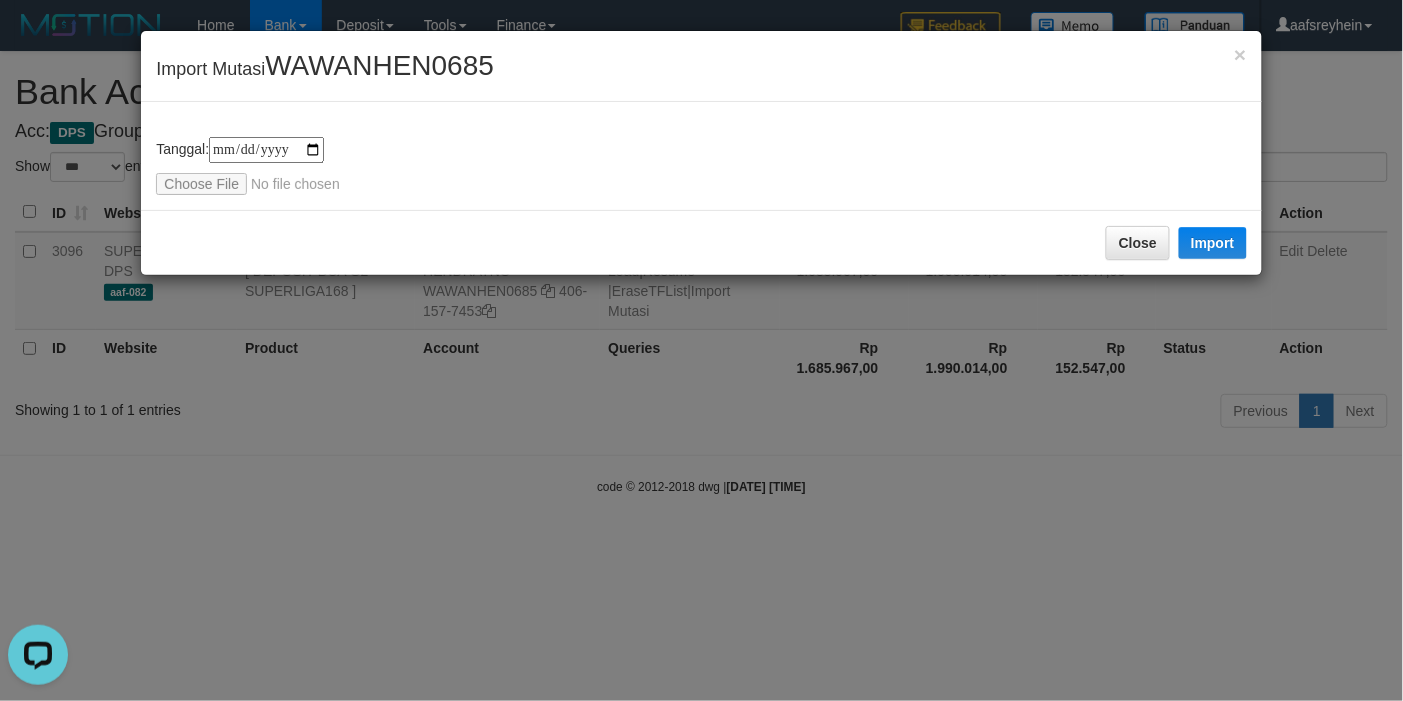type on "**********" 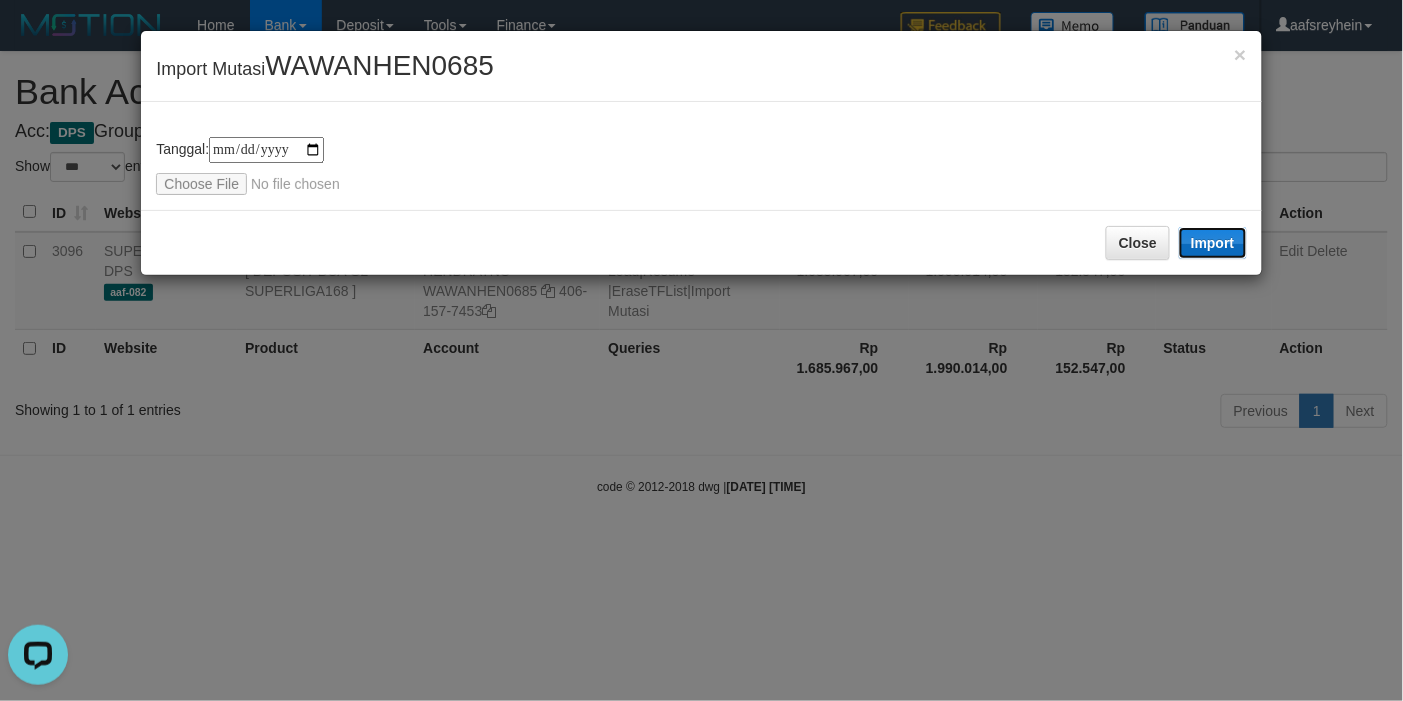 click on "Import" at bounding box center [1213, 243] 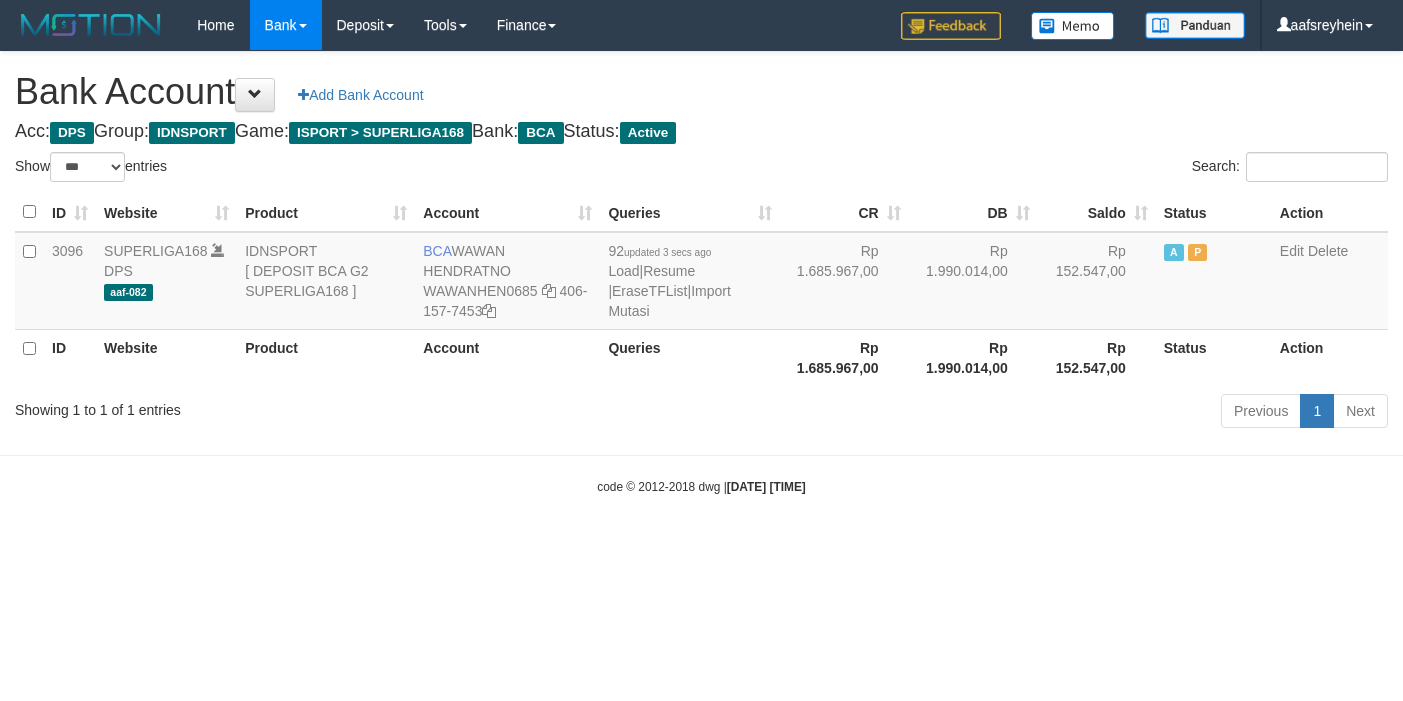 select on "***" 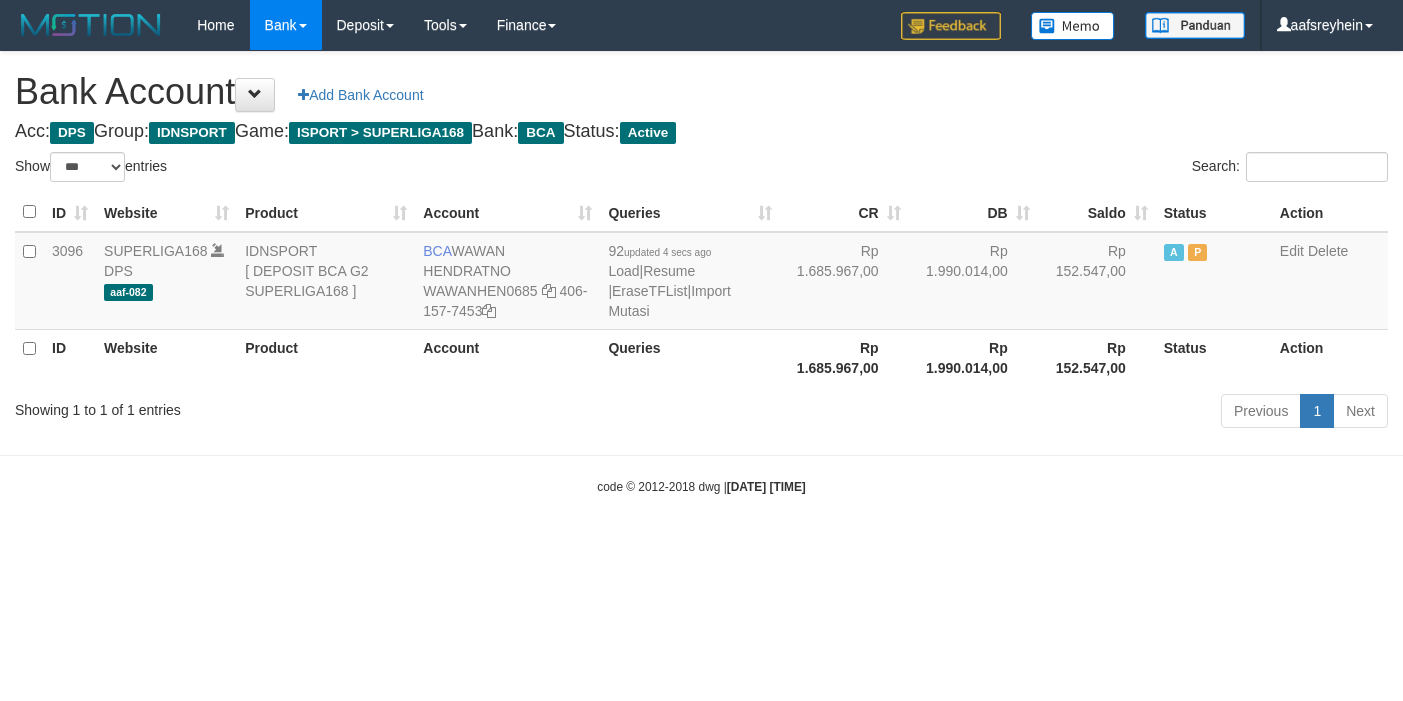 select on "***" 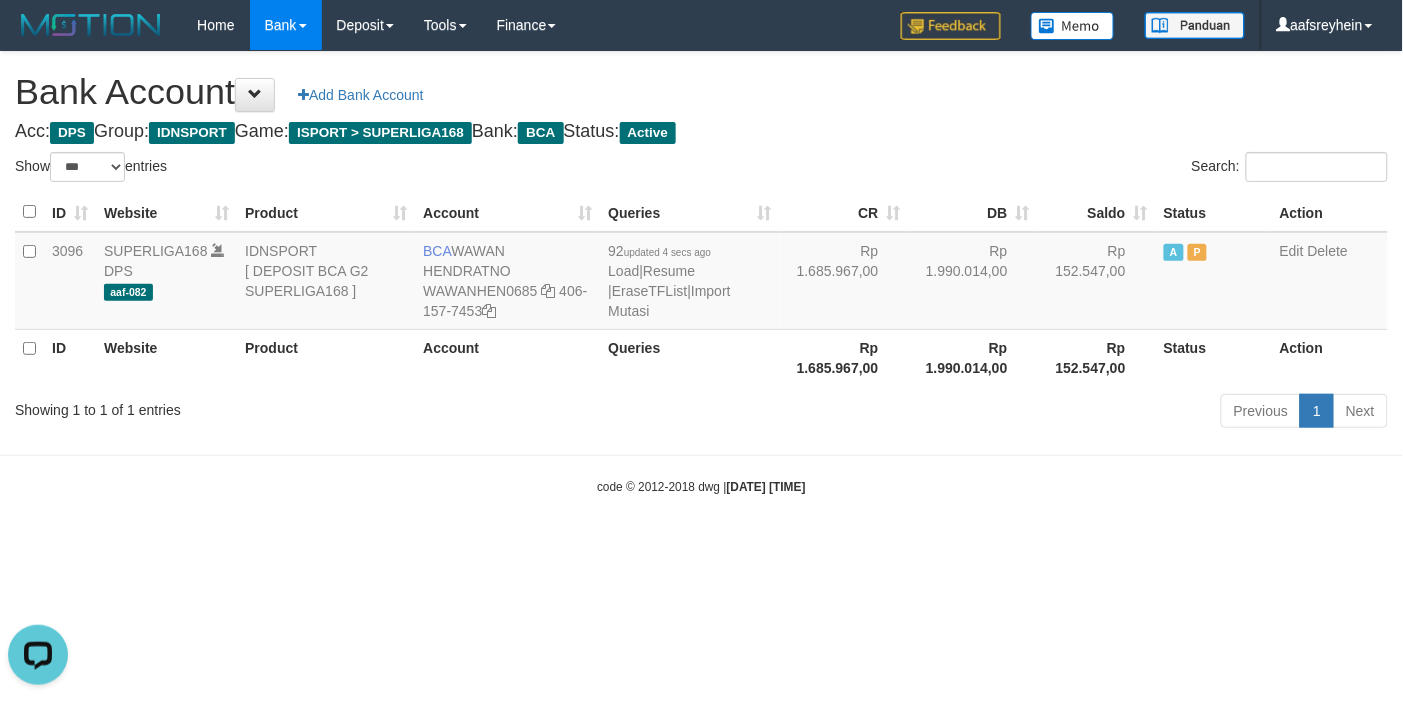 scroll, scrollTop: 0, scrollLeft: 0, axis: both 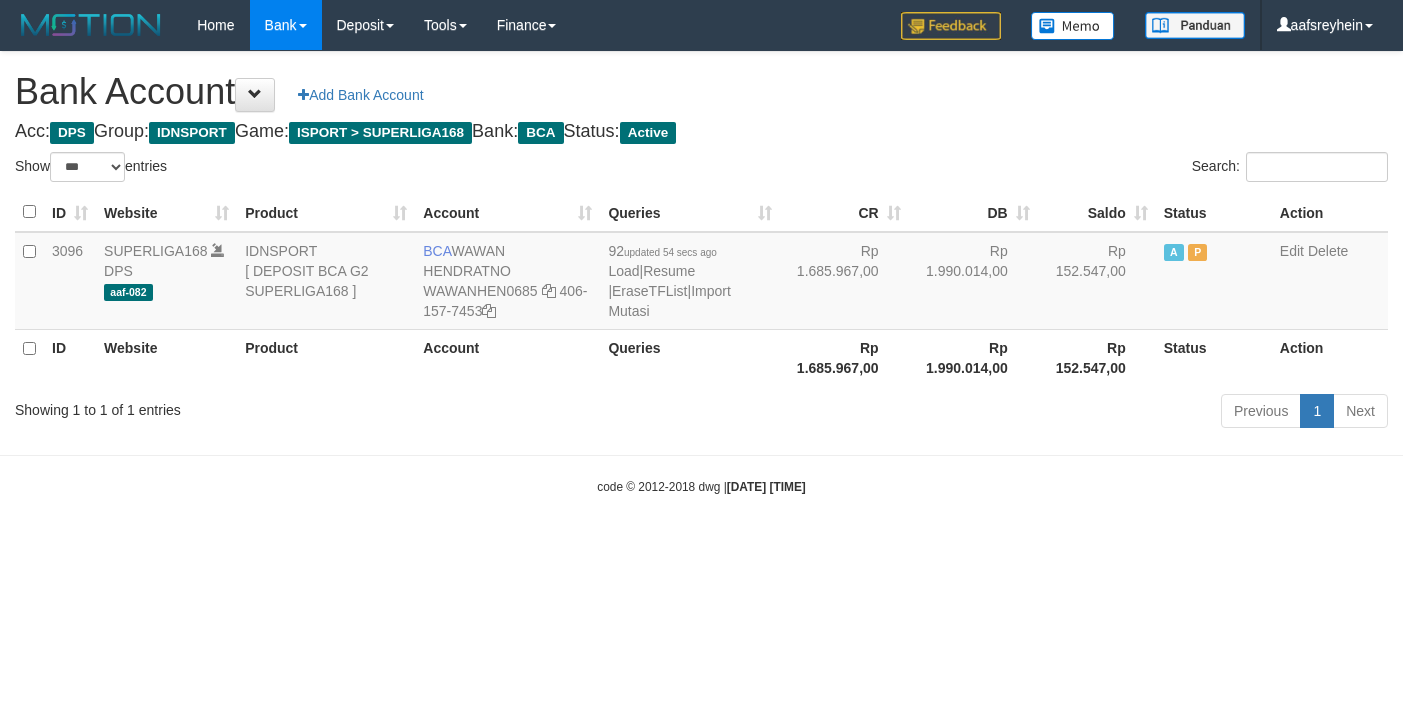 select on "***" 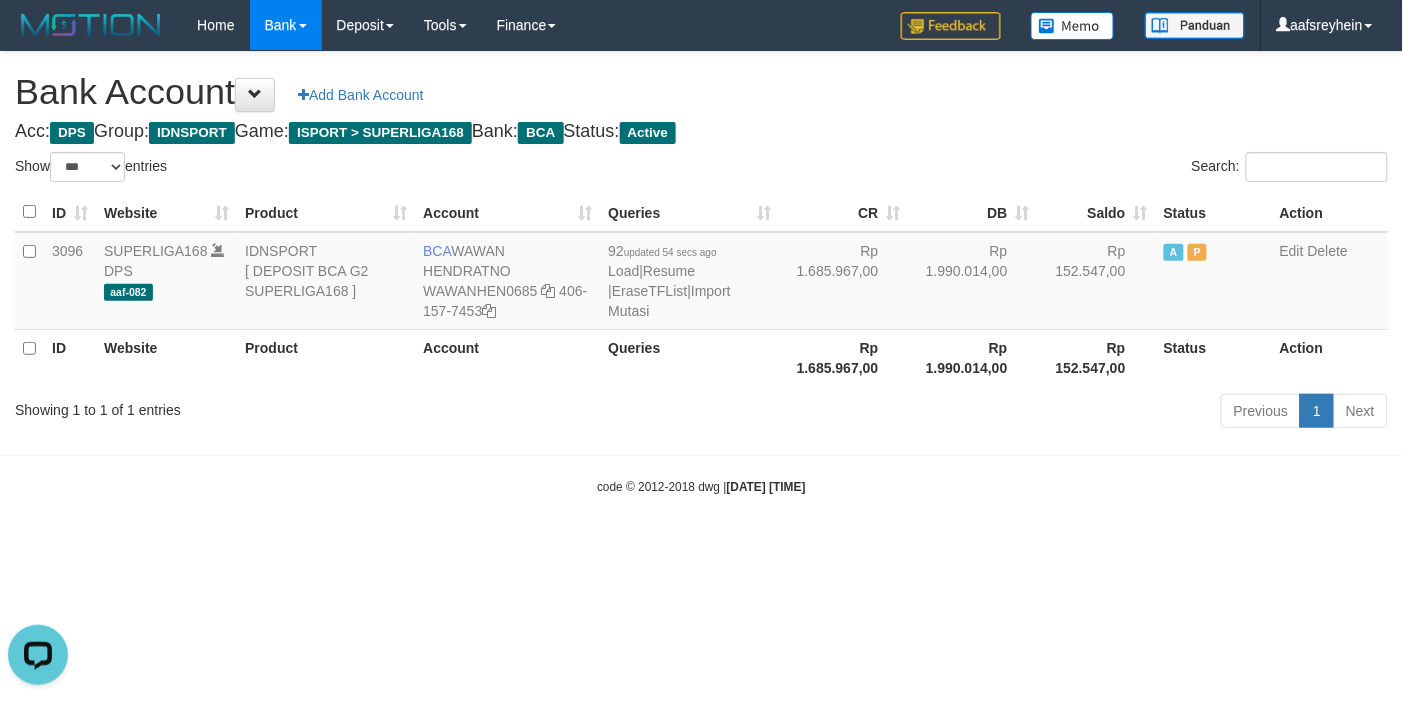 scroll, scrollTop: 0, scrollLeft: 0, axis: both 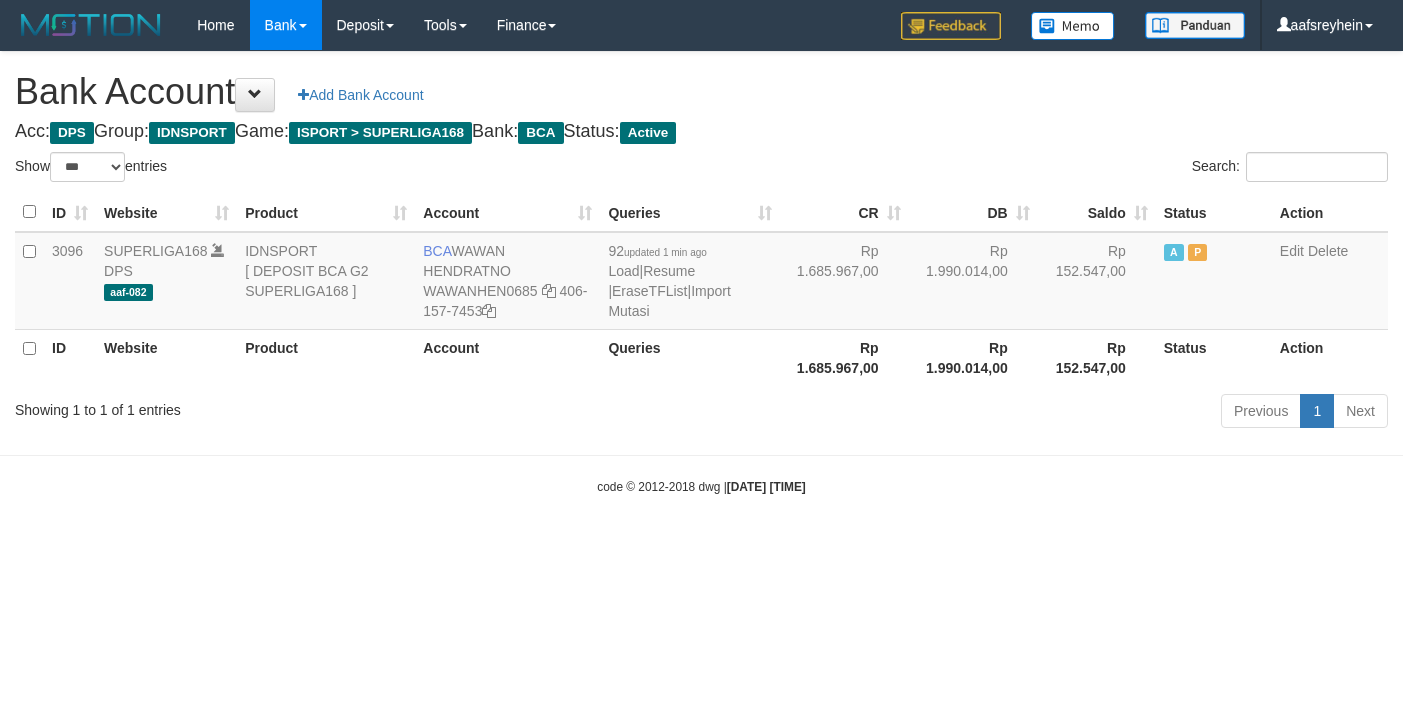 select on "***" 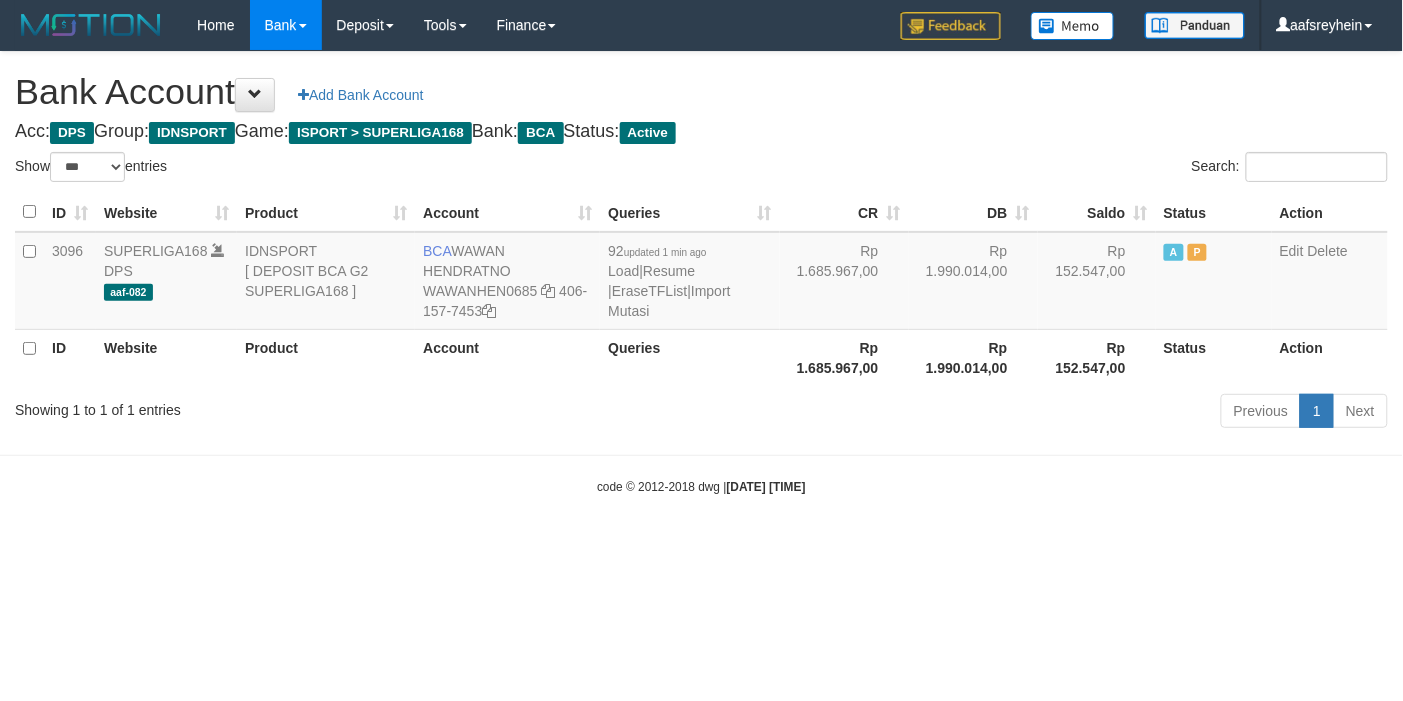 click on "Toggle navigation
Home
Bank
Account List
Load
By Website
Group
[ISPORT]													SUPERLIGA168
By Load Group (DPS)
-" at bounding box center [701, 273] 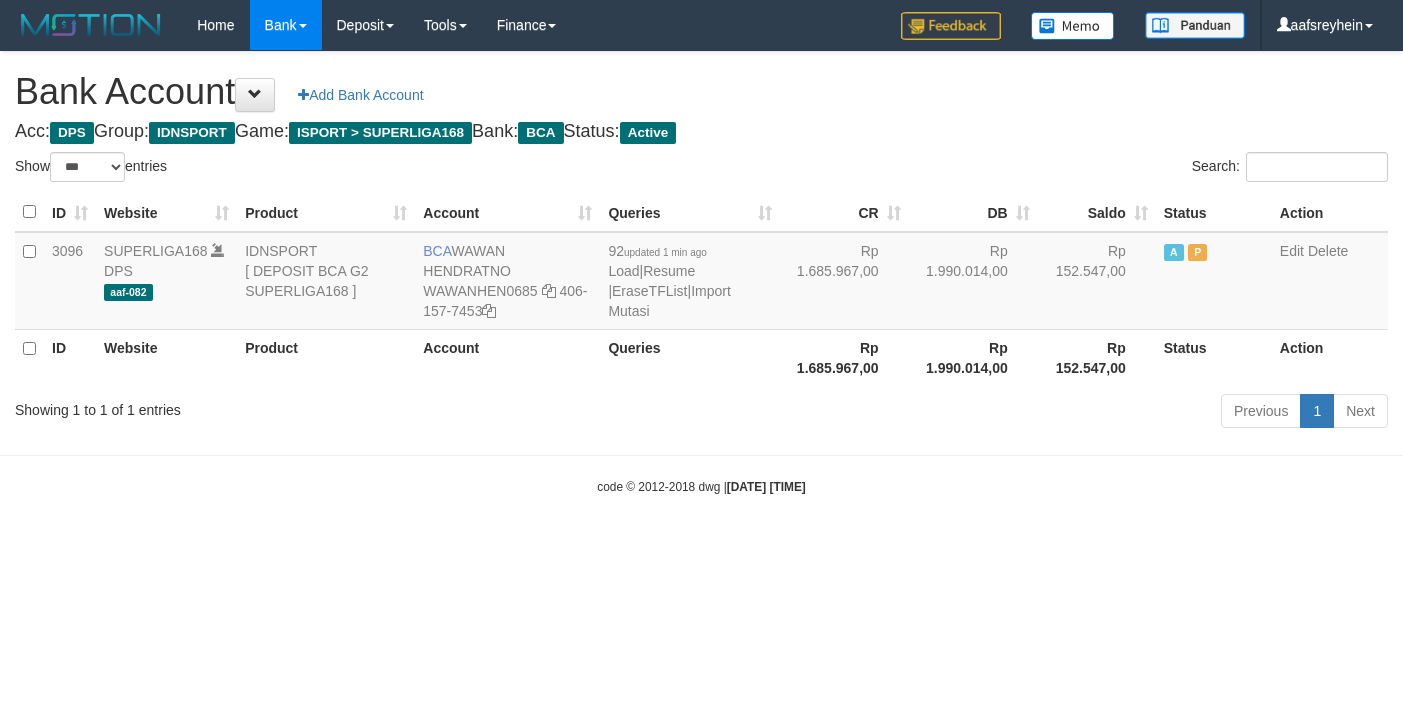 select on "***" 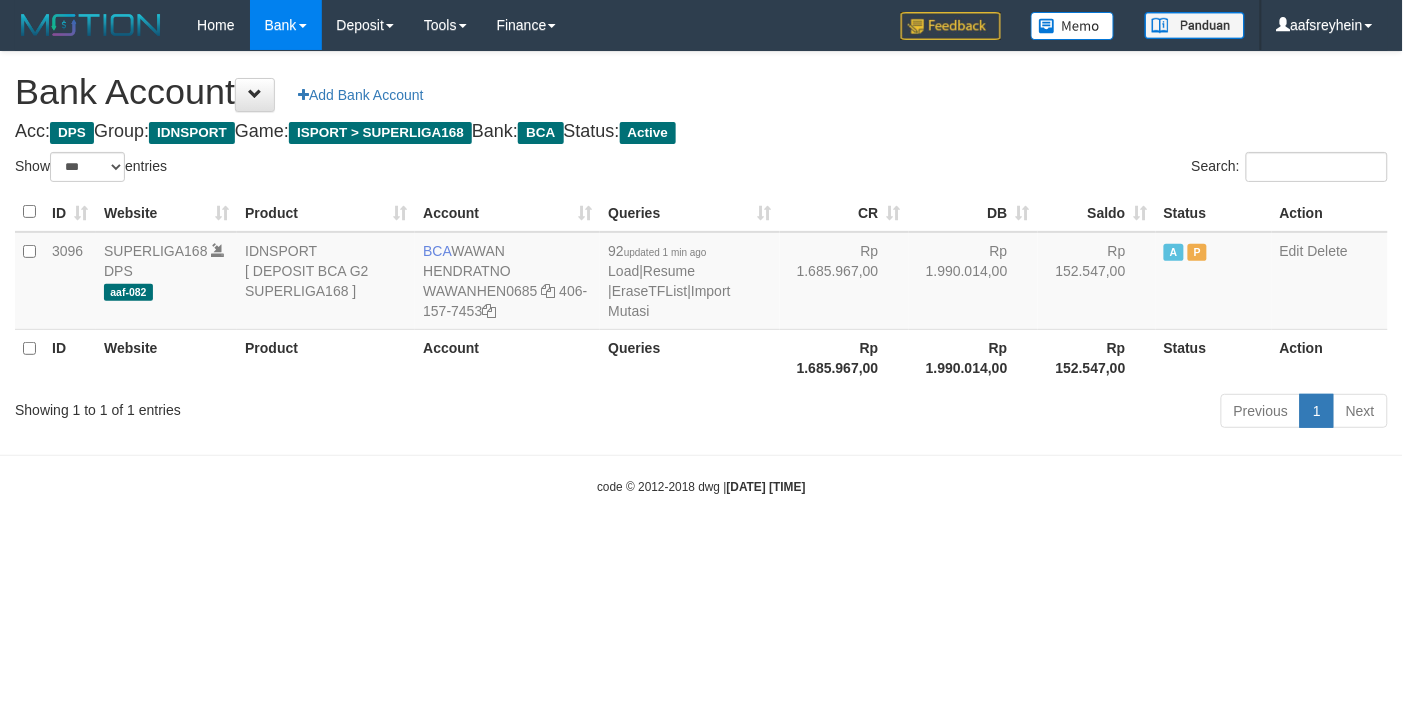 click on "Bank Account
Add Bank Account
Acc: 										 DPS
Group:   IDNSPORT    		Game:   ISPORT > SUPERLIGA168    		Bank:   BCA    		Status:  Active
Filter Account Type
*******
***
**
***
DPS
SELECT ALL  SELECT TYPE  - ALL -
DPS
WD
TMP
Filter Product
*******
******
********
********
*******
********
IDNSPORT
SELECT ALL  SELECT GROUP  - ALL -
BETHUB
IDNPOKER
IDNSPORT
IDNTOTO
LOADONLY
Filter Website
*******" at bounding box center (701, 243) 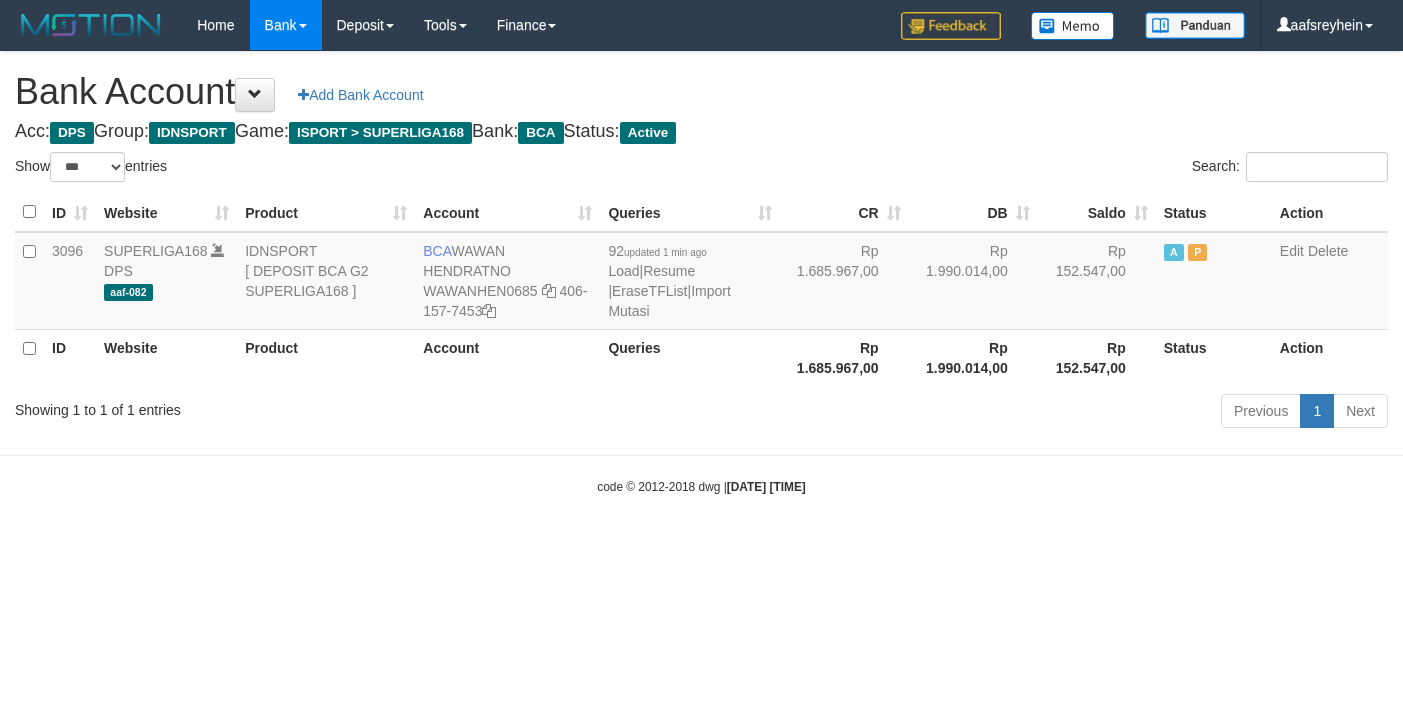 select on "***" 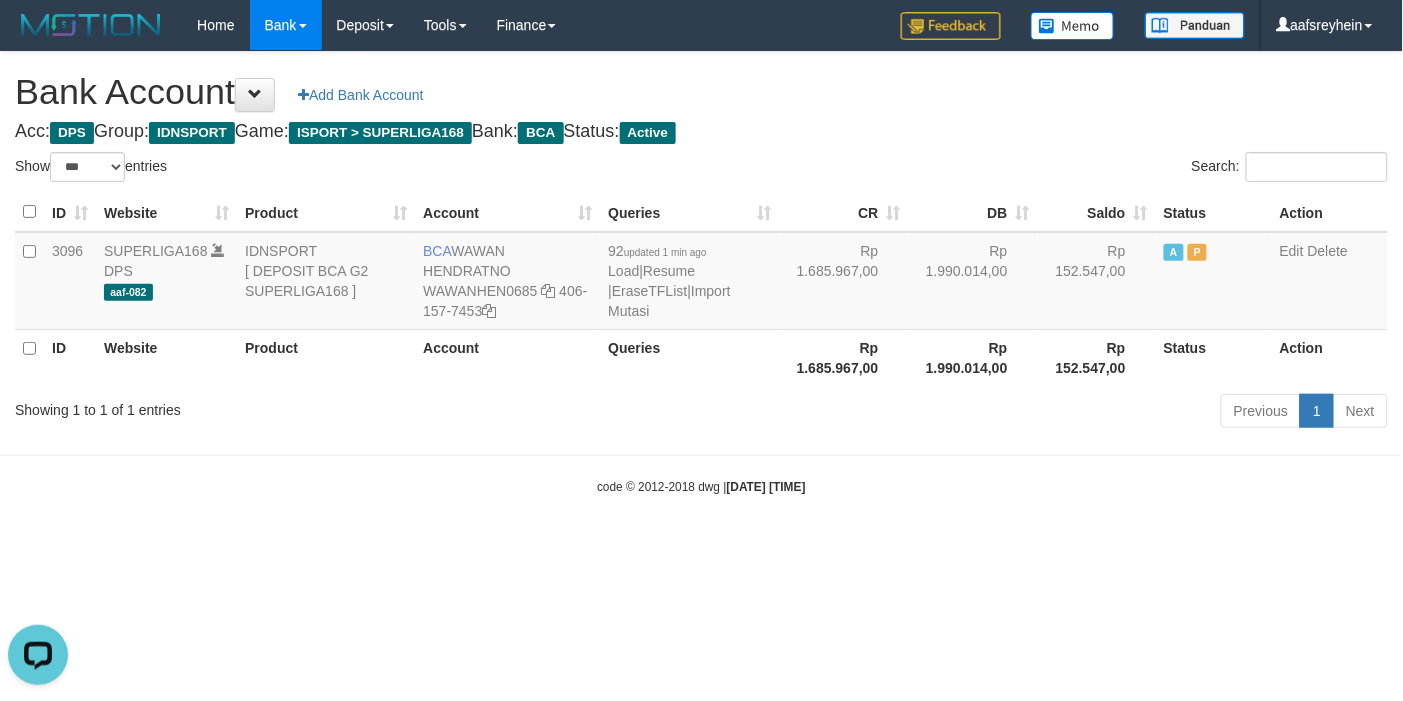 scroll, scrollTop: 0, scrollLeft: 0, axis: both 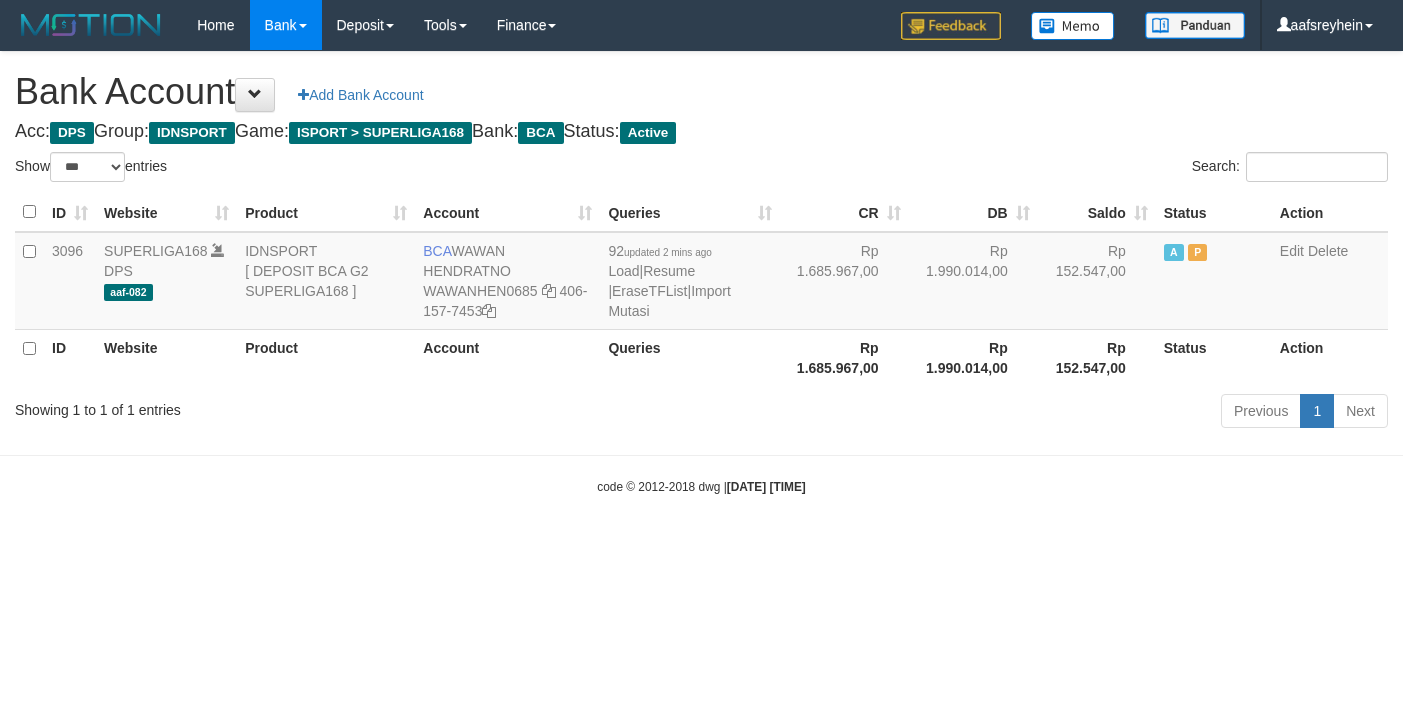select on "***" 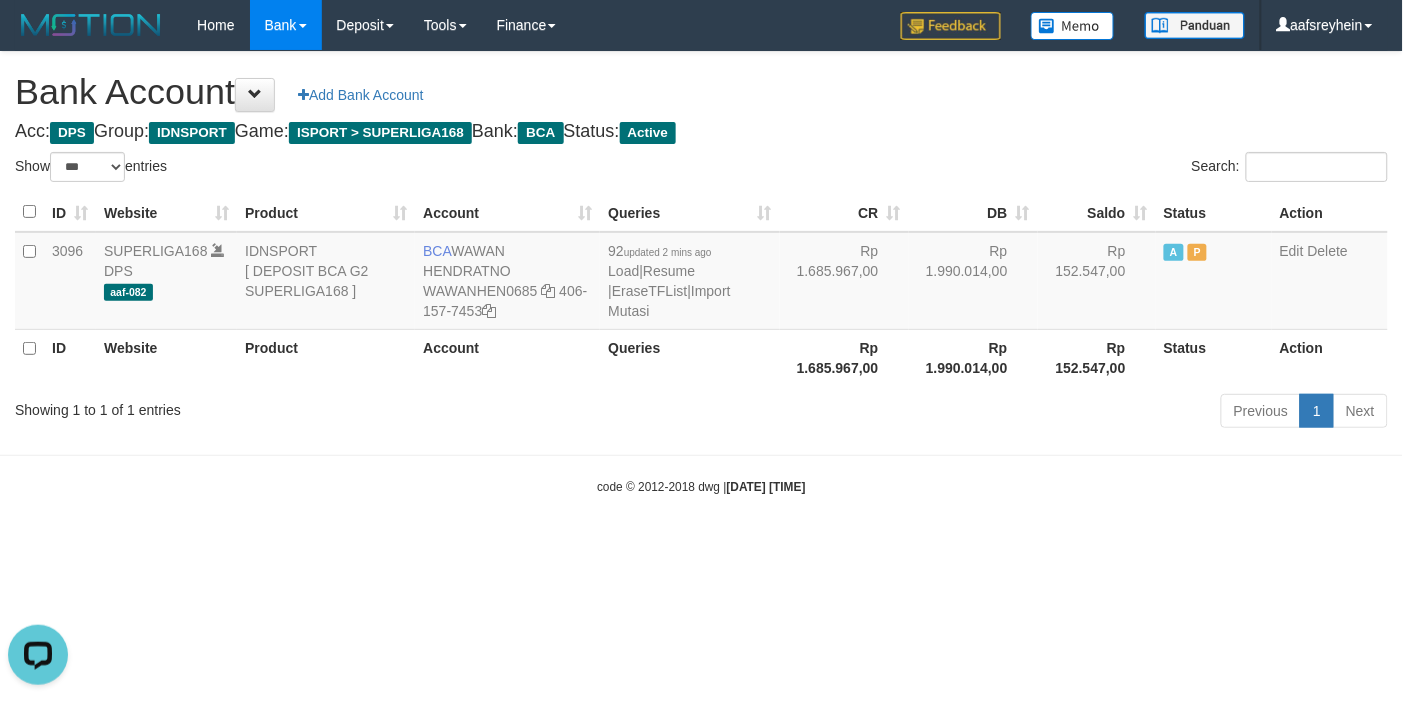 scroll, scrollTop: 0, scrollLeft: 0, axis: both 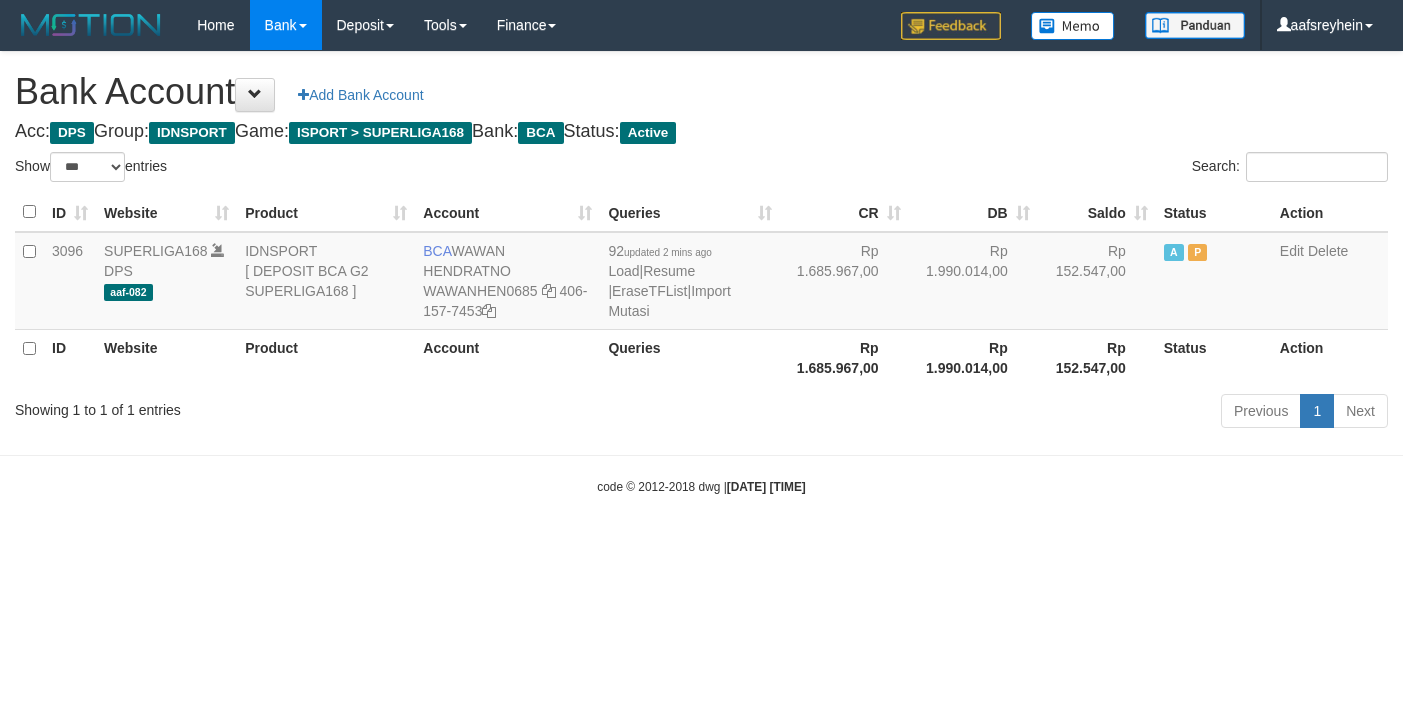 select on "***" 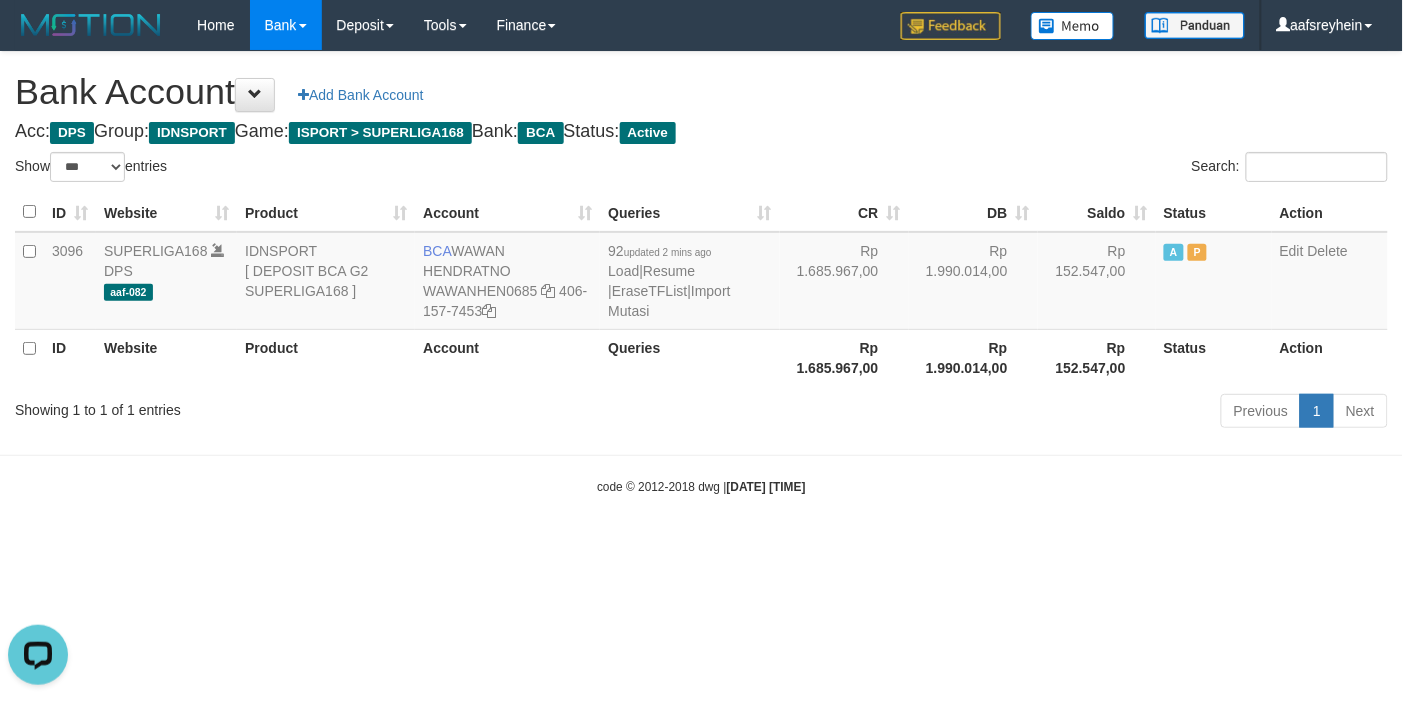 scroll, scrollTop: 0, scrollLeft: 0, axis: both 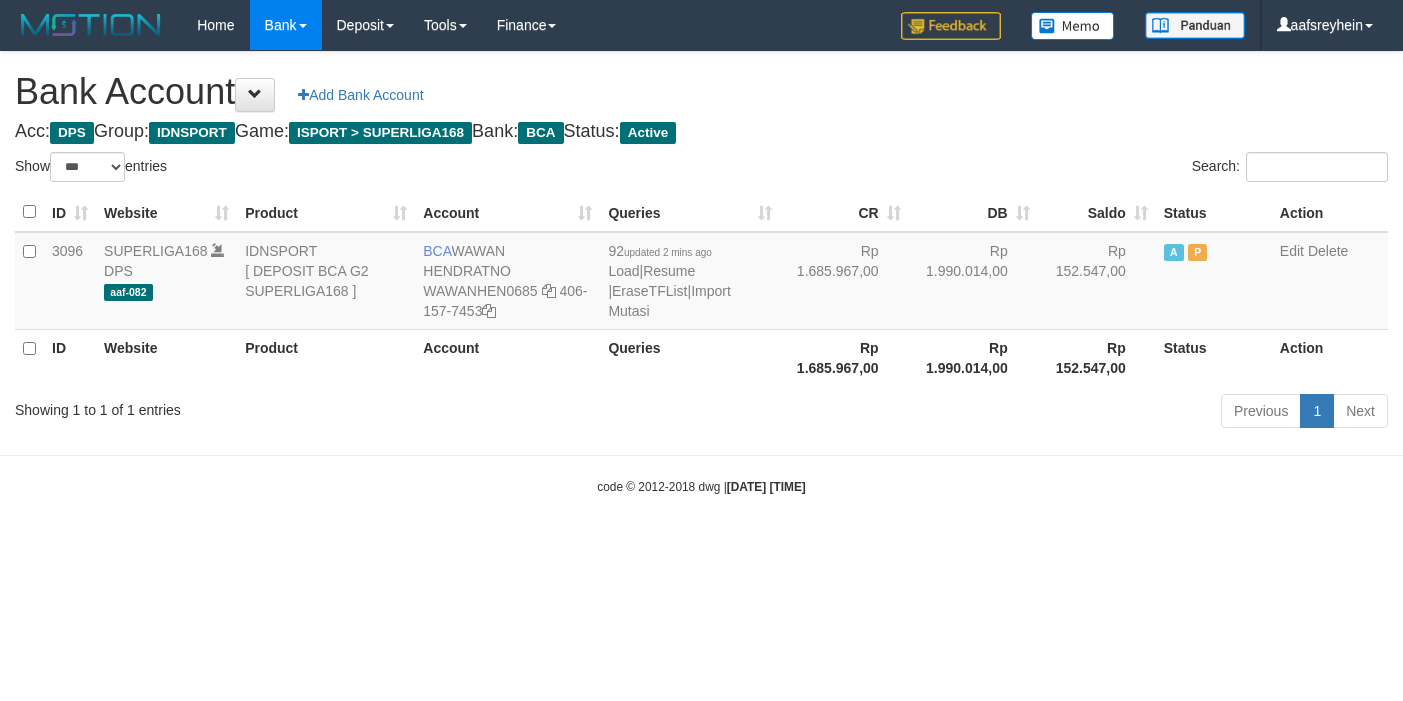 select on "***" 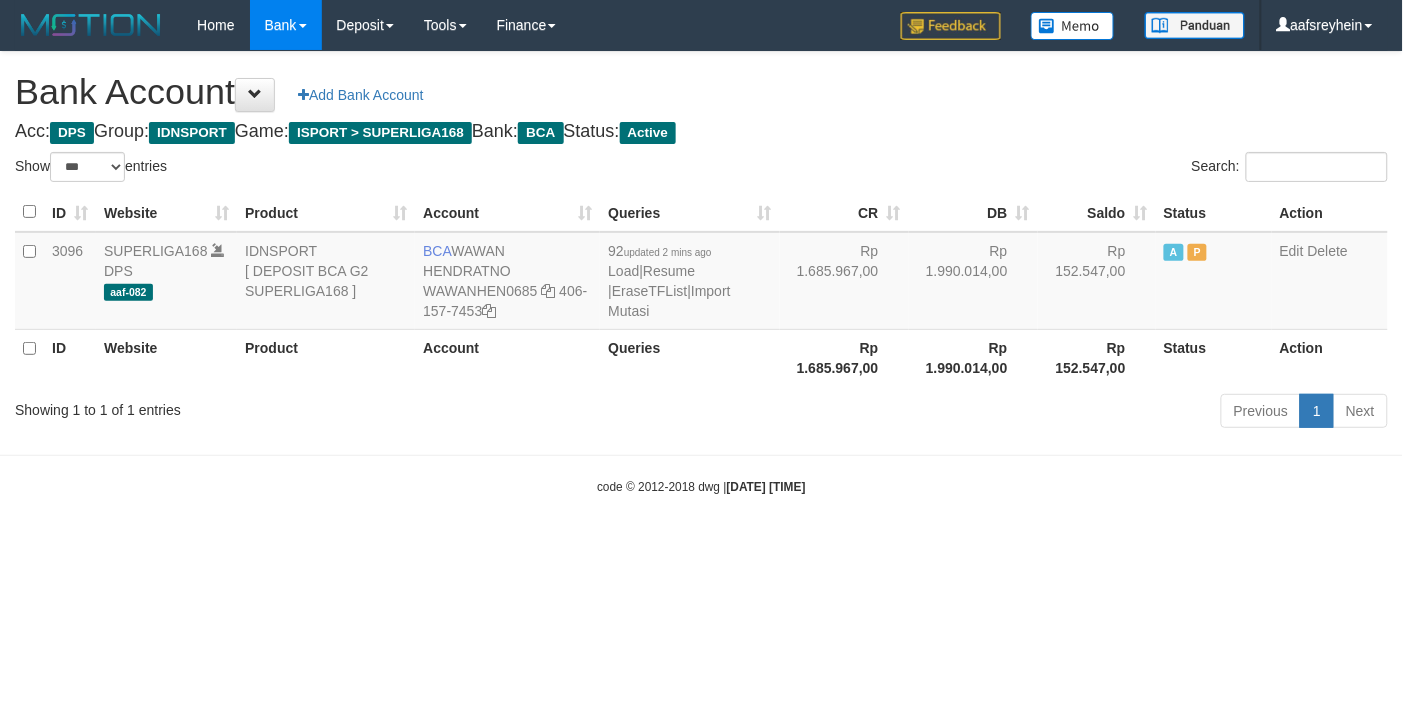 click on "Toggle navigation
Home
Bank
Account List
Load
By Website
Group
[ISPORT]													SUPERLIGA168
By Load Group (DPS)" at bounding box center (701, 273) 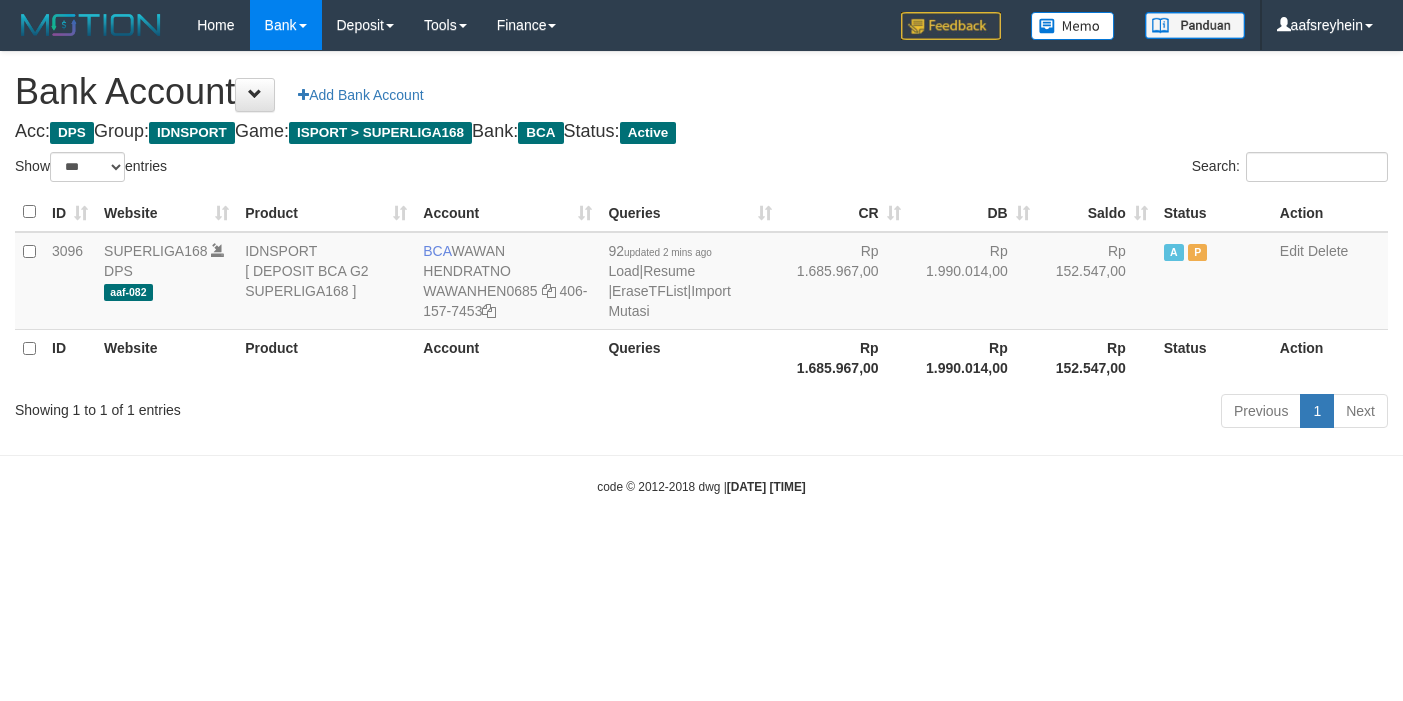 select on "***" 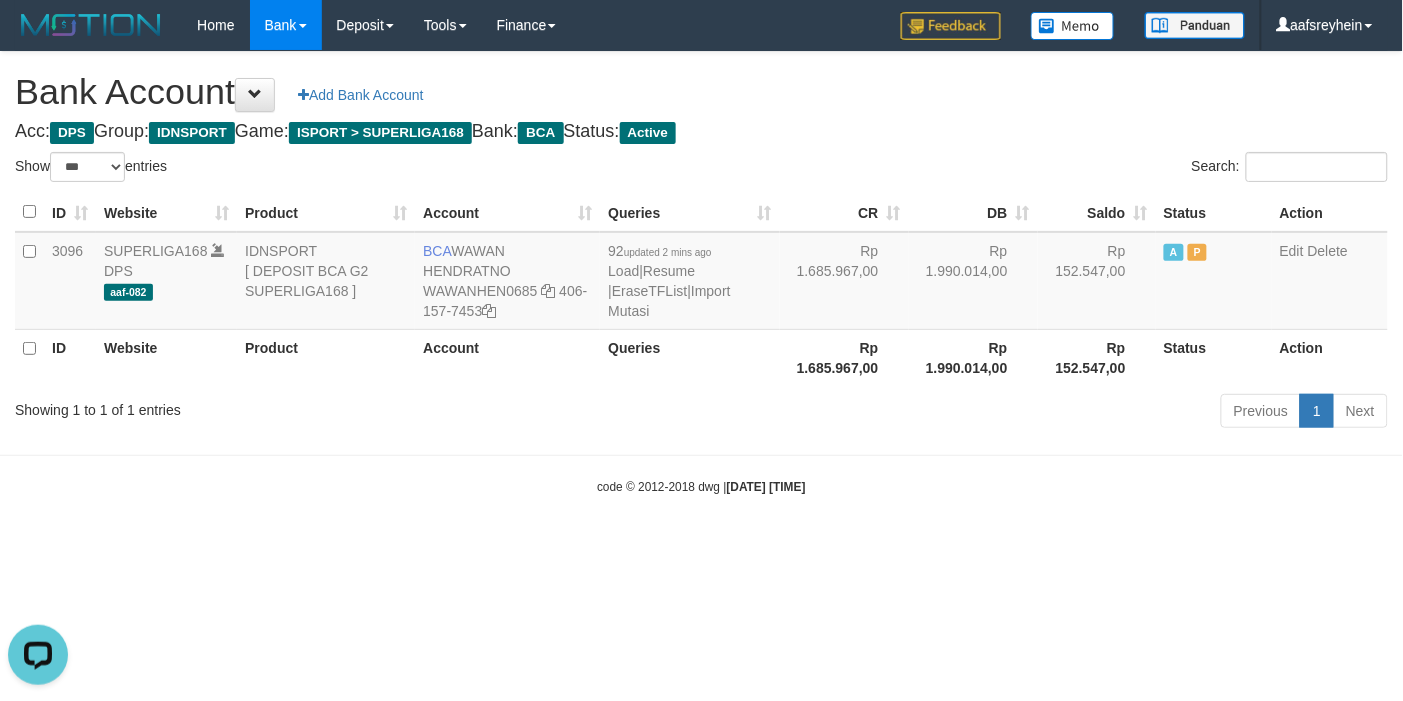 scroll, scrollTop: 0, scrollLeft: 0, axis: both 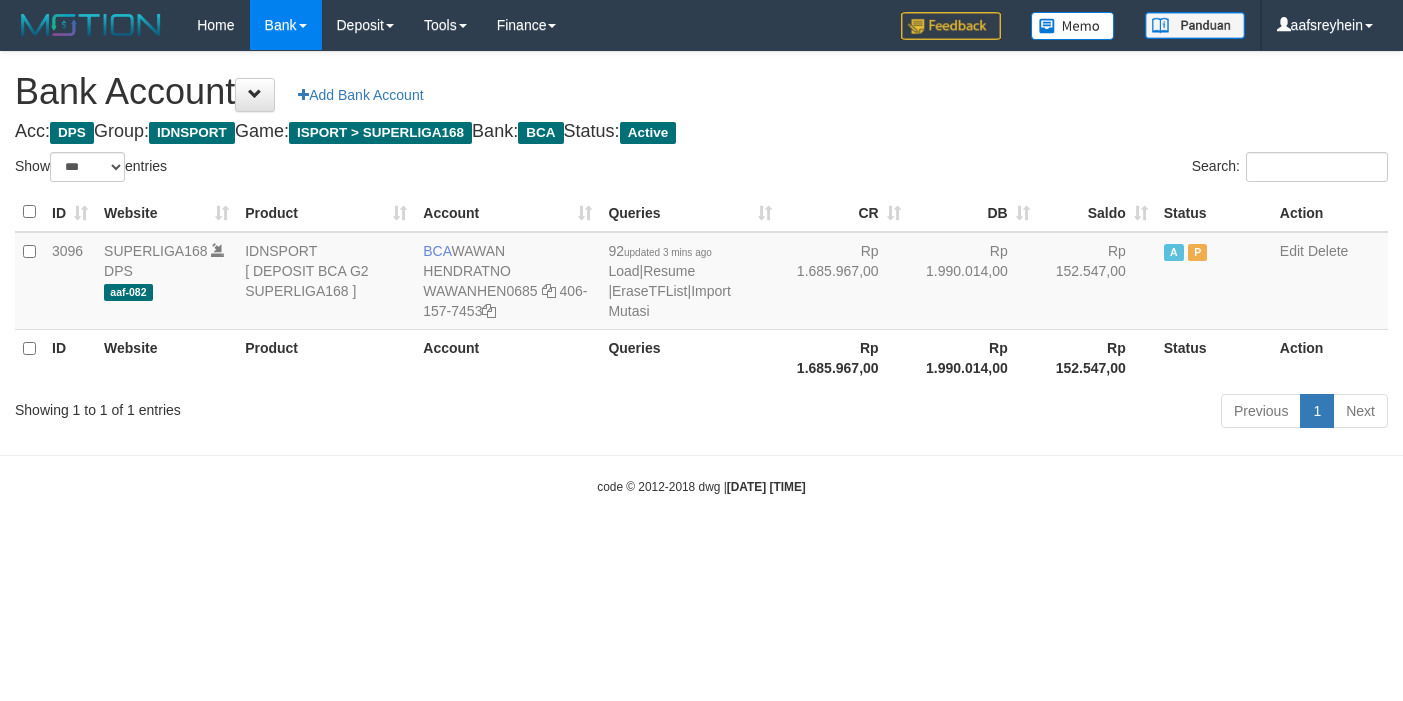 select on "***" 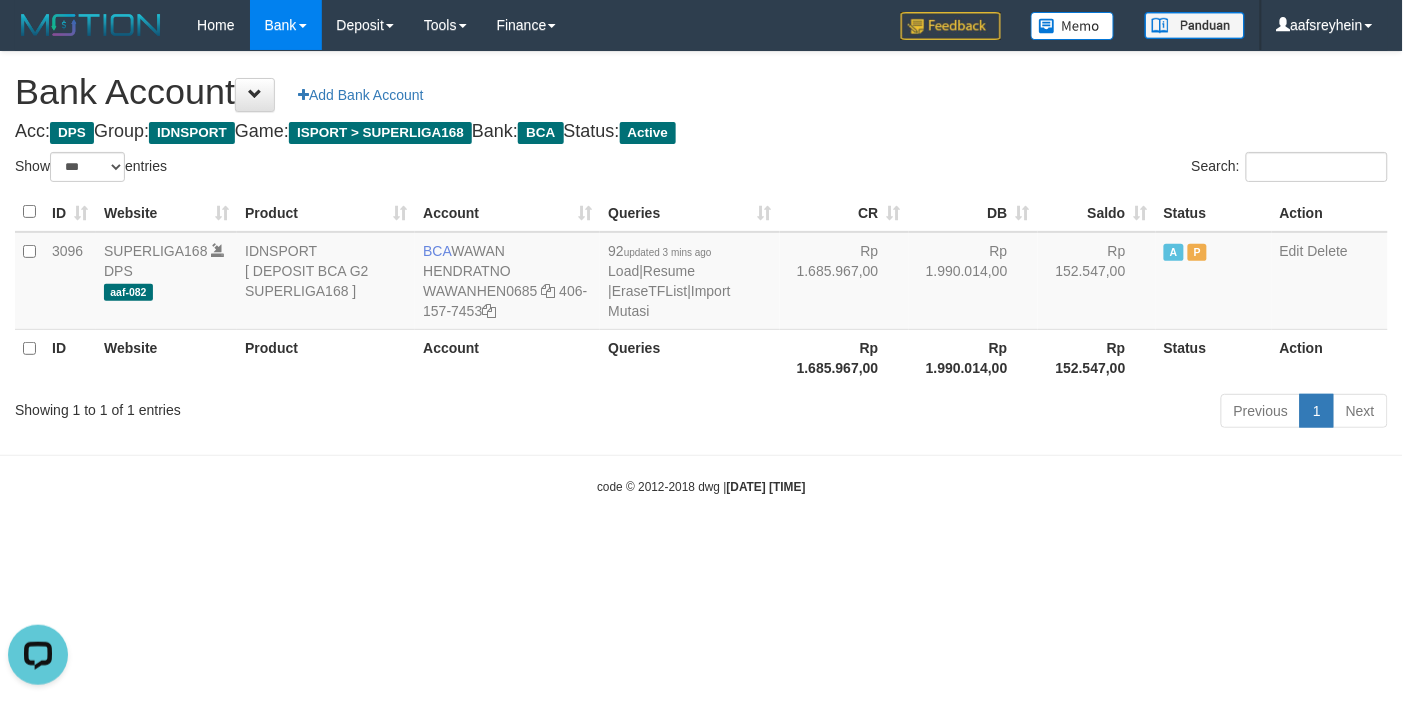 scroll, scrollTop: 0, scrollLeft: 0, axis: both 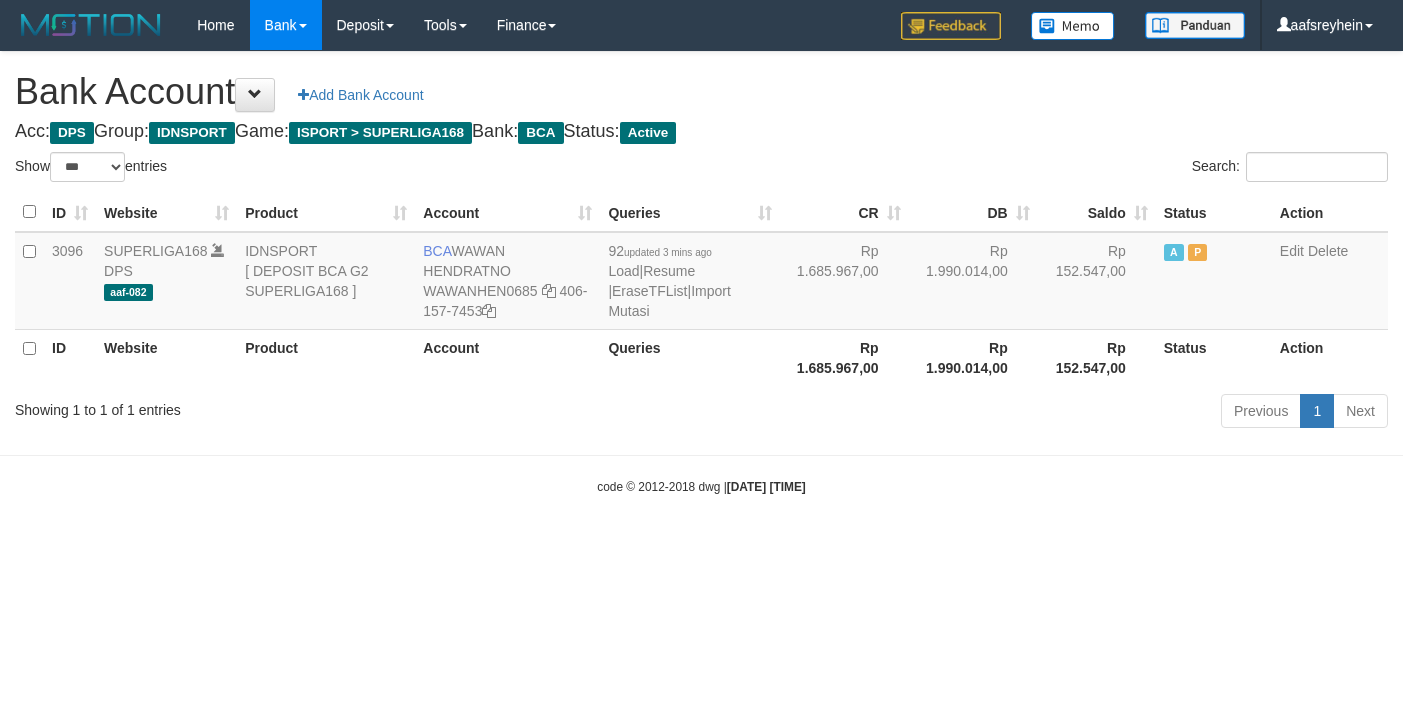 select on "***" 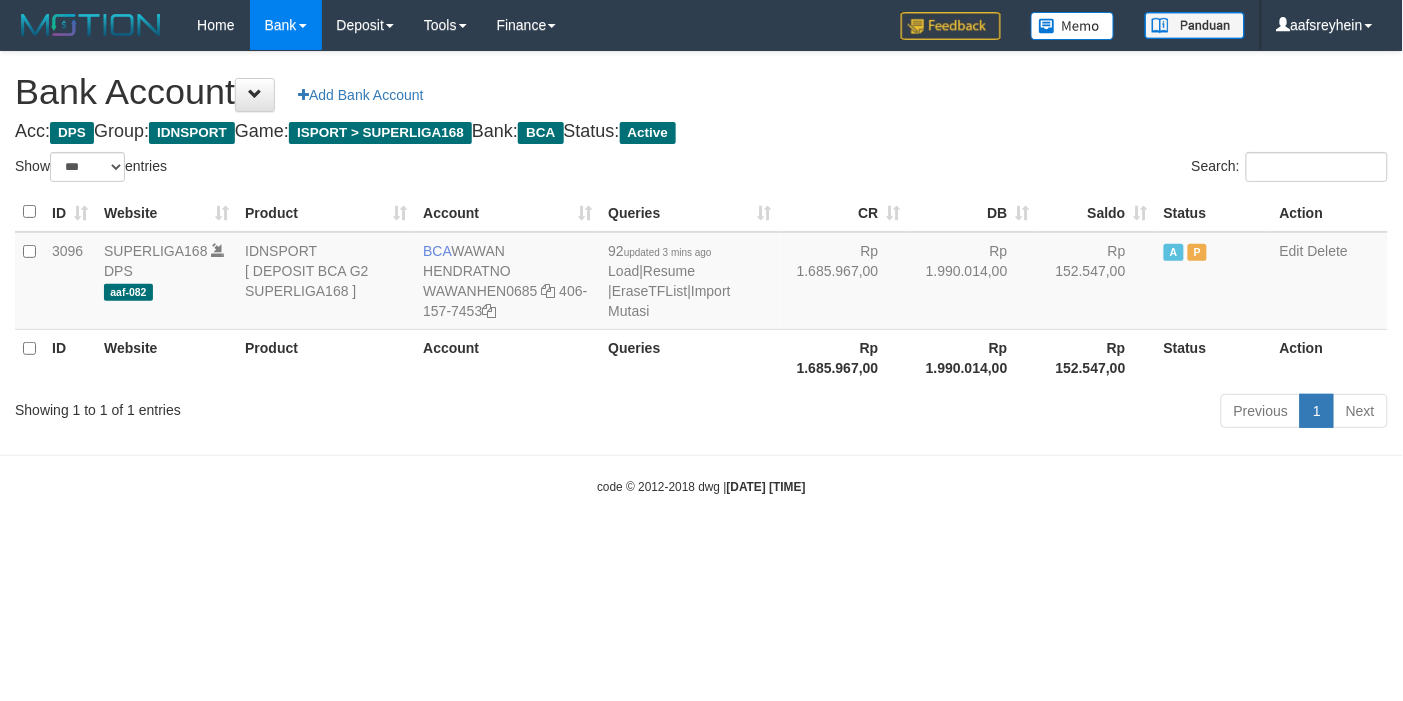 click on "Toggle navigation
Home
Bank
Account List
Load
By Website
Group
[ISPORT]													SUPERLIGA168
By Load Group (DPS)
-" at bounding box center [701, 273] 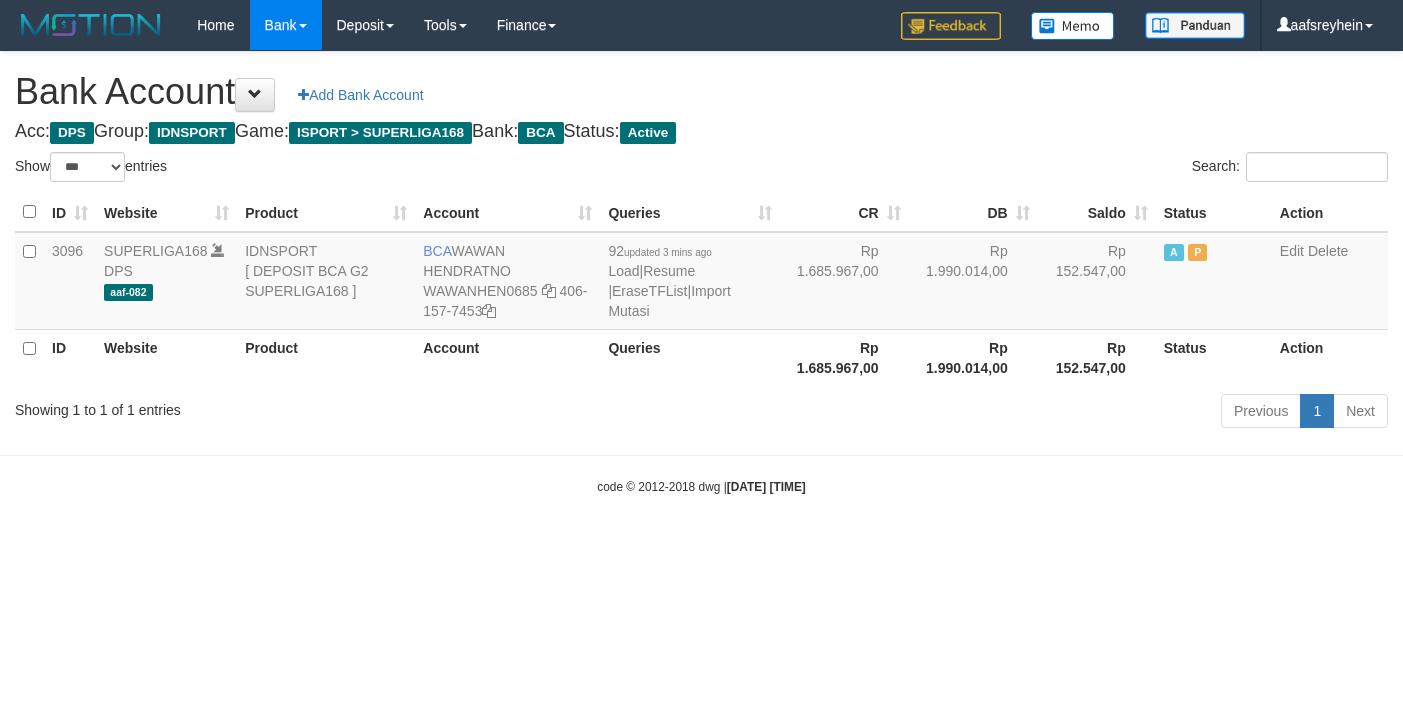 select on "***" 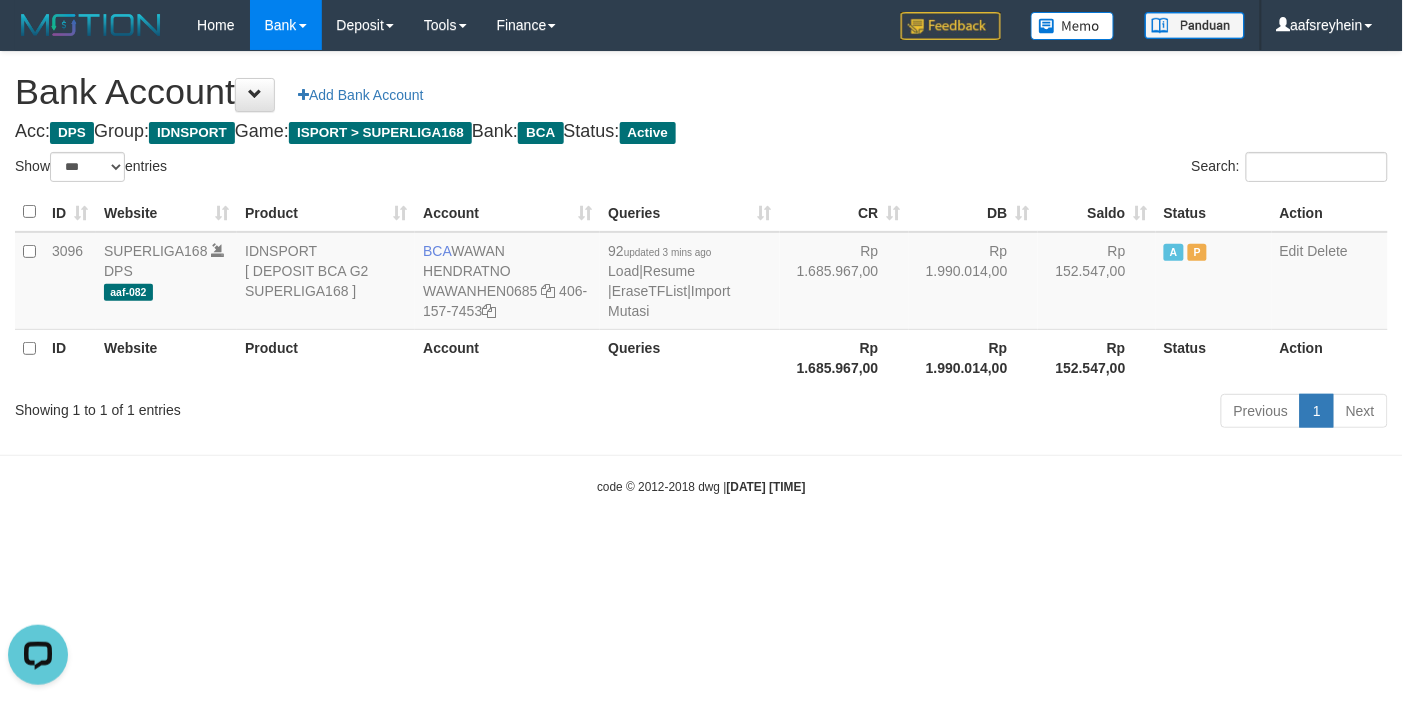 scroll, scrollTop: 0, scrollLeft: 0, axis: both 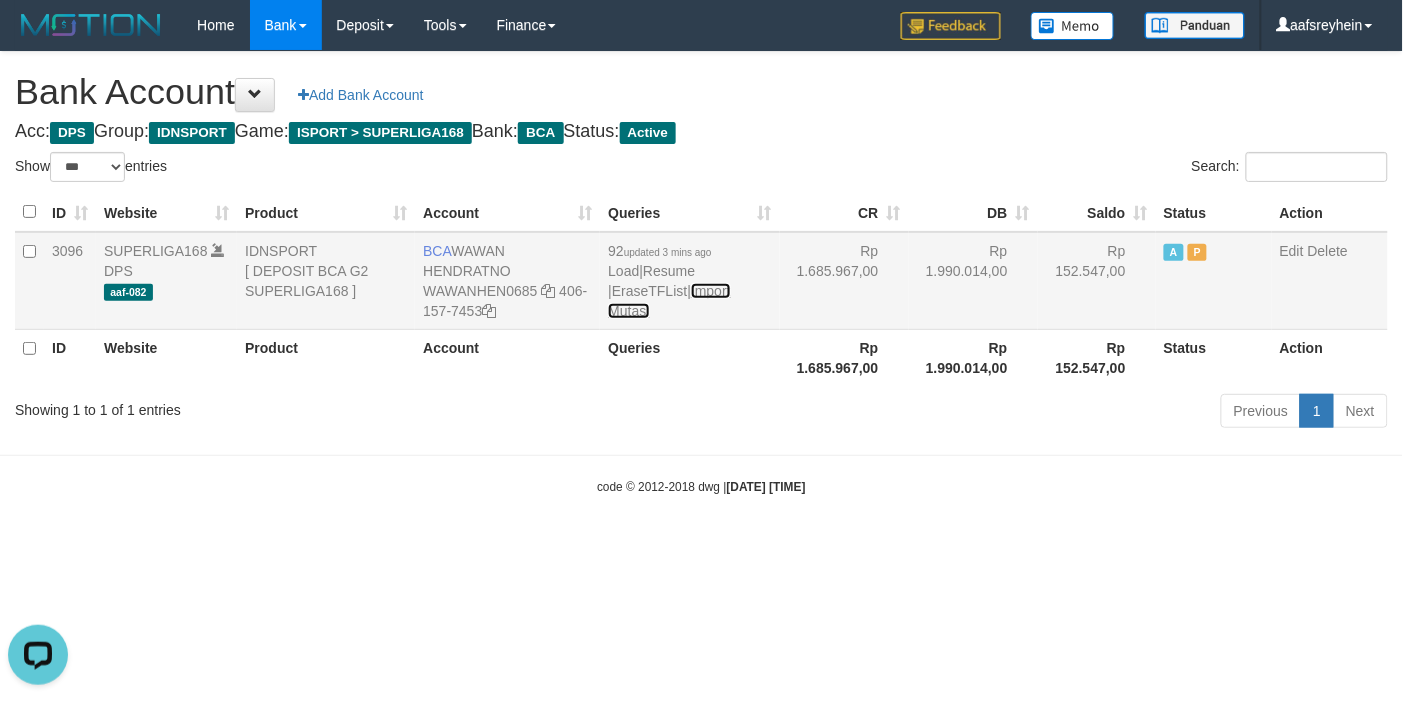 click on "Import Mutasi" at bounding box center (669, 301) 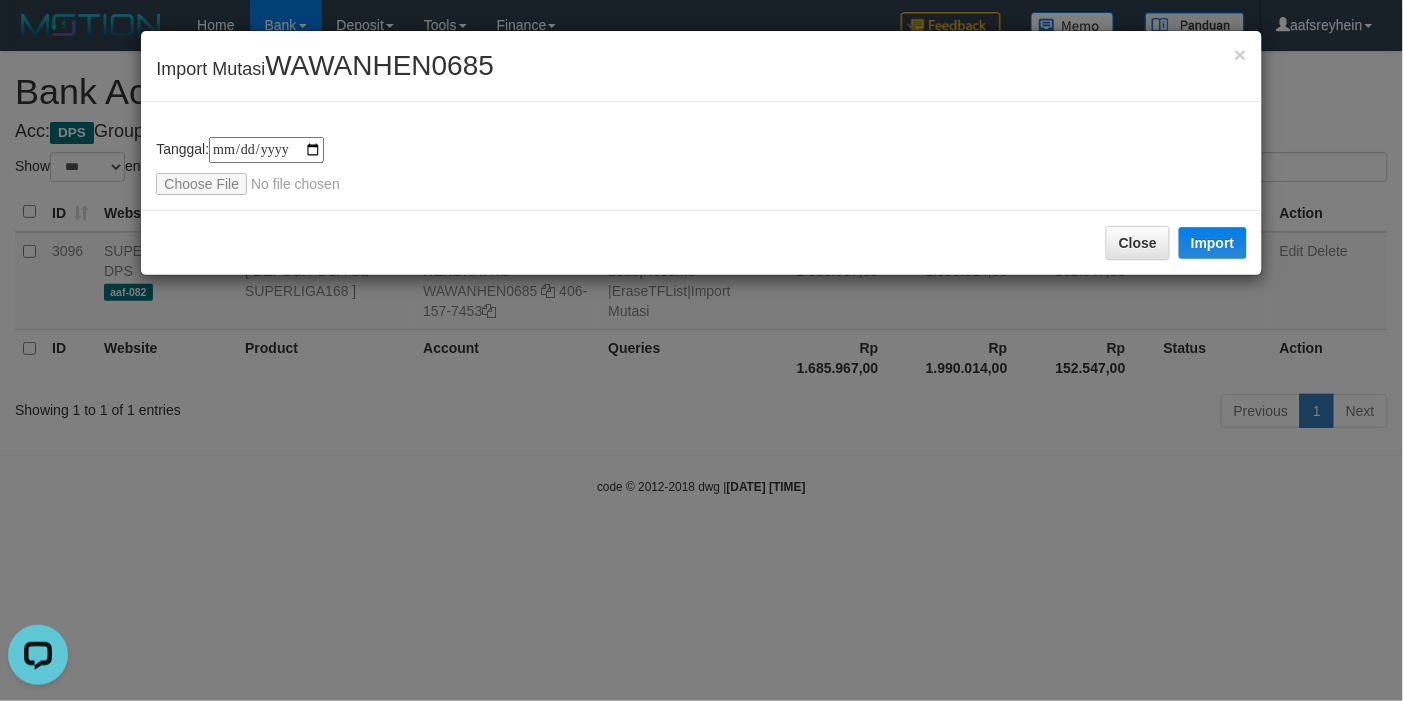 type on "**********" 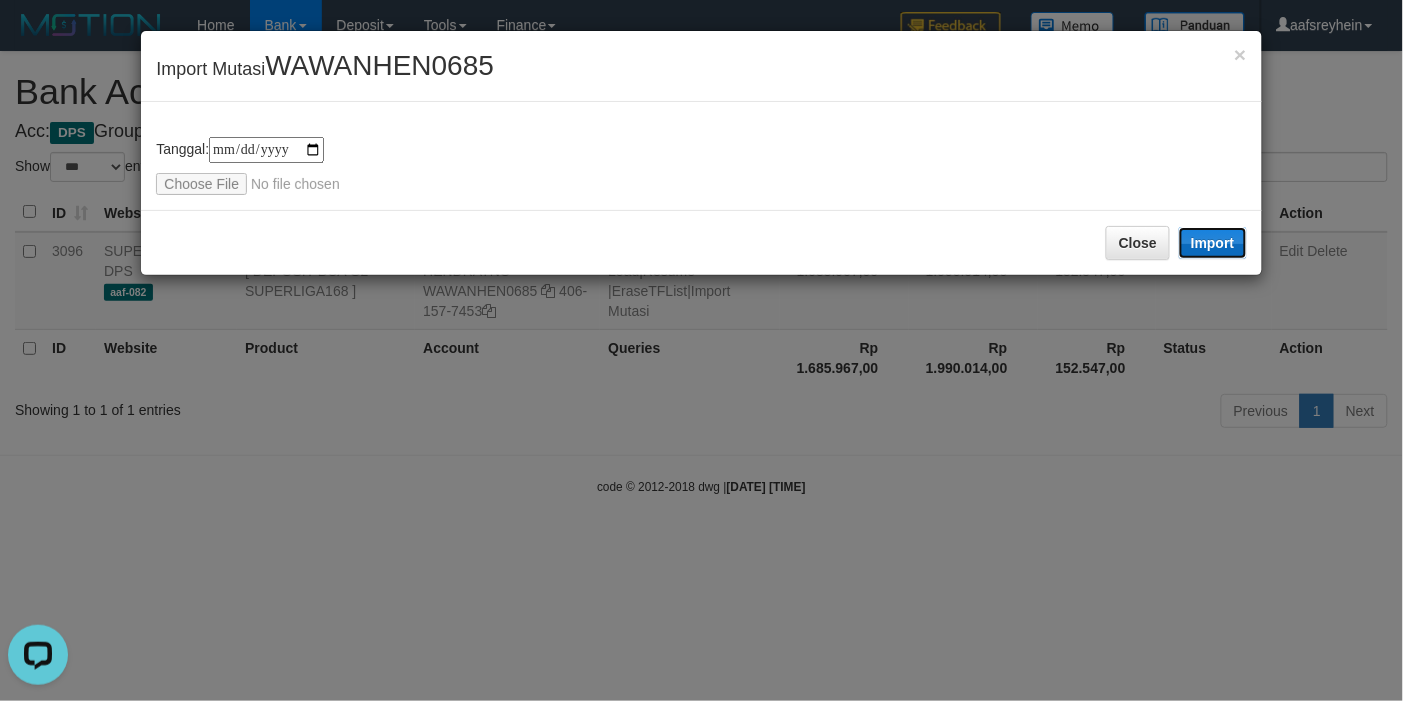 click on "Import" at bounding box center [1213, 243] 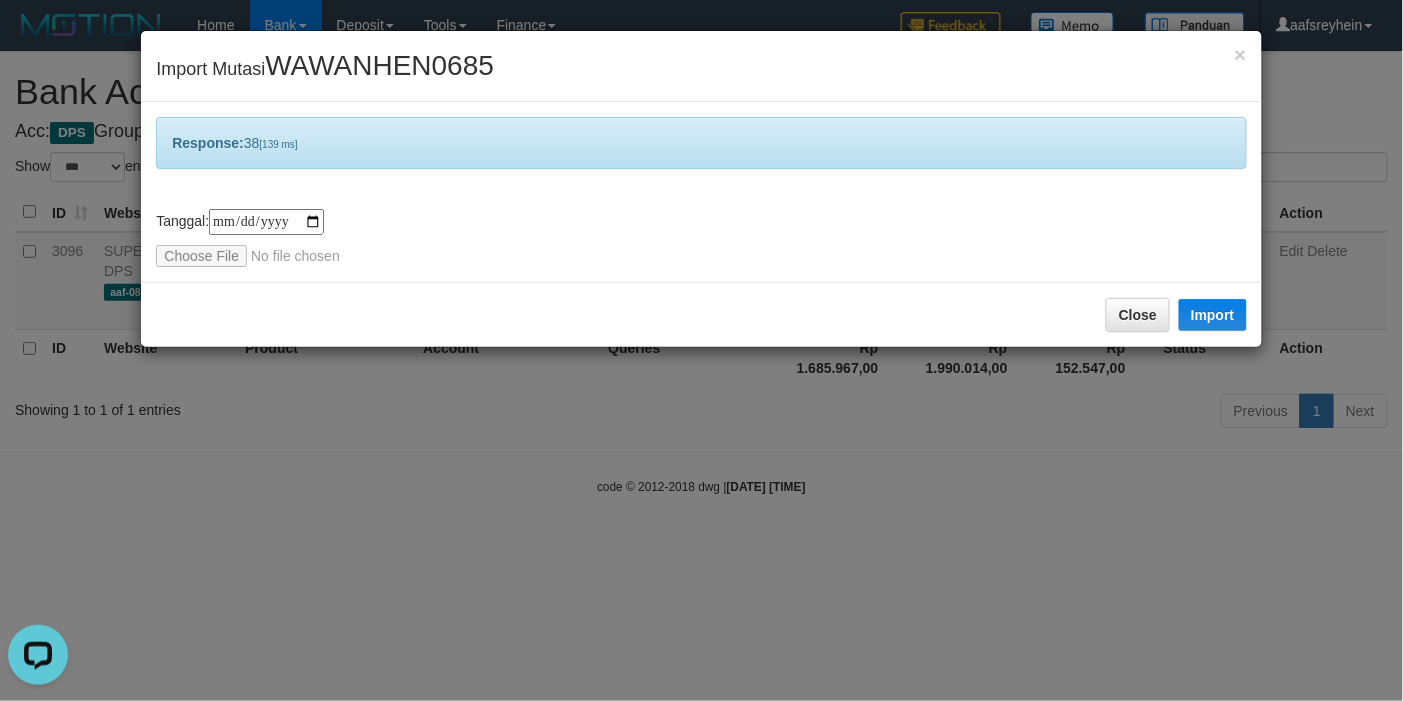 click on "**********" at bounding box center [701, 350] 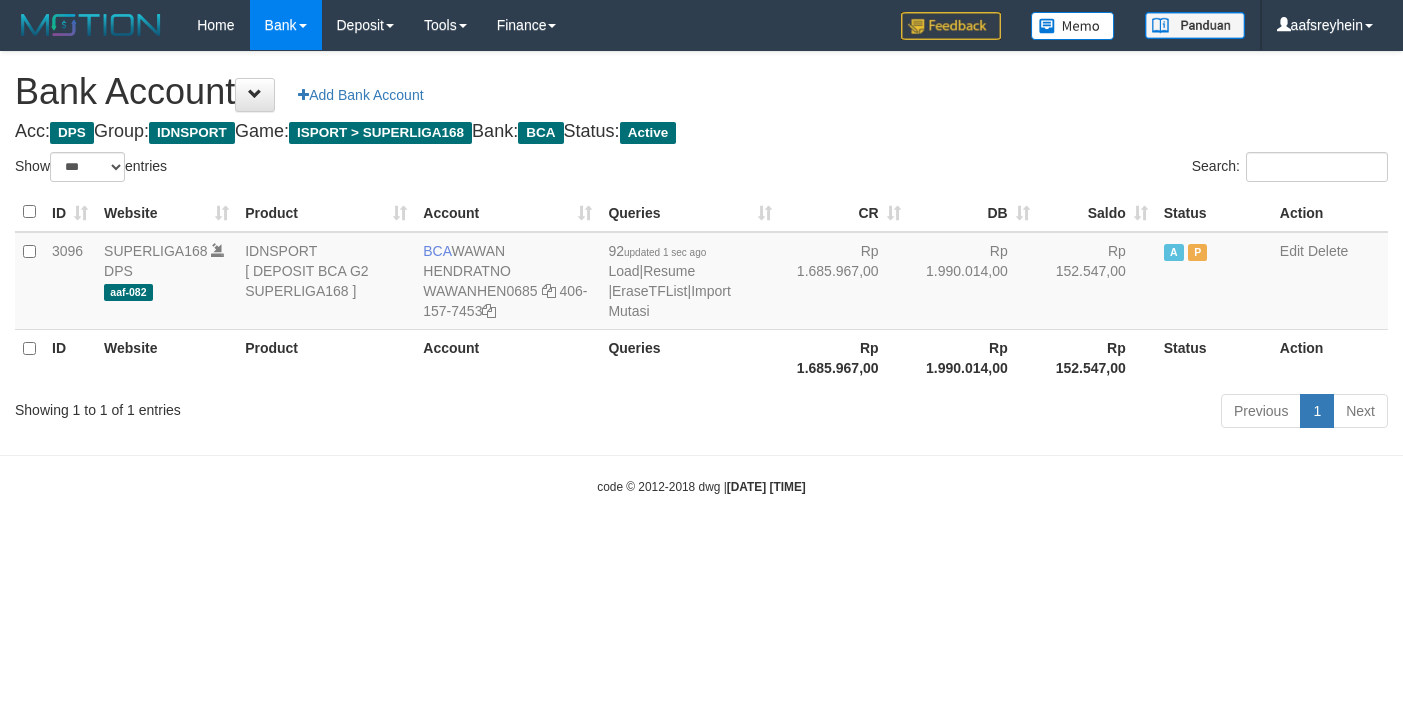 select on "***" 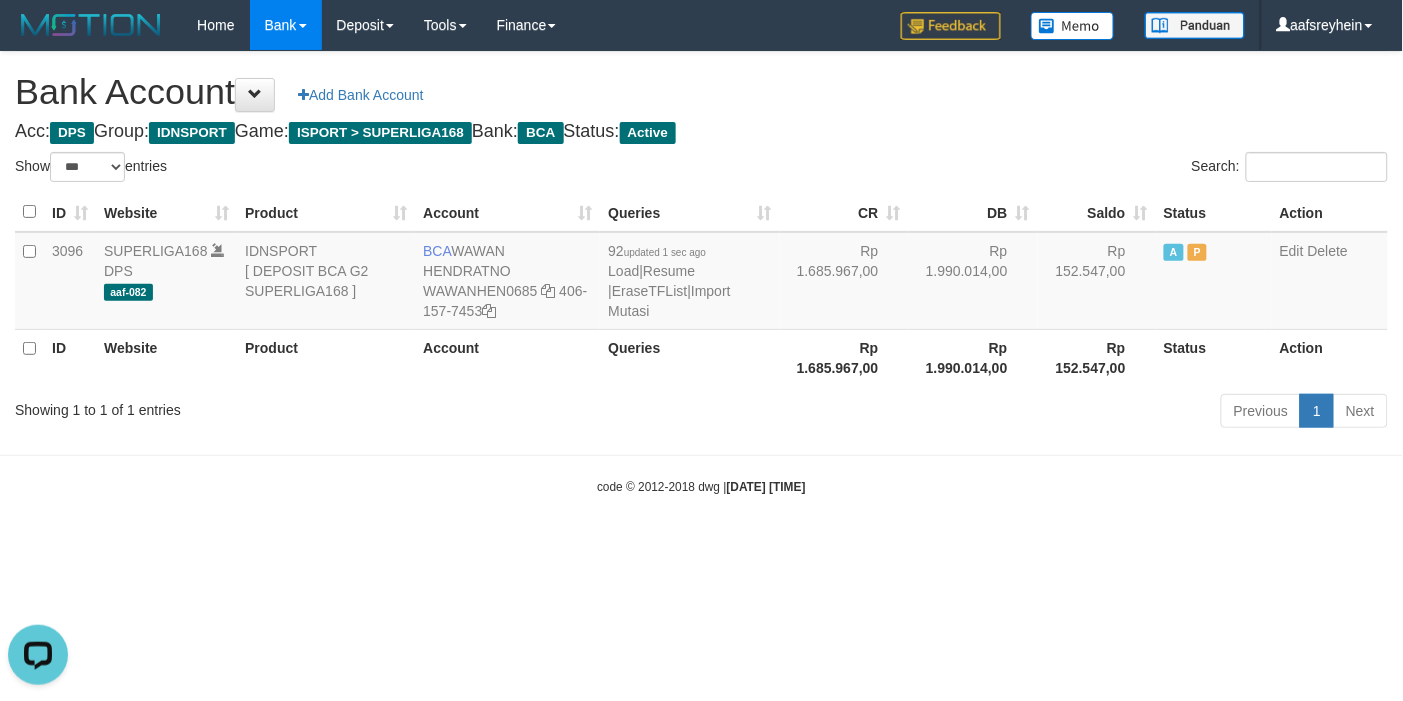 scroll, scrollTop: 0, scrollLeft: 0, axis: both 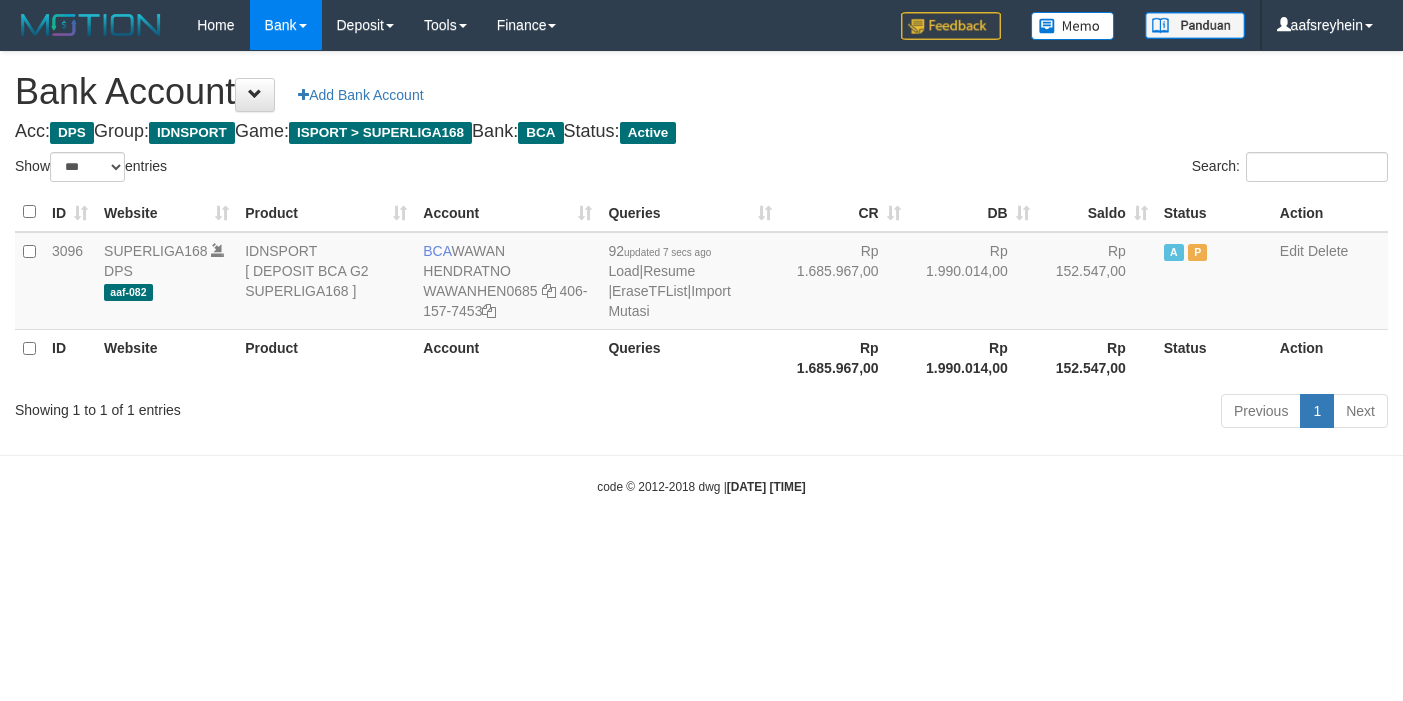 select on "***" 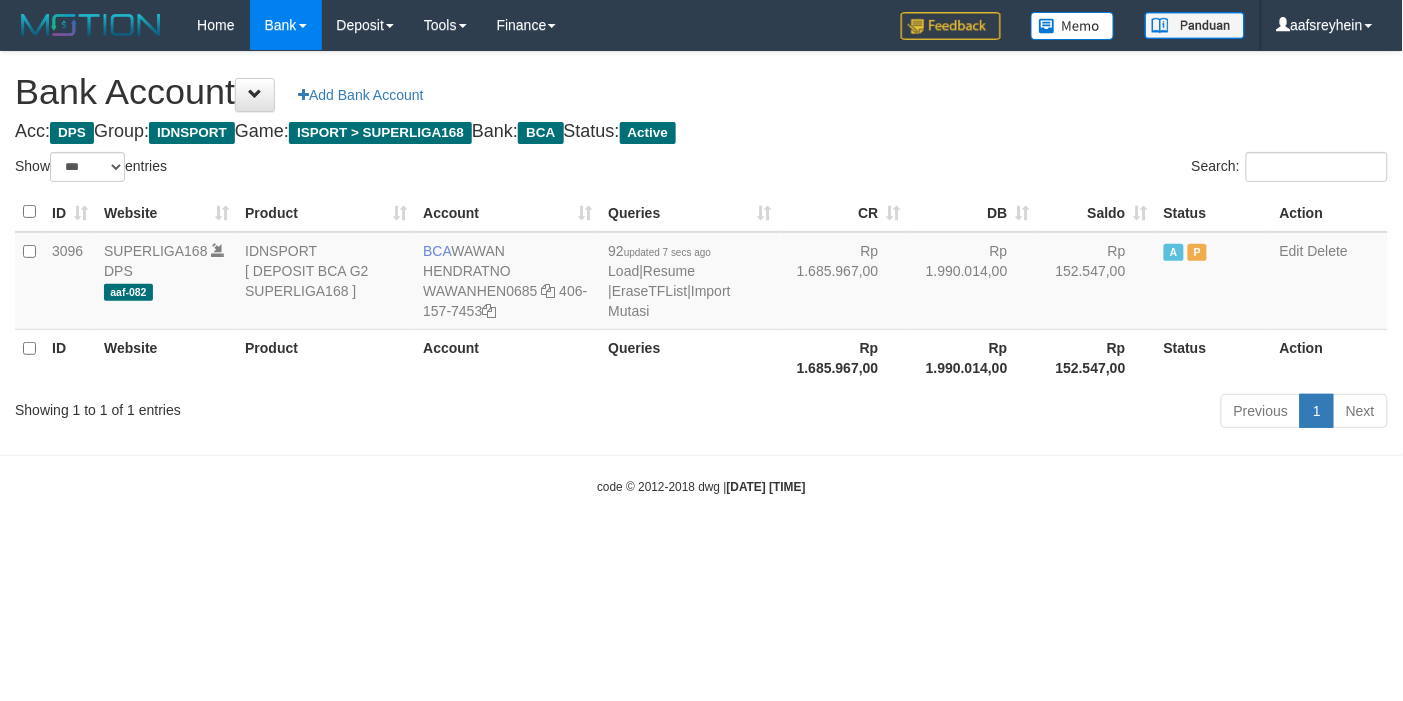 click on "Toggle navigation
Home
Bank
Account List
Load
By Website
Group
[ISPORT]													SUPERLIGA168
By Load Group (DPS)
-" at bounding box center (701, 273) 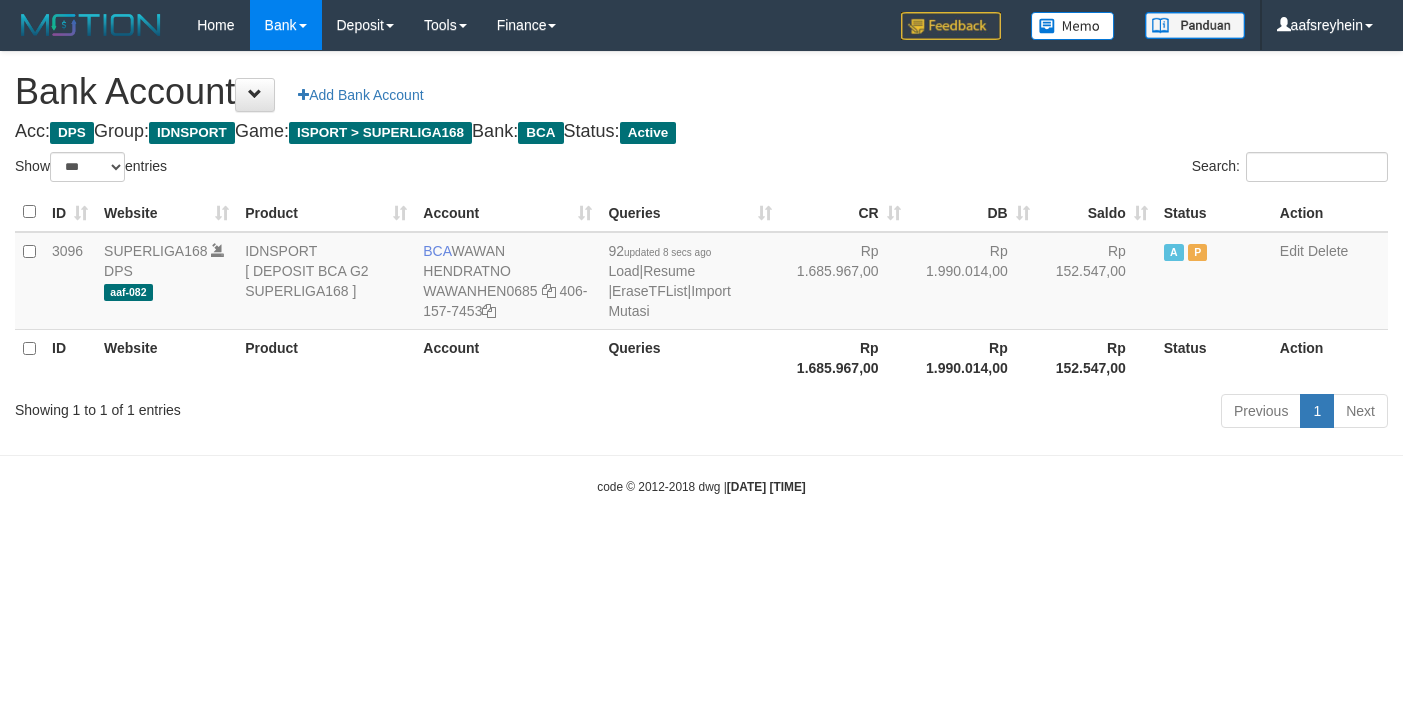 select on "***" 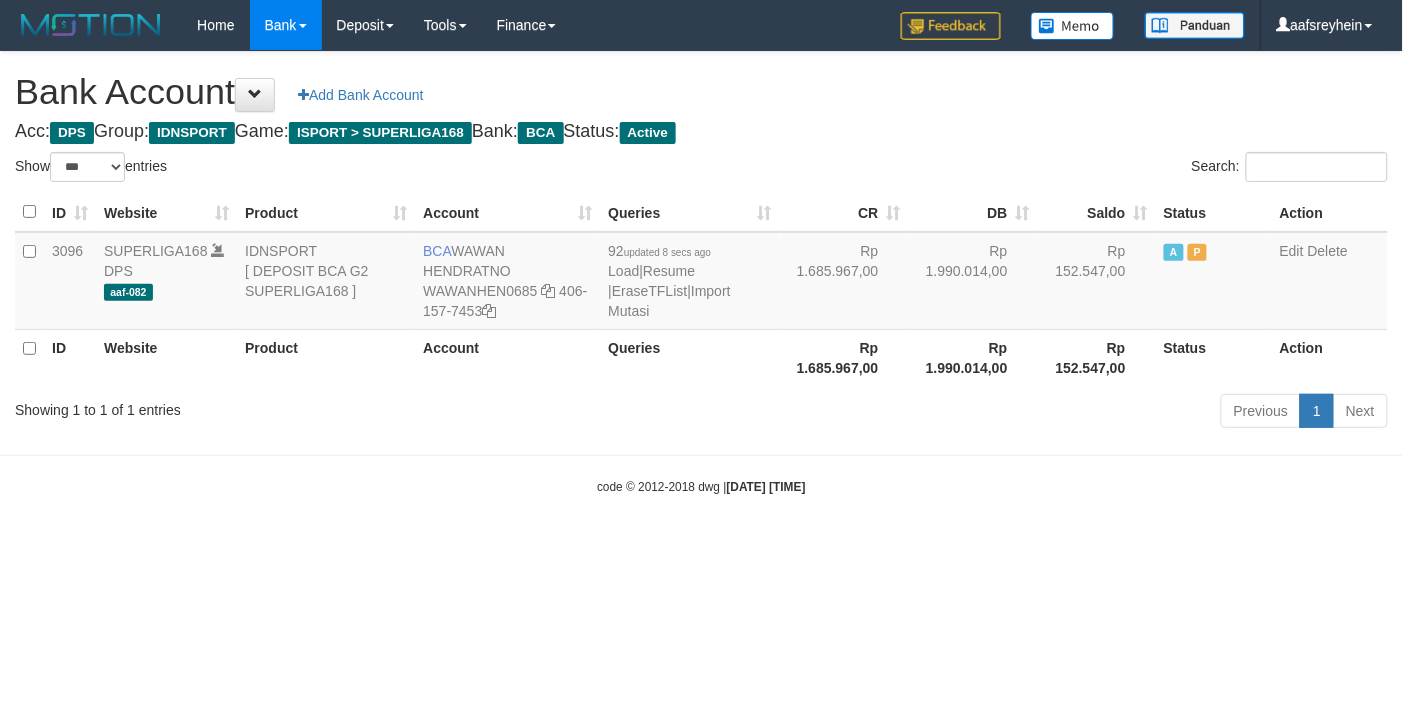click on "code © 2012-2018 dwg |  [DATE] [TIME]" at bounding box center (701, 486) 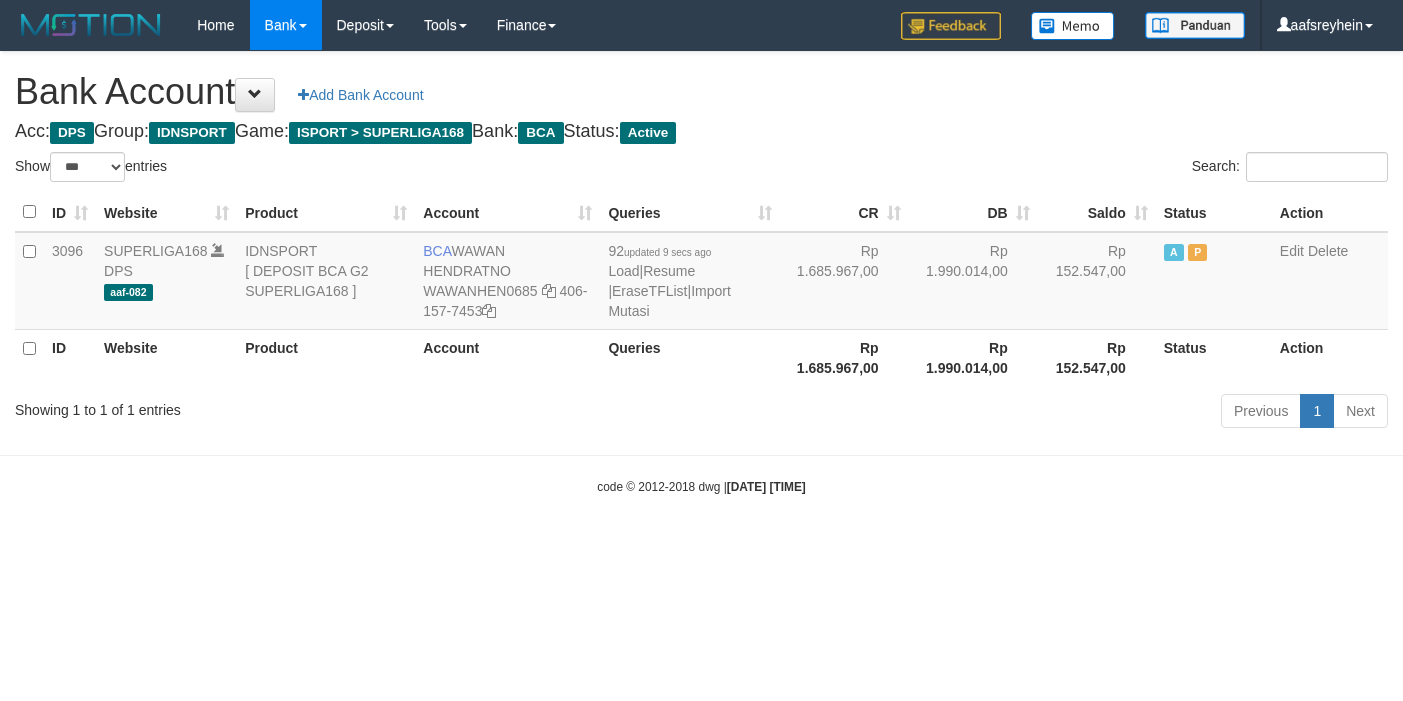 select on "***" 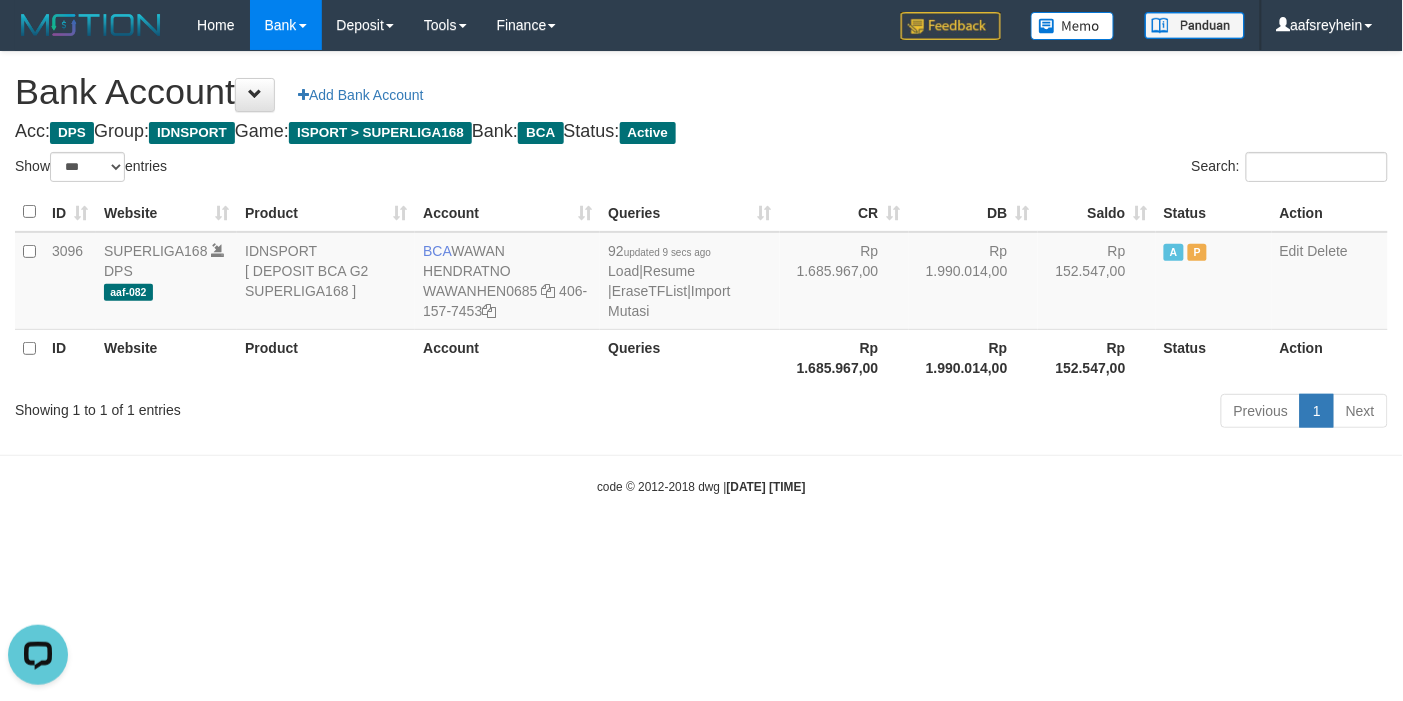scroll, scrollTop: 0, scrollLeft: 0, axis: both 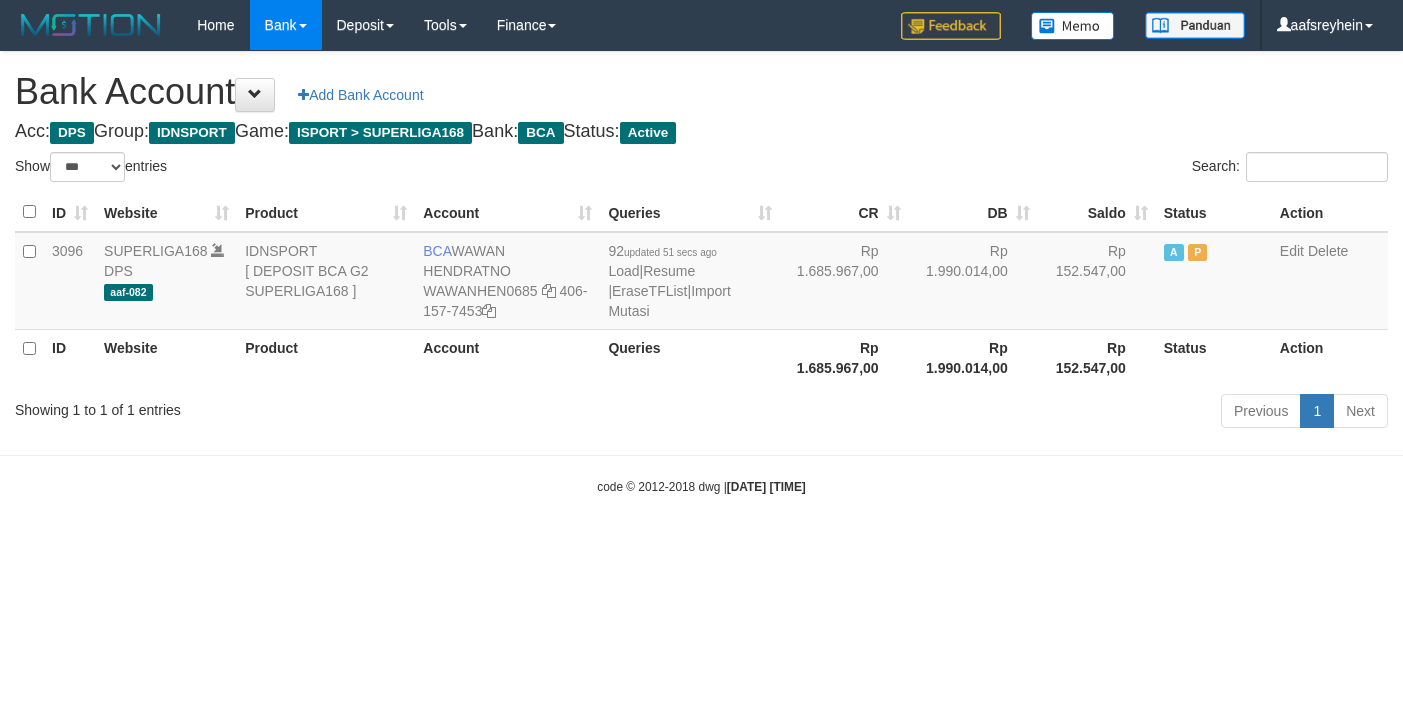 select on "***" 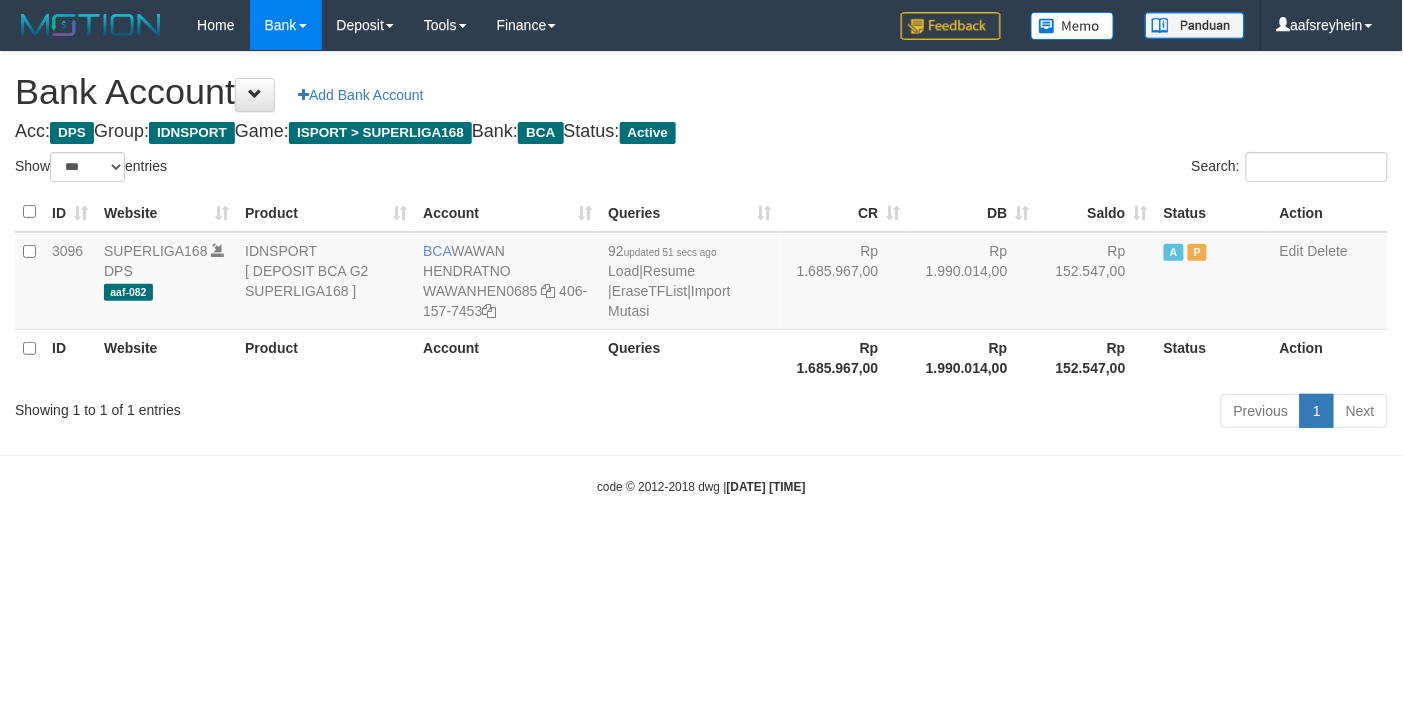 click on "Bank Account
Add Bank Account" at bounding box center [701, 92] 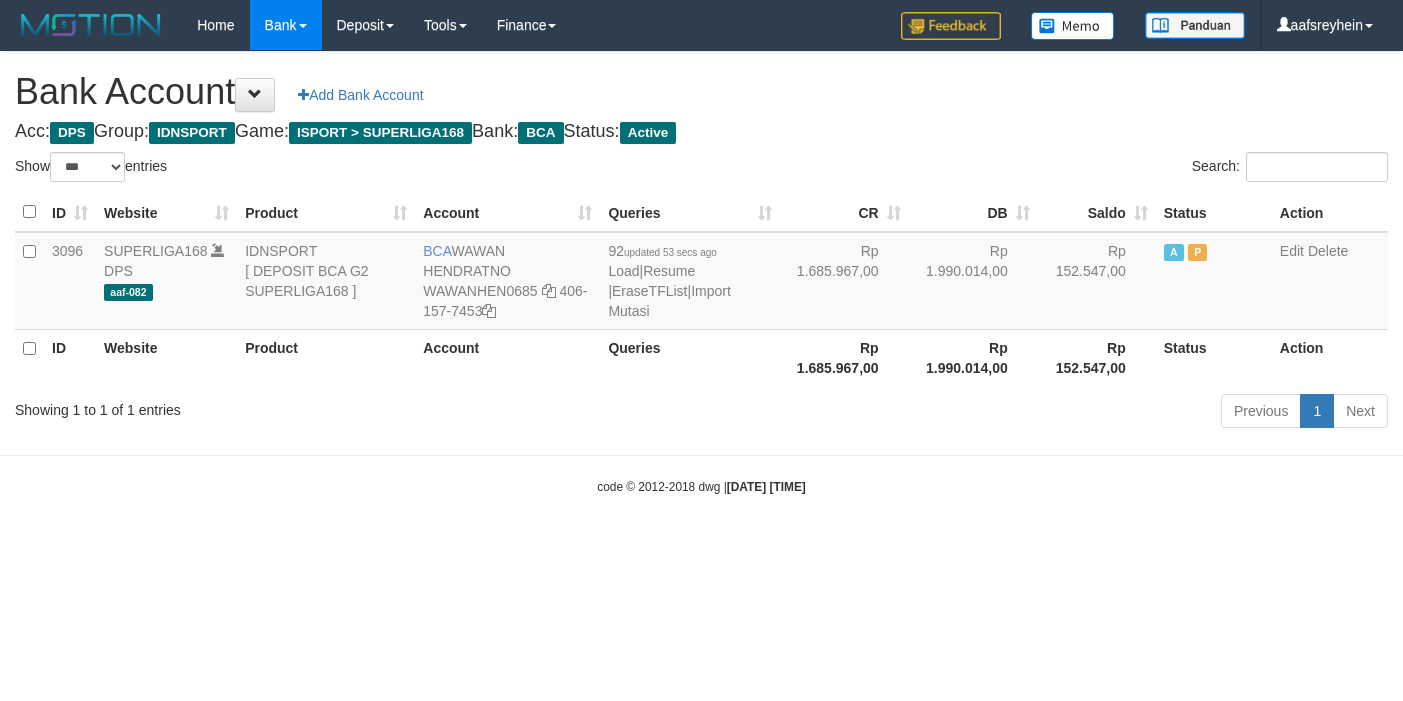 select on "***" 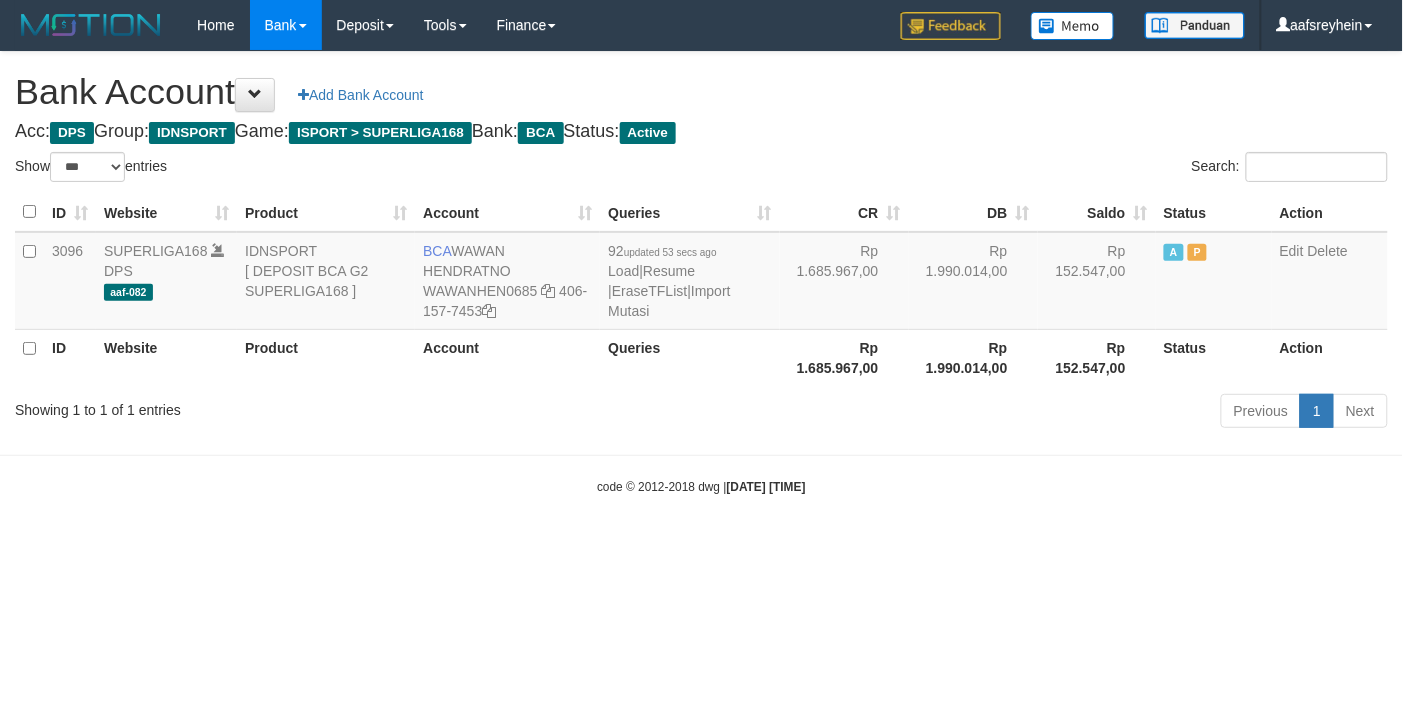 click on "Toggle navigation
Home
Bank
Account List
Load
By Website
Group
[ISPORT]													SUPERLIGA168
By Load Group (DPS)
-" at bounding box center (701, 273) 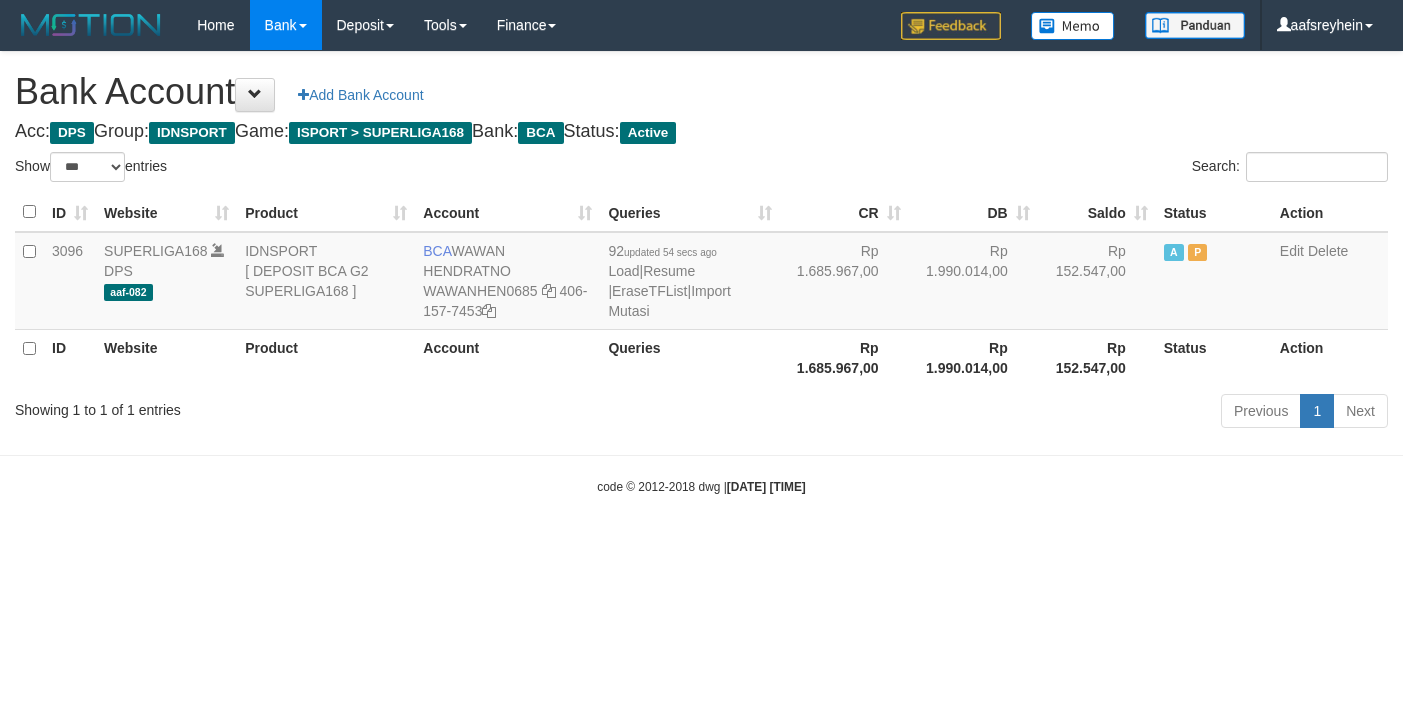 select on "***" 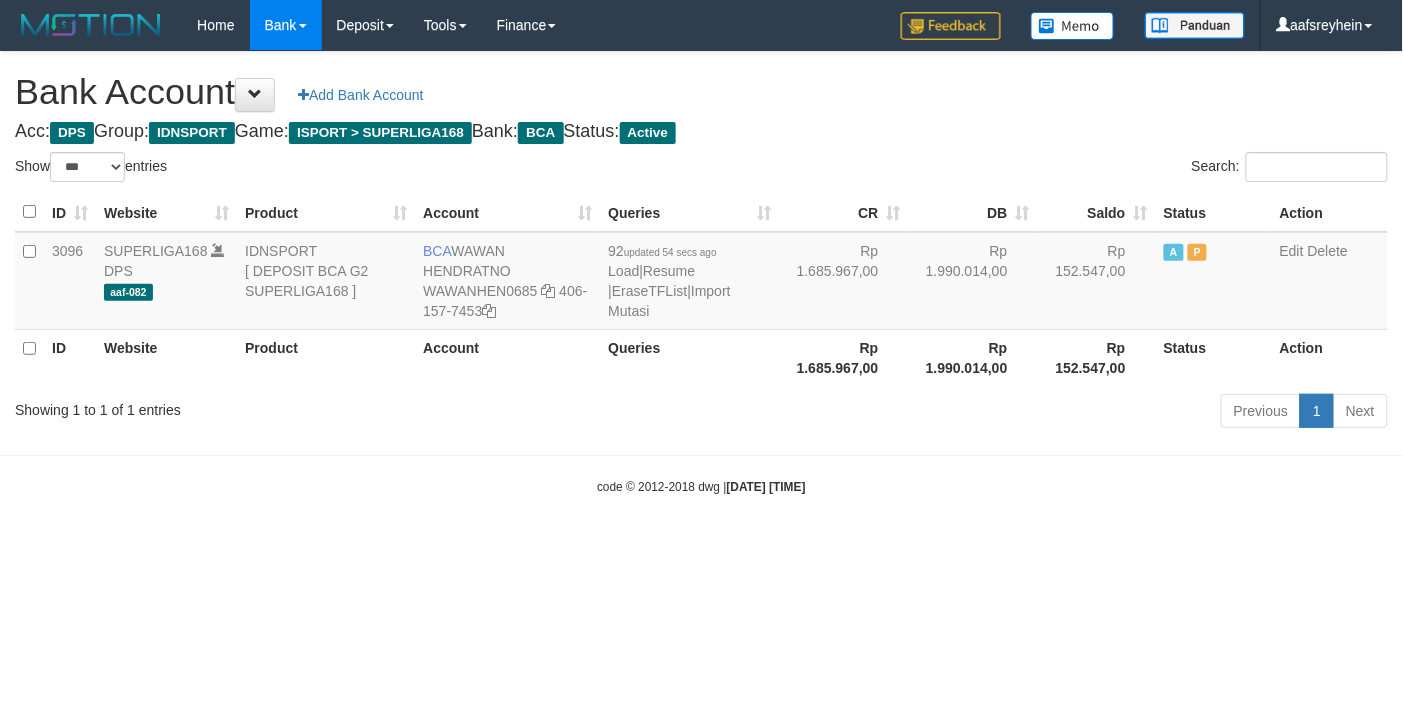 click on "Bank Account
Add Bank Account
Acc: 										 DPS
Group:   IDNSPORT    		Game:   ISPORT > SUPERLIGA168    		Bank:   BCA    		Status:  Active
Filter Account Type
*******
***
**
***
DPS
SELECT ALL  SELECT TYPE  - ALL -
DPS
WD
TMP
Filter Product
*******
******
********
********
*******
********
IDNSPORT
SELECT ALL  SELECT GROUP  - ALL -
BETHUB
IDNPOKER
IDNSPORT
IDNTOTO
LOADONLY
Filter Website
*******" at bounding box center (701, 243) 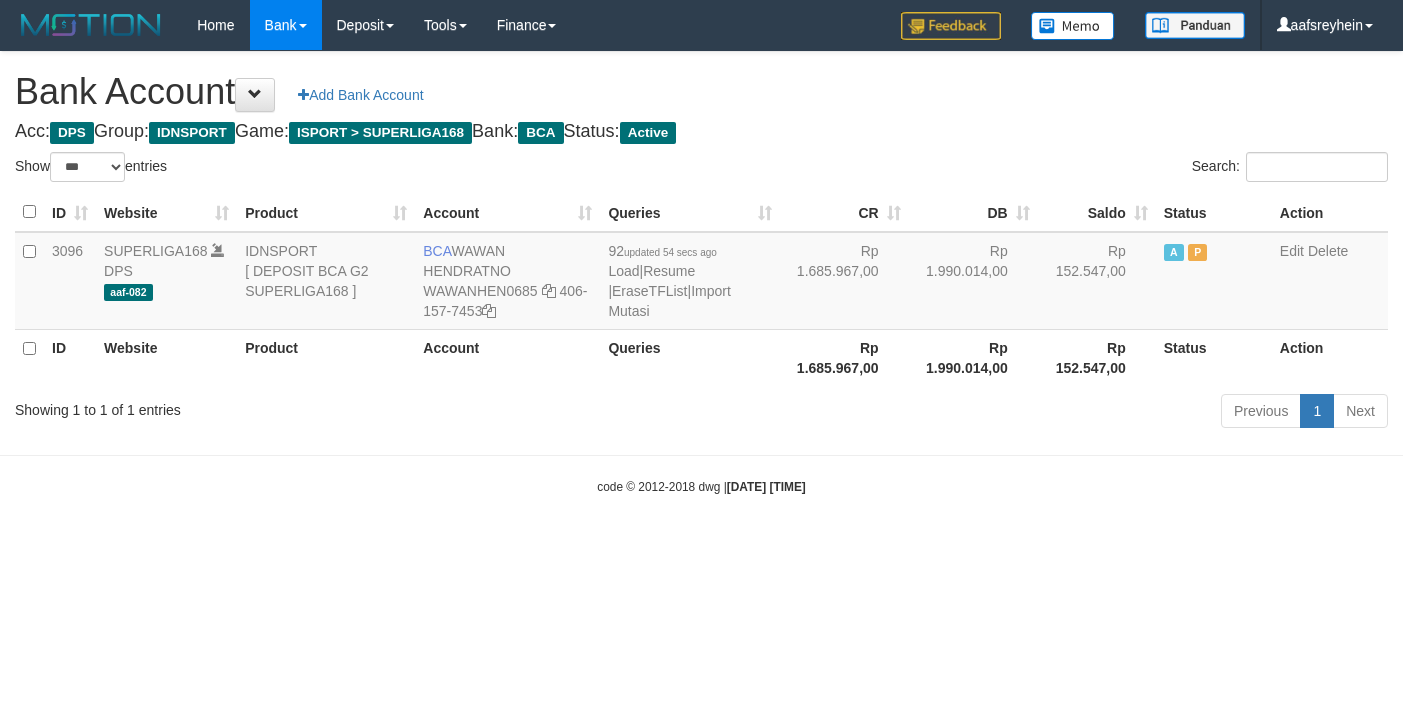 select on "***" 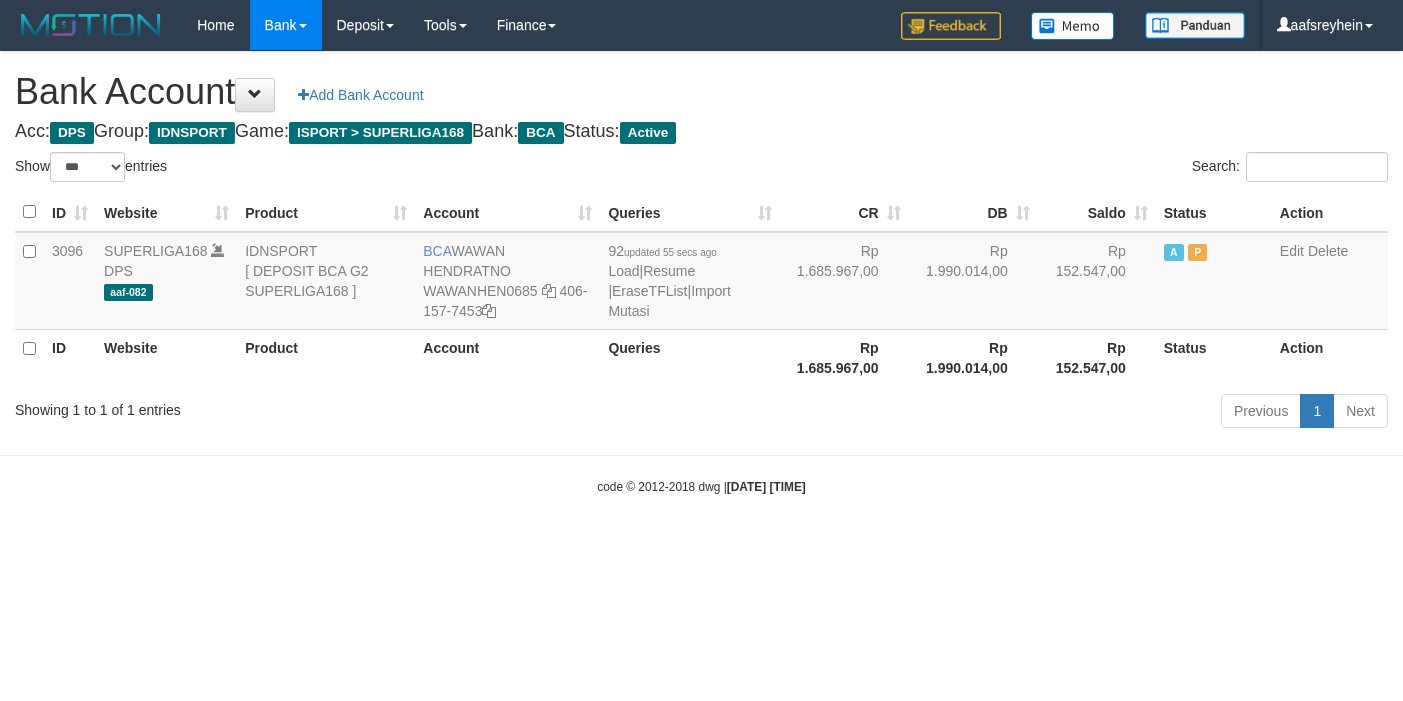 select on "***" 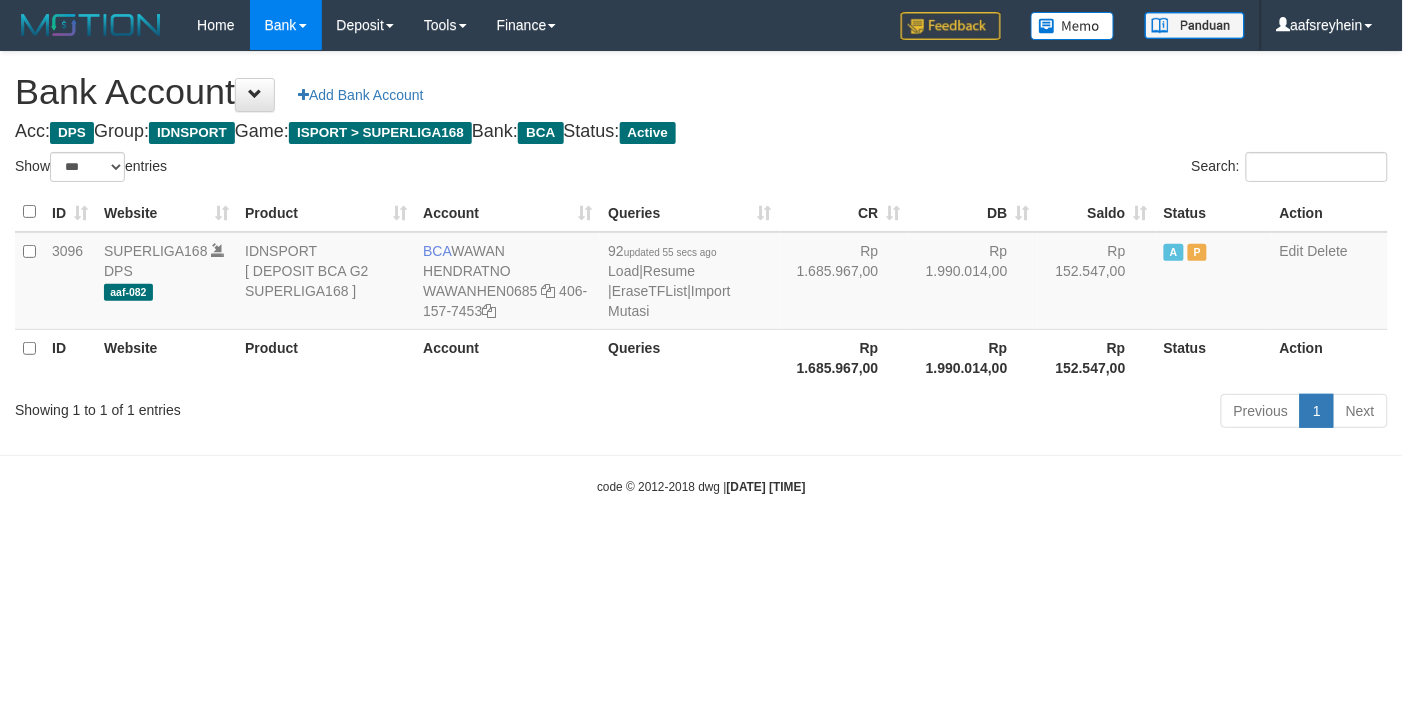 click on "Bank Account
Add Bank Account" at bounding box center [701, 92] 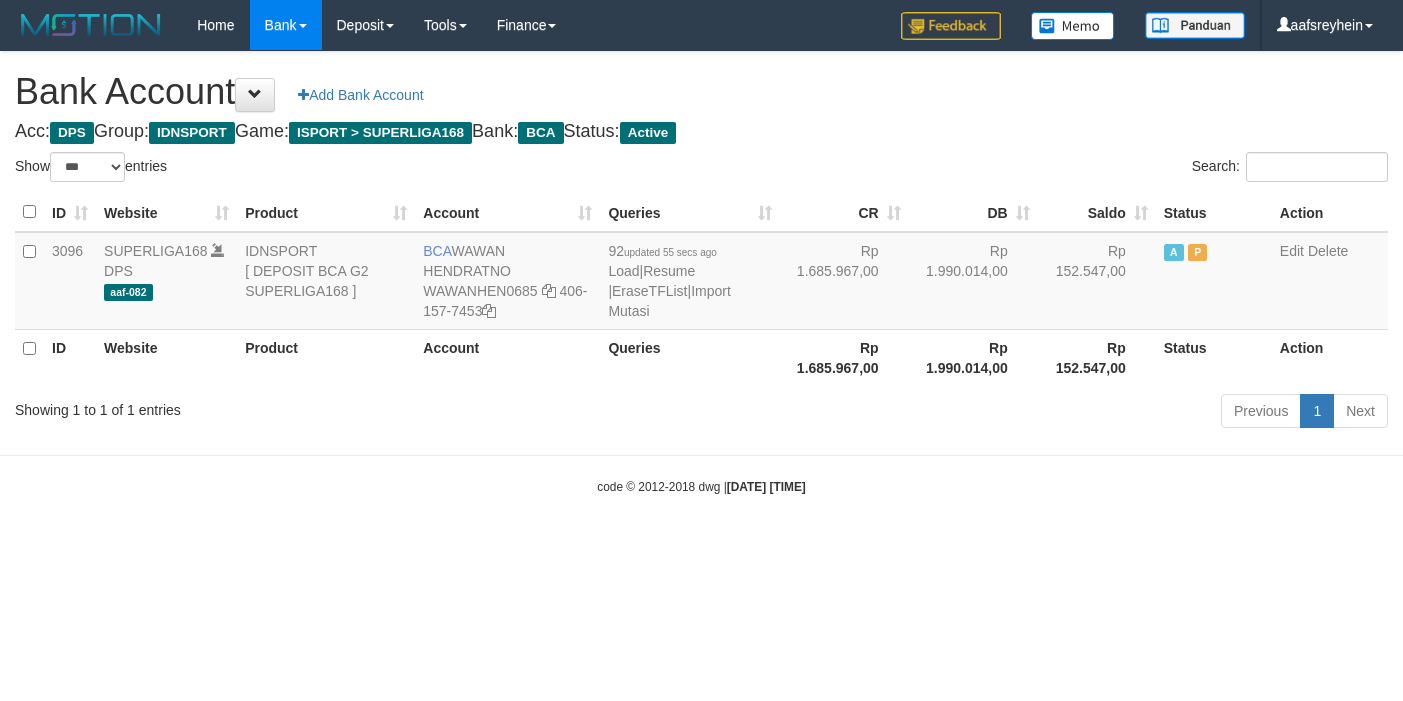 select on "***" 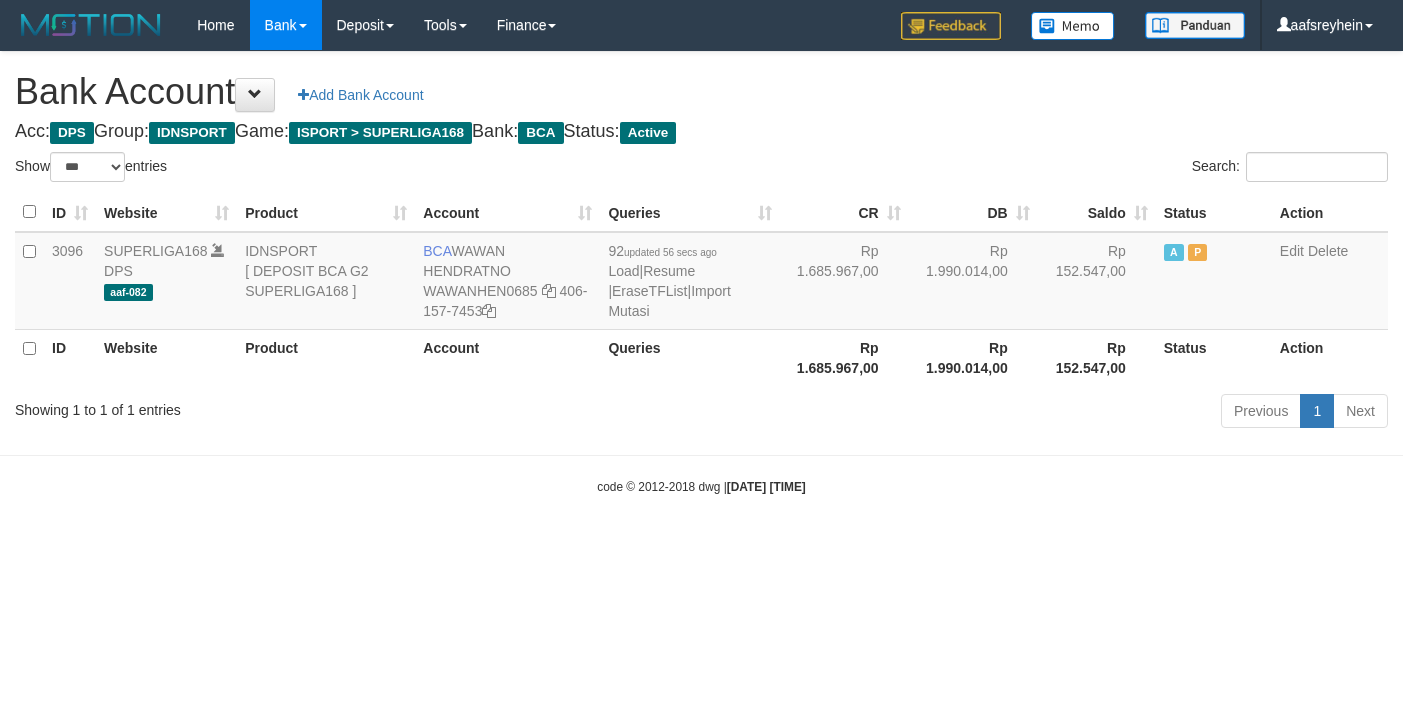 select on "***" 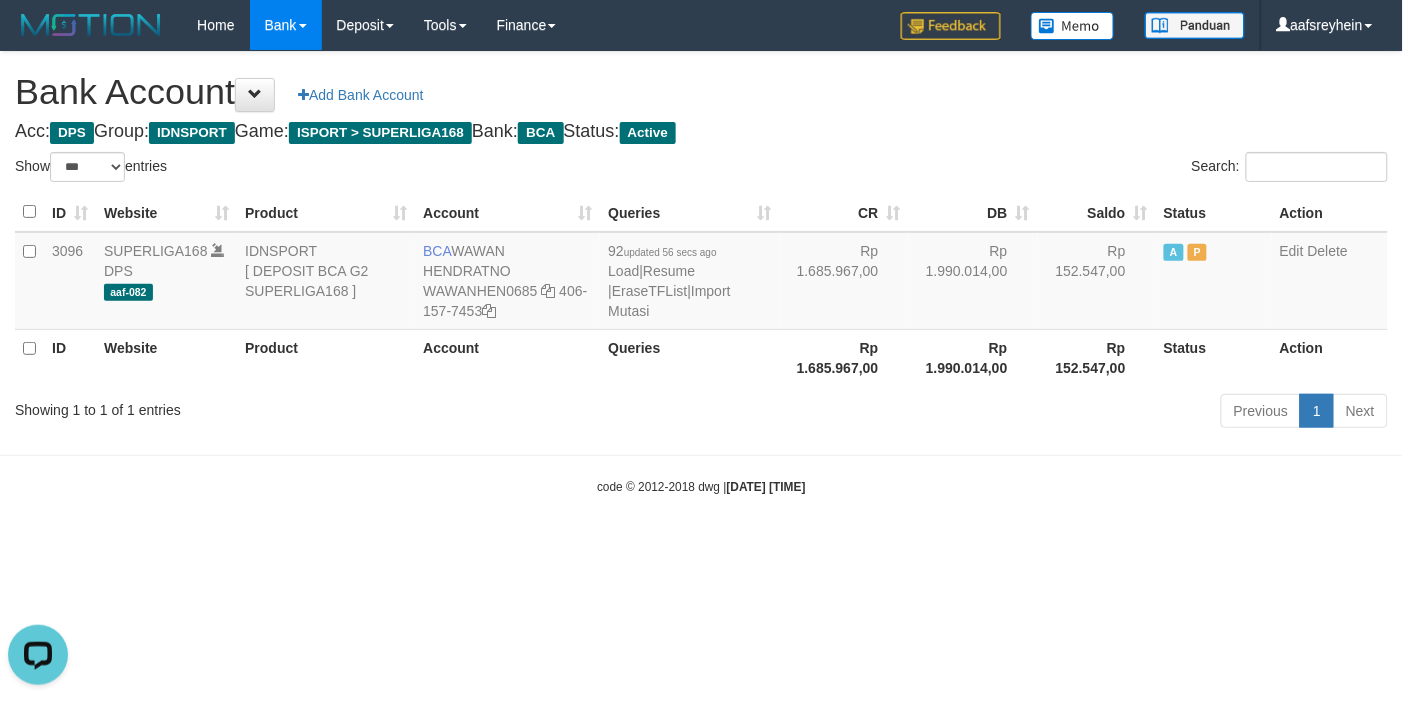 scroll, scrollTop: 0, scrollLeft: 0, axis: both 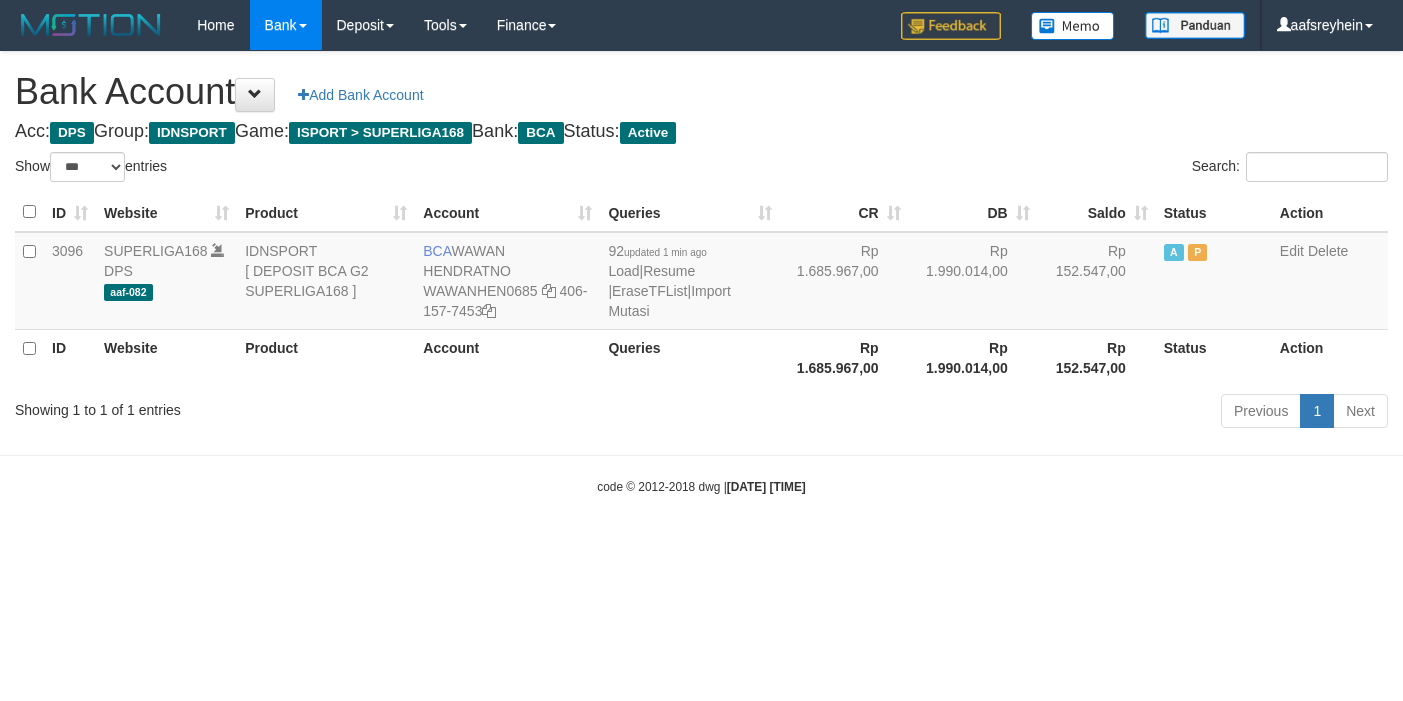 select on "***" 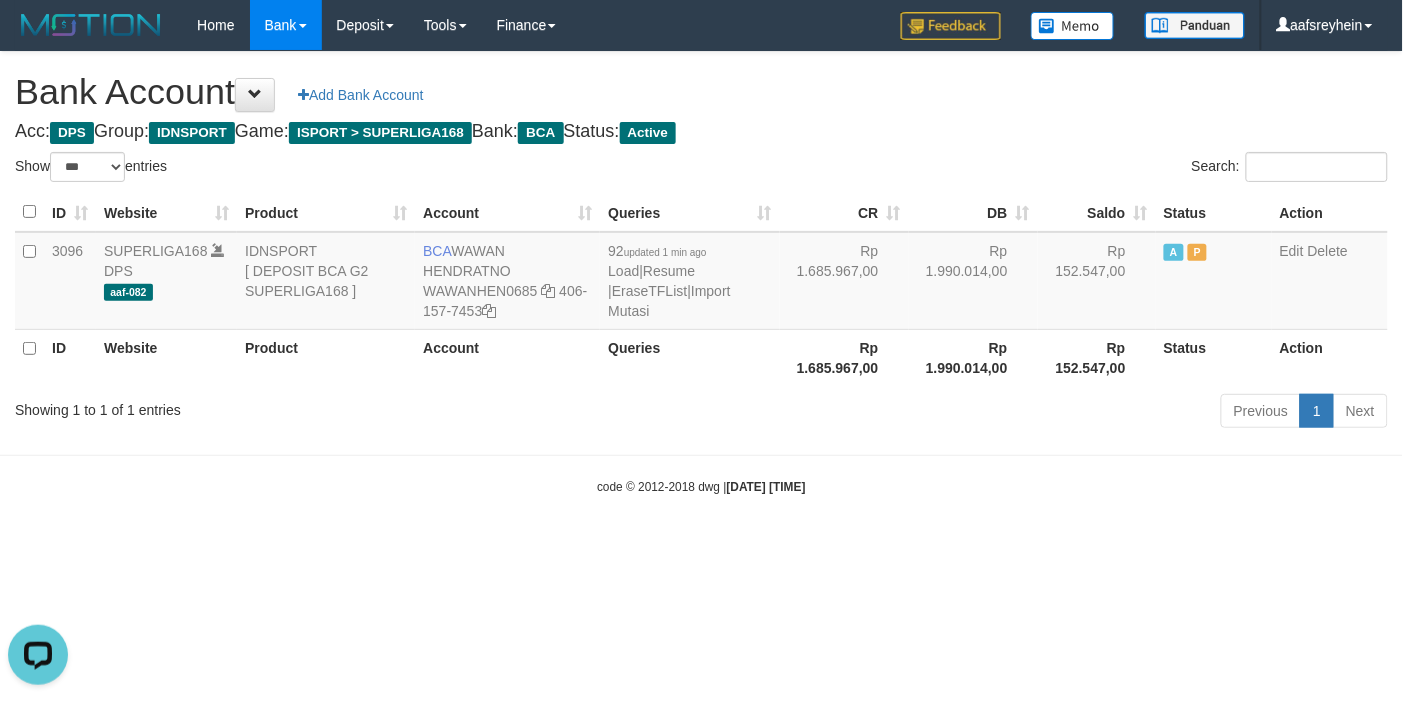 scroll, scrollTop: 0, scrollLeft: 0, axis: both 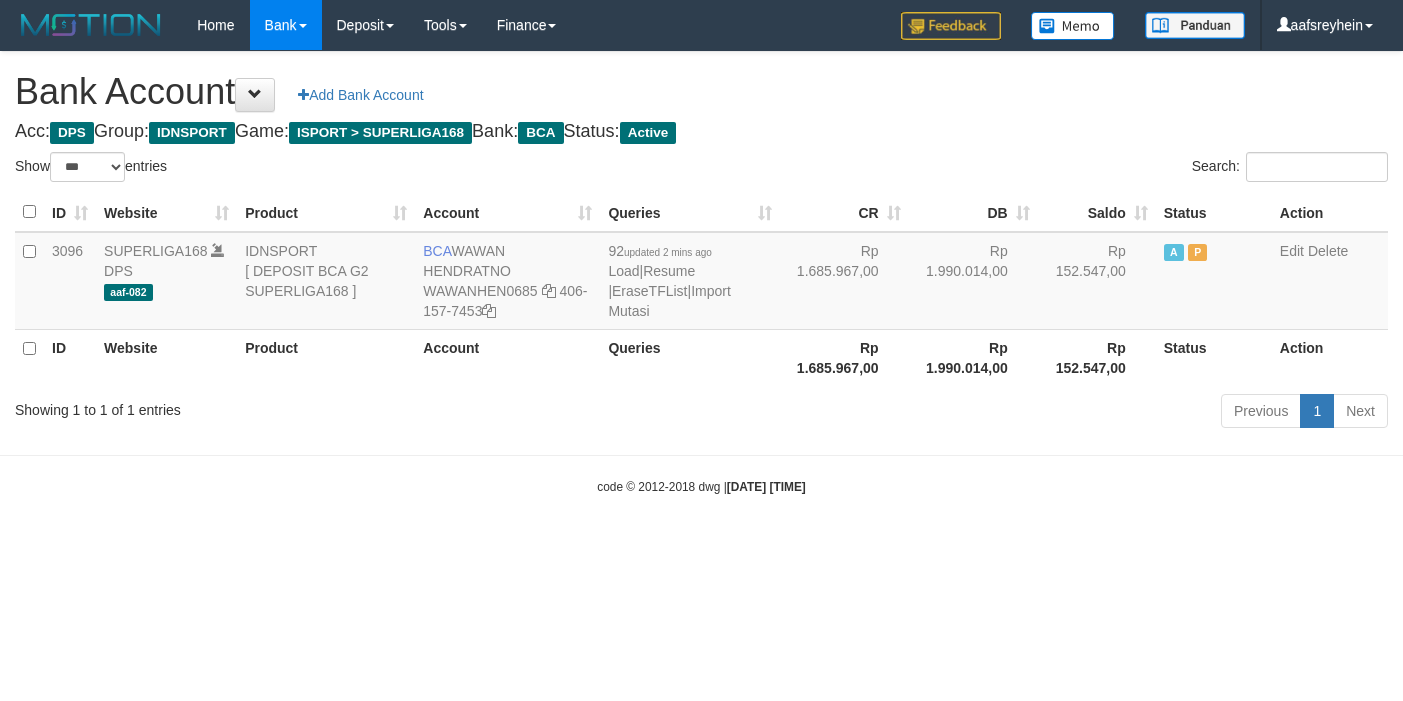 select on "***" 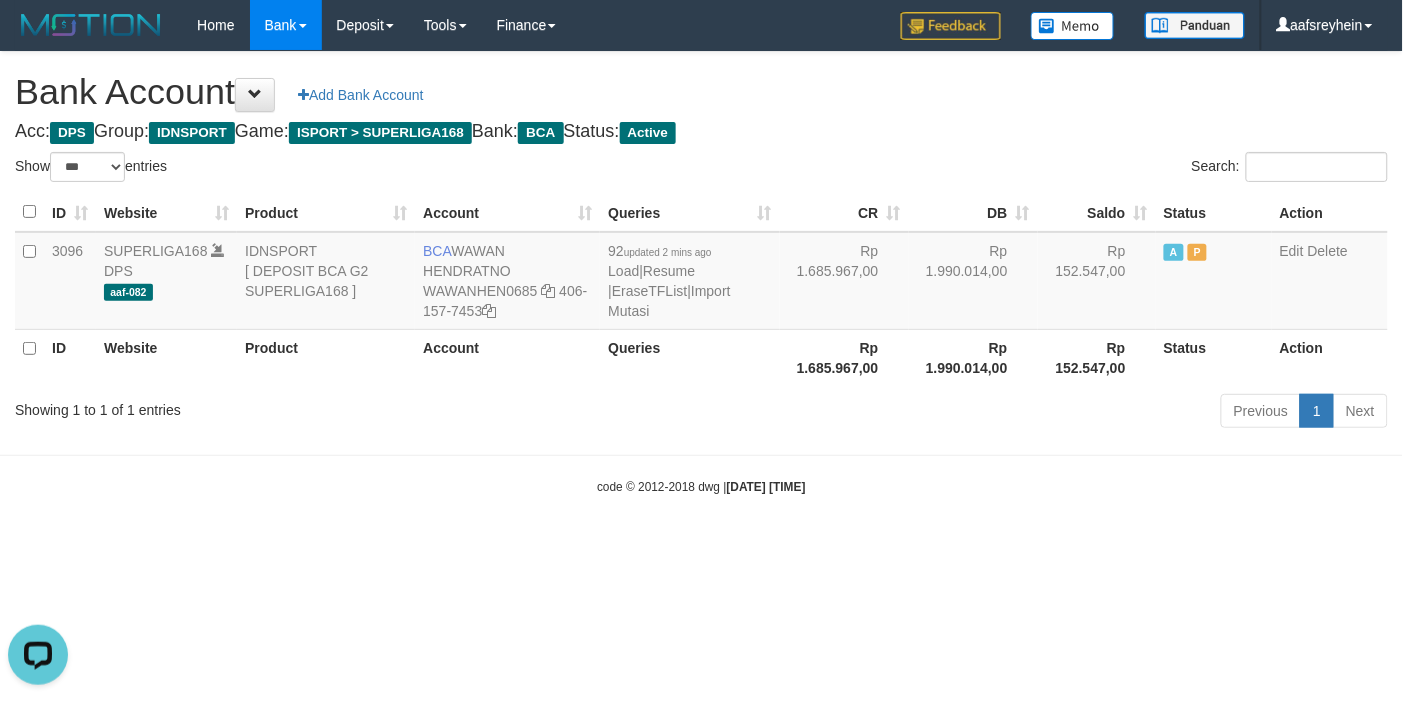 scroll, scrollTop: 0, scrollLeft: 0, axis: both 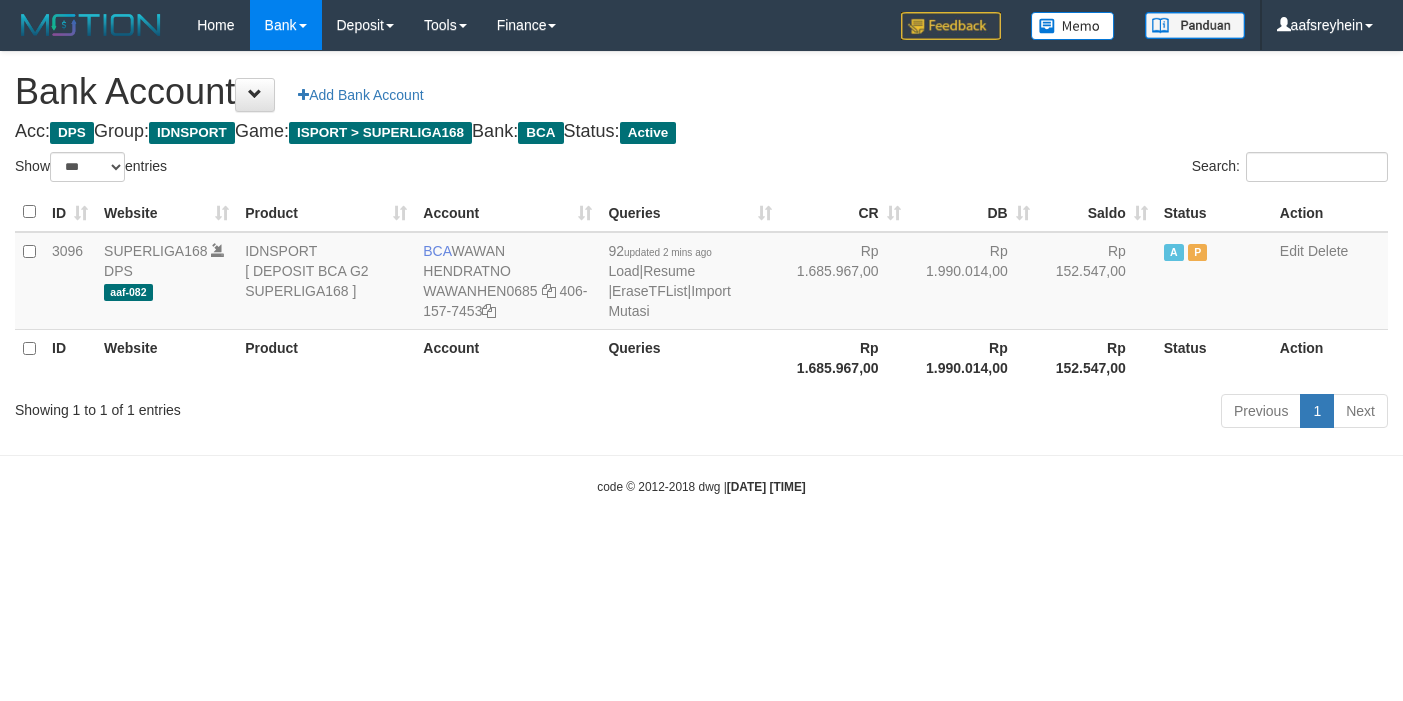 select on "***" 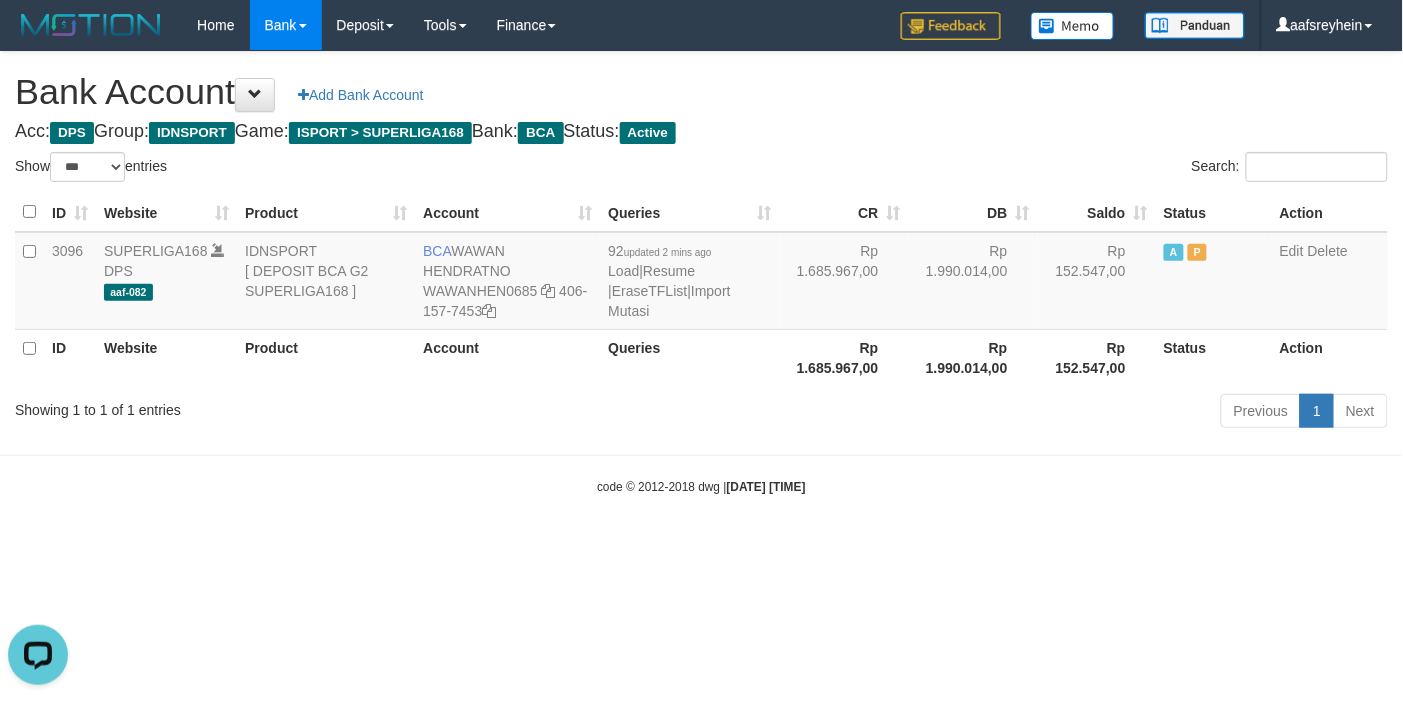 scroll, scrollTop: 0, scrollLeft: 0, axis: both 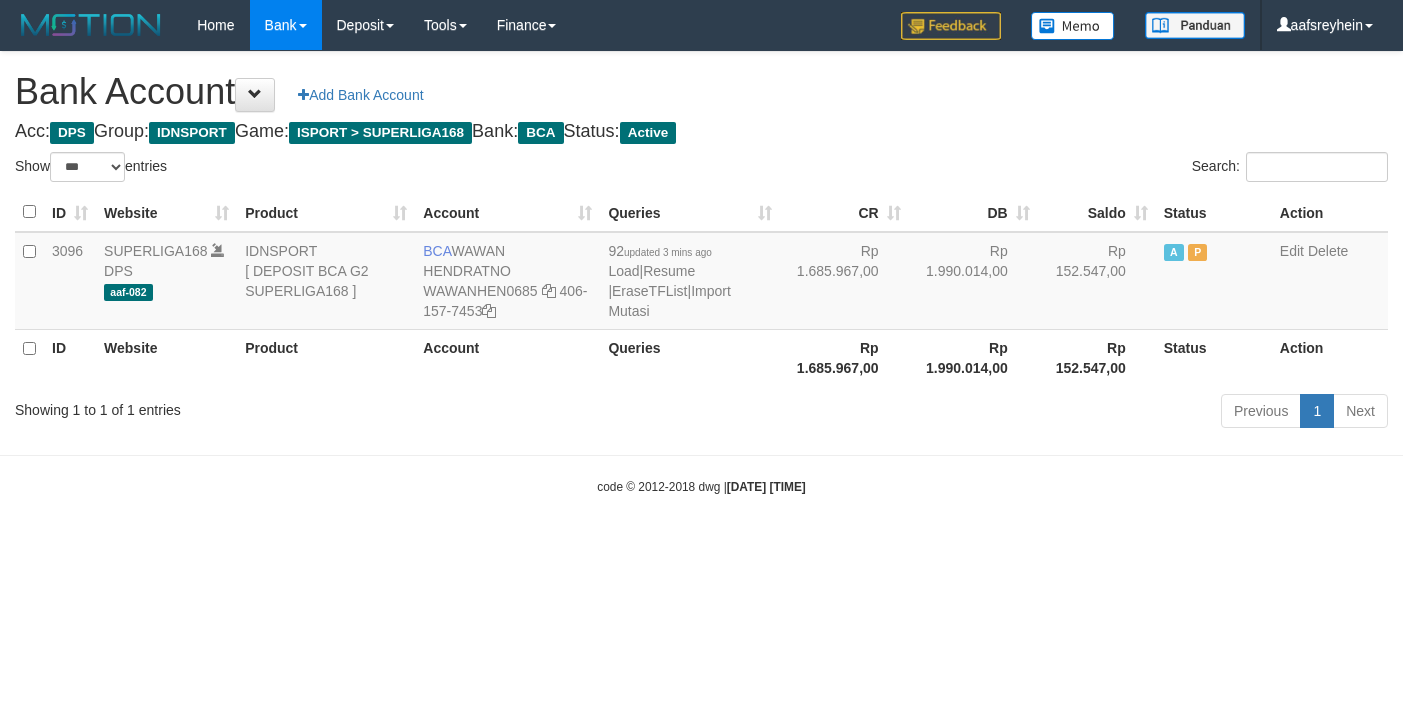 select on "***" 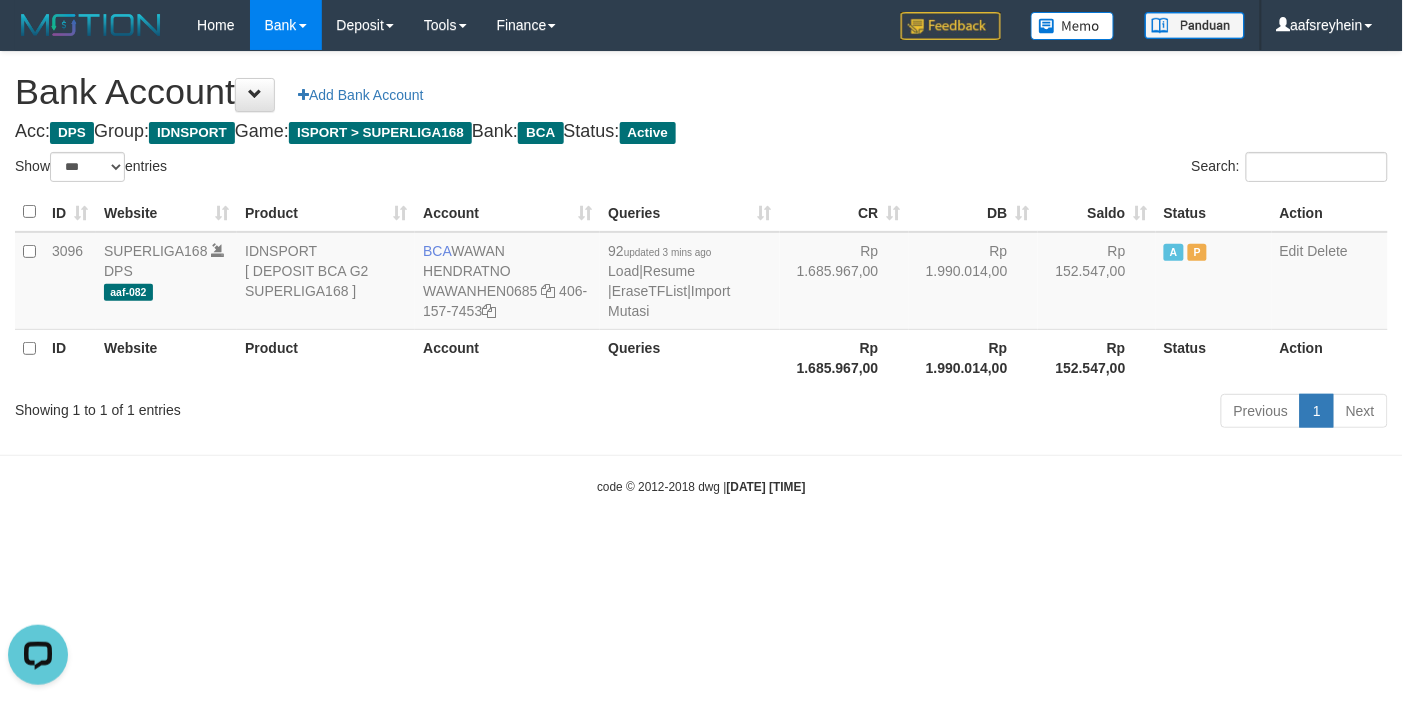scroll, scrollTop: 0, scrollLeft: 0, axis: both 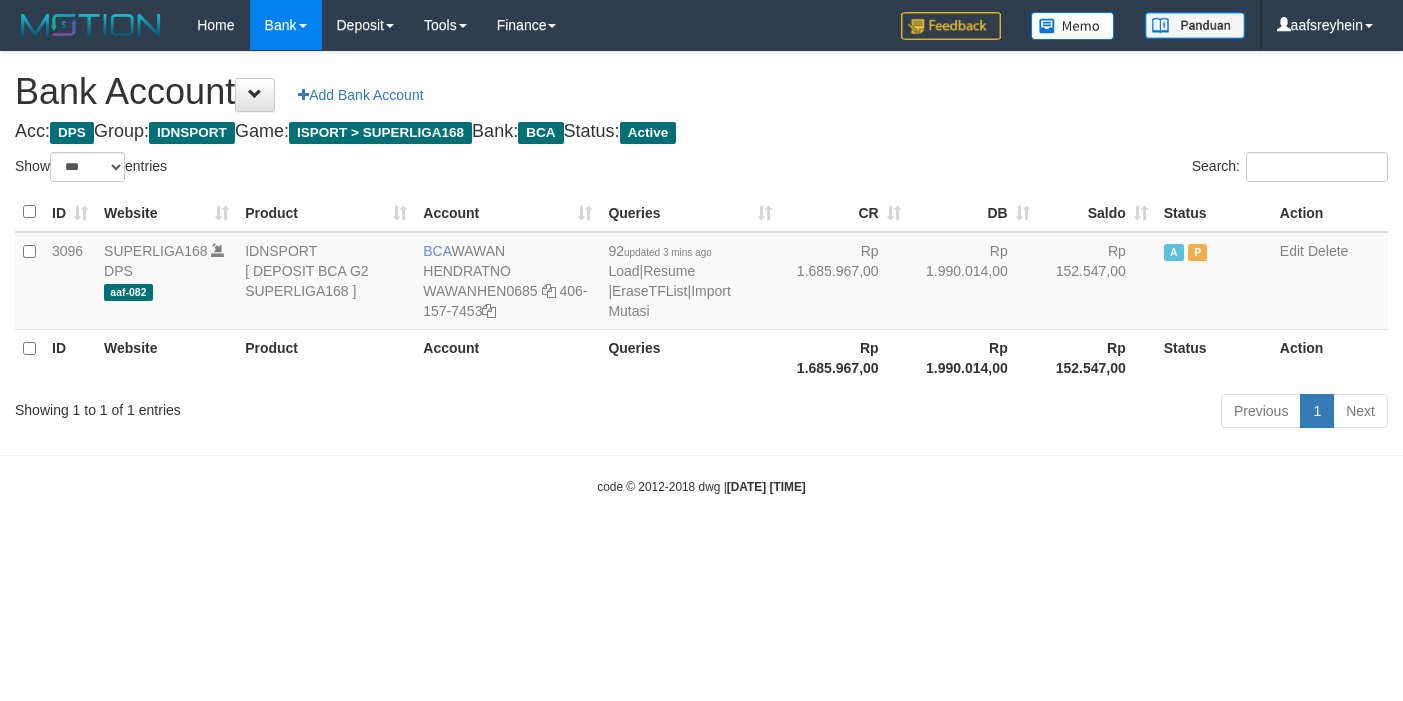 select on "***" 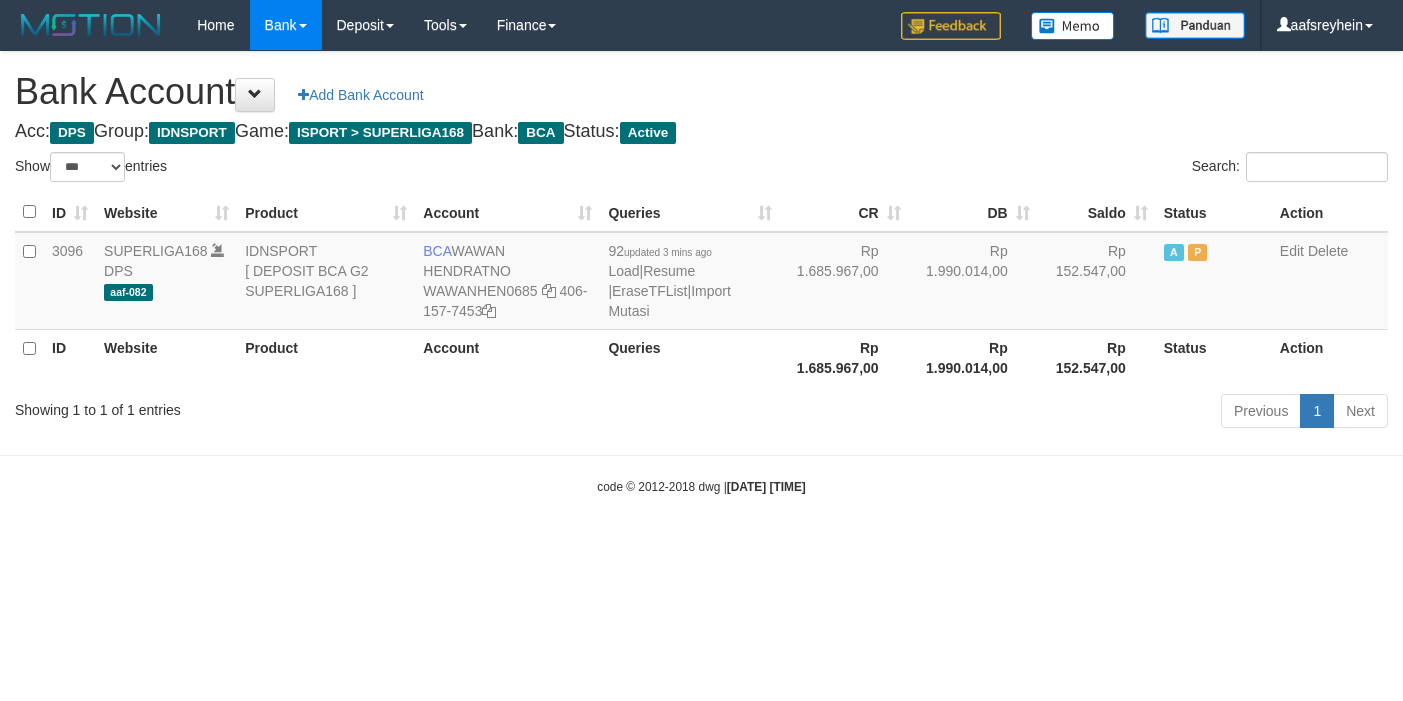 scroll, scrollTop: 0, scrollLeft: 0, axis: both 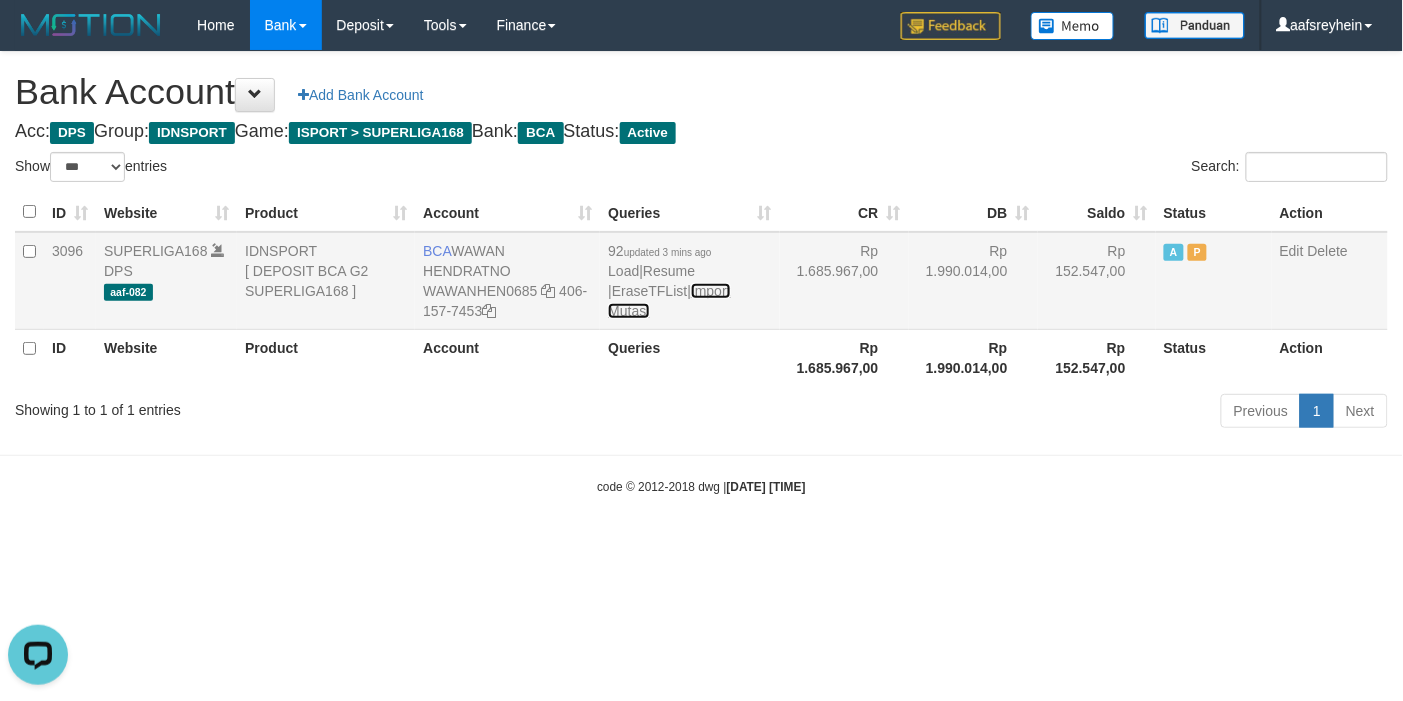 click on "Import Mutasi" at bounding box center (669, 301) 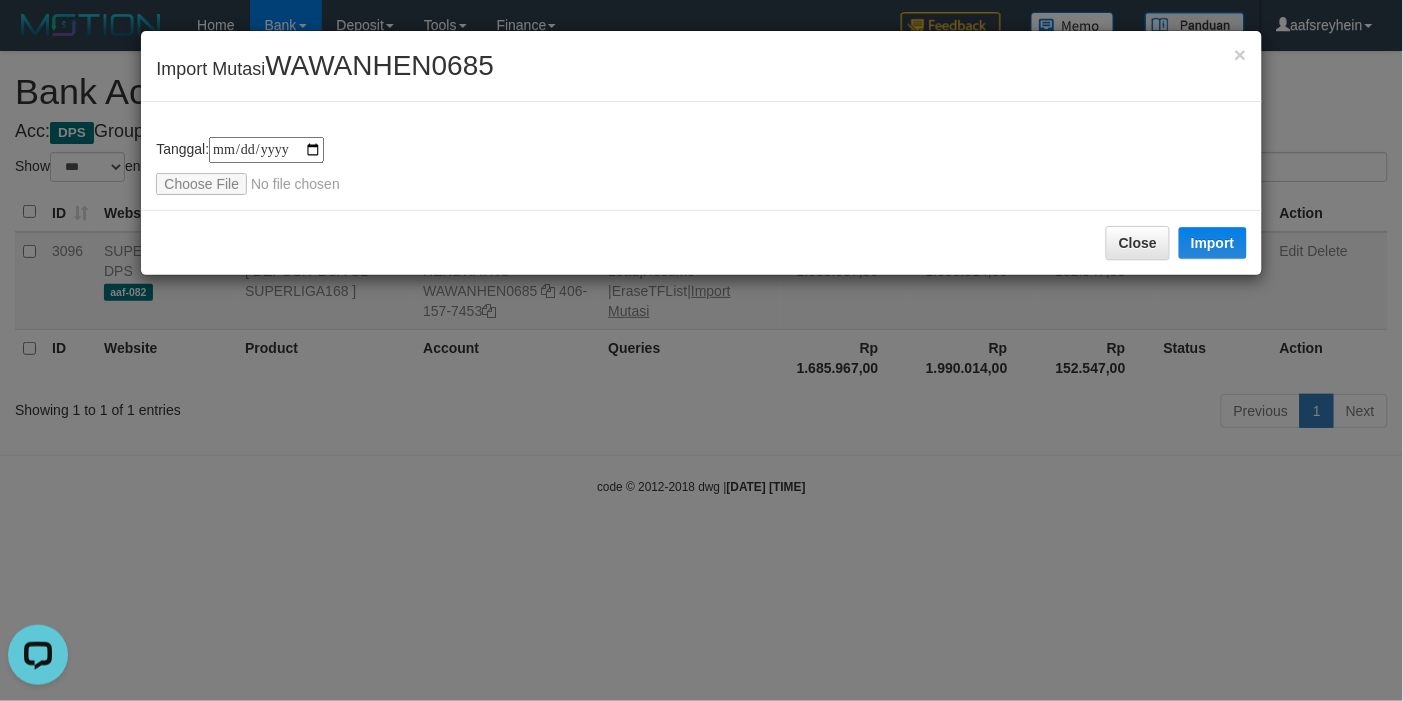type on "**********" 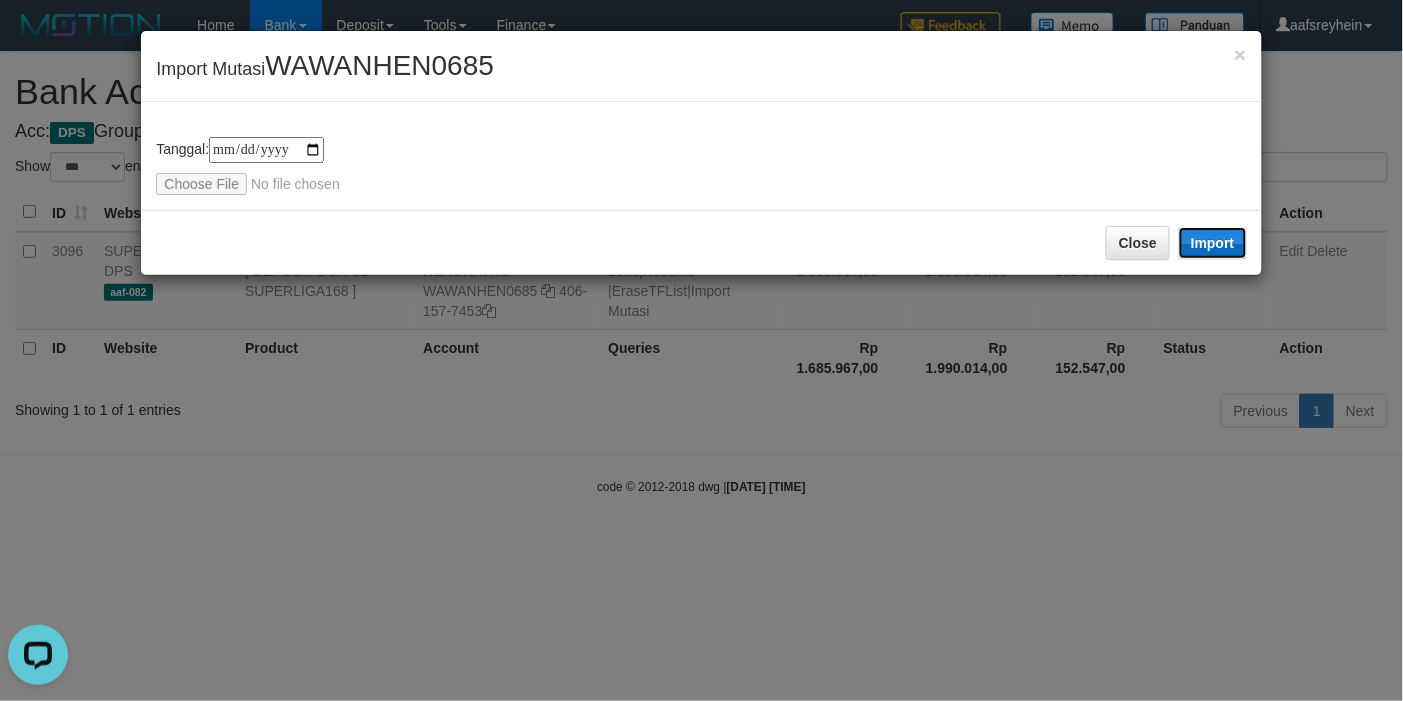 click on "Import" at bounding box center (1213, 243) 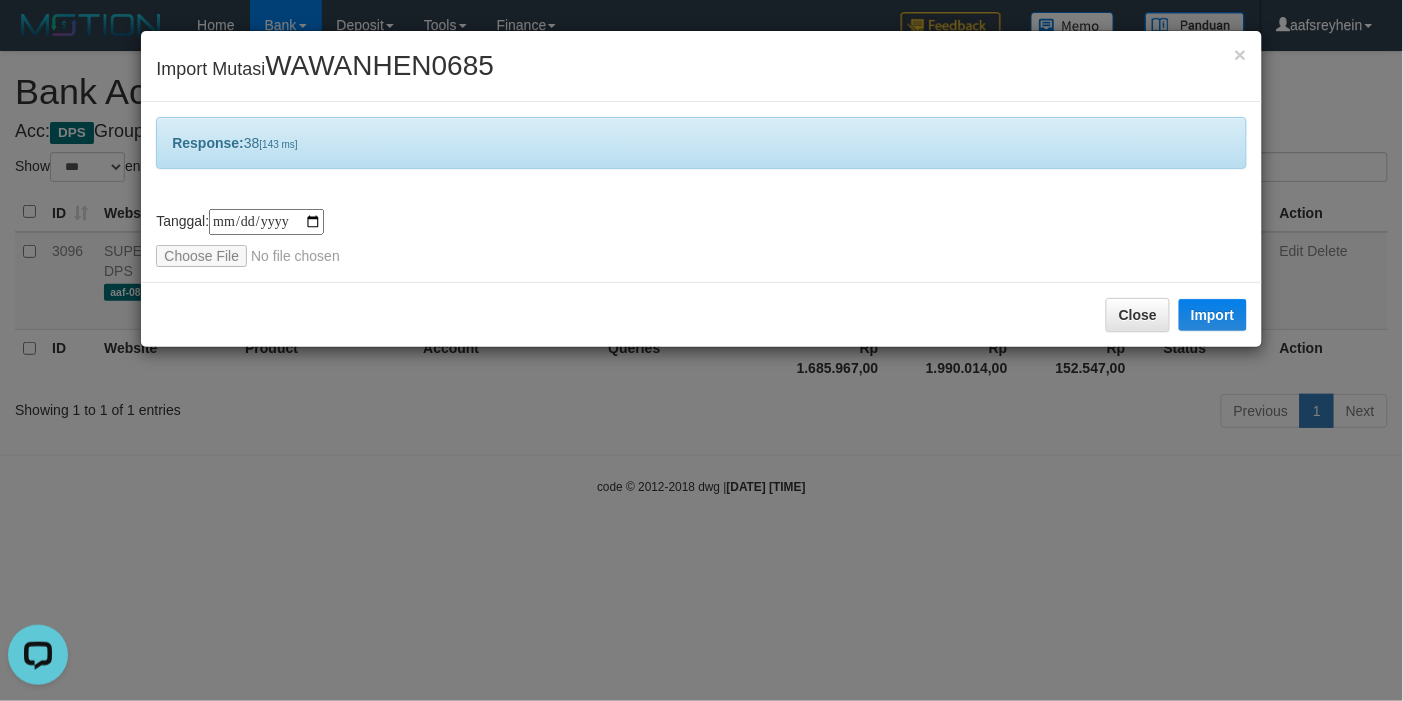 click on "**********" at bounding box center (701, 350) 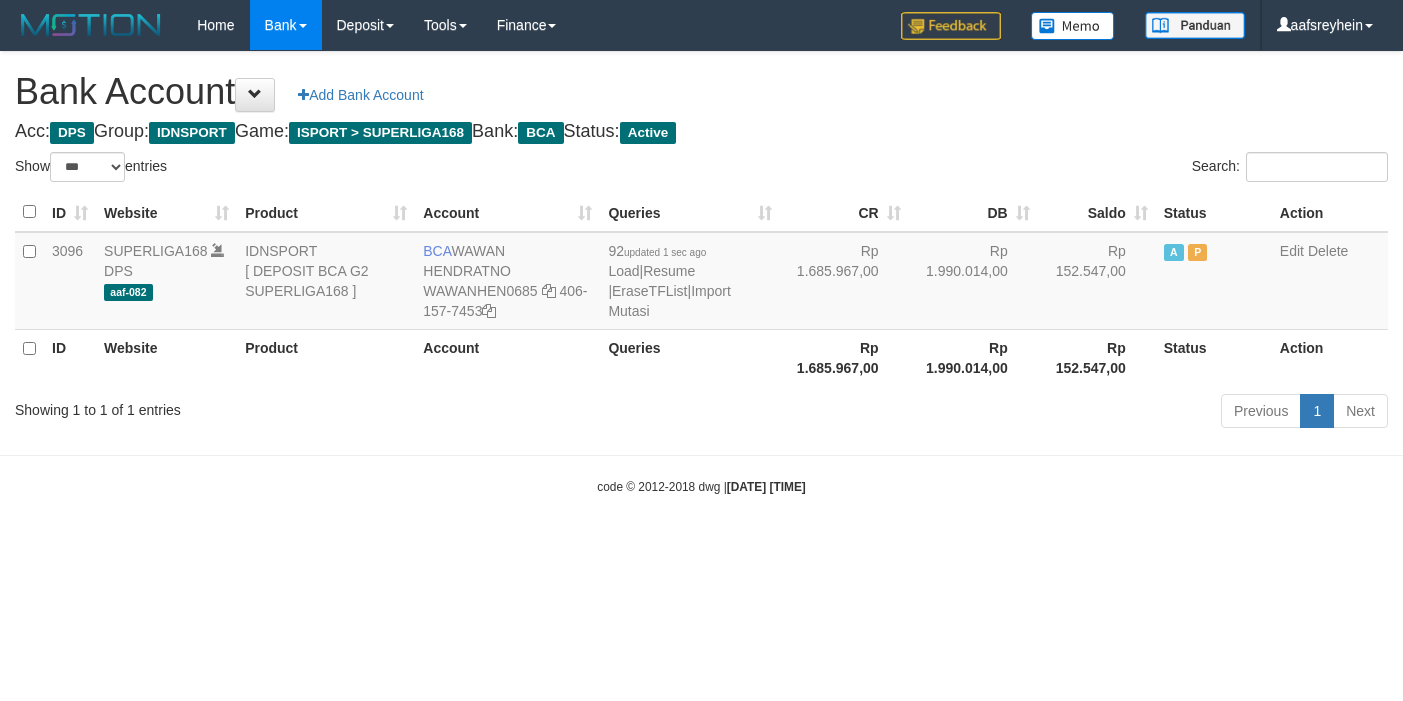 select on "***" 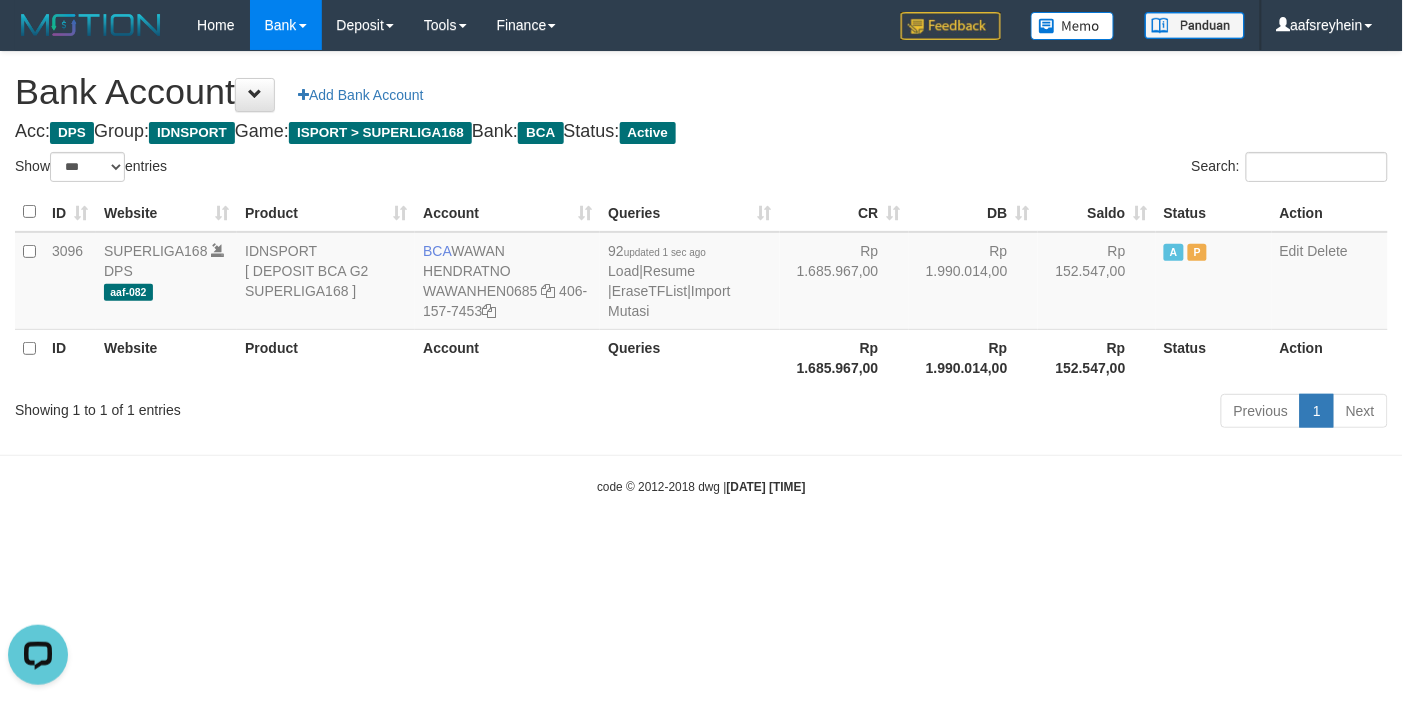 scroll, scrollTop: 0, scrollLeft: 0, axis: both 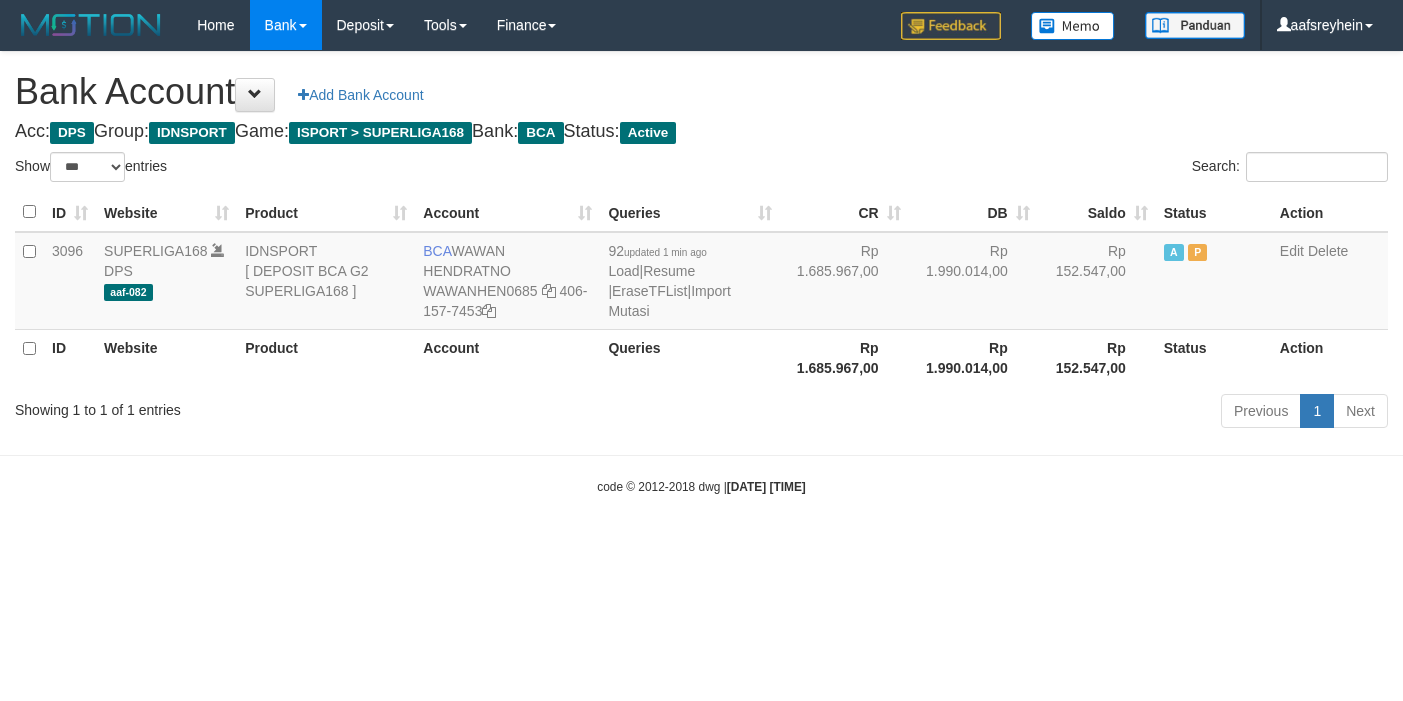 select on "***" 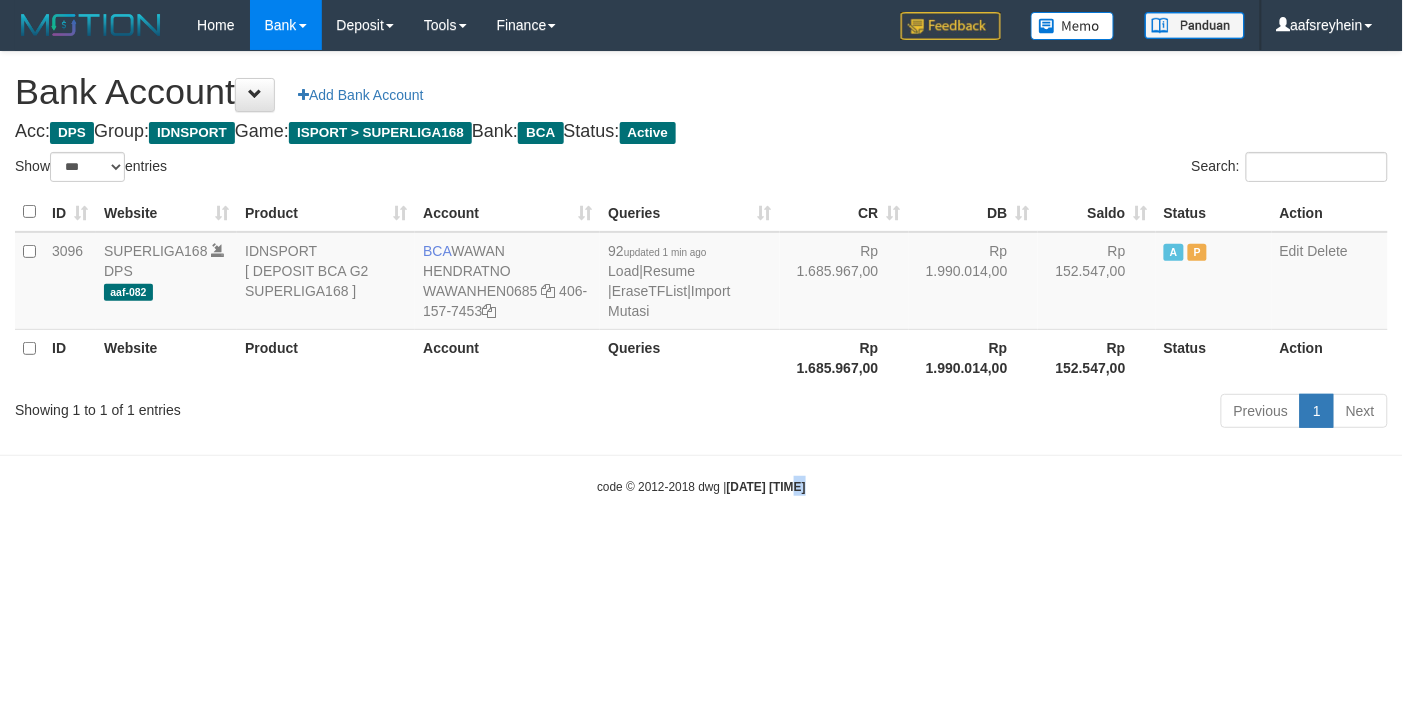 click on "Toggle navigation
Home
Bank
Account List
Load
By Website
Group
[ISPORT]													SUPERLIGA168
By Load Group (DPS)" at bounding box center [701, 273] 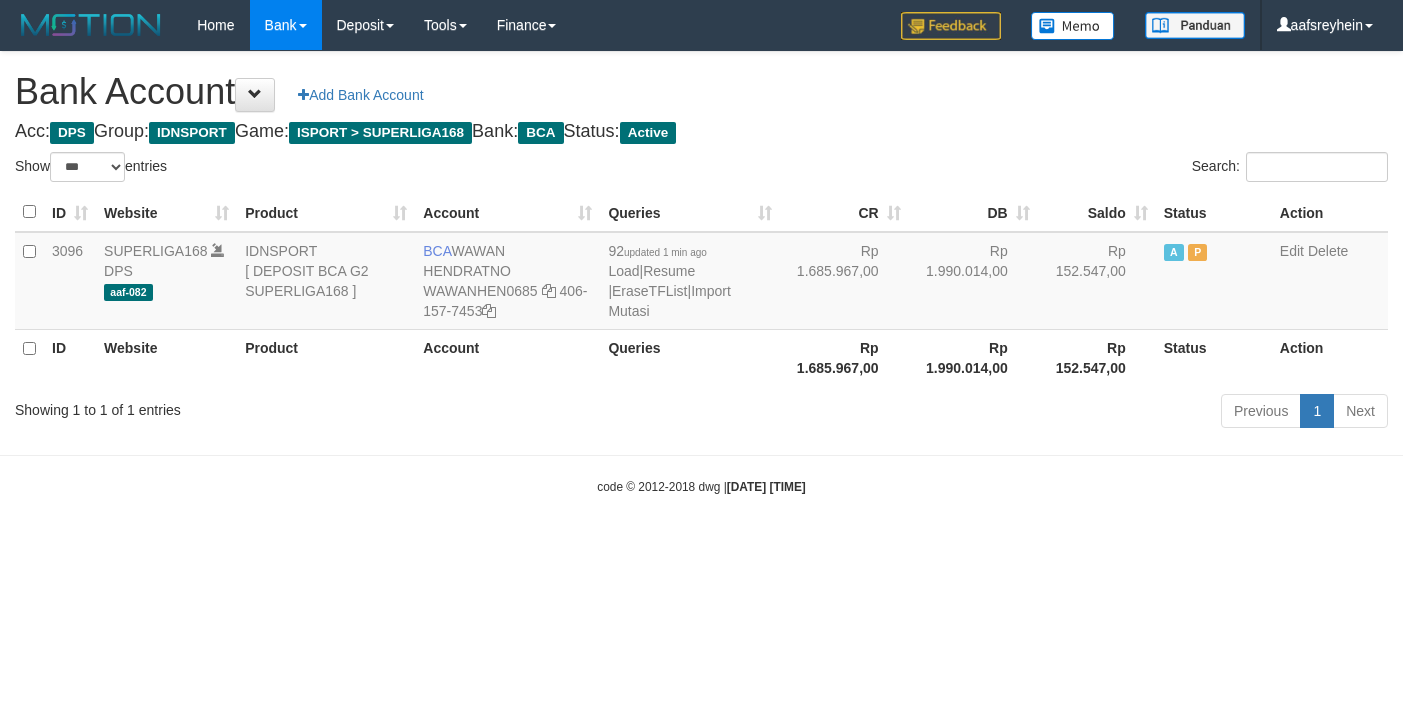 select on "***" 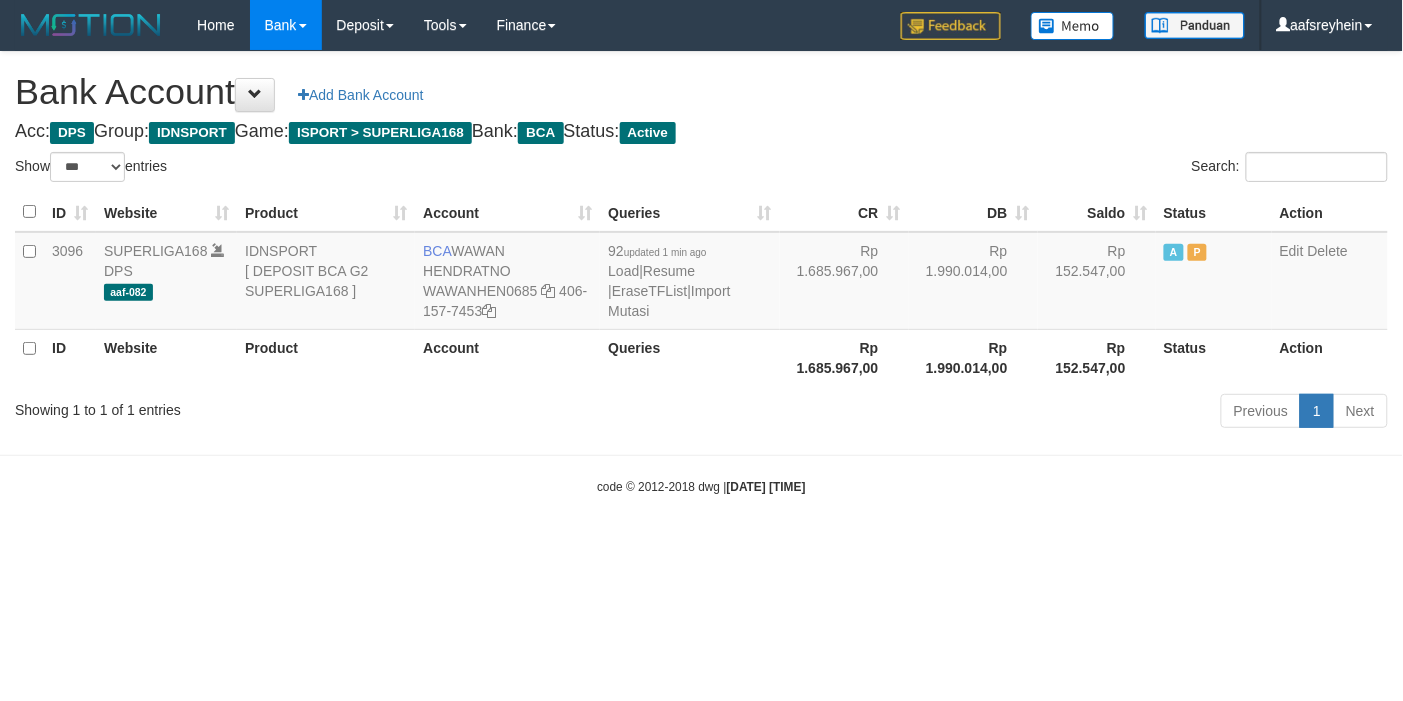 click on "Toggle navigation
Home
Bank
Account List
Load
By Website
Group
[ISPORT]													SUPERLIGA168
By Load Group (DPS)" at bounding box center [701, 273] 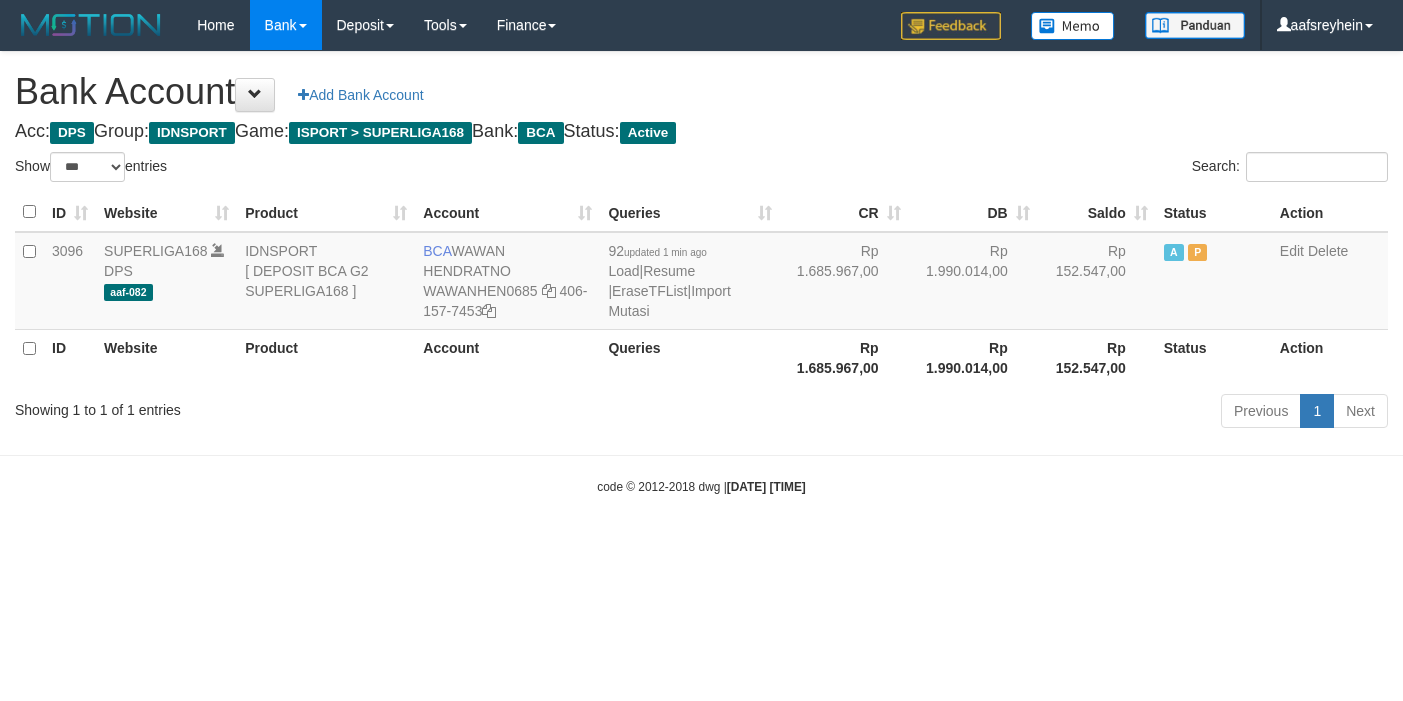 select on "***" 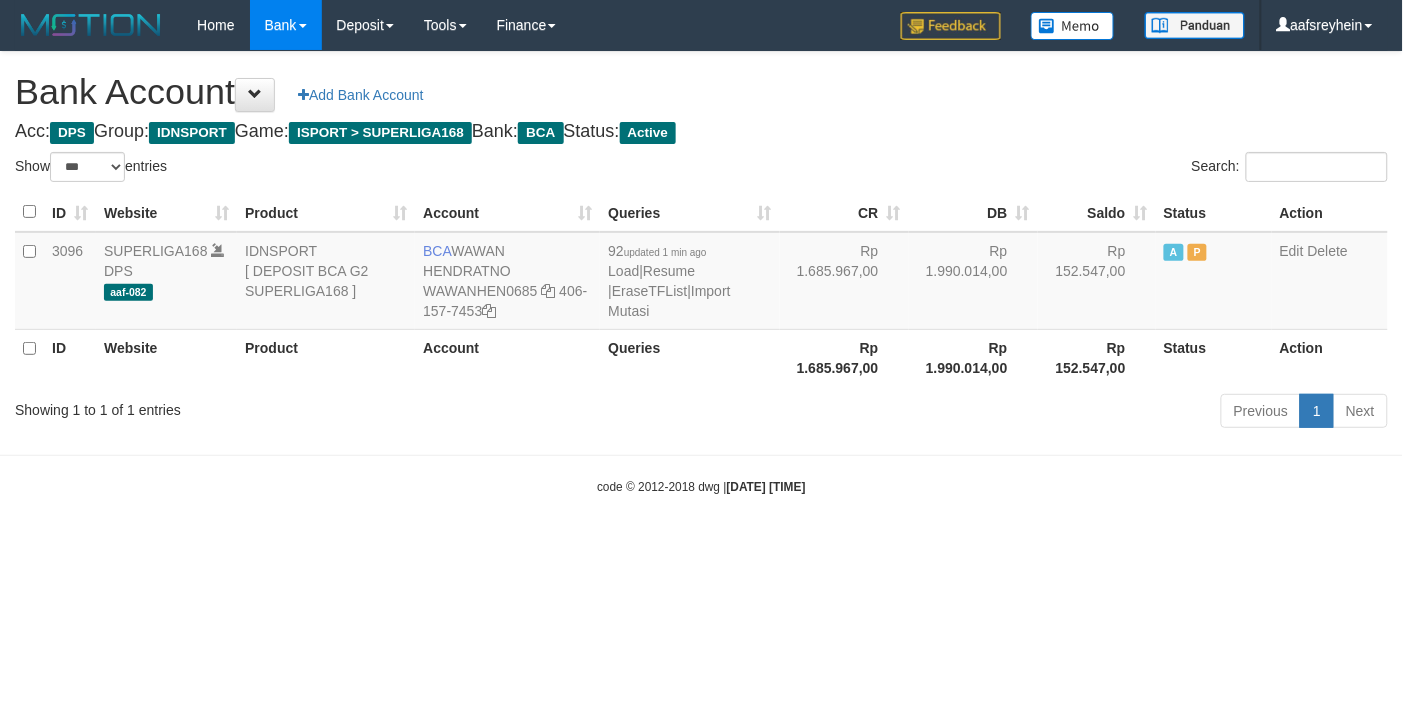 click on "Toggle navigation
Home
Bank
Account List
Load
By Website
Group
[ISPORT]													SUPERLIGA168
By Load Group (DPS)" at bounding box center [701, 273] 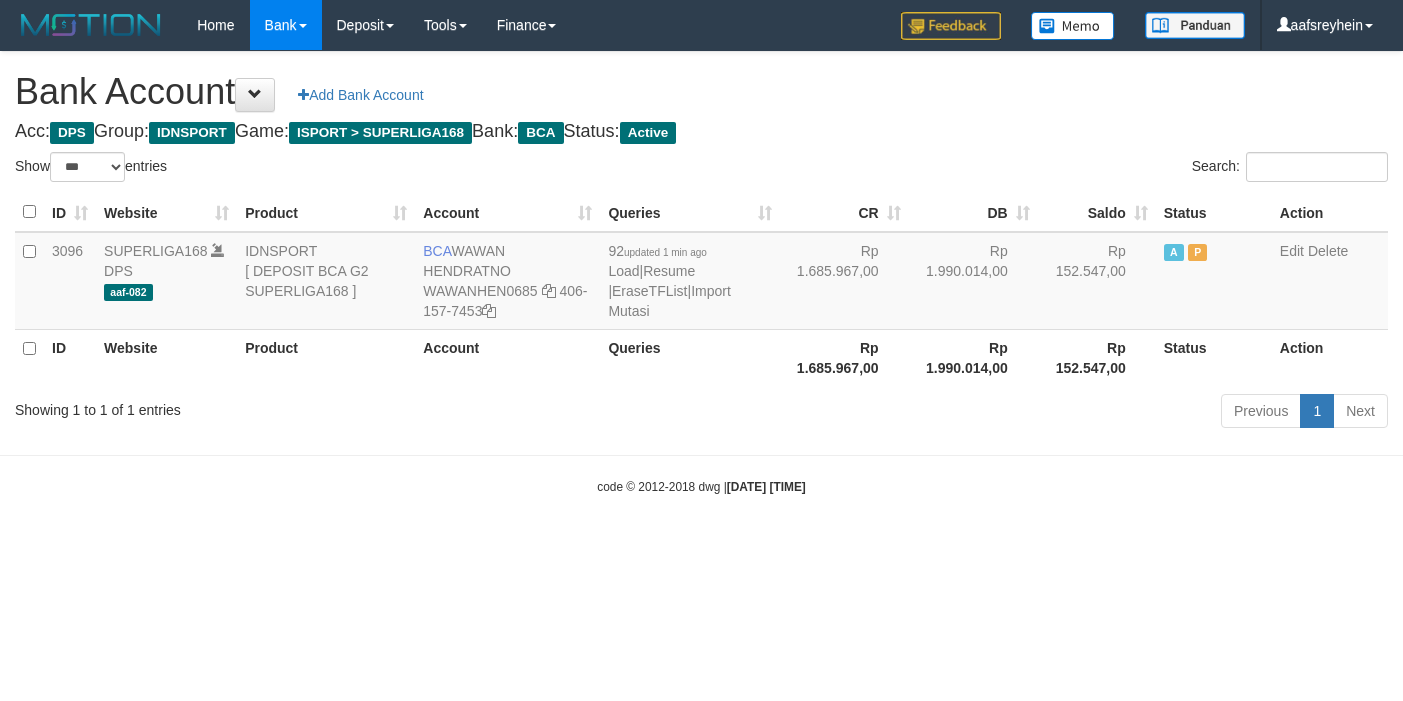 select on "***" 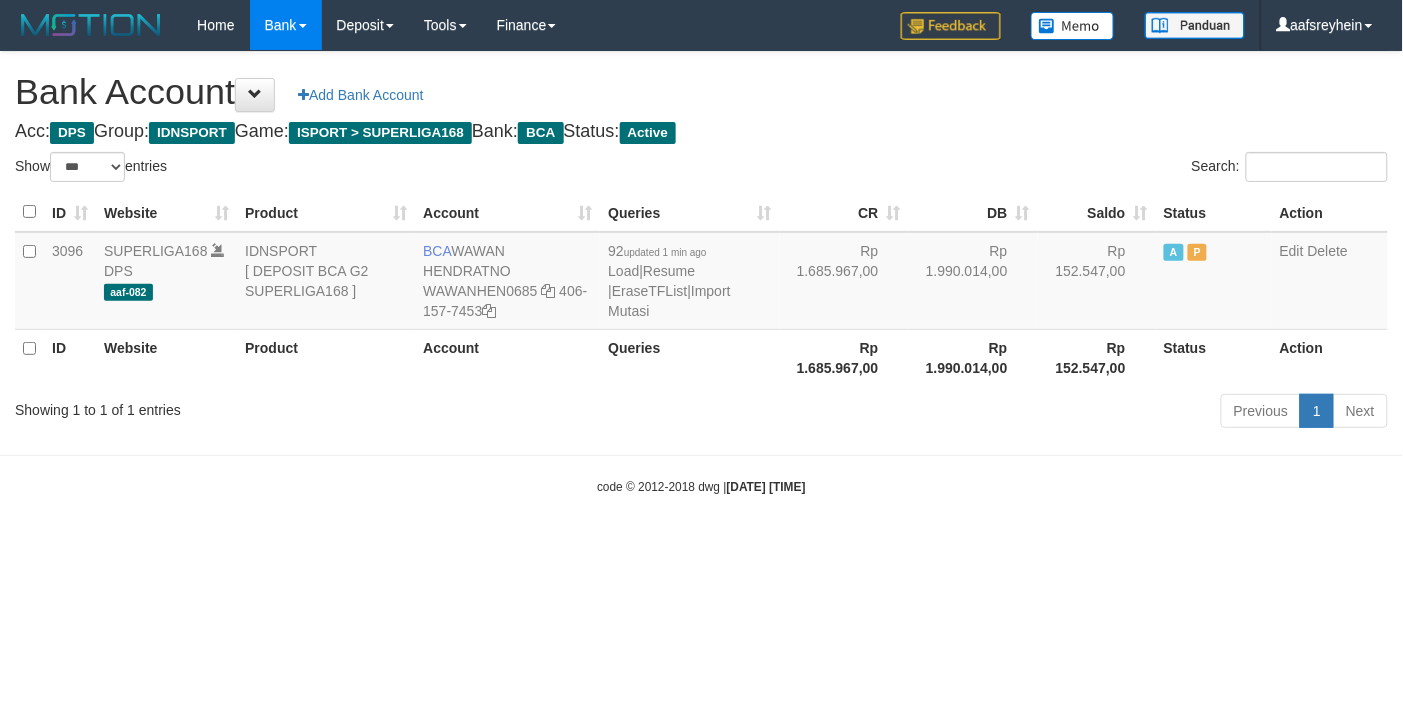 click on "Toggle navigation
Home
Bank
Account List
Load
By Website
Group
[ISPORT]													SUPERLIGA168
By Load Group (DPS)" at bounding box center (701, 273) 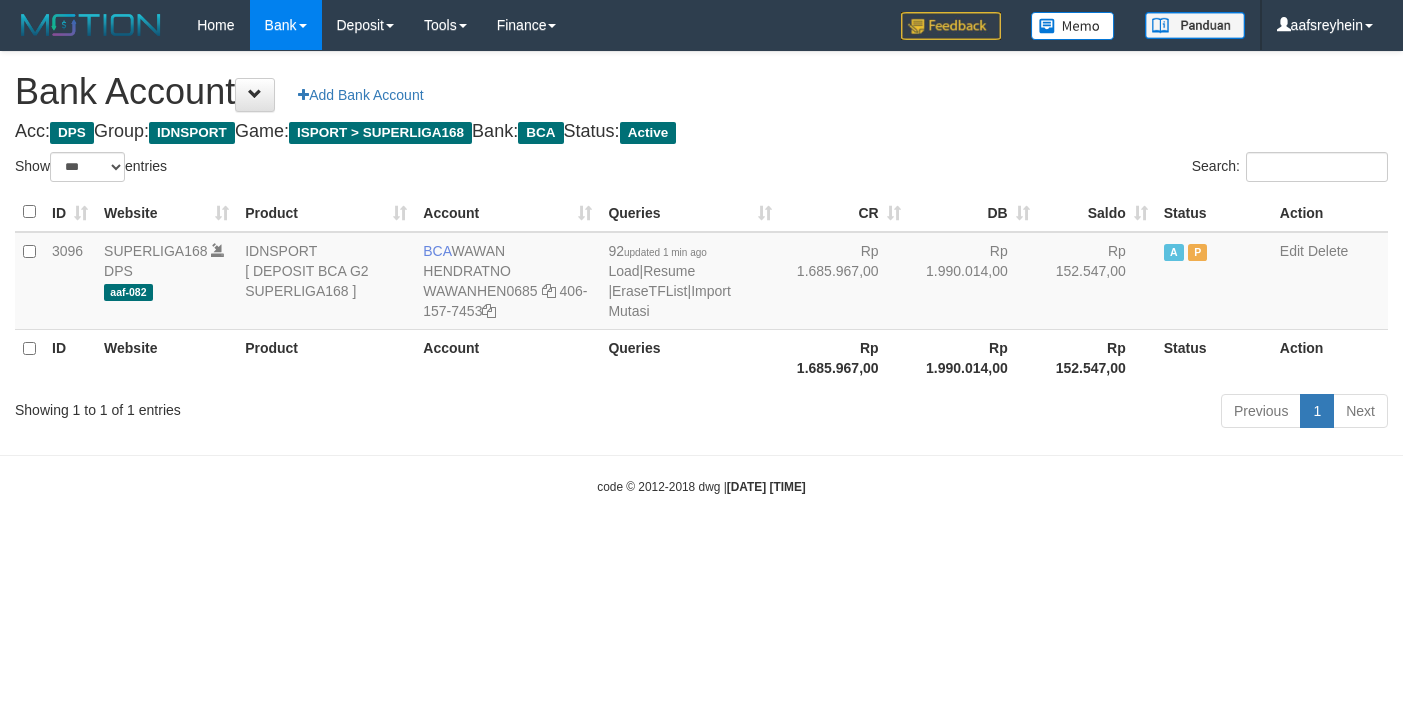 select on "***" 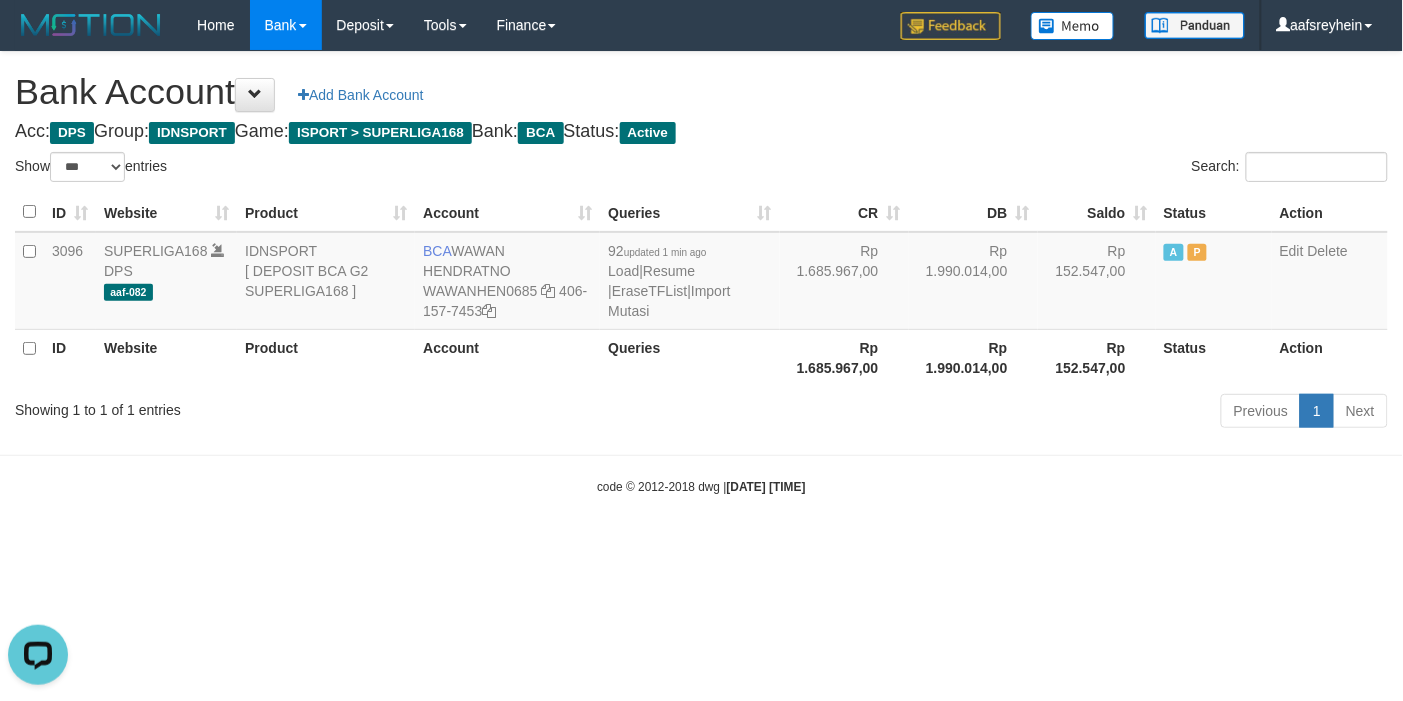 scroll, scrollTop: 0, scrollLeft: 0, axis: both 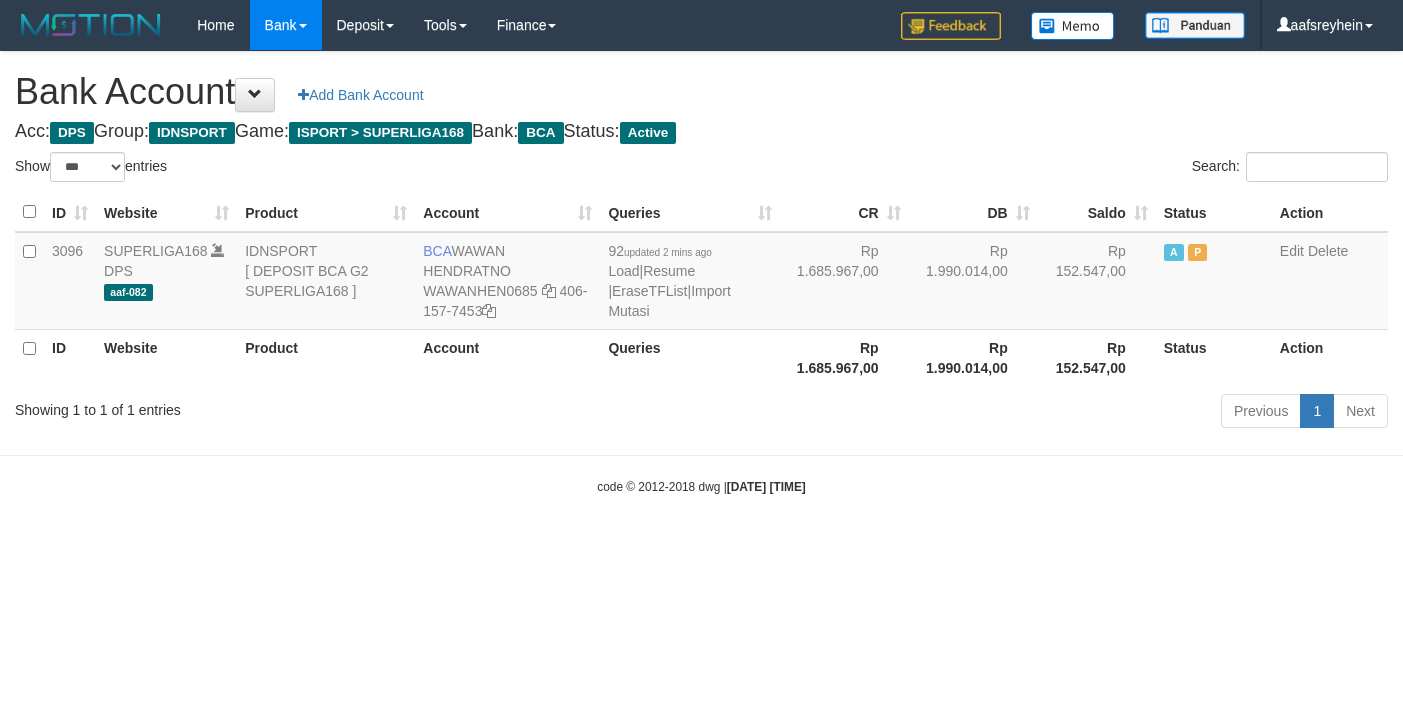 select on "***" 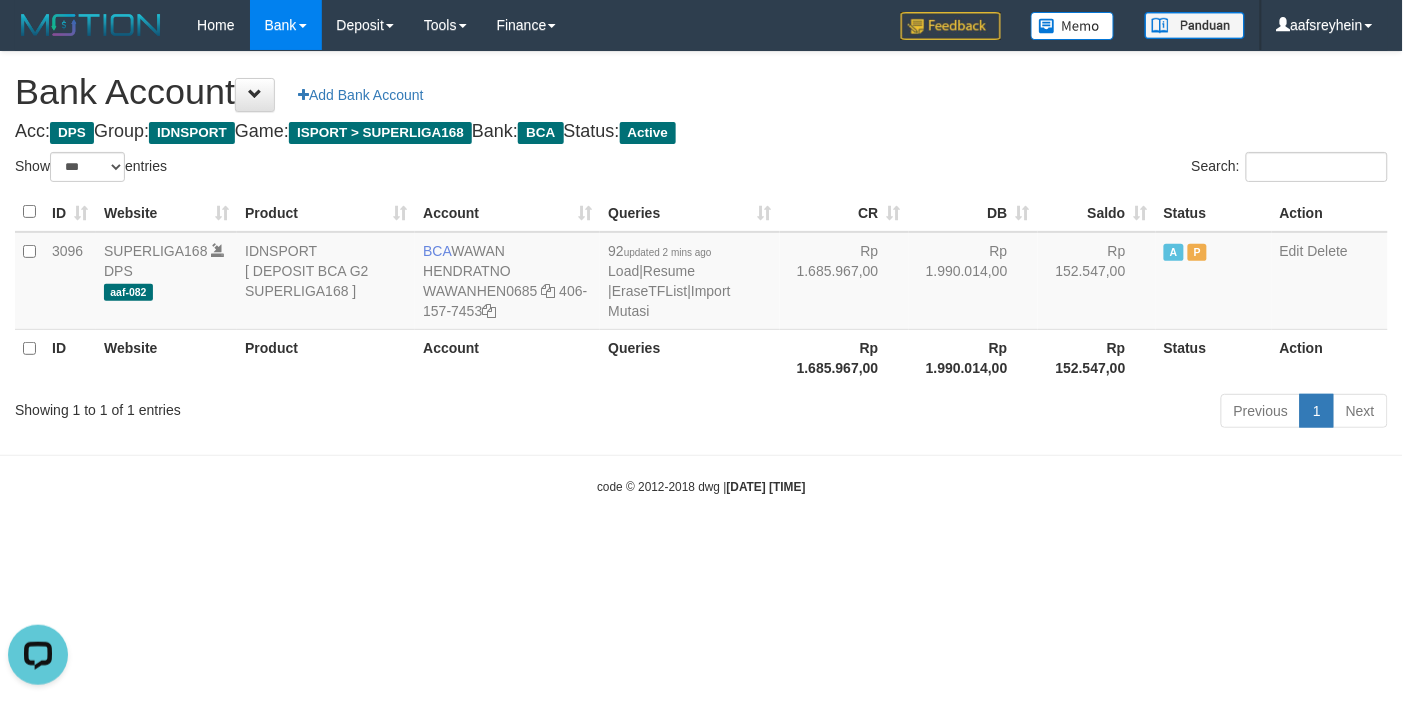 scroll, scrollTop: 0, scrollLeft: 0, axis: both 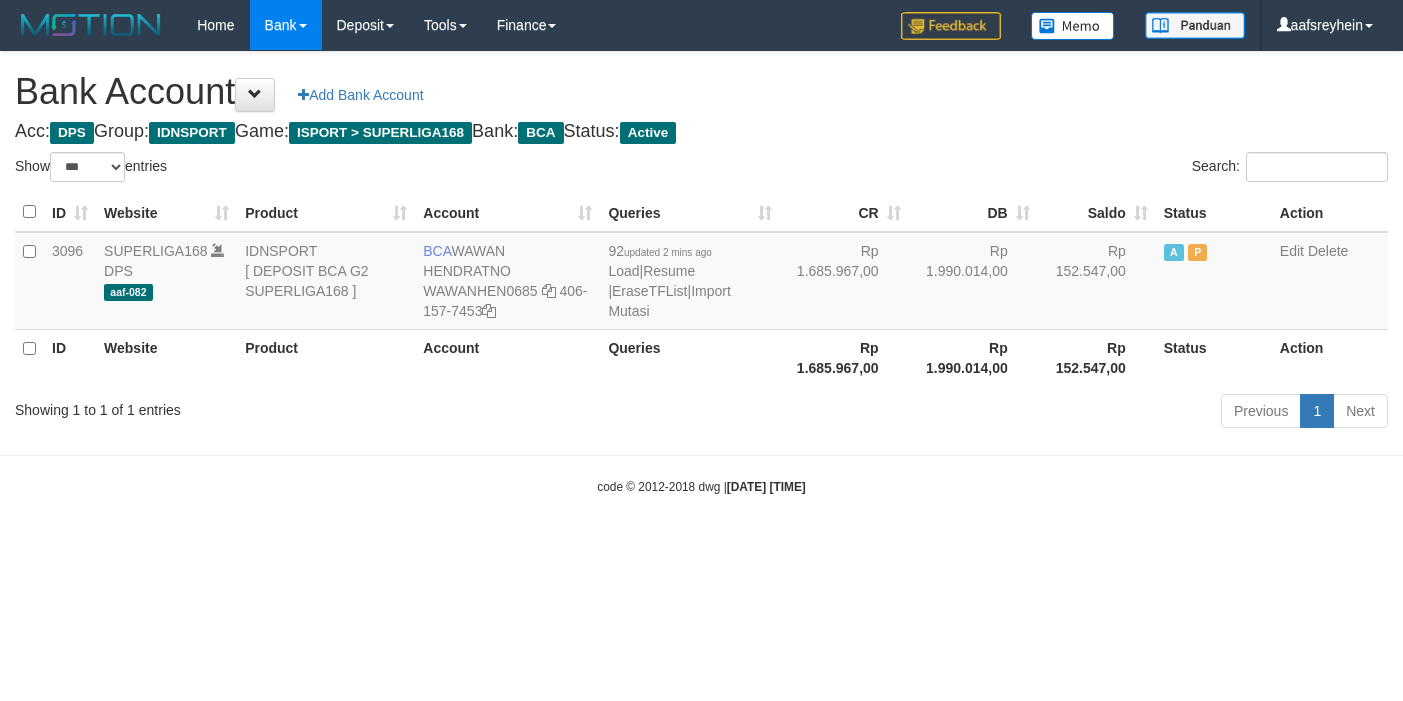 select on "***" 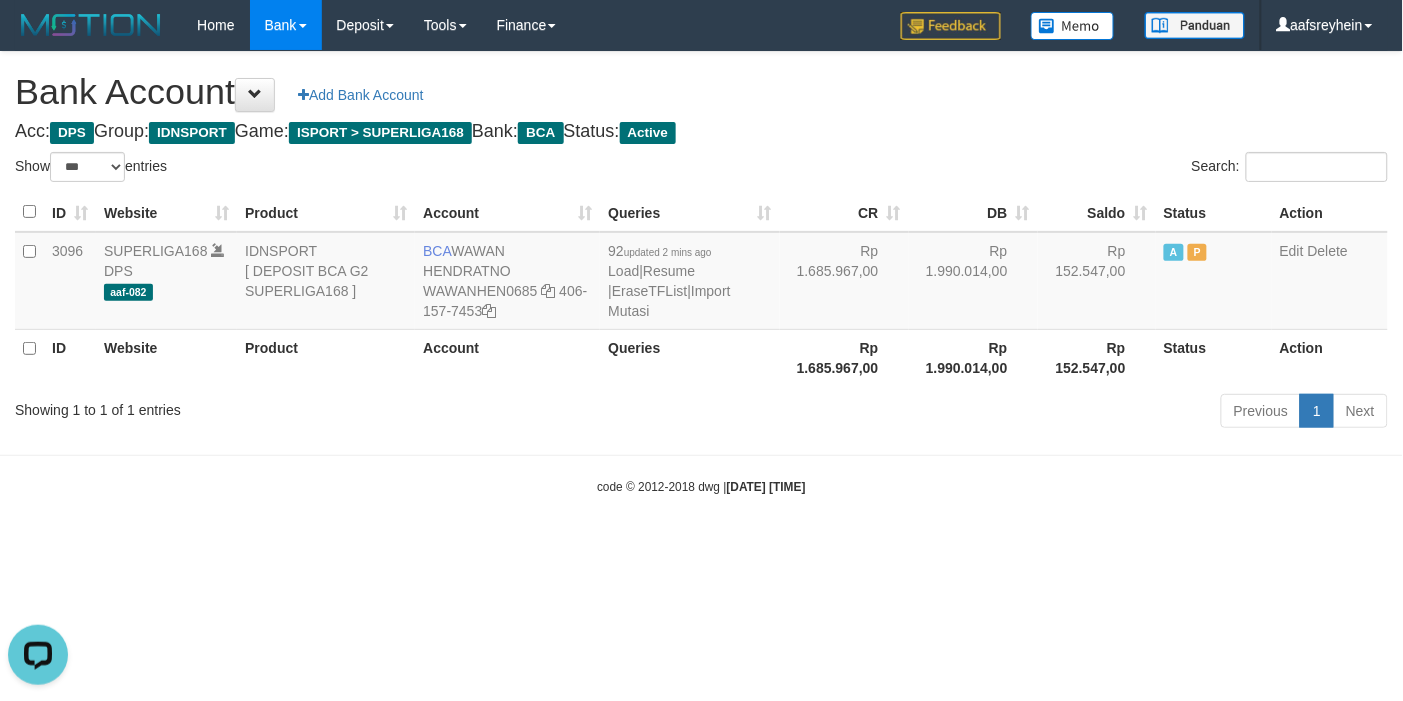 scroll, scrollTop: 0, scrollLeft: 0, axis: both 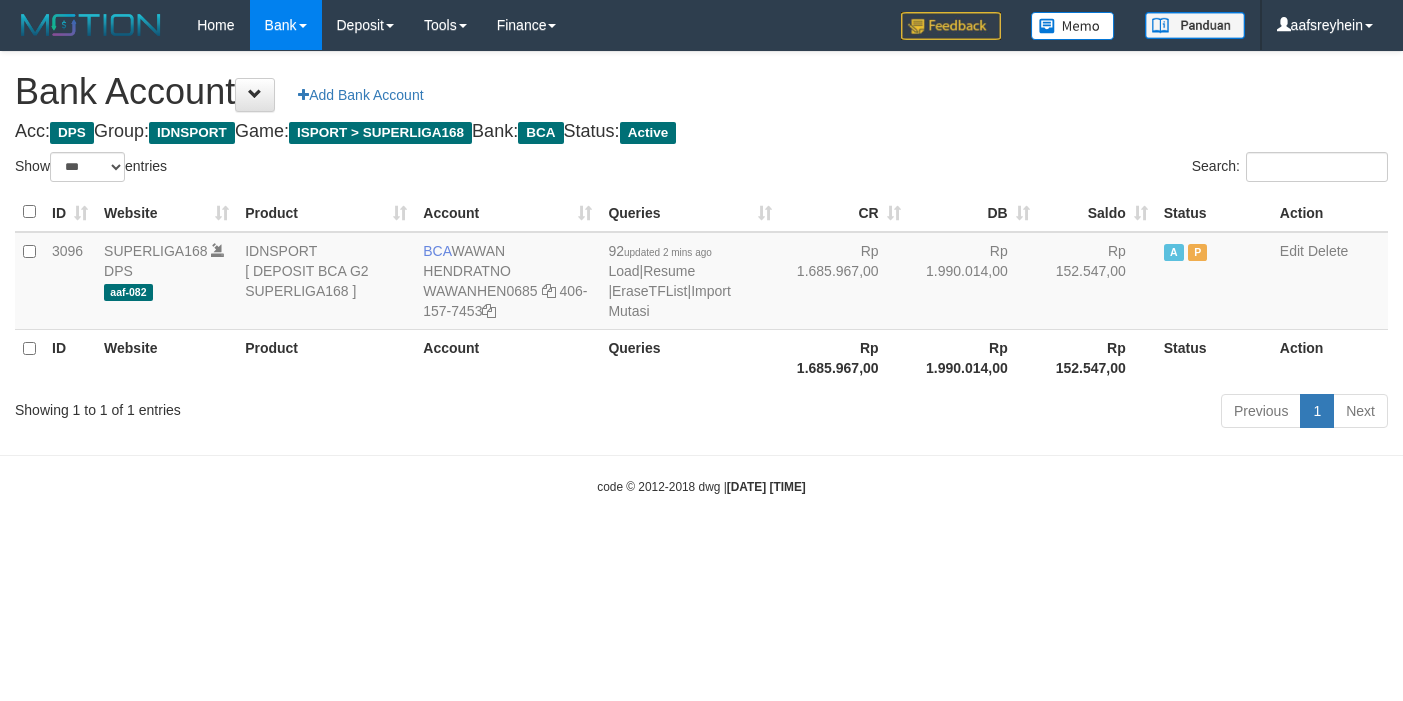select on "***" 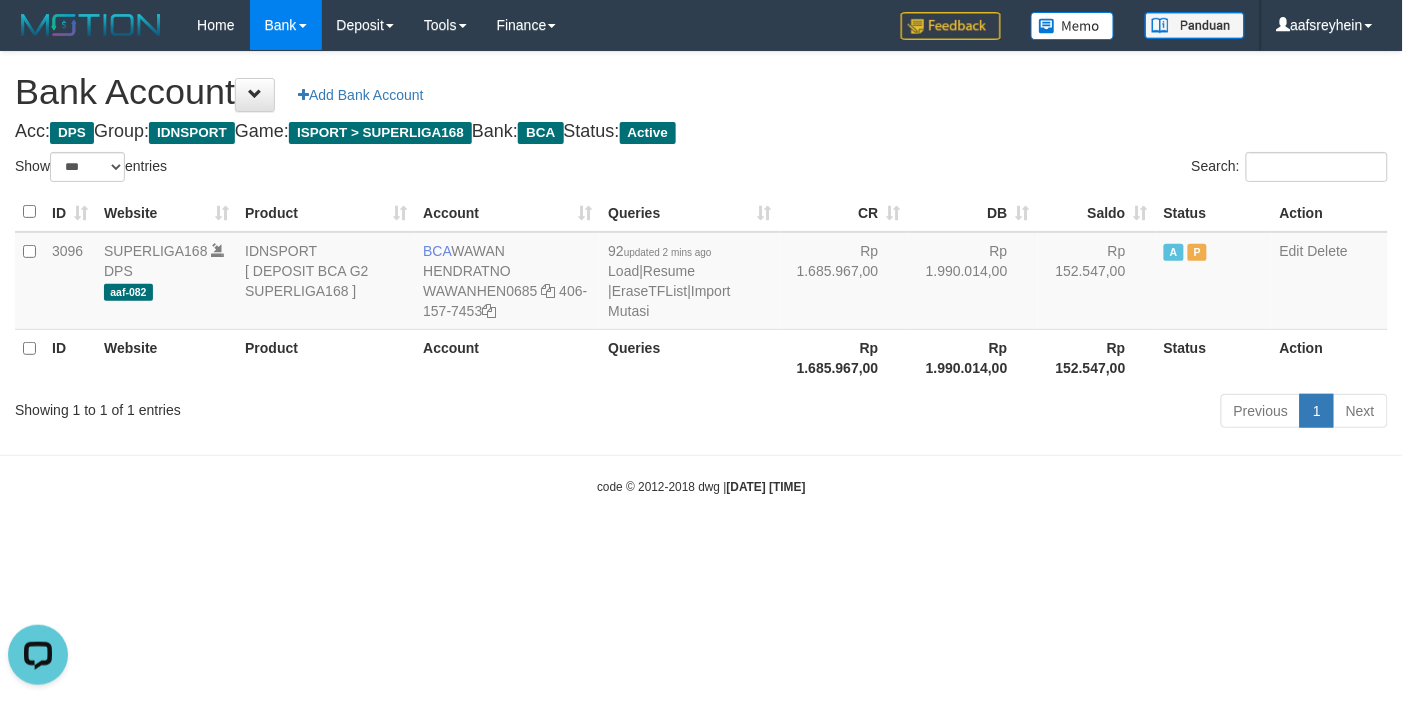 scroll, scrollTop: 0, scrollLeft: 0, axis: both 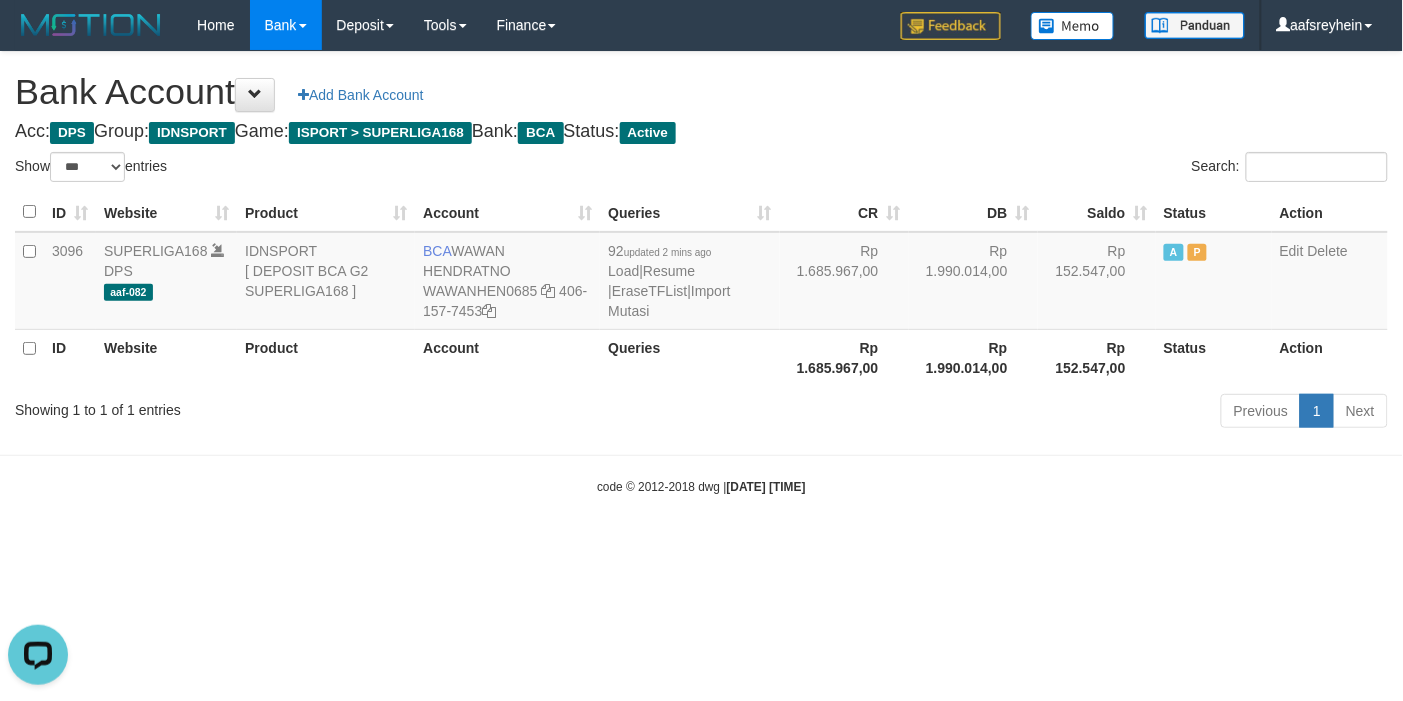 click on "Toggle navigation
Home
Bank
Account List
Load
By Website
Group
[ISPORT]													SUPERLIGA168
By Load Group (DPS)" at bounding box center (701, 273) 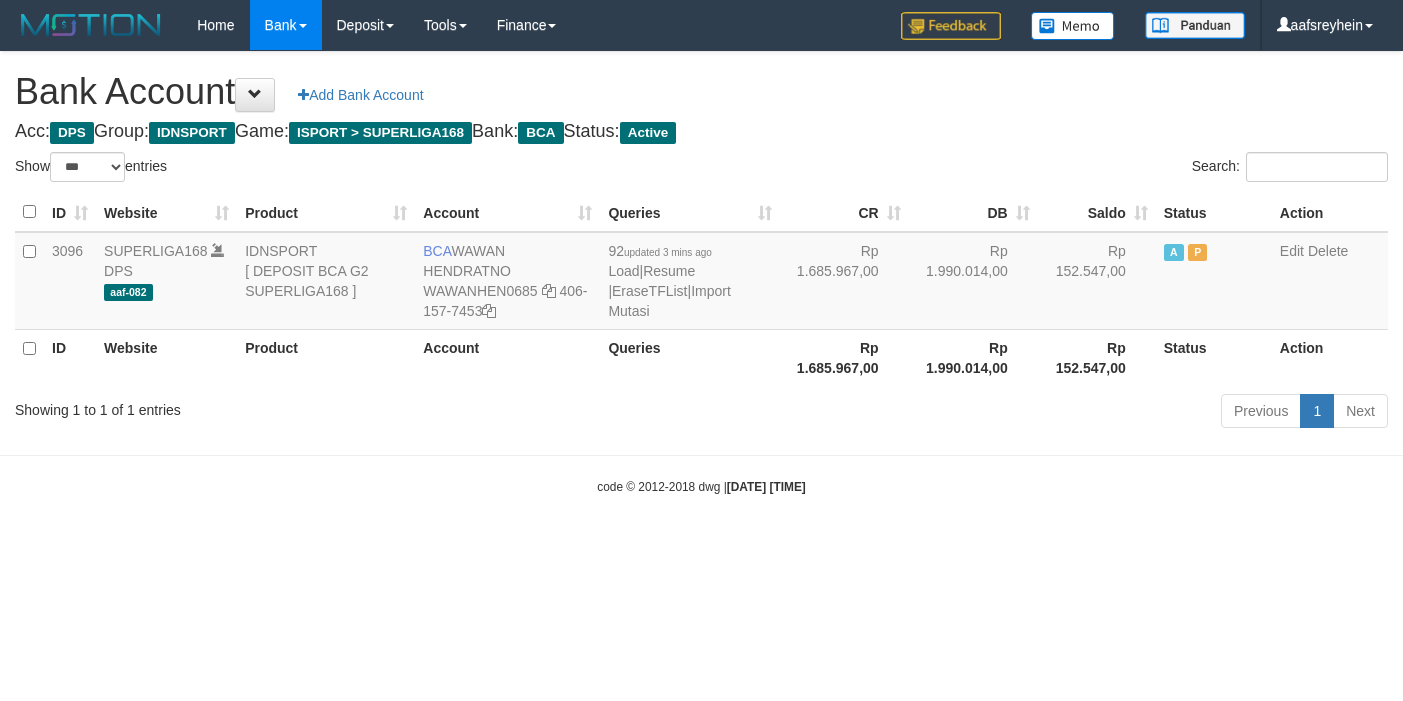 select on "***" 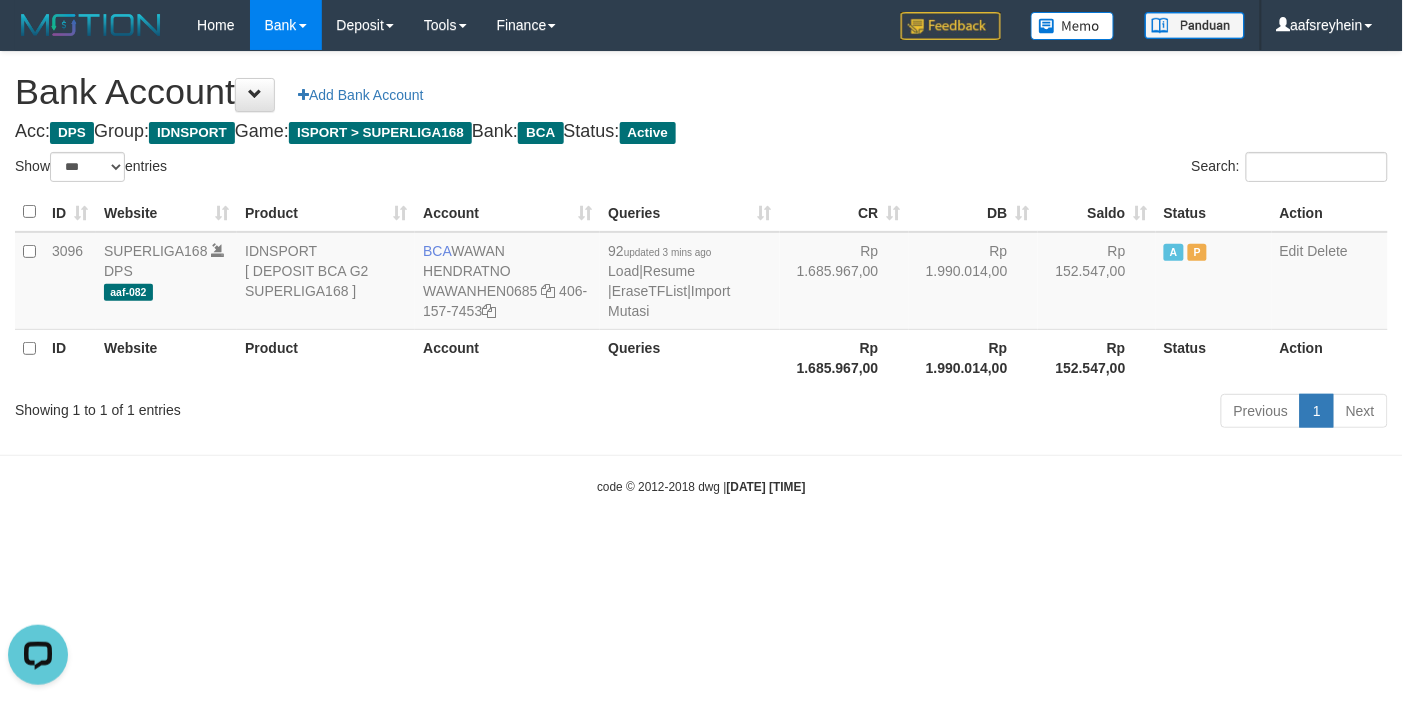 scroll, scrollTop: 0, scrollLeft: 0, axis: both 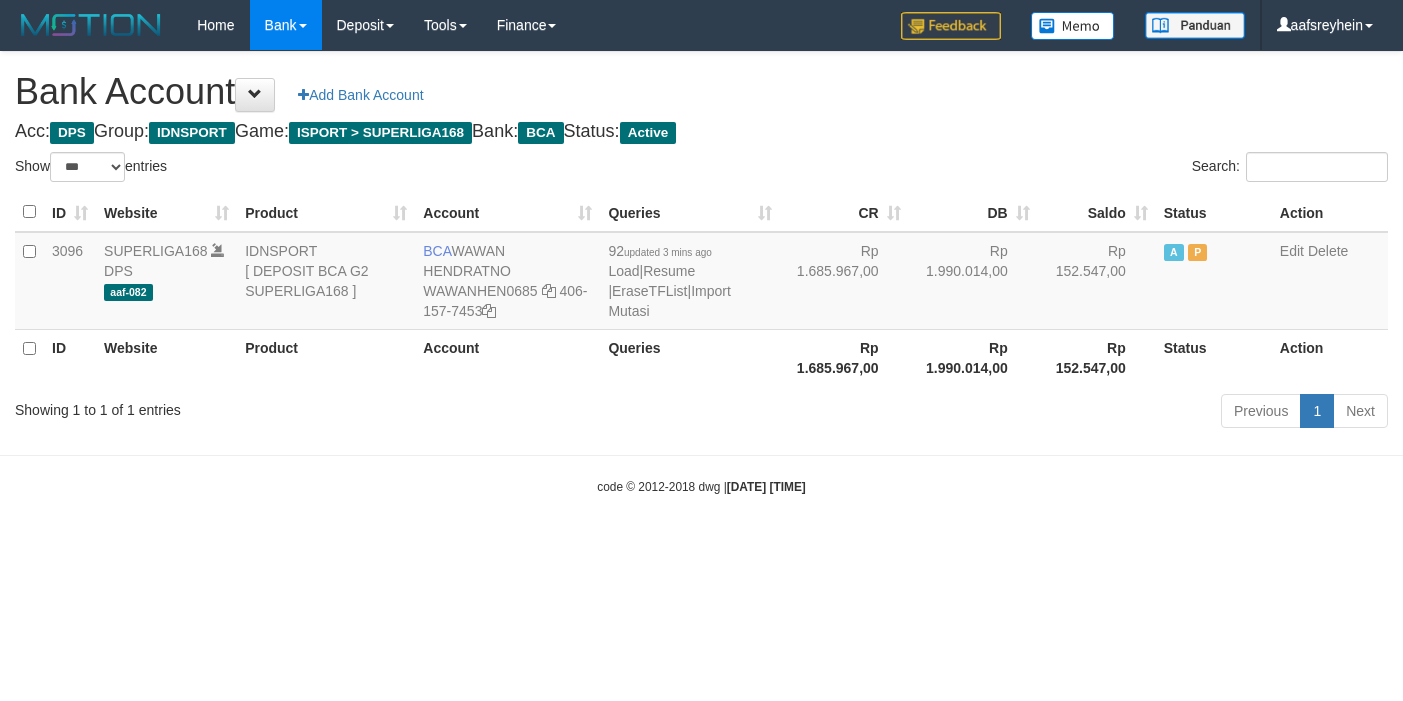 select on "***" 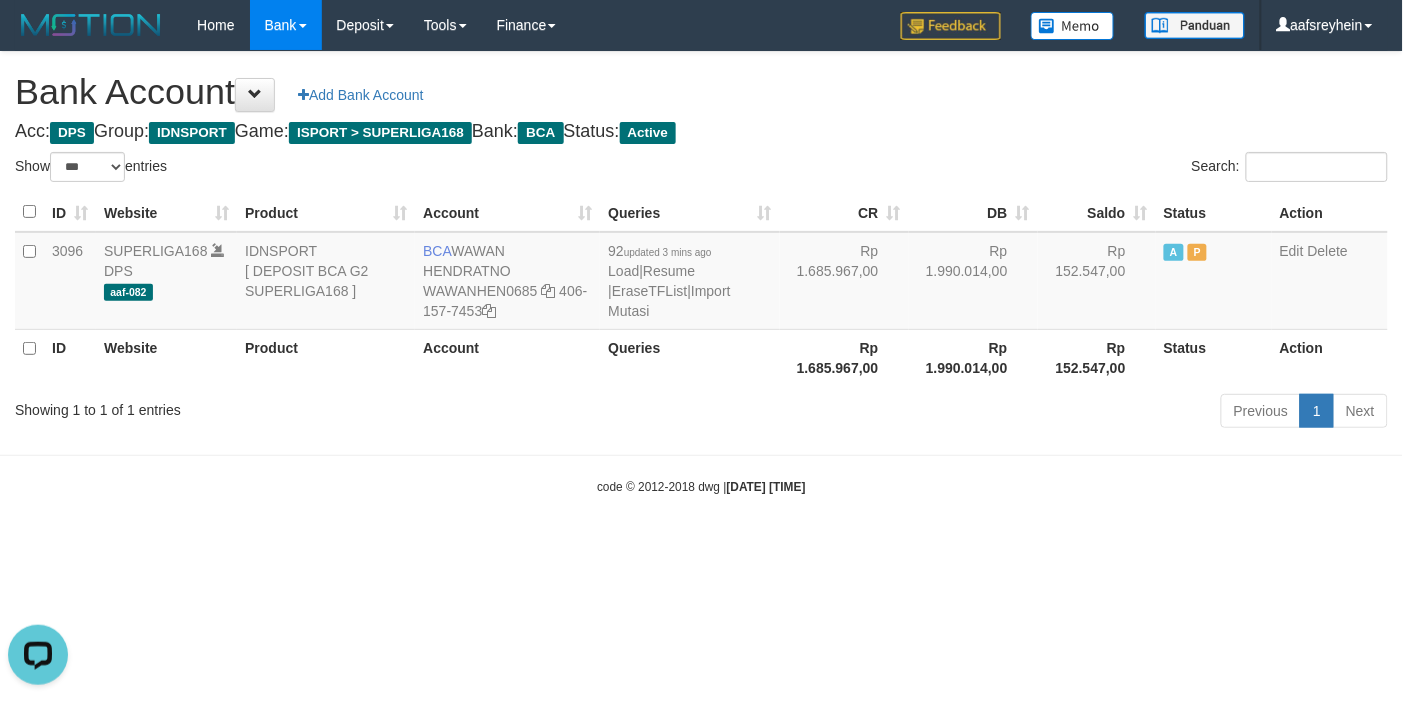 scroll, scrollTop: 0, scrollLeft: 0, axis: both 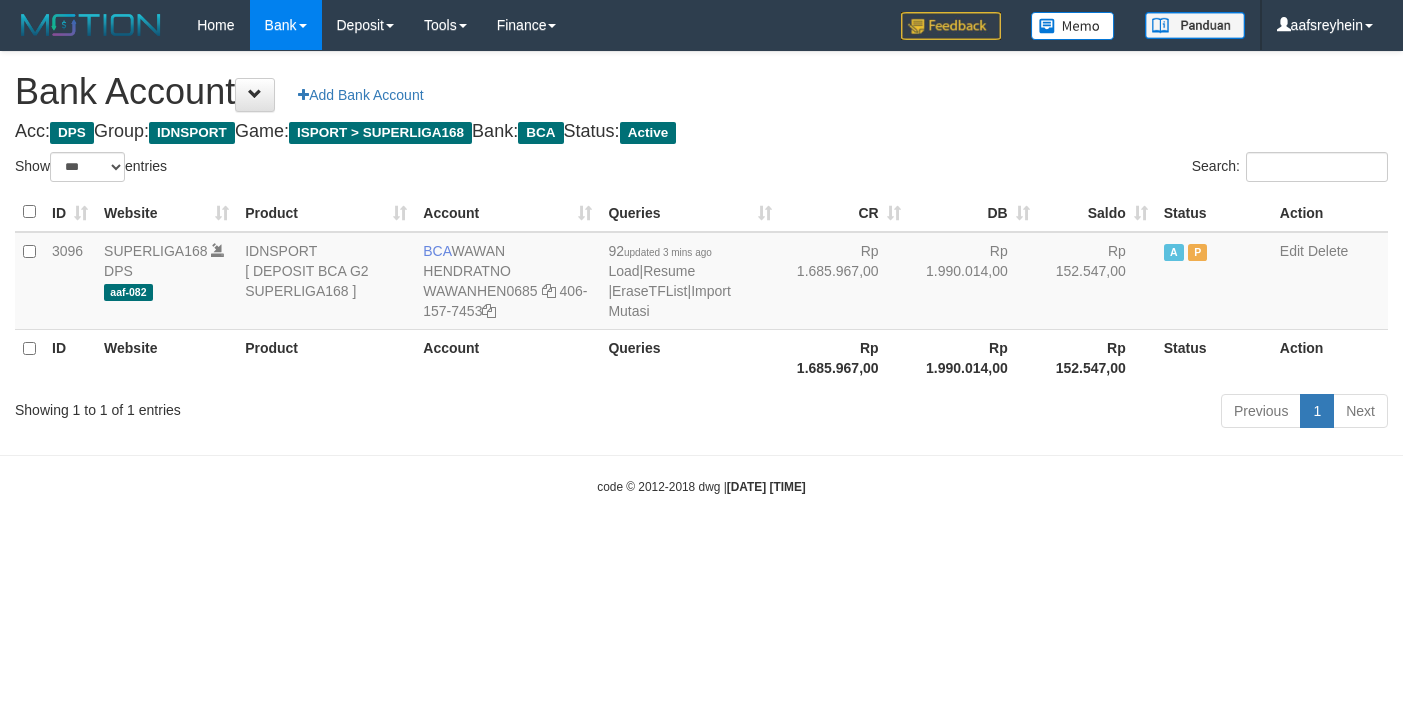 select on "***" 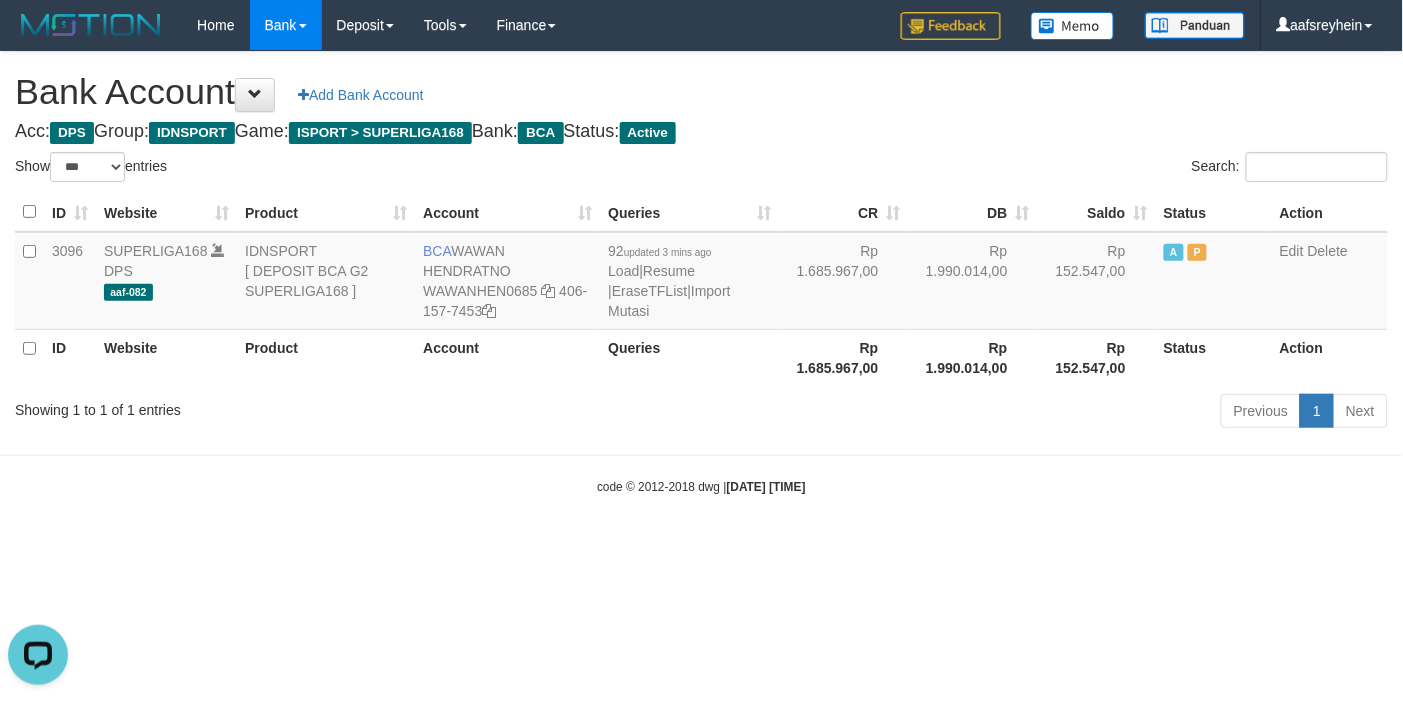 scroll, scrollTop: 0, scrollLeft: 0, axis: both 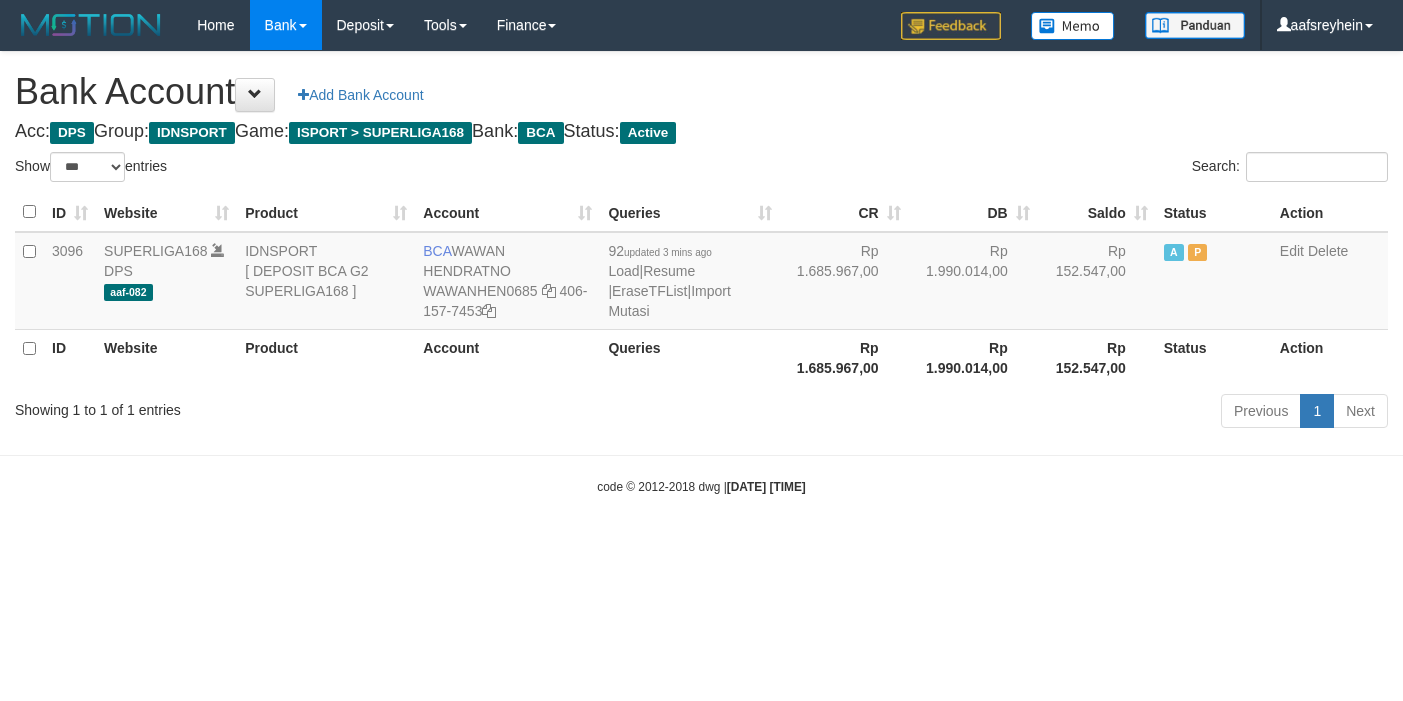 select on "***" 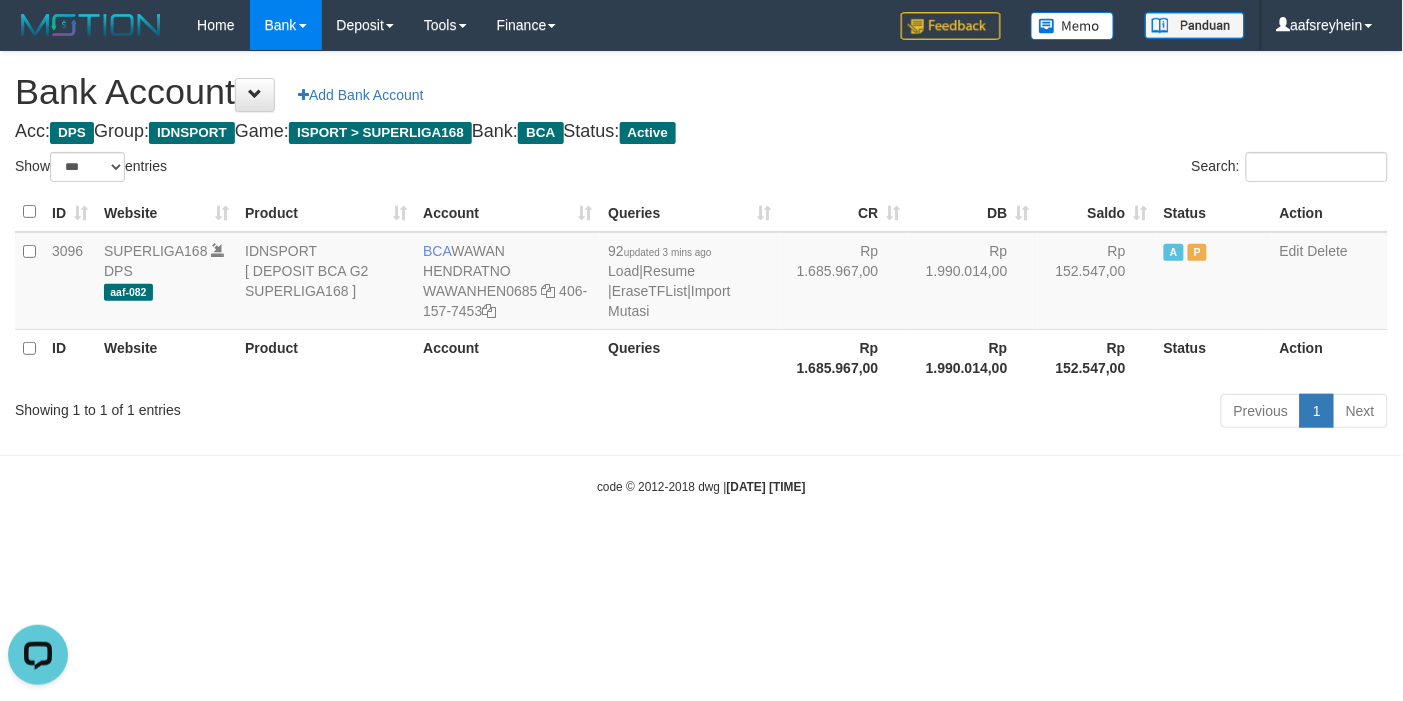 scroll, scrollTop: 0, scrollLeft: 0, axis: both 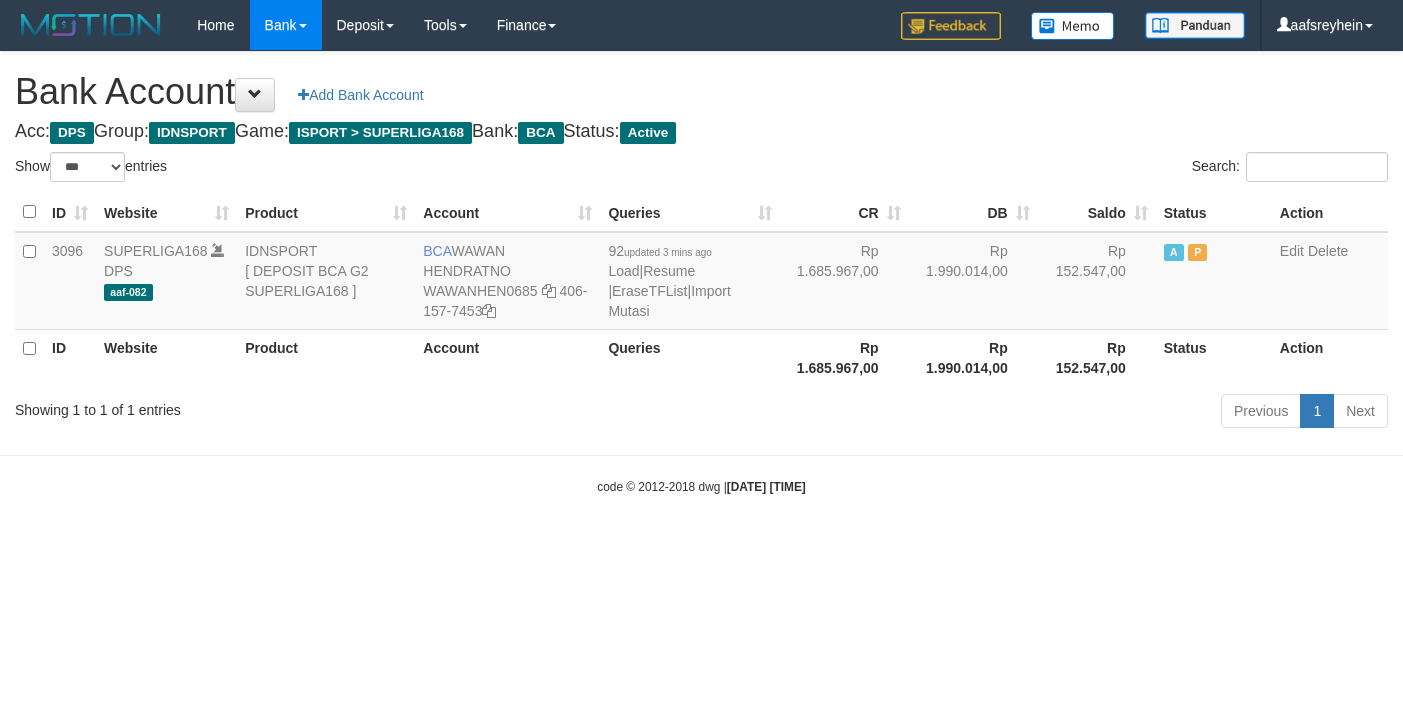 select on "***" 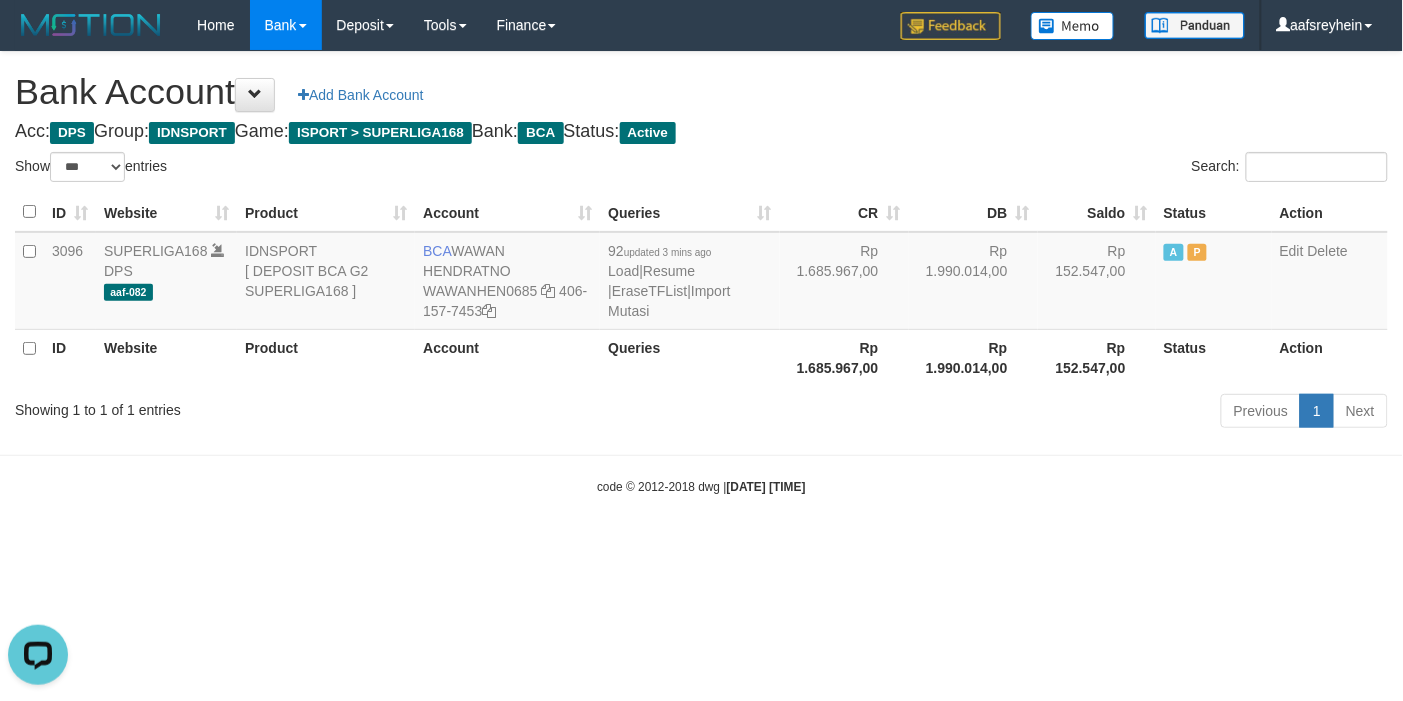 scroll, scrollTop: 0, scrollLeft: 0, axis: both 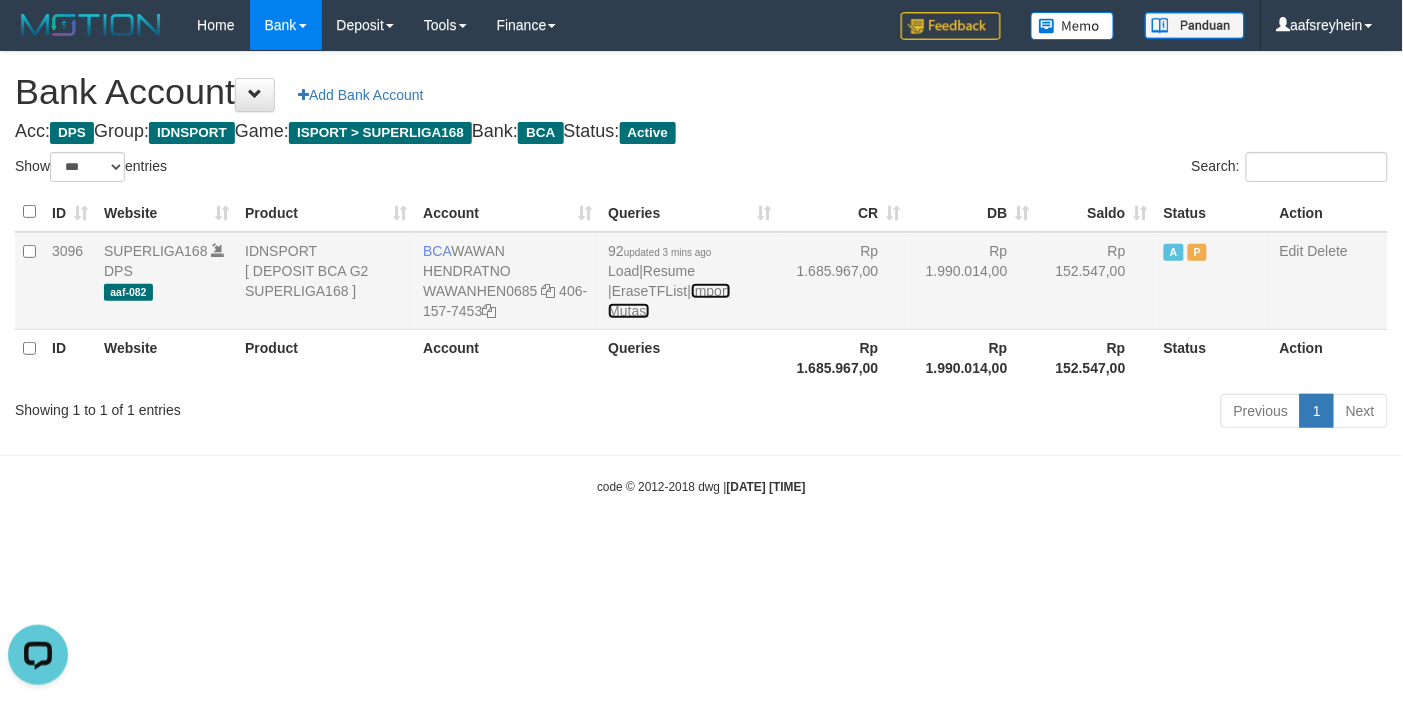 click on "Import Mutasi" at bounding box center [669, 301] 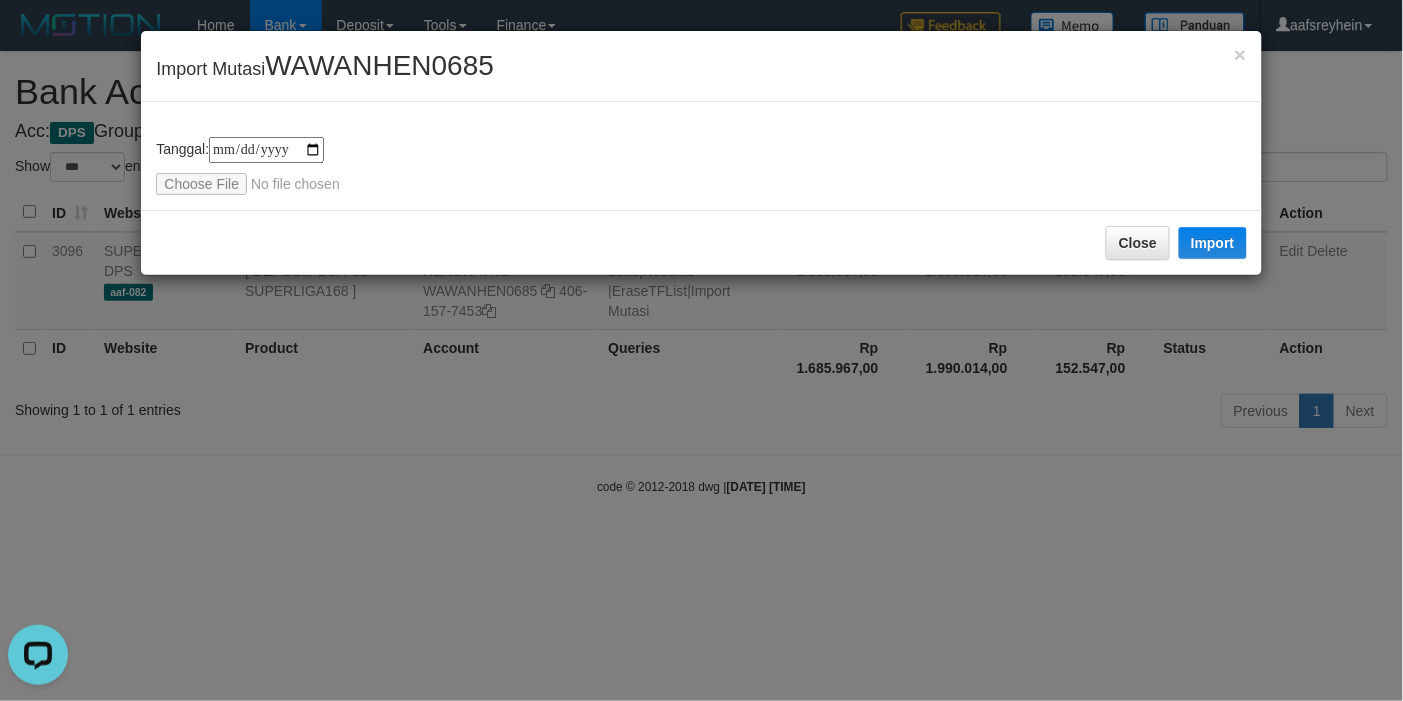 type on "**********" 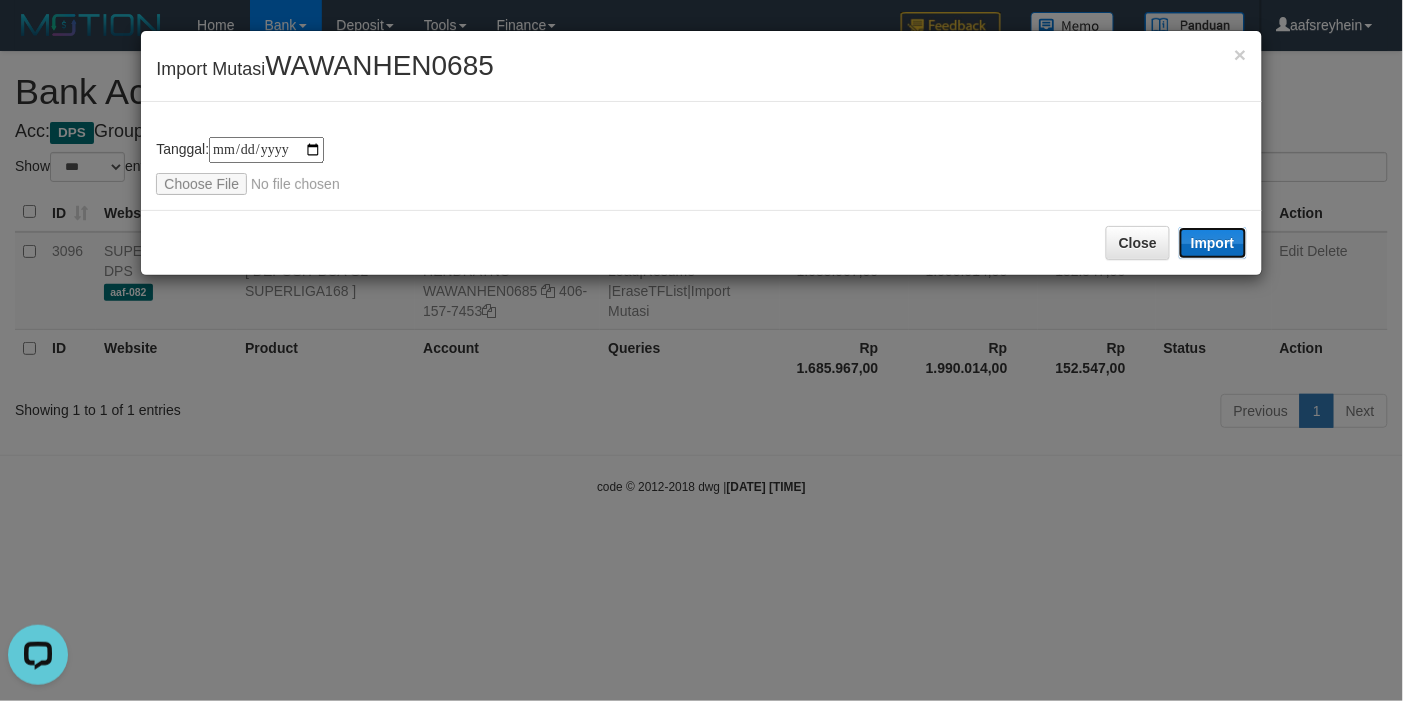 click on "Import" at bounding box center [1213, 243] 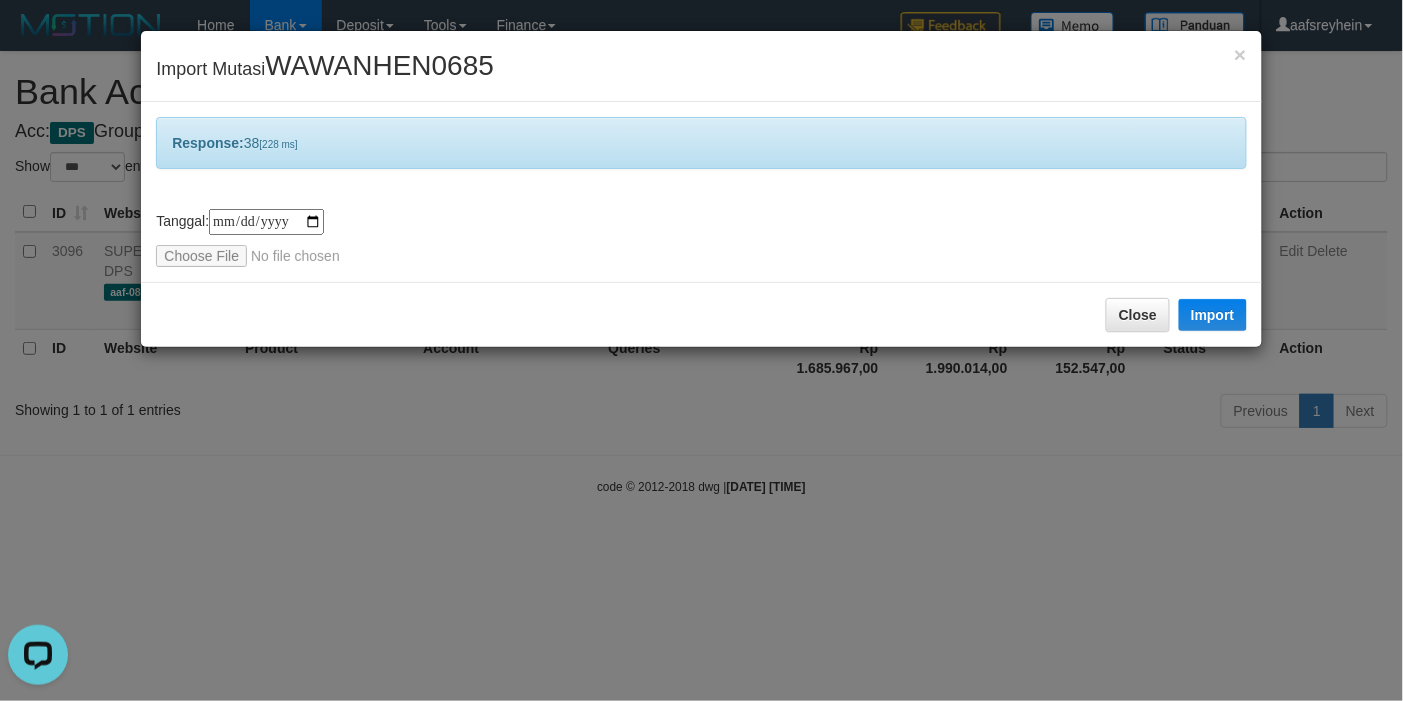 click on "**********" at bounding box center [701, 350] 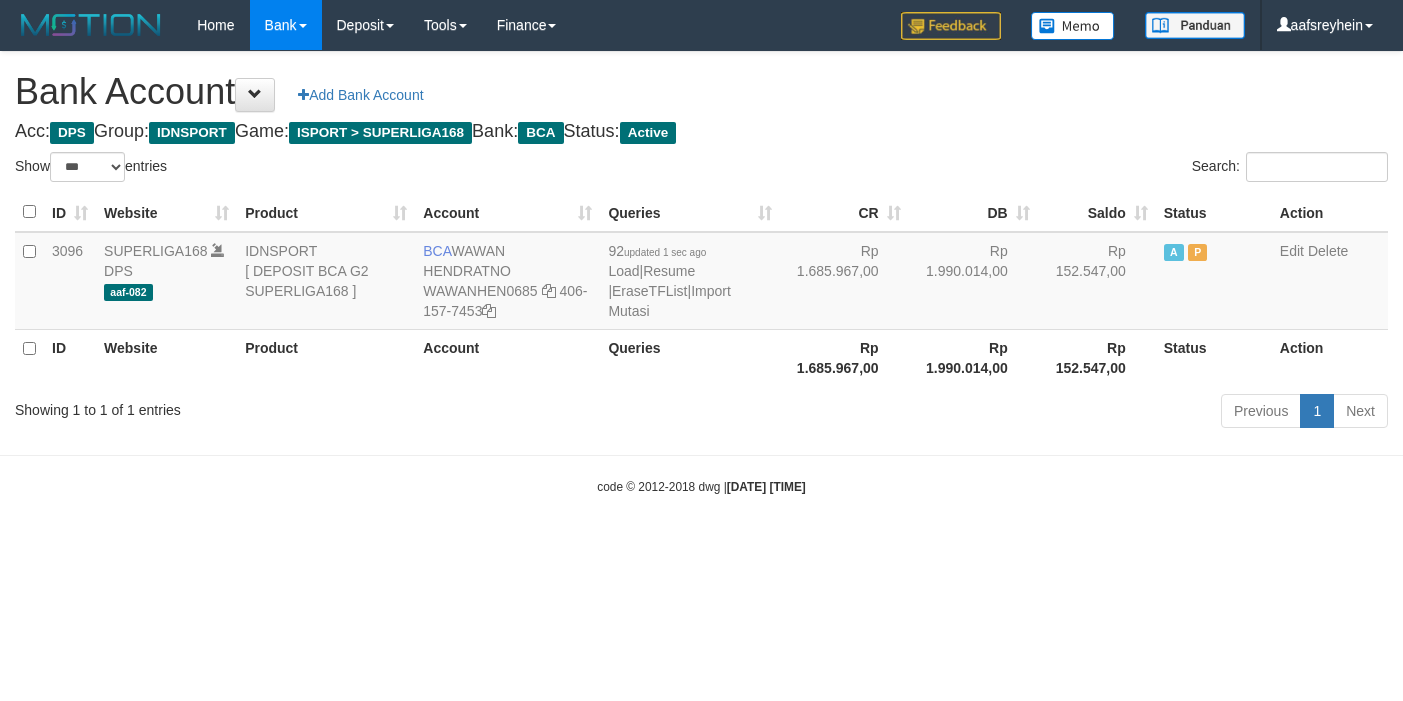 select on "***" 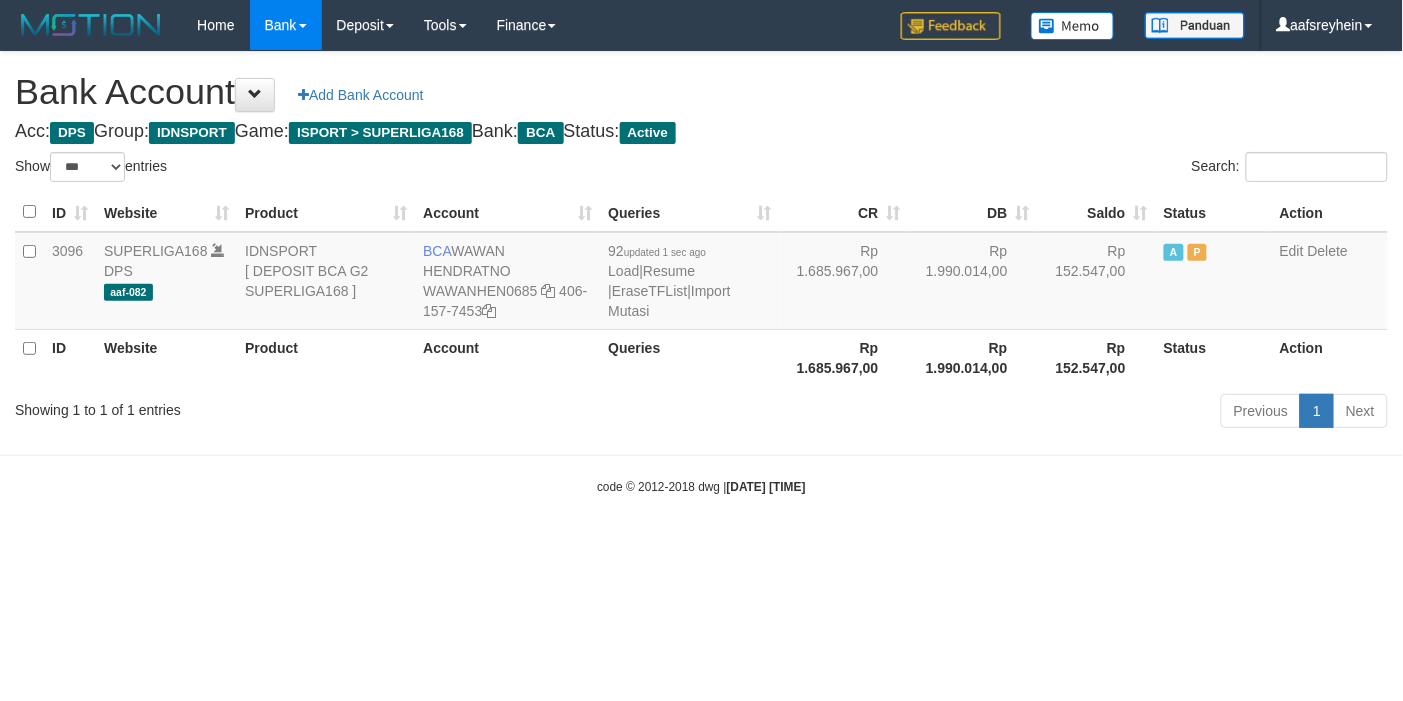 click on "Toggle navigation
Home
Bank
Account List
Load
By Website
Group
[ISPORT]													SUPERLIGA168
By Load Group (DPS)
-" at bounding box center [701, 273] 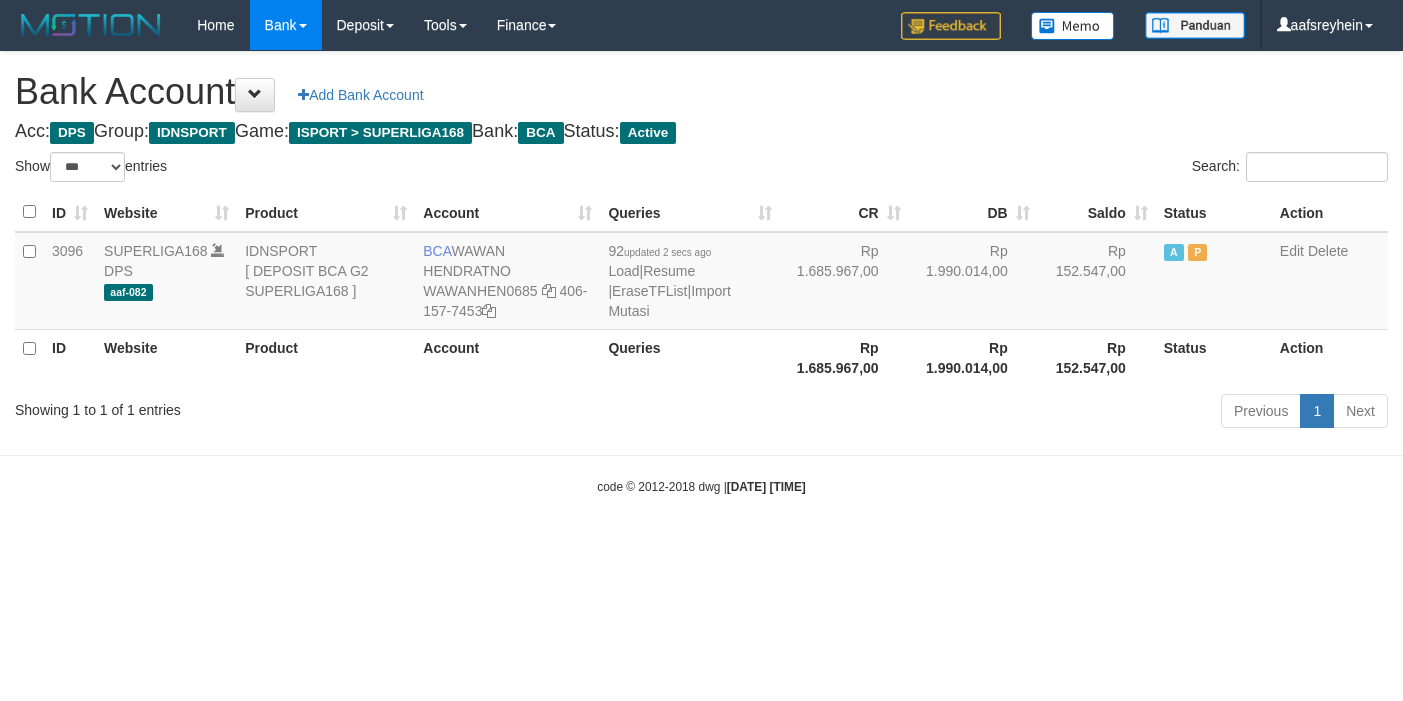 select on "***" 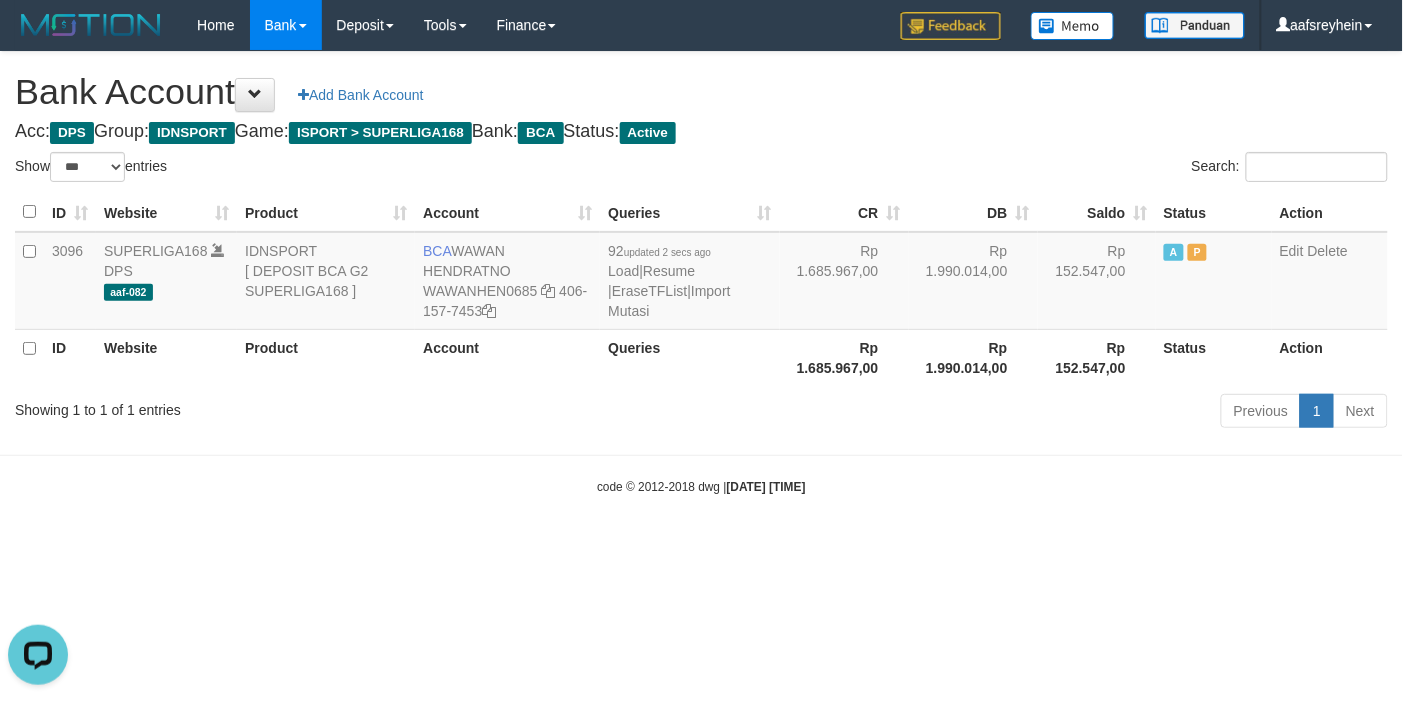 scroll, scrollTop: 0, scrollLeft: 0, axis: both 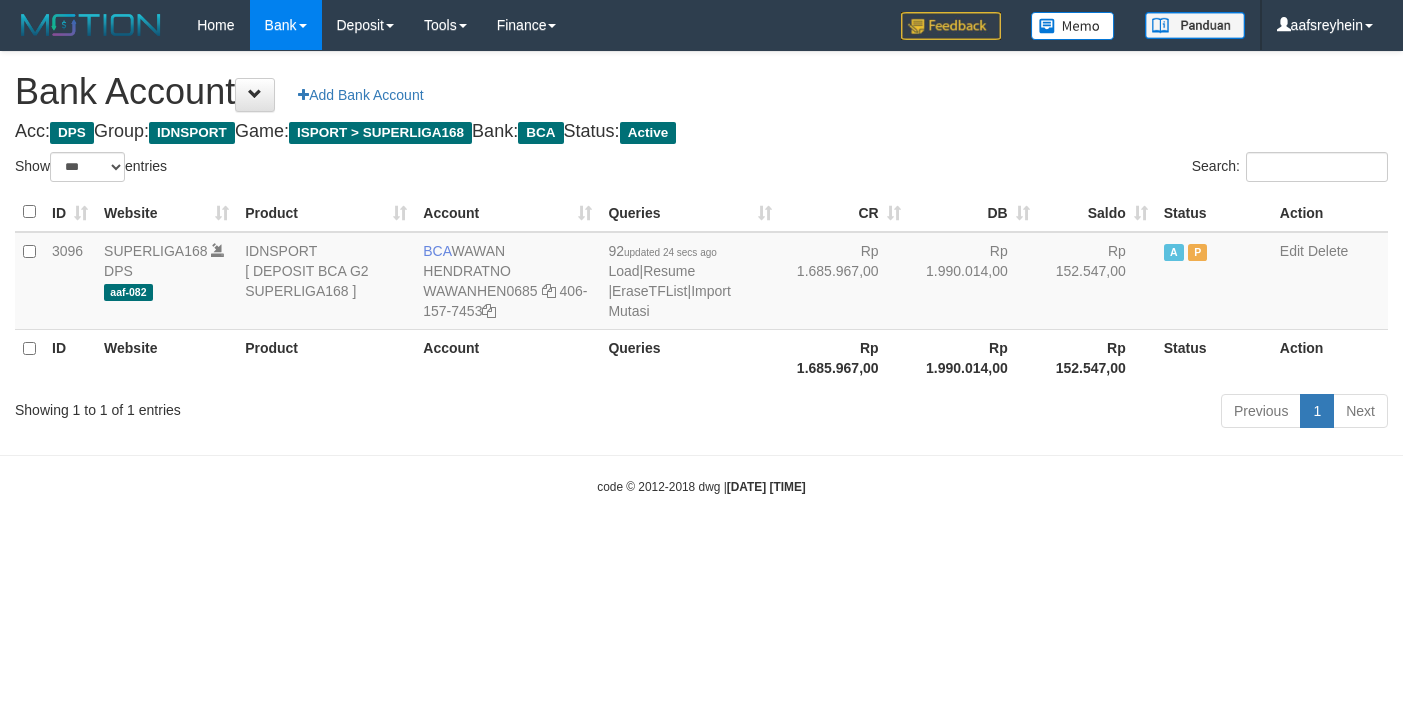 select on "***" 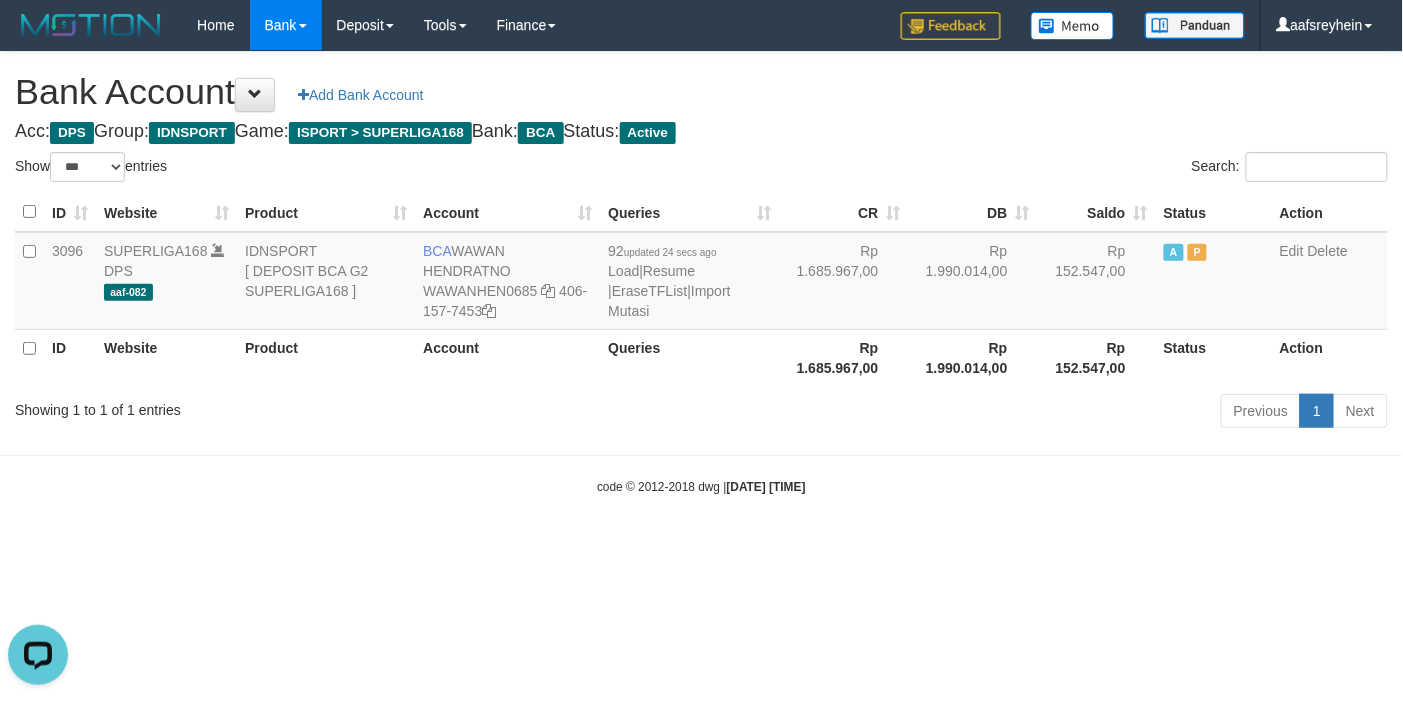 scroll, scrollTop: 0, scrollLeft: 0, axis: both 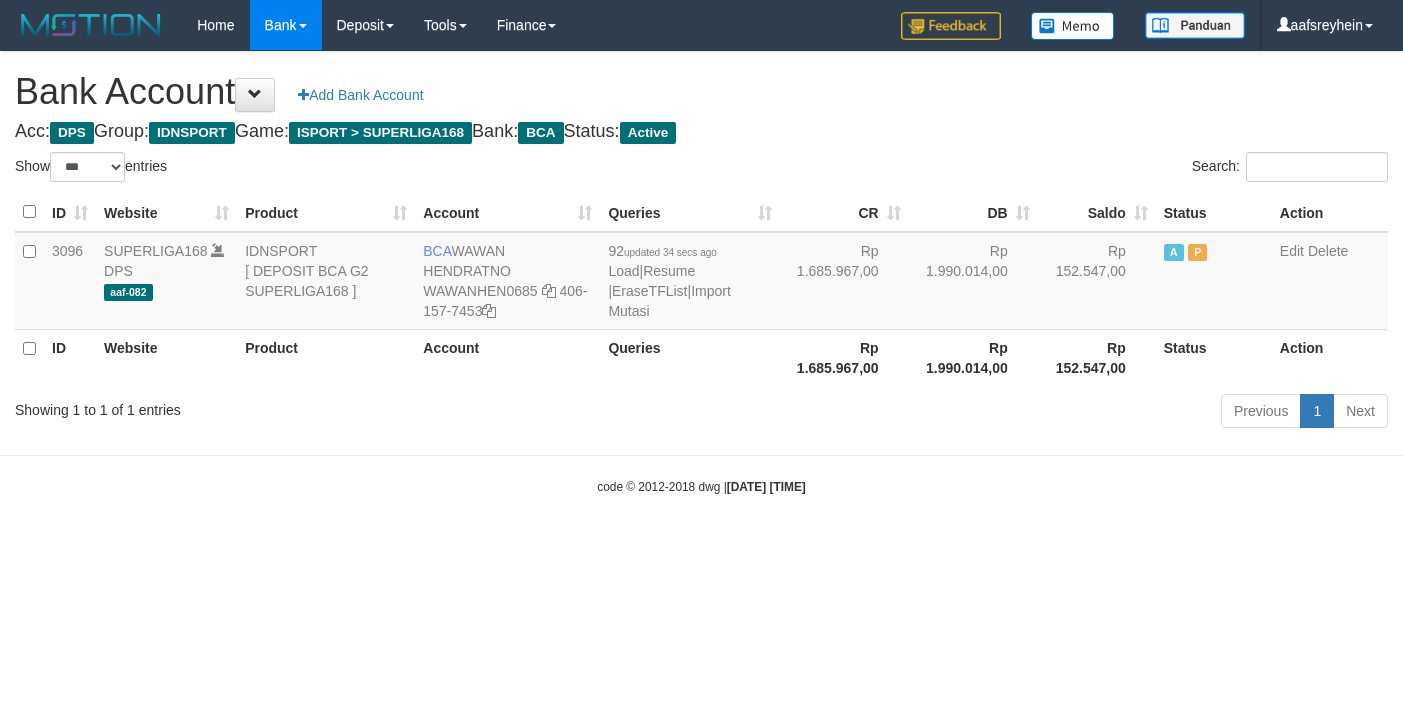 select on "***" 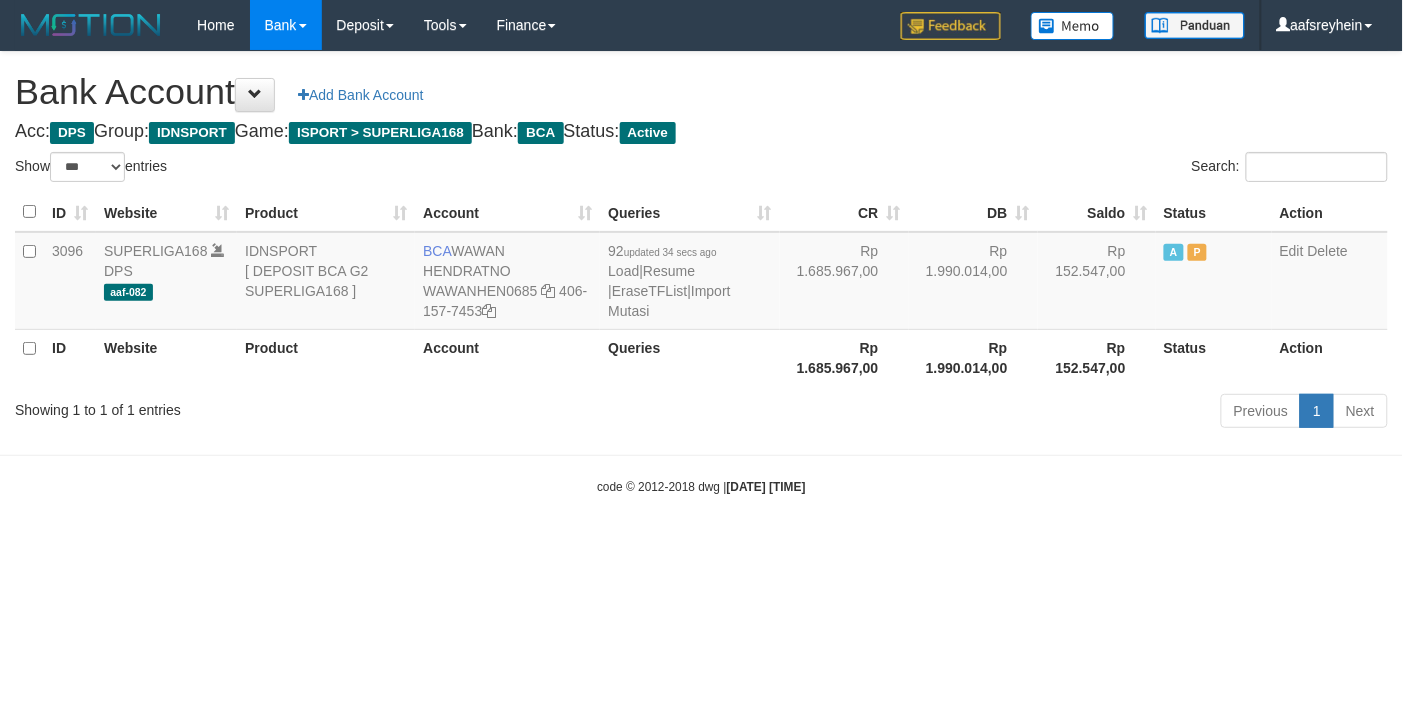 click on "Toggle navigation
Home
Bank
Account List
Load
By Website
Group
[ISPORT]													SUPERLIGA168
By Load Group (DPS)" at bounding box center (701, 273) 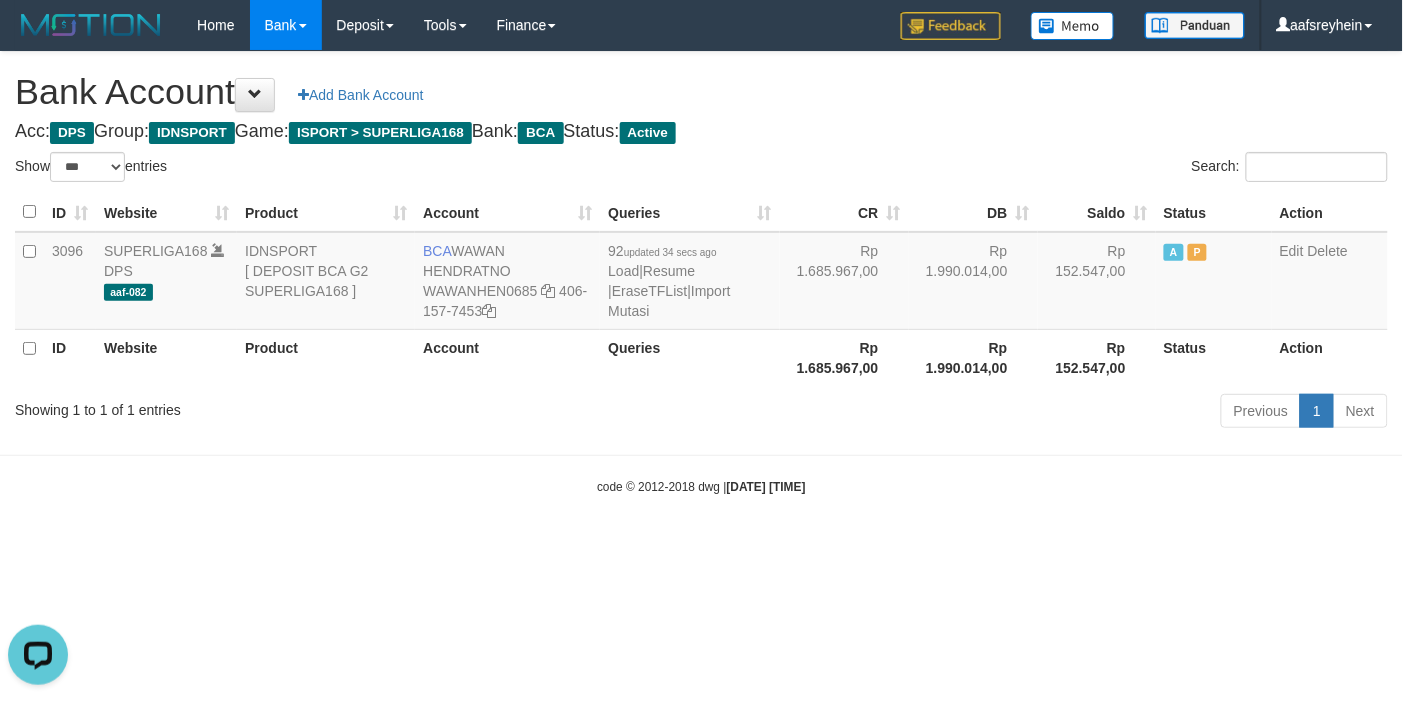 scroll, scrollTop: 0, scrollLeft: 0, axis: both 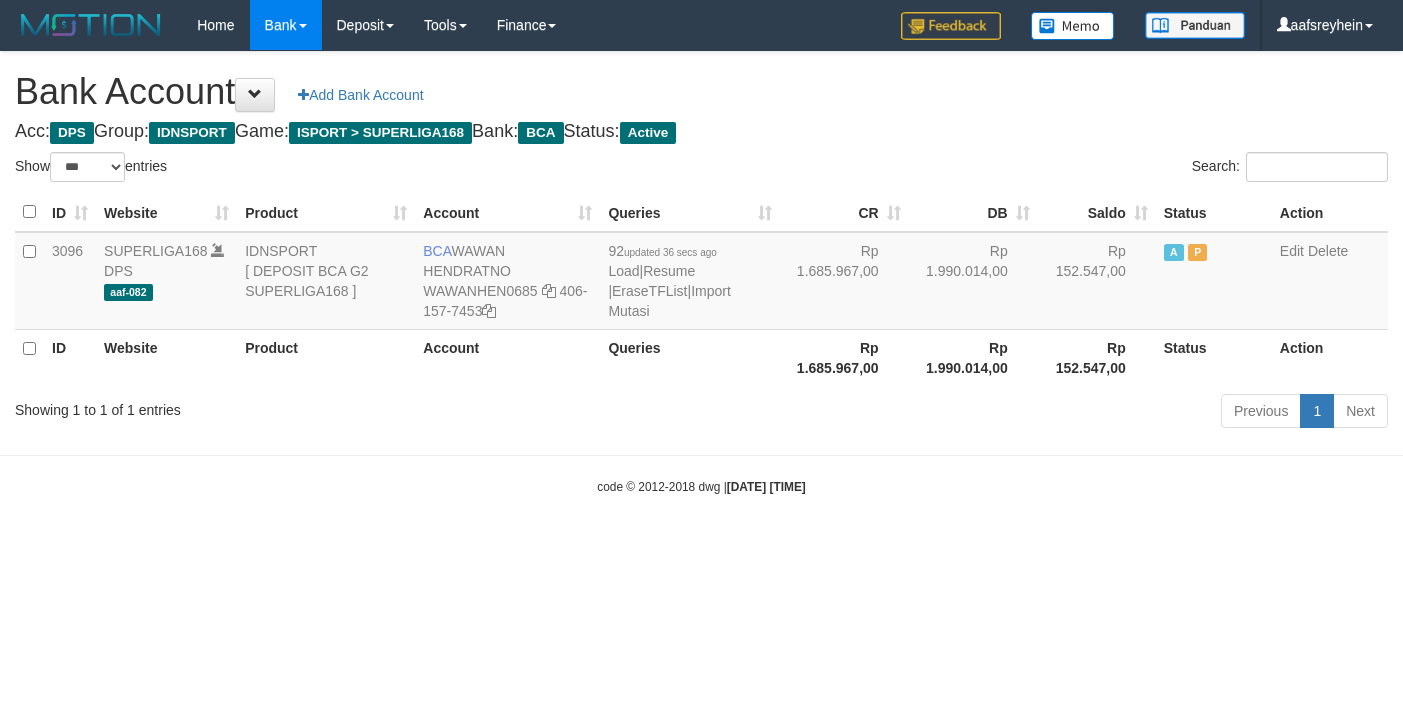 select on "***" 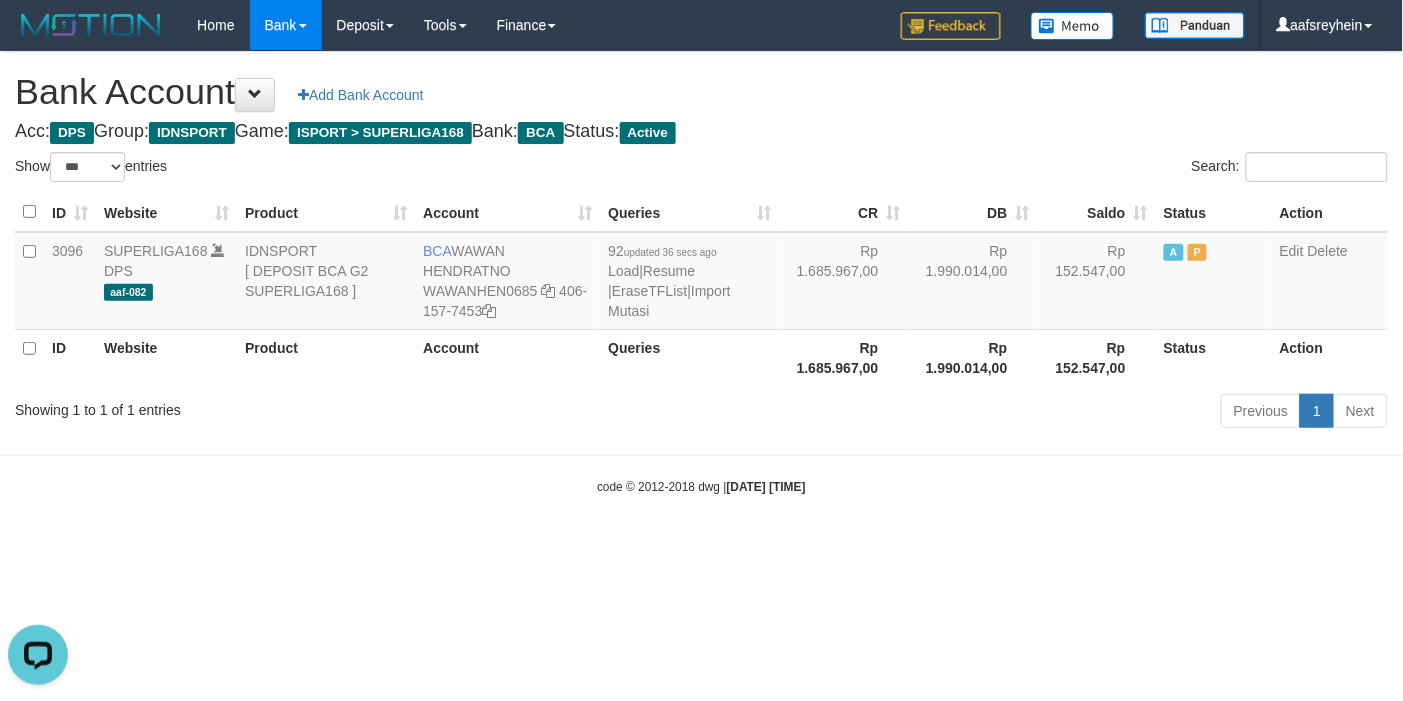 scroll, scrollTop: 0, scrollLeft: 0, axis: both 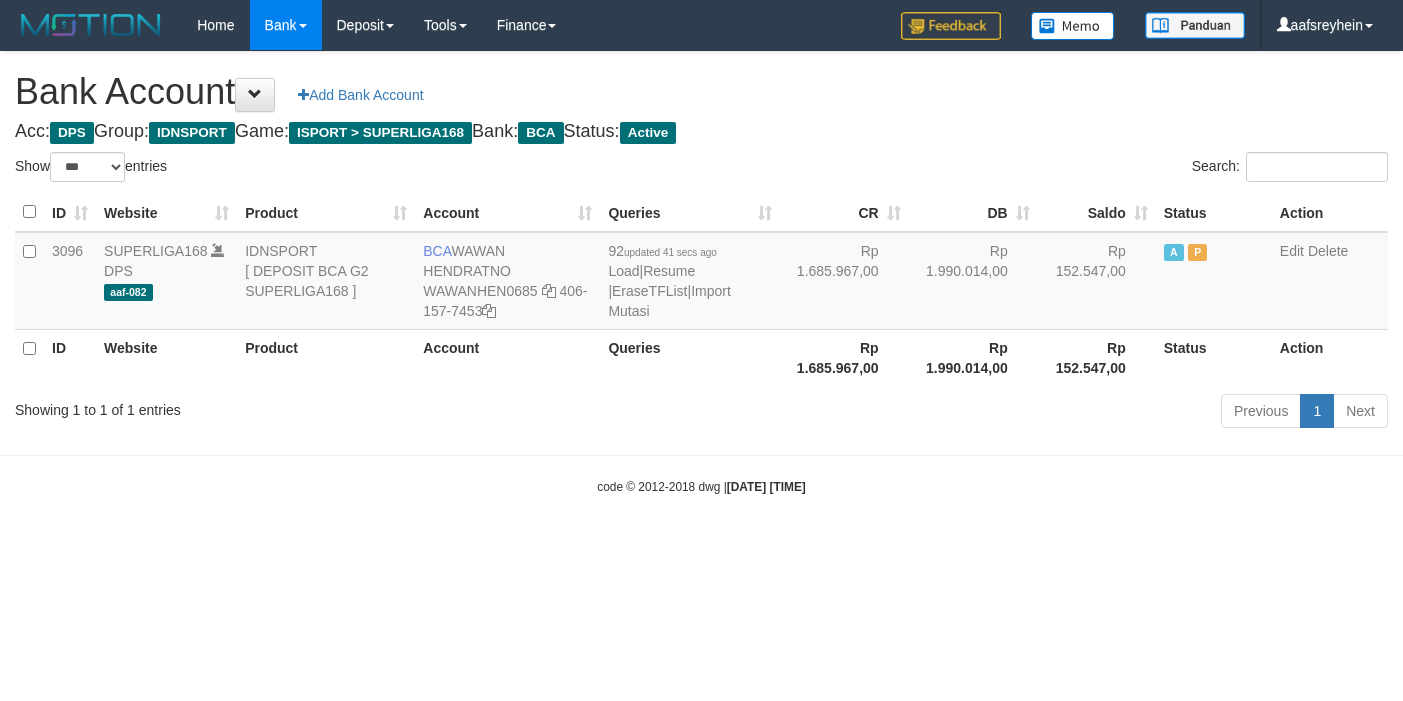 select on "***" 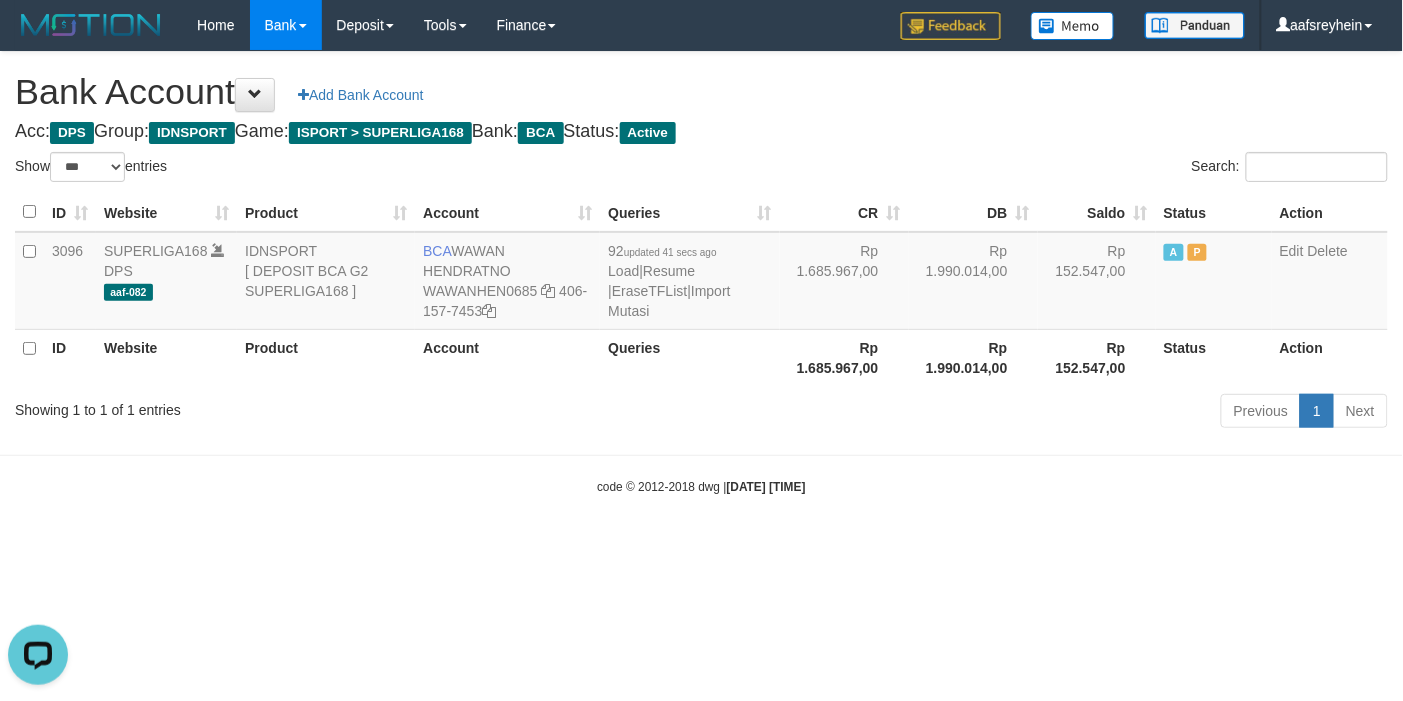 scroll, scrollTop: 0, scrollLeft: 0, axis: both 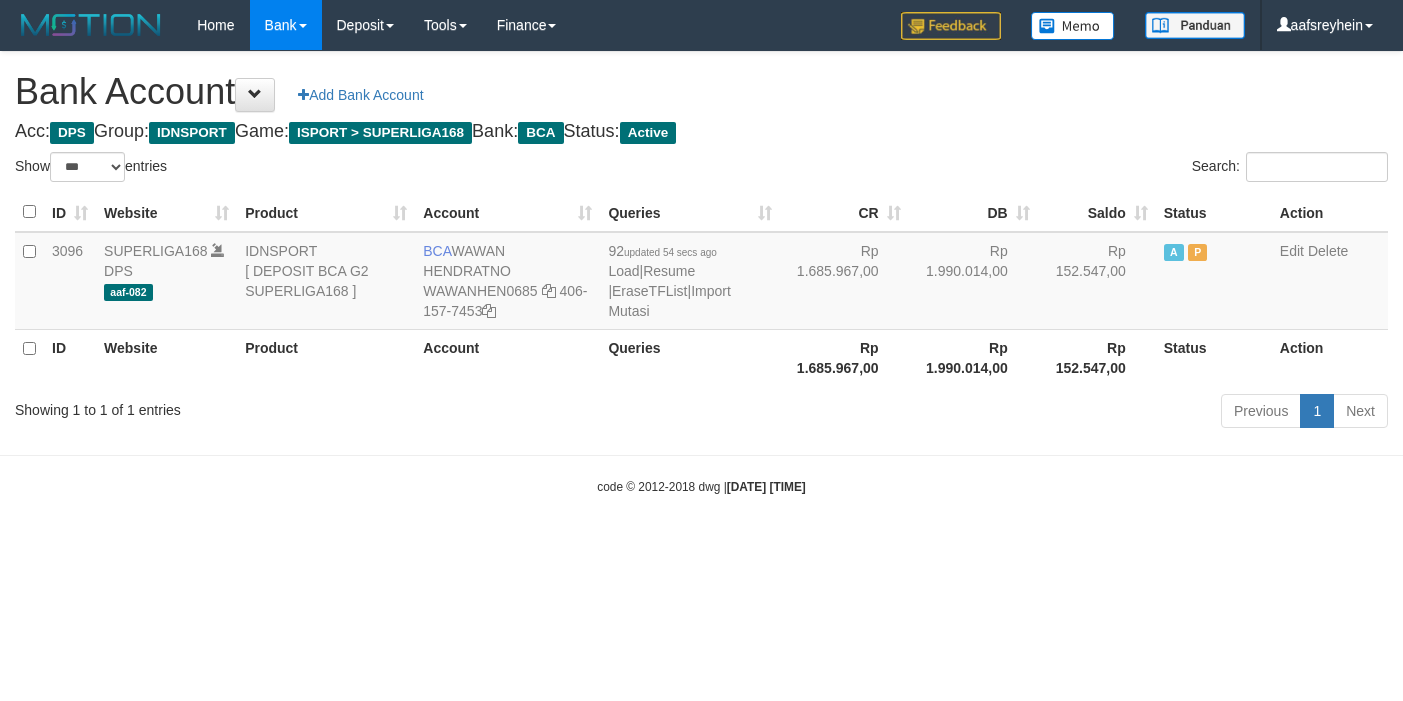 select on "***" 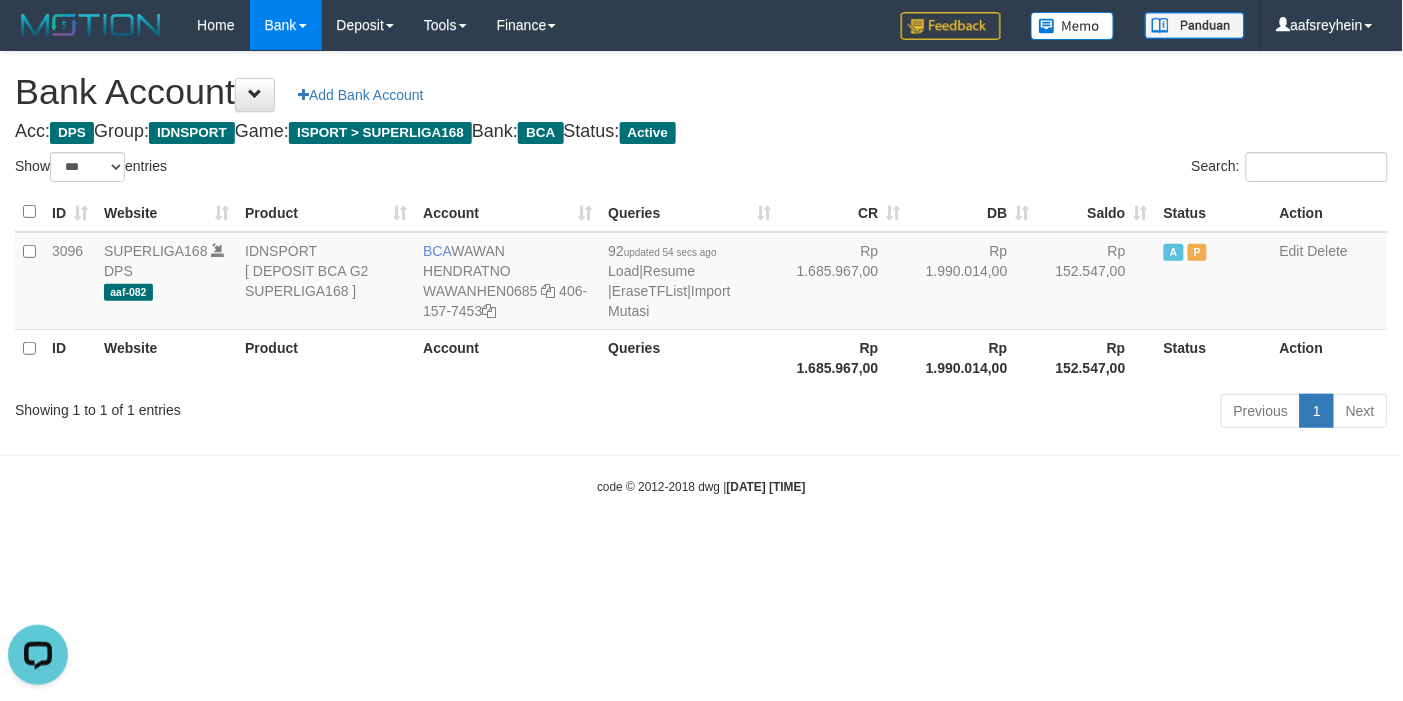 scroll, scrollTop: 0, scrollLeft: 0, axis: both 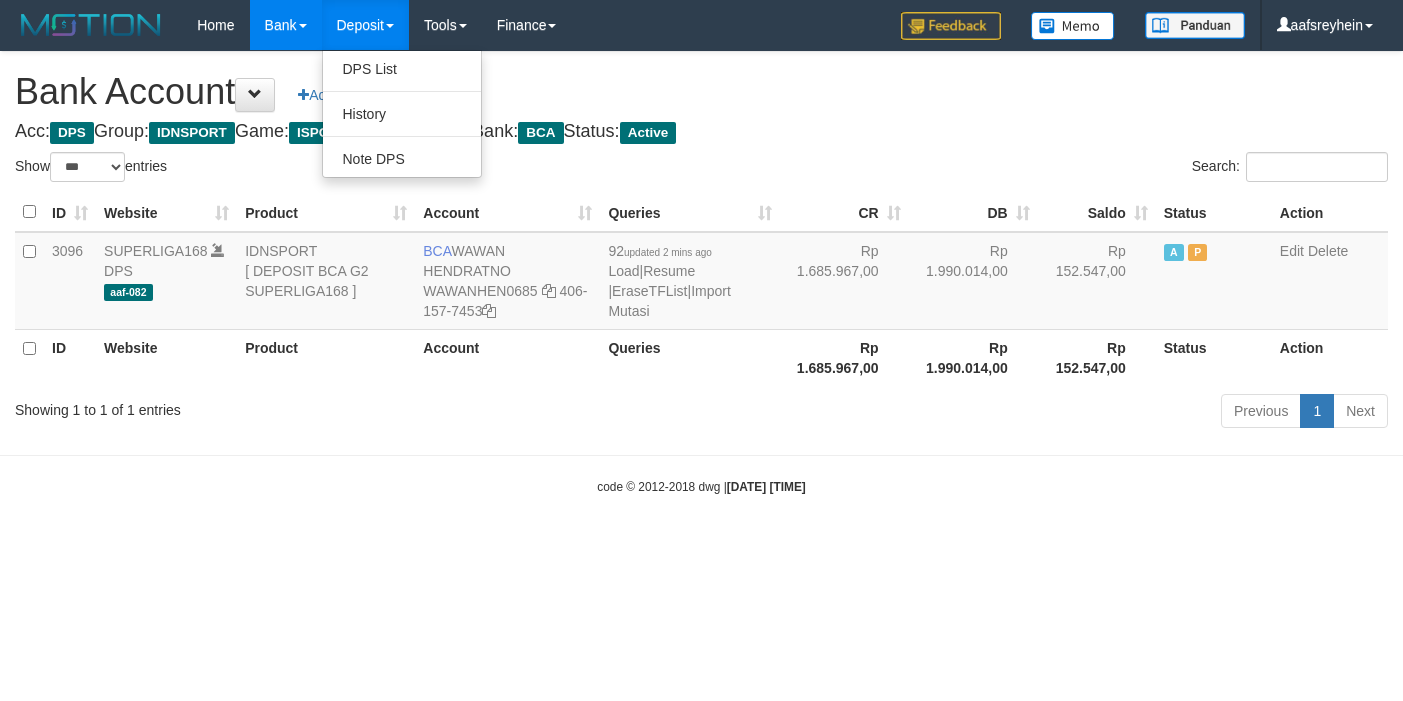 select on "***" 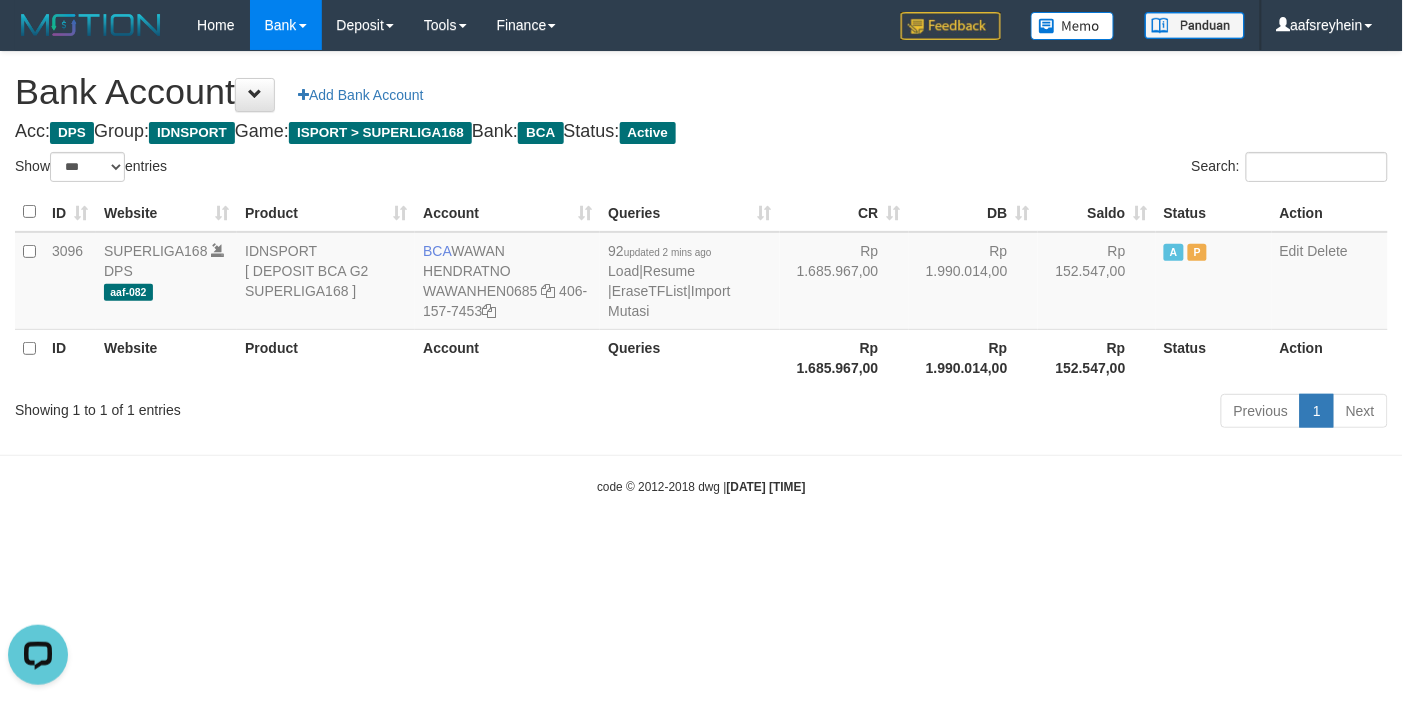 scroll, scrollTop: 0, scrollLeft: 0, axis: both 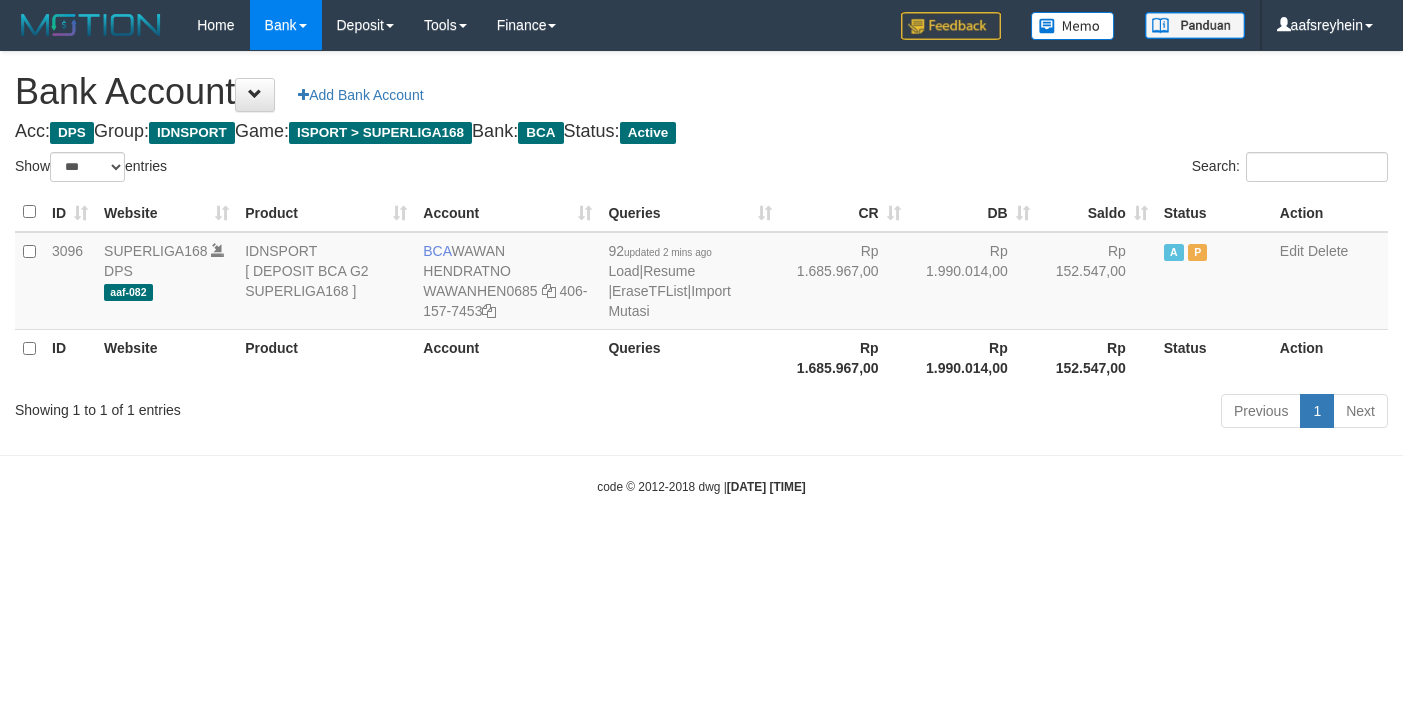 select on "***" 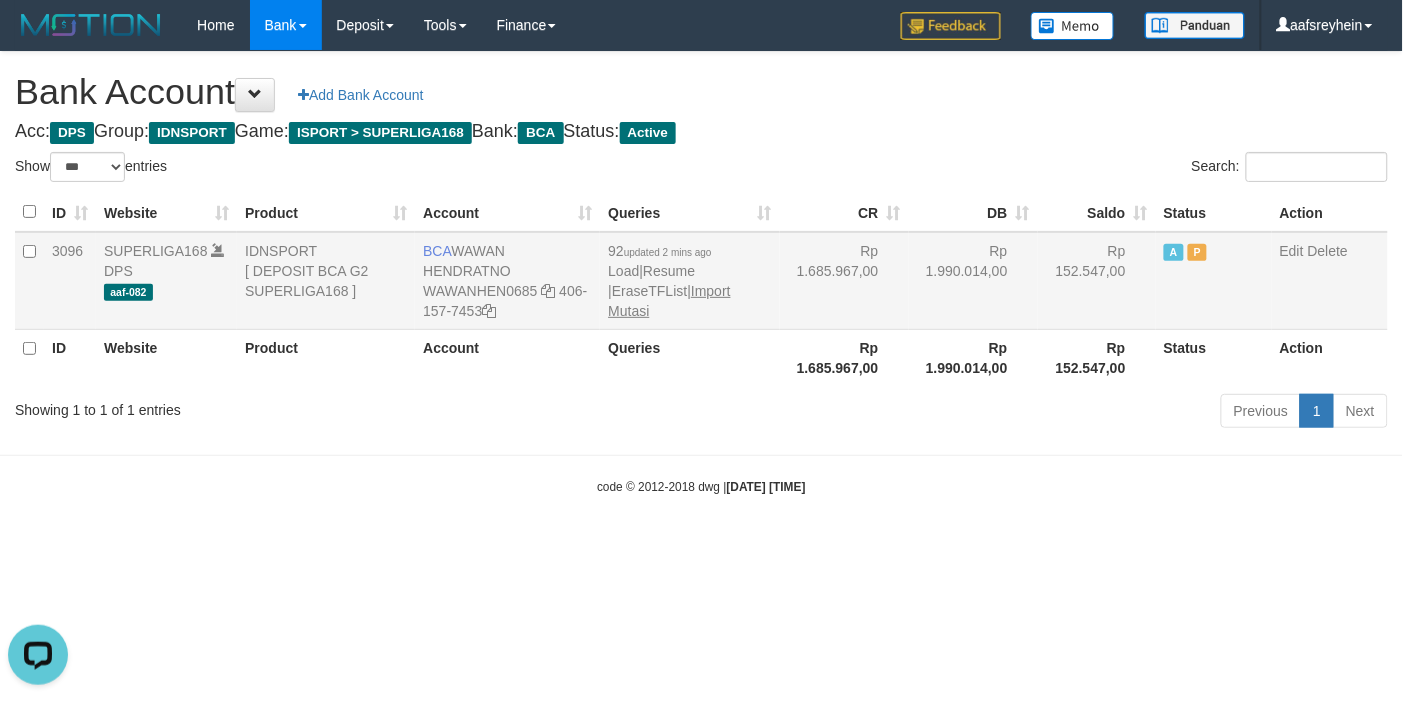 scroll, scrollTop: 0, scrollLeft: 0, axis: both 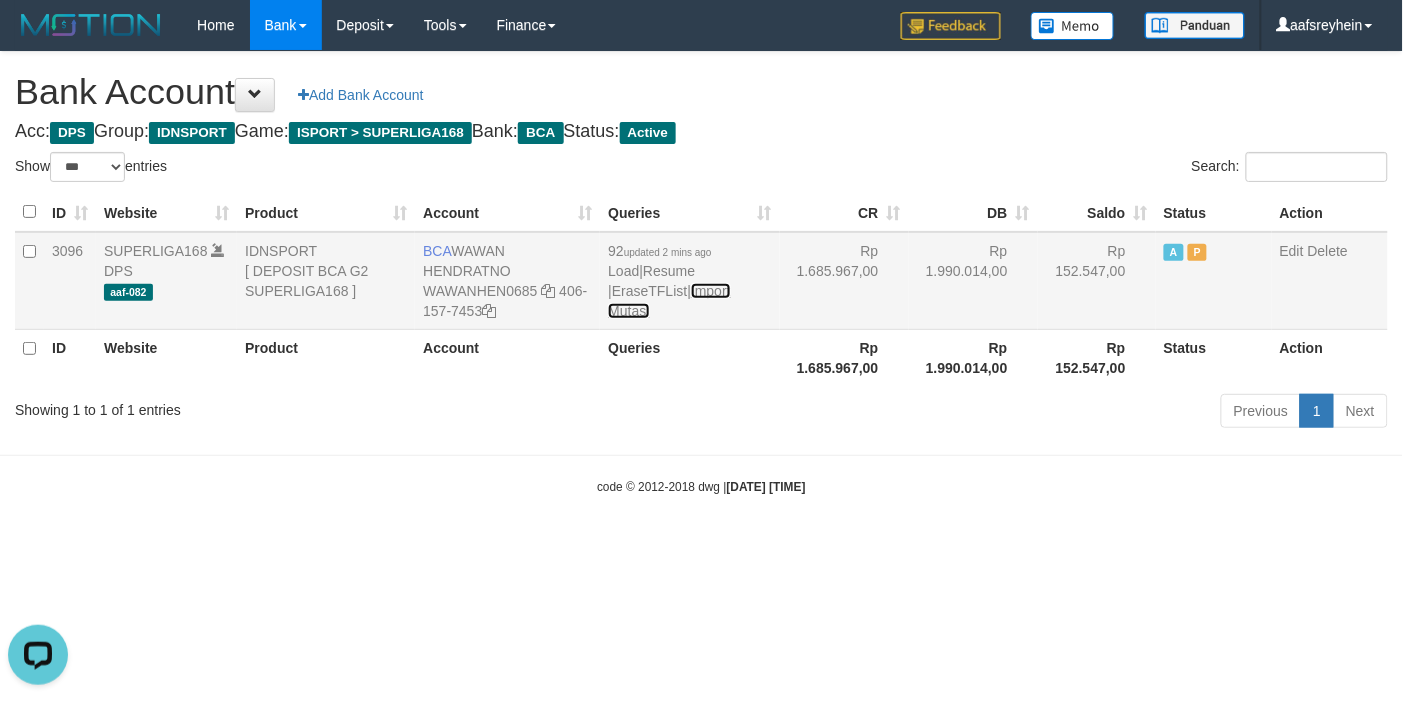 click on "Import Mutasi" at bounding box center [669, 301] 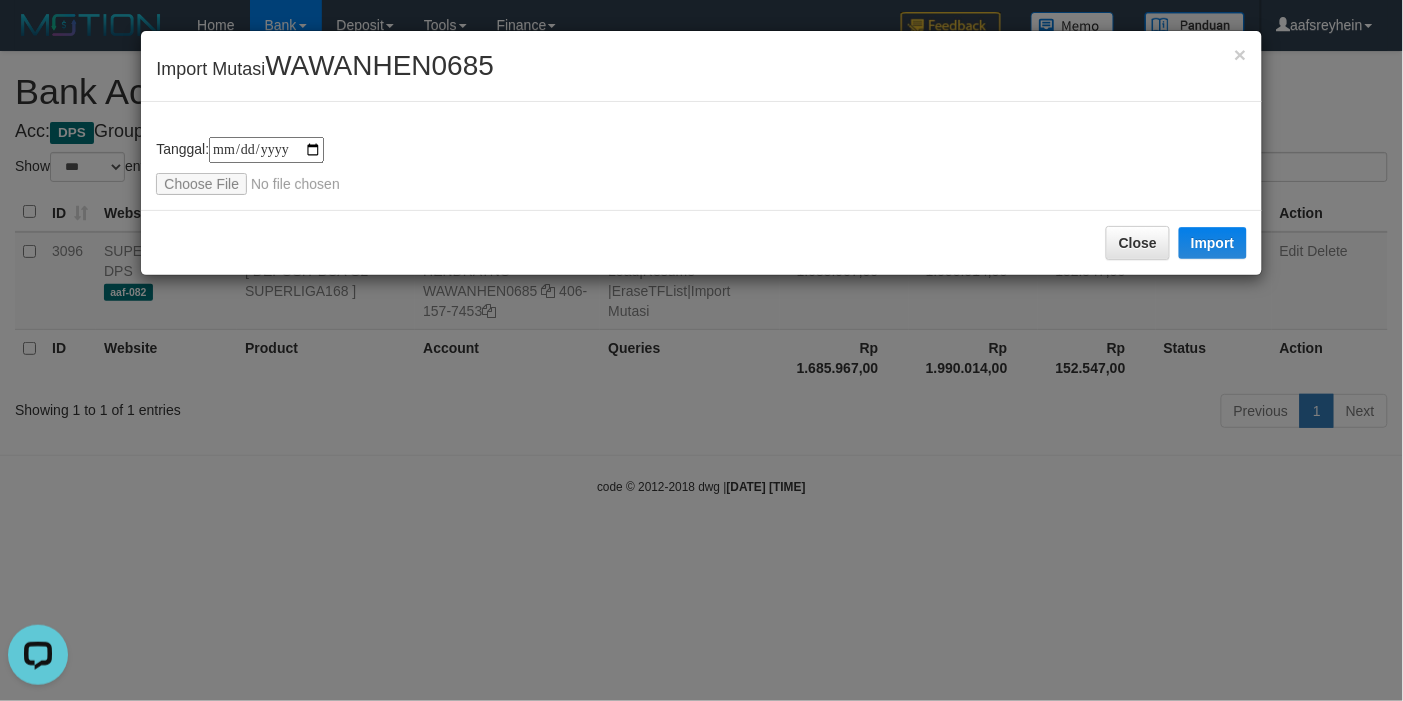 type on "**********" 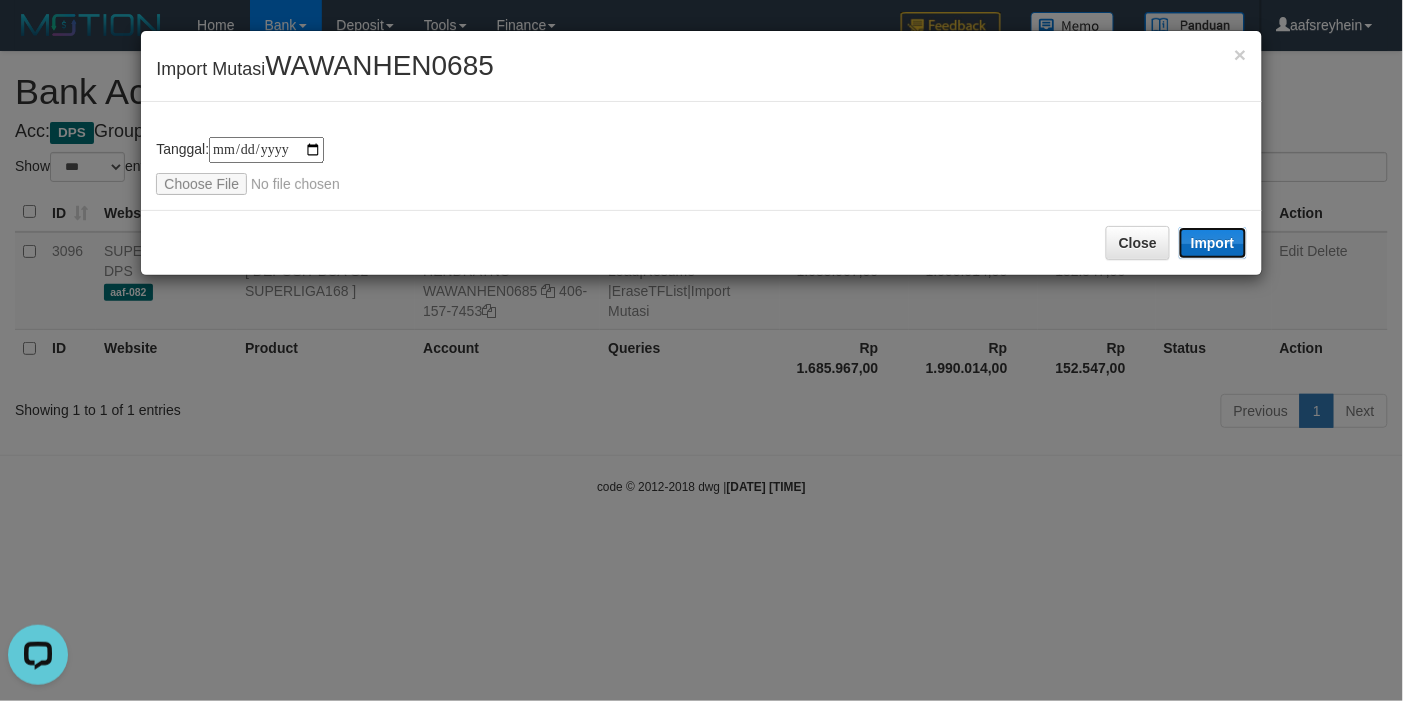 click on "Import" at bounding box center (1213, 243) 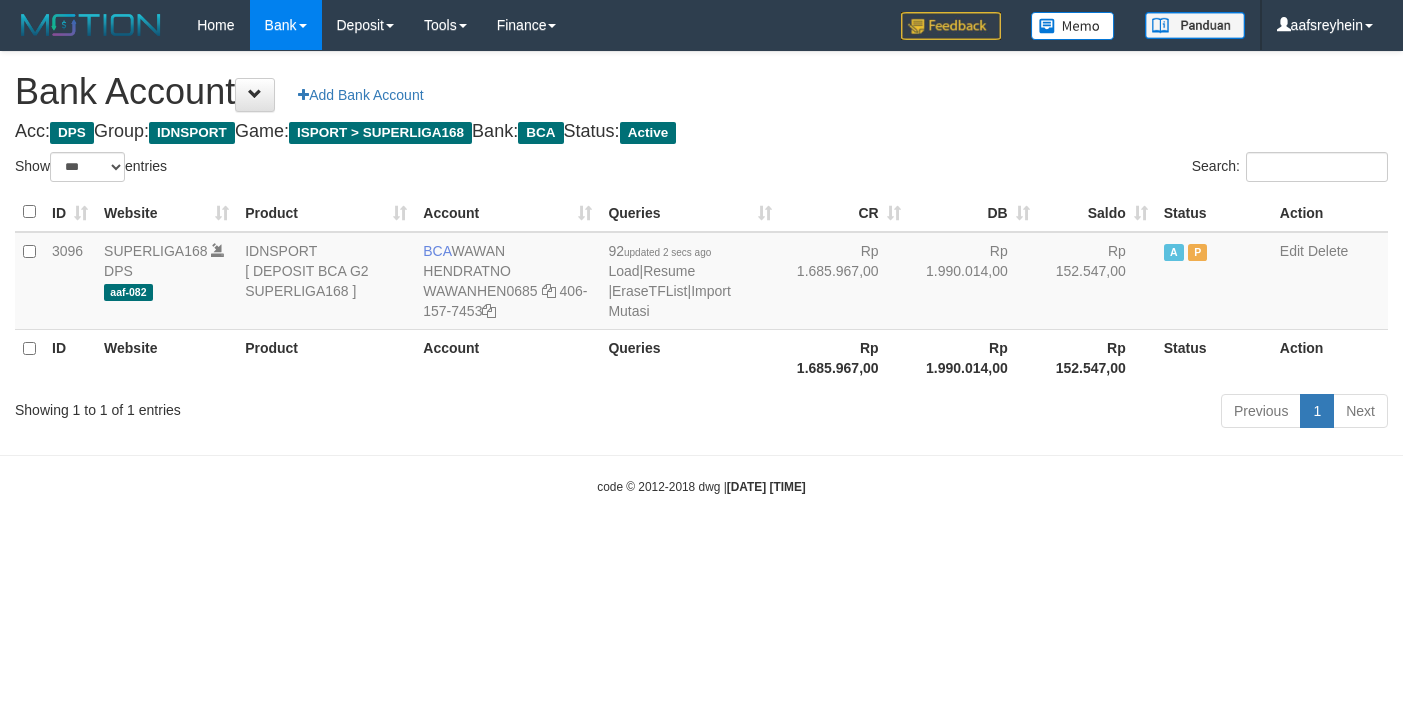 select on "***" 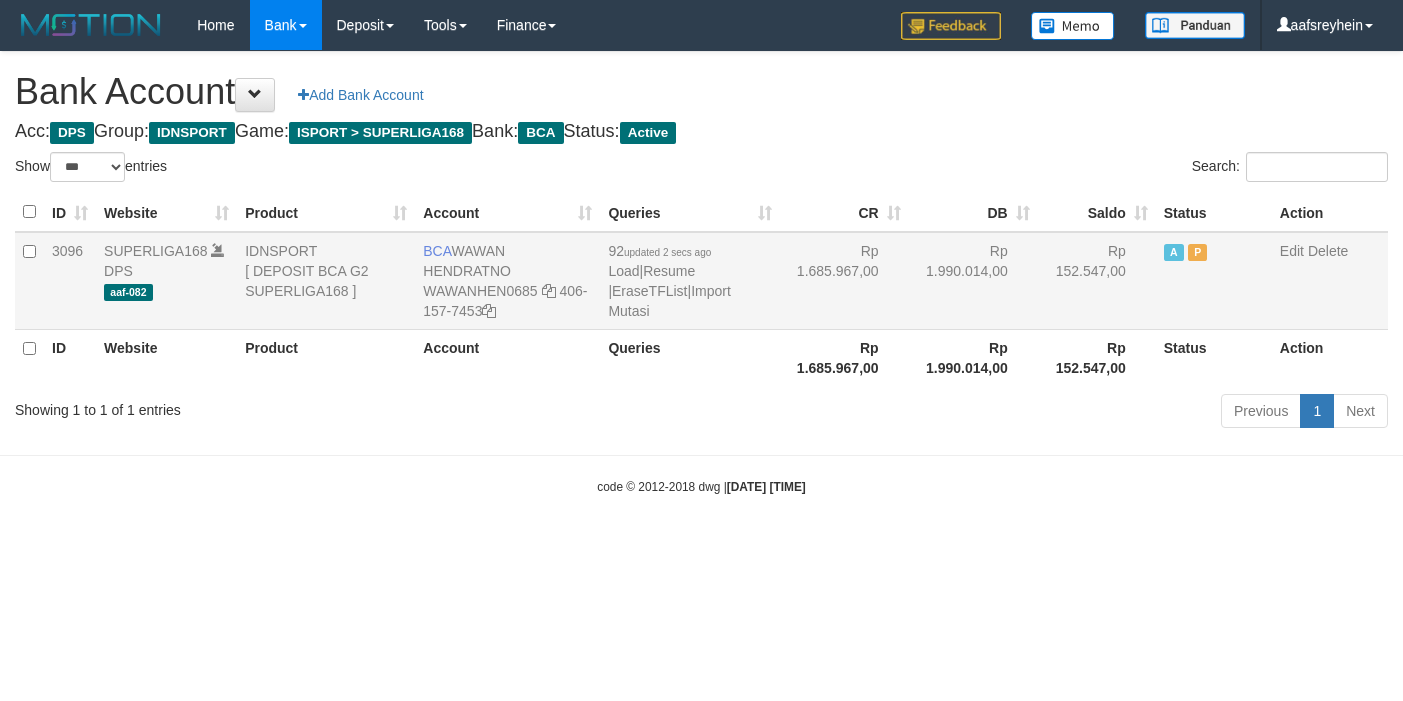 scroll, scrollTop: 0, scrollLeft: 0, axis: both 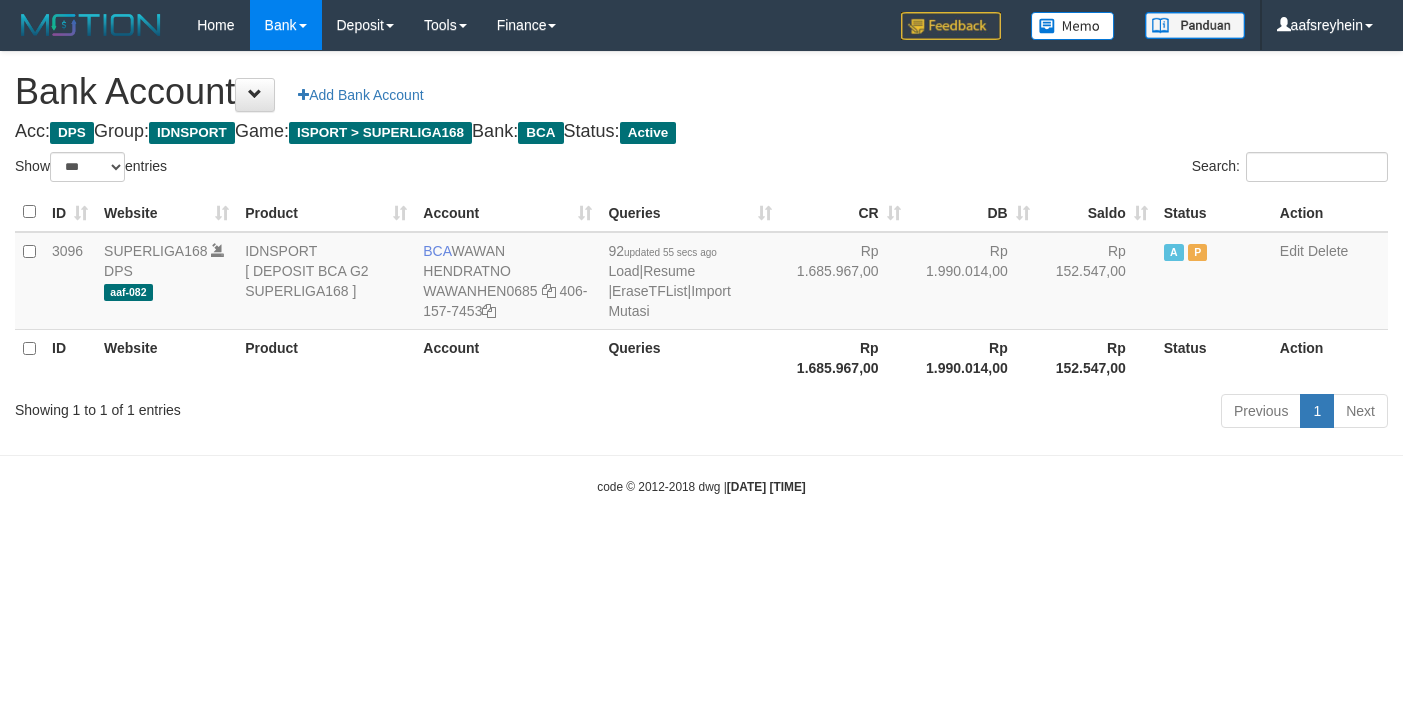 select on "***" 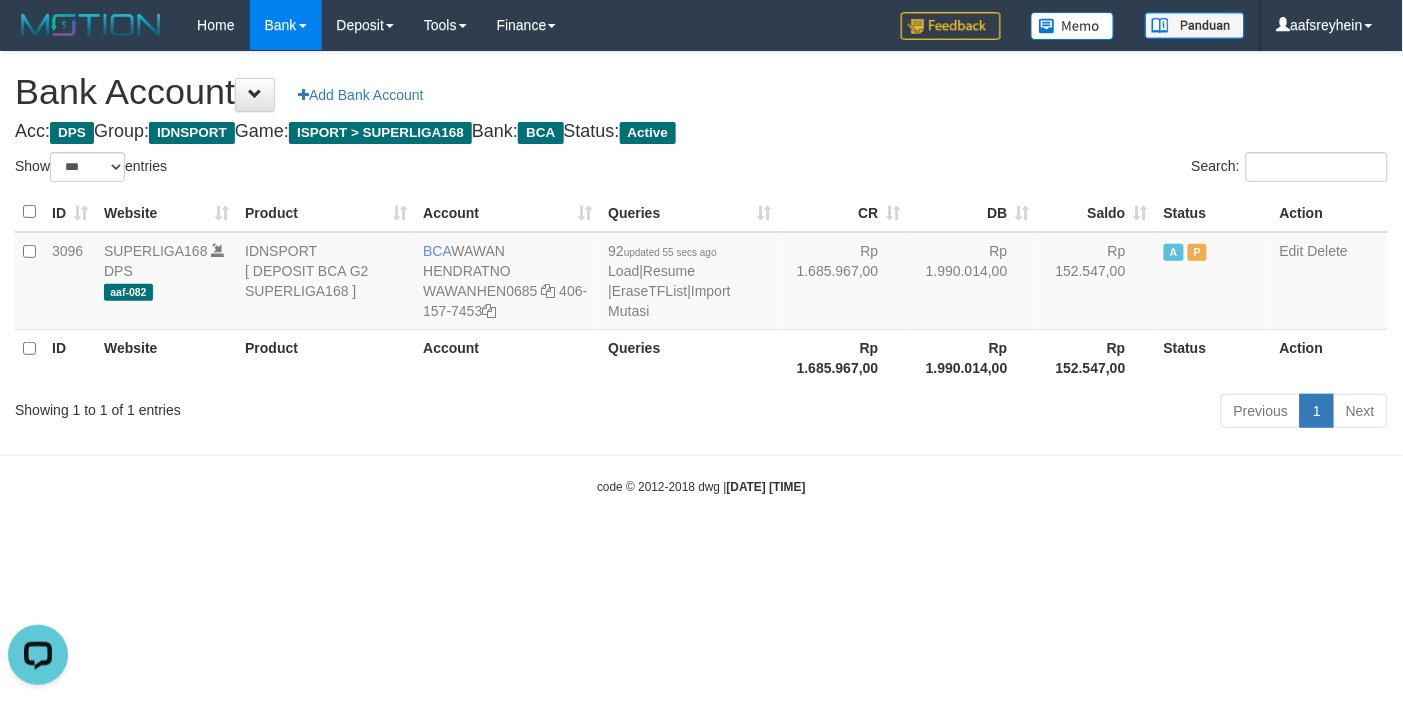 scroll, scrollTop: 0, scrollLeft: 0, axis: both 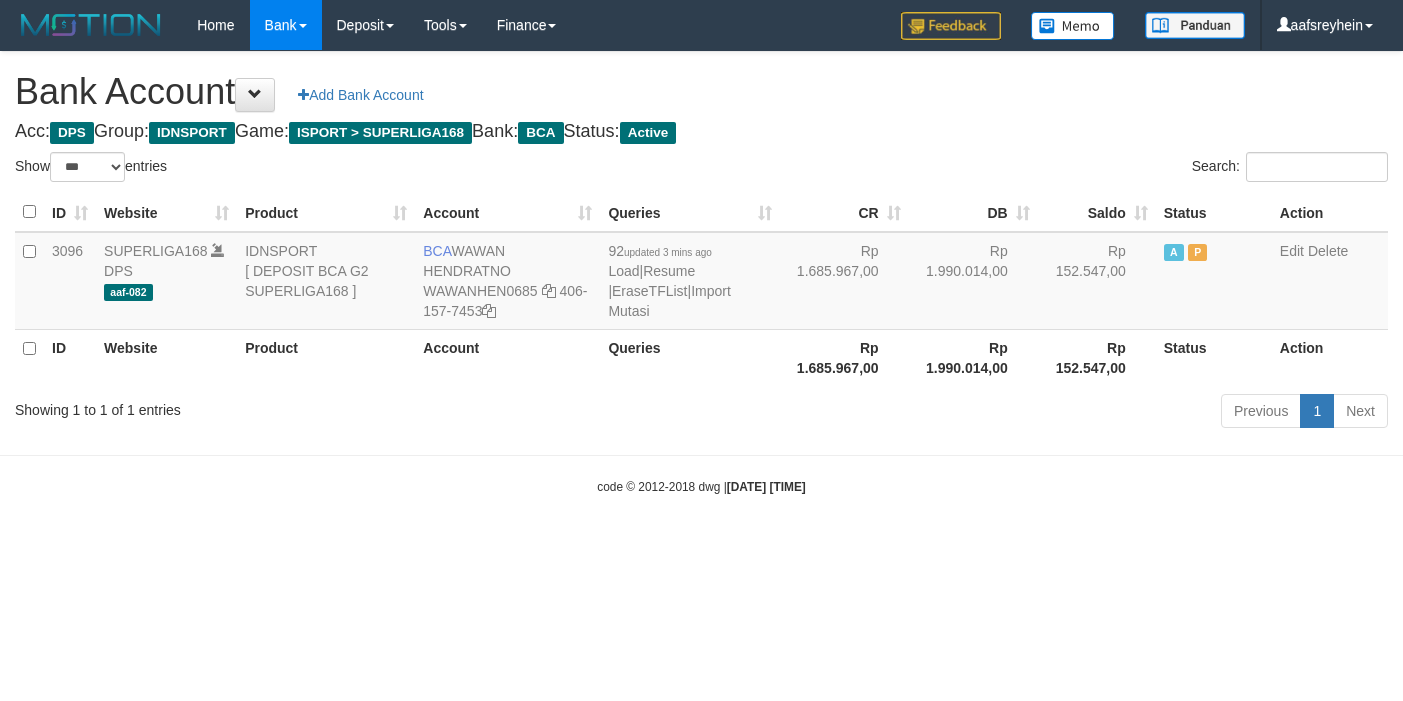 select on "***" 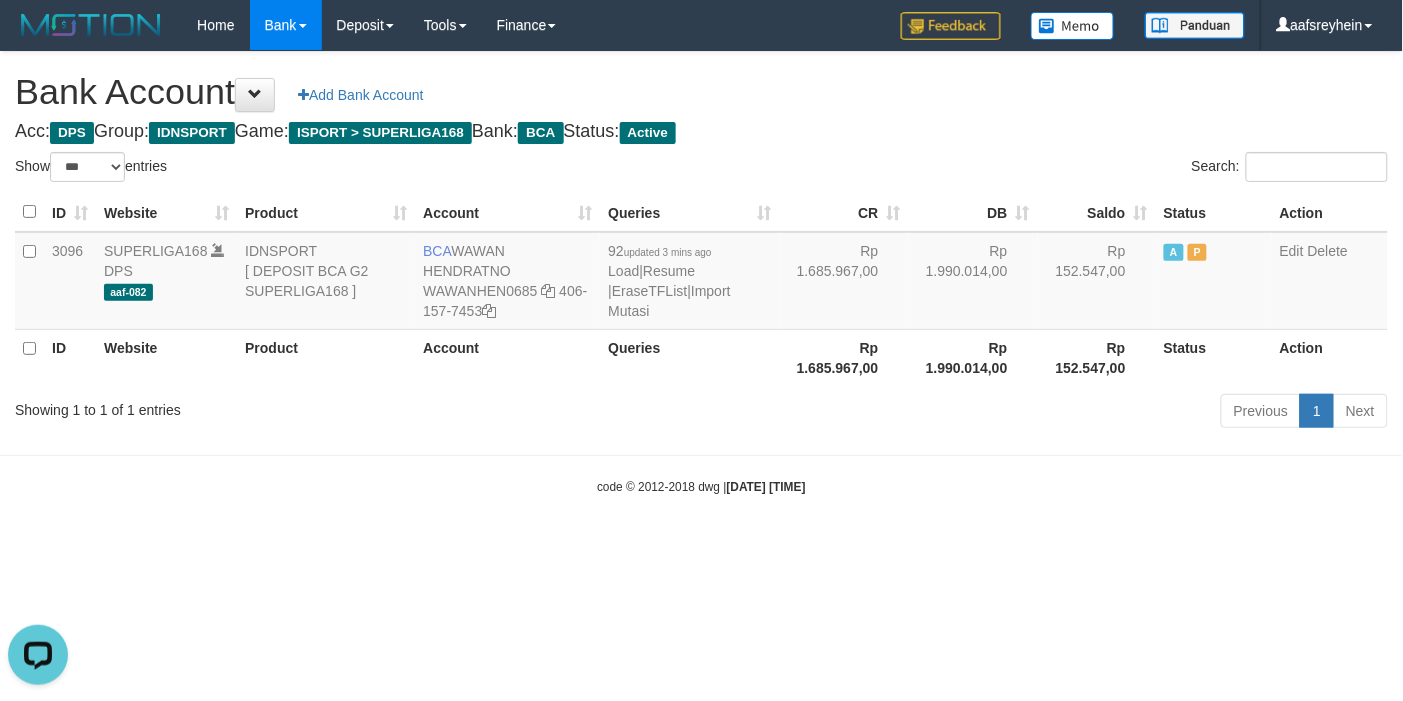 scroll, scrollTop: 0, scrollLeft: 0, axis: both 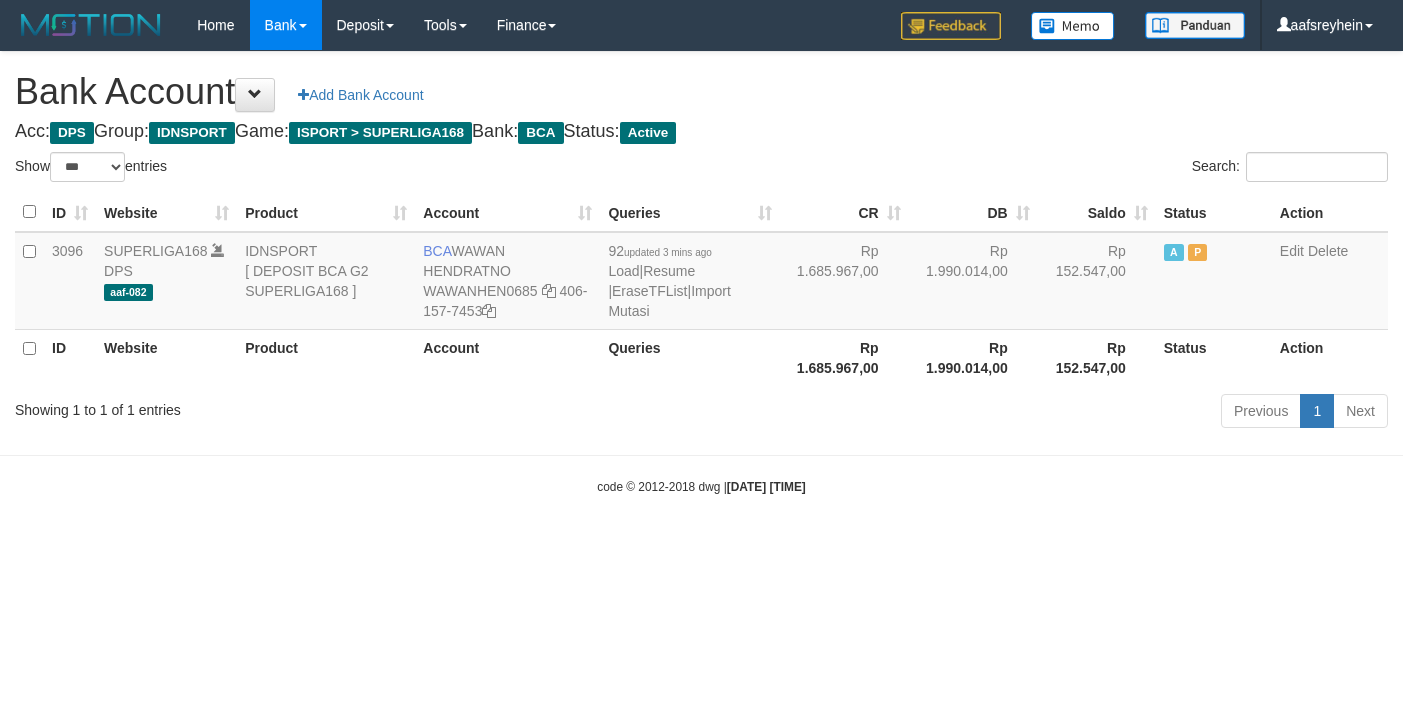select on "***" 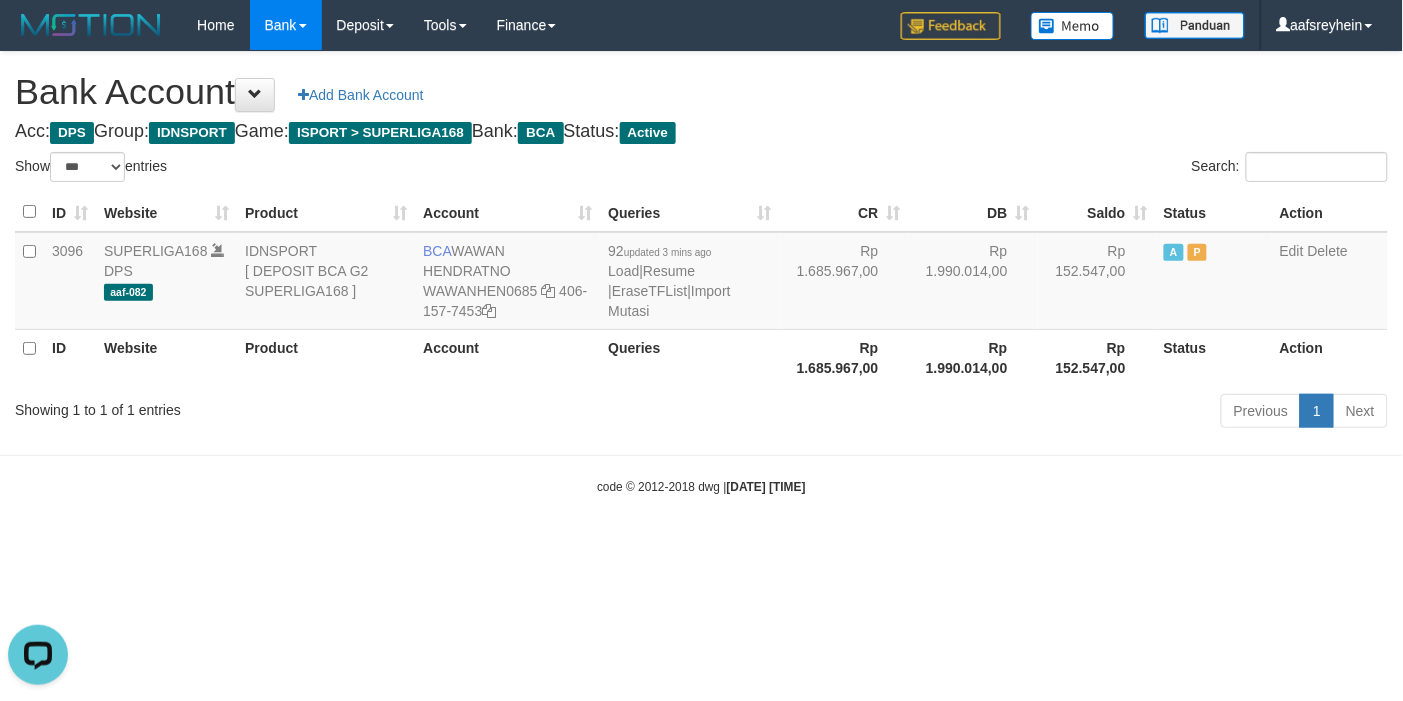 scroll, scrollTop: 0, scrollLeft: 0, axis: both 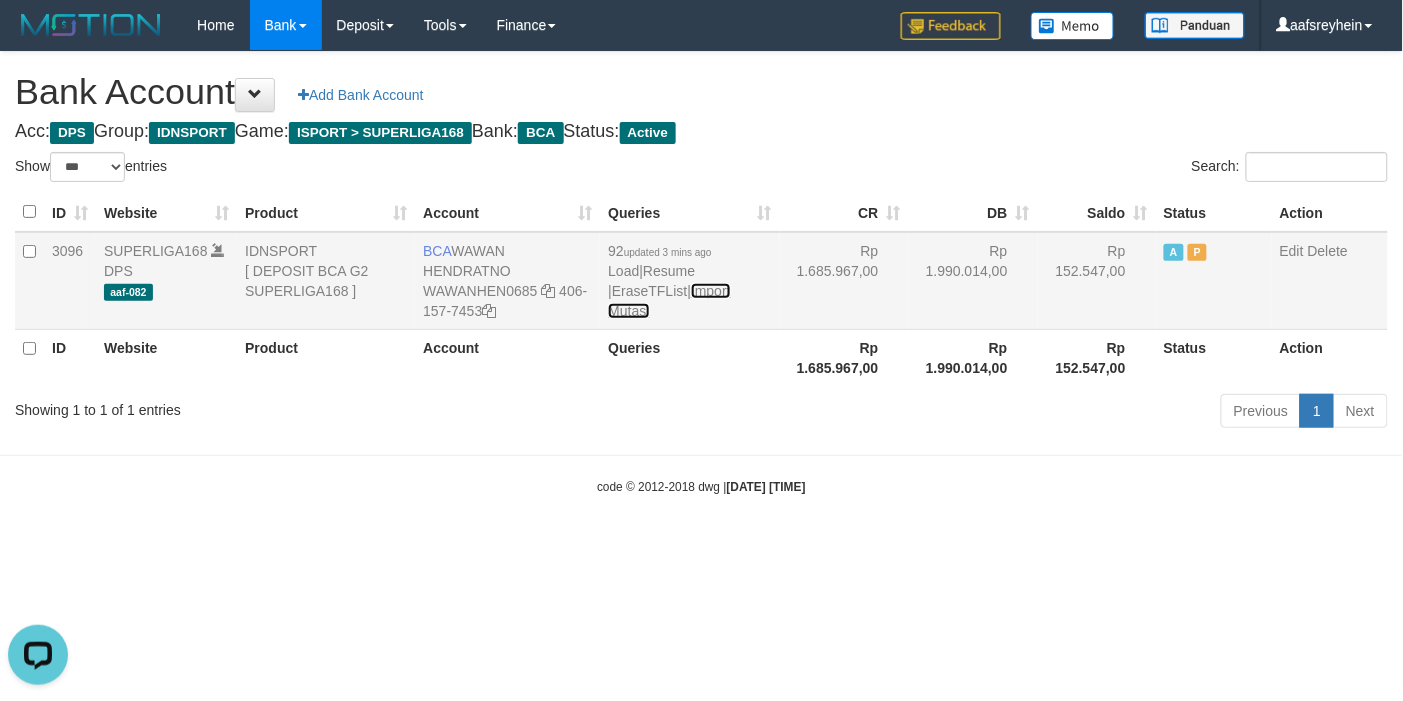click on "Import Mutasi" at bounding box center [669, 301] 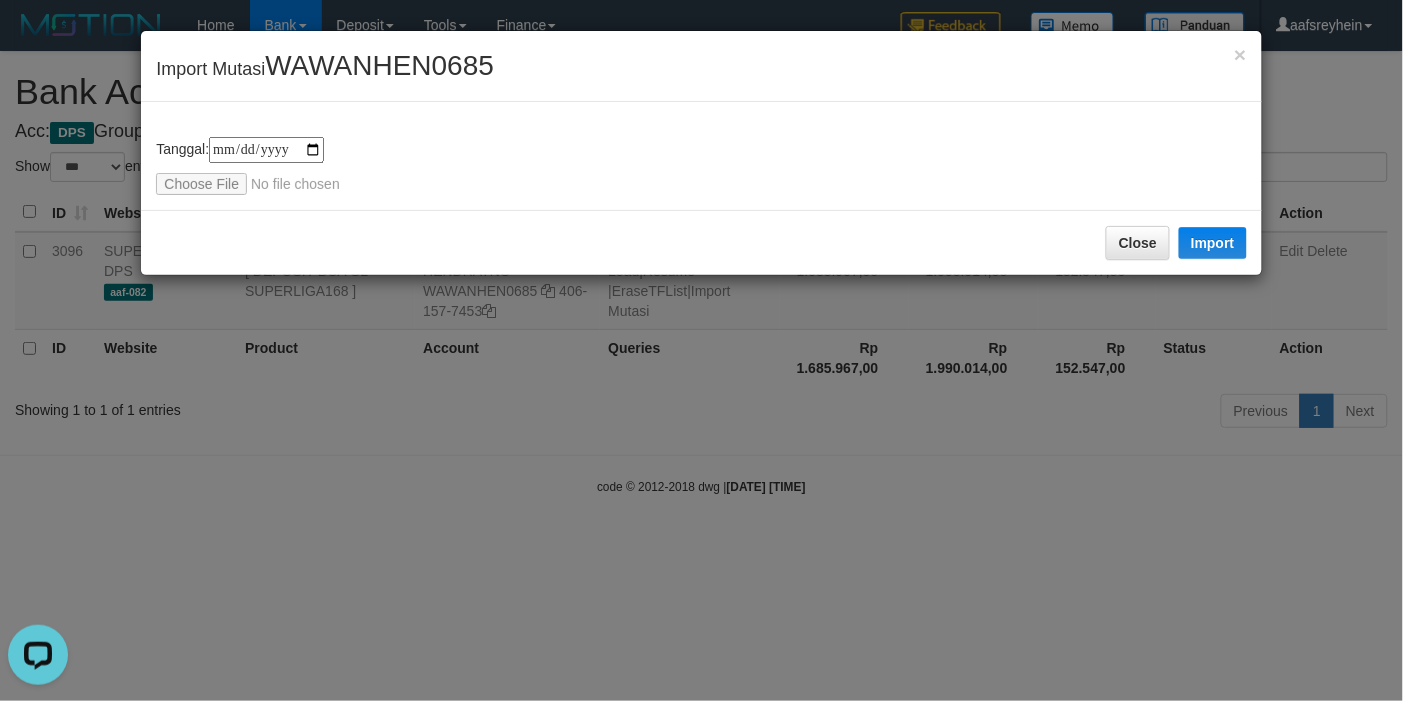 type on "**********" 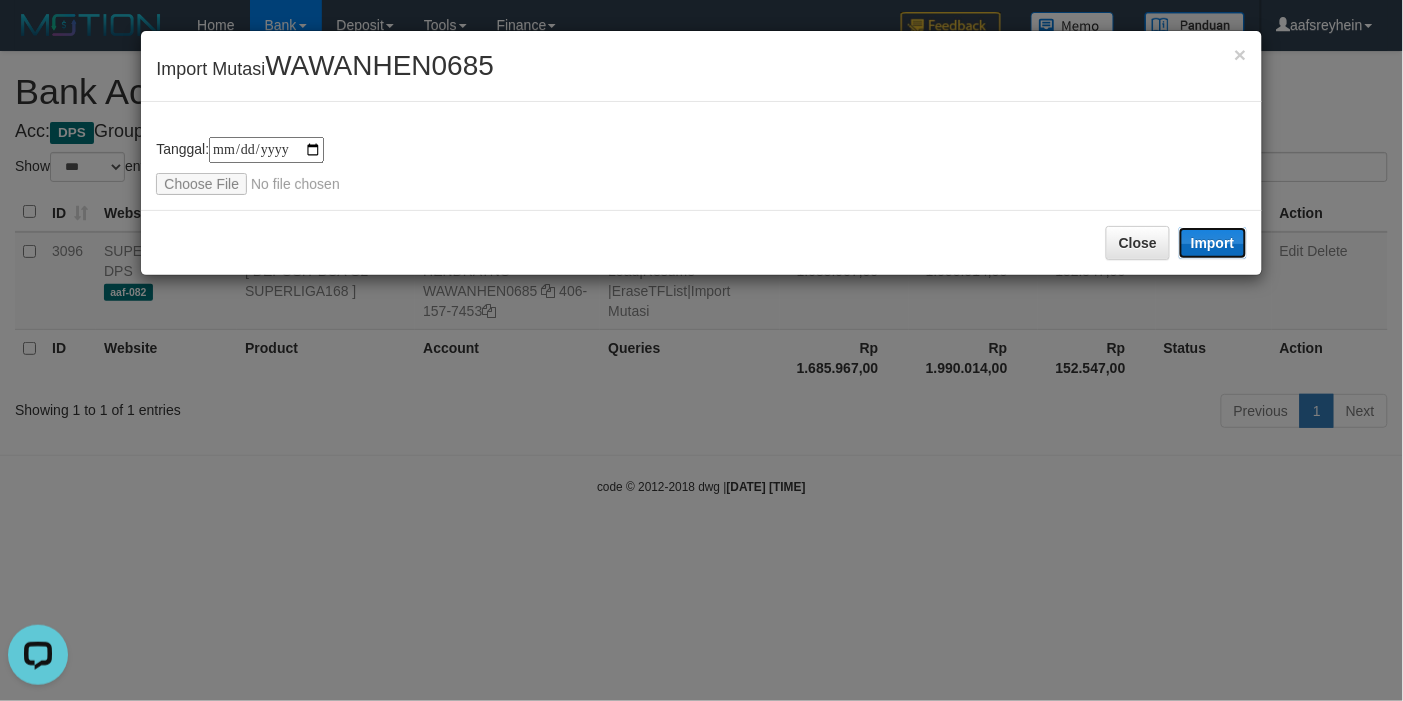 click on "Import" at bounding box center (1213, 243) 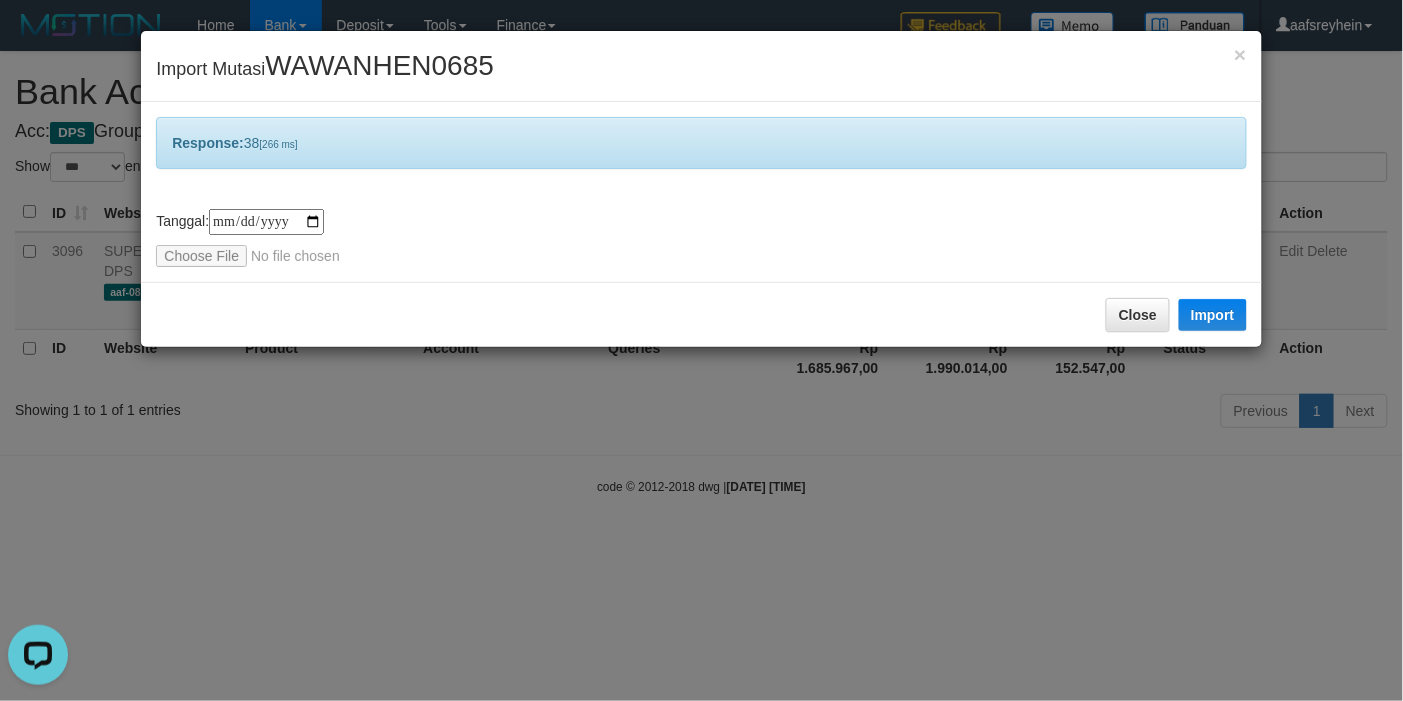click on "**********" at bounding box center (701, 350) 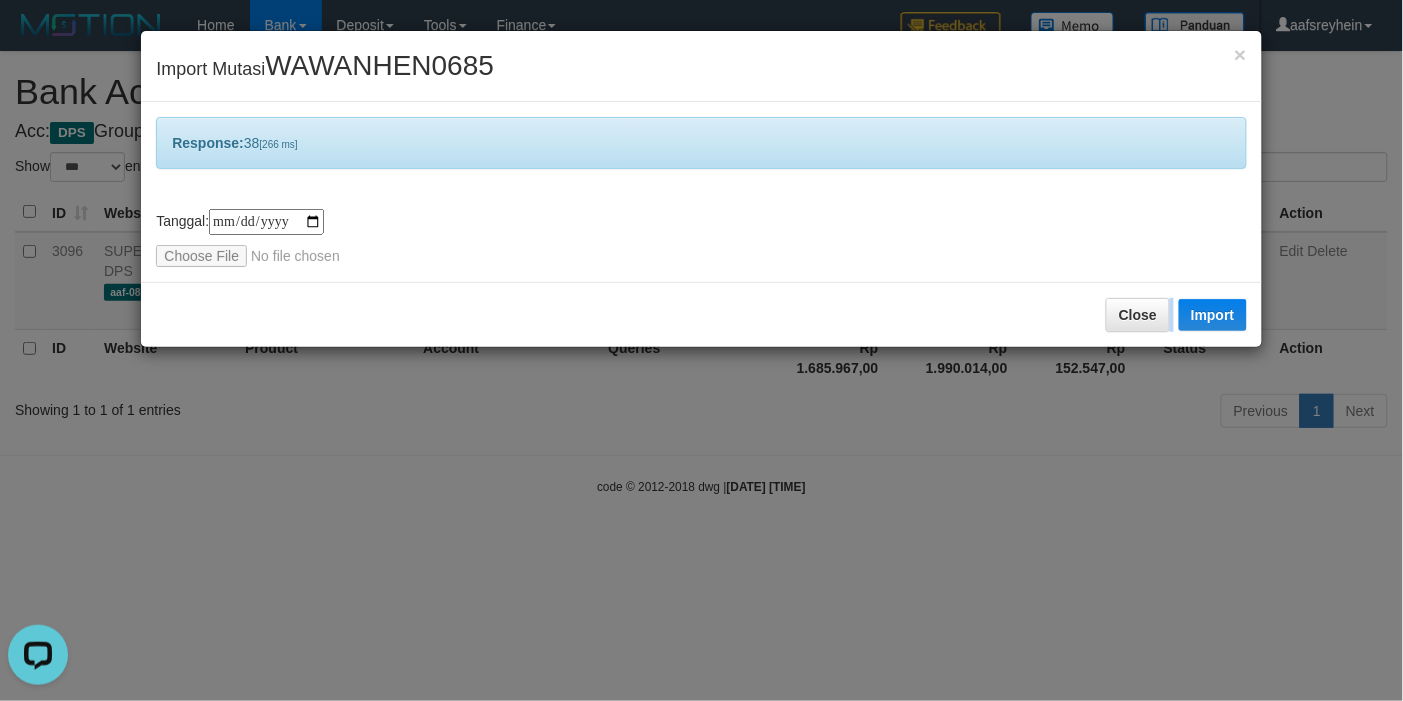 click on "**********" at bounding box center [701, 350] 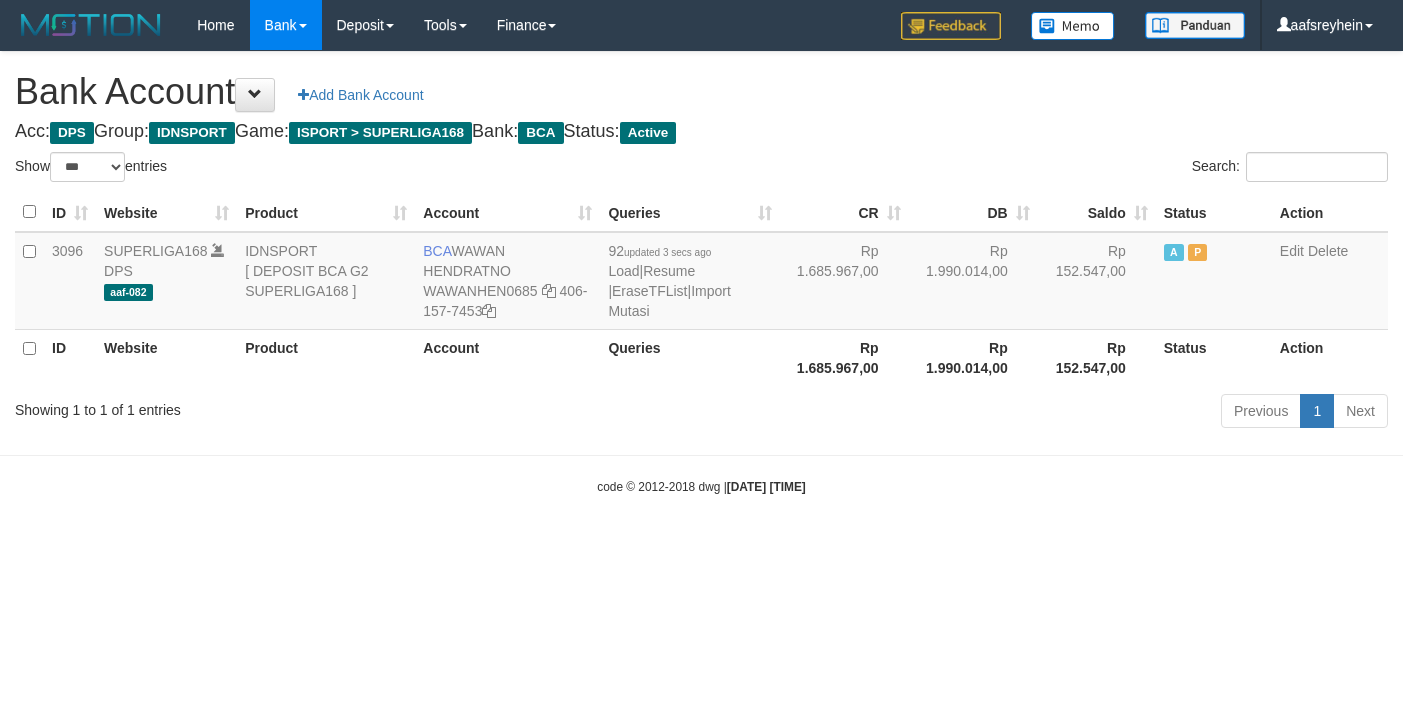 select on "***" 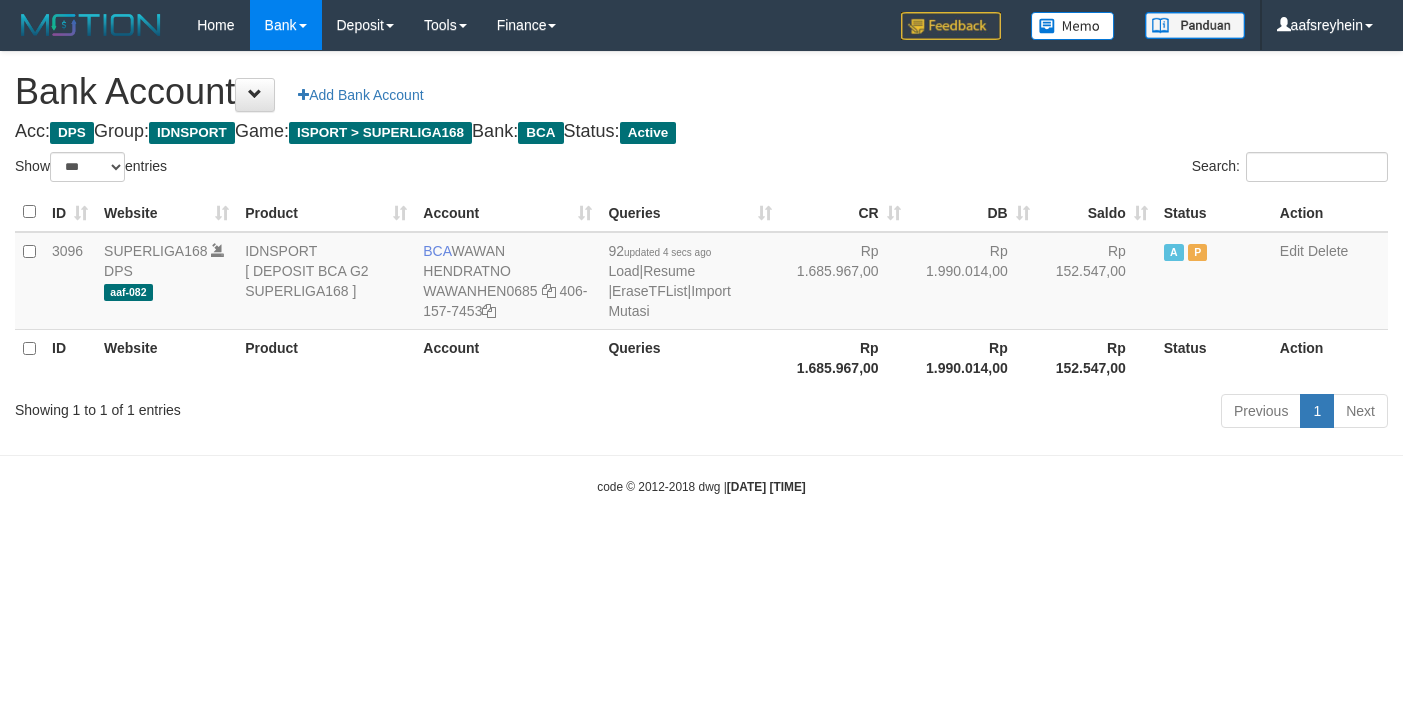 select on "***" 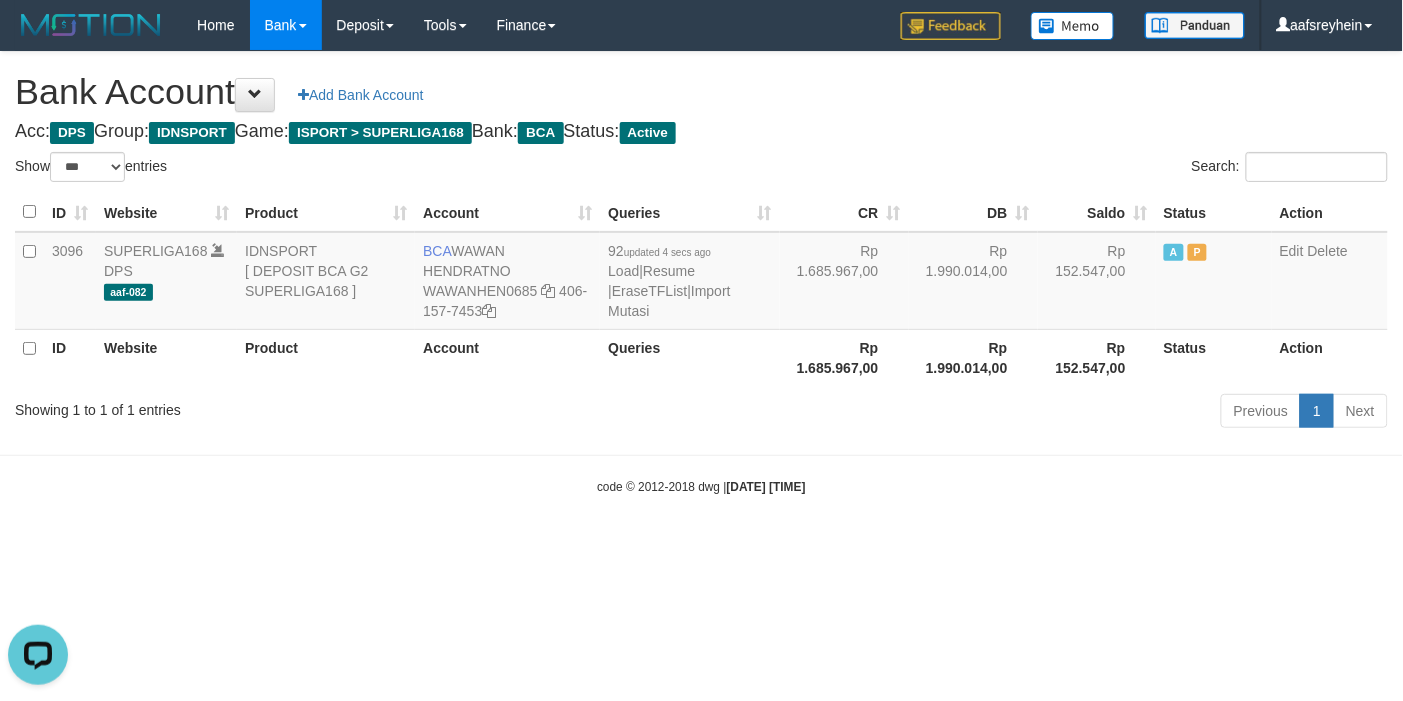 scroll, scrollTop: 0, scrollLeft: 0, axis: both 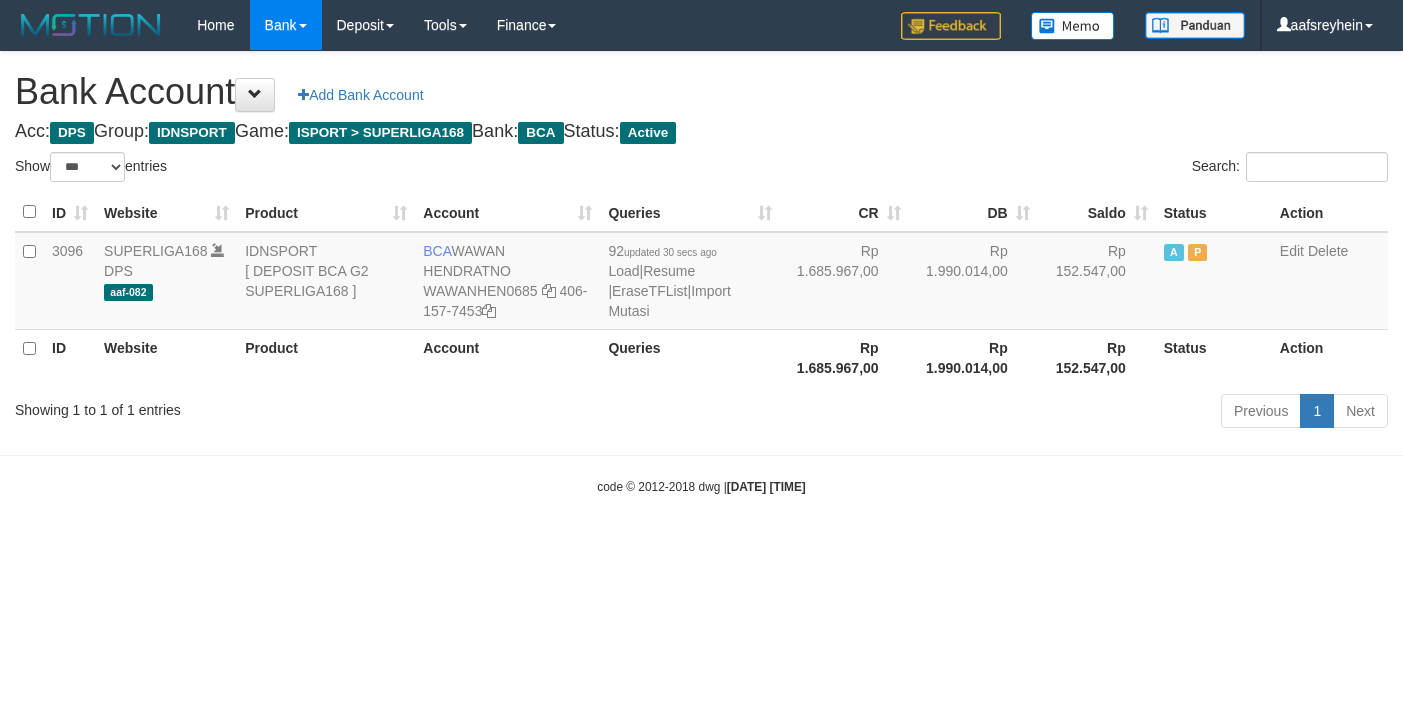 select on "***" 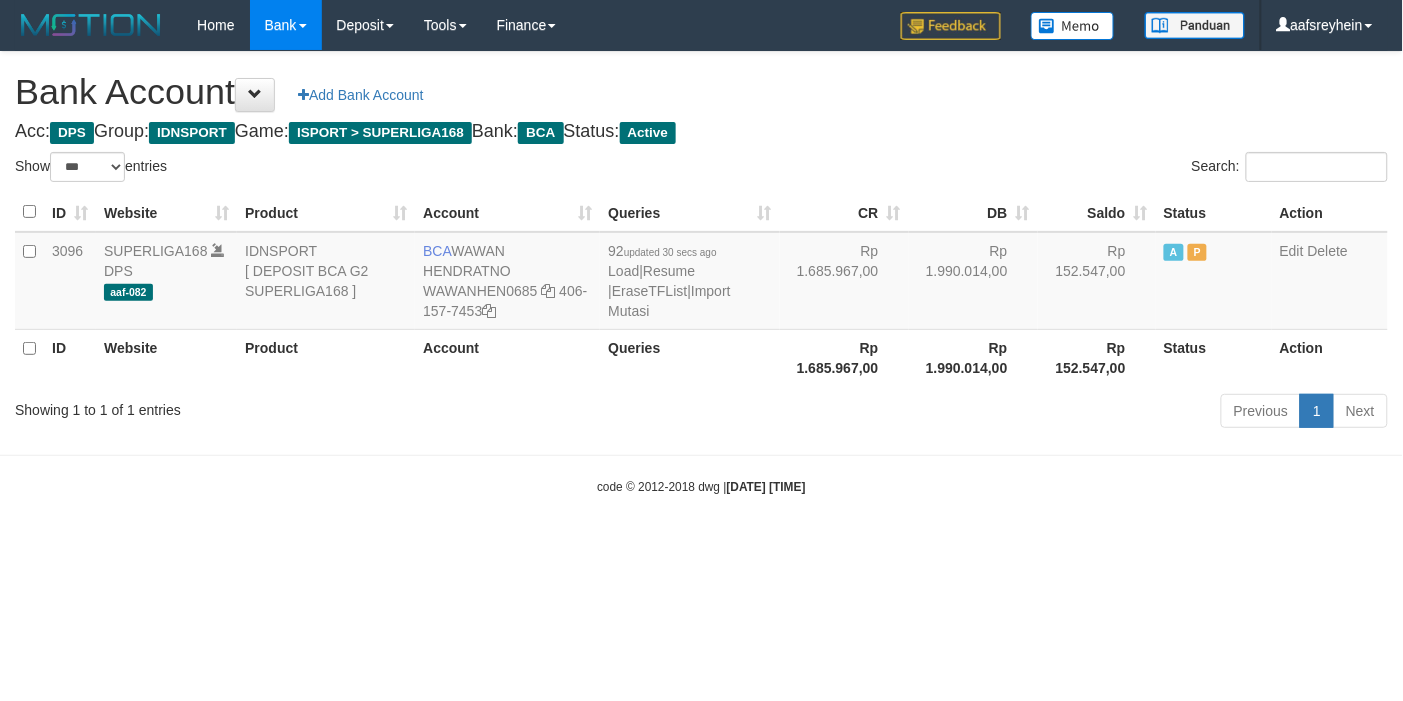click on "Toggle navigation
Home
Bank
Account List
Load
By Website
Group
[ISPORT]													SUPERLIGA168
By Load Group (DPS)" at bounding box center [701, 273] 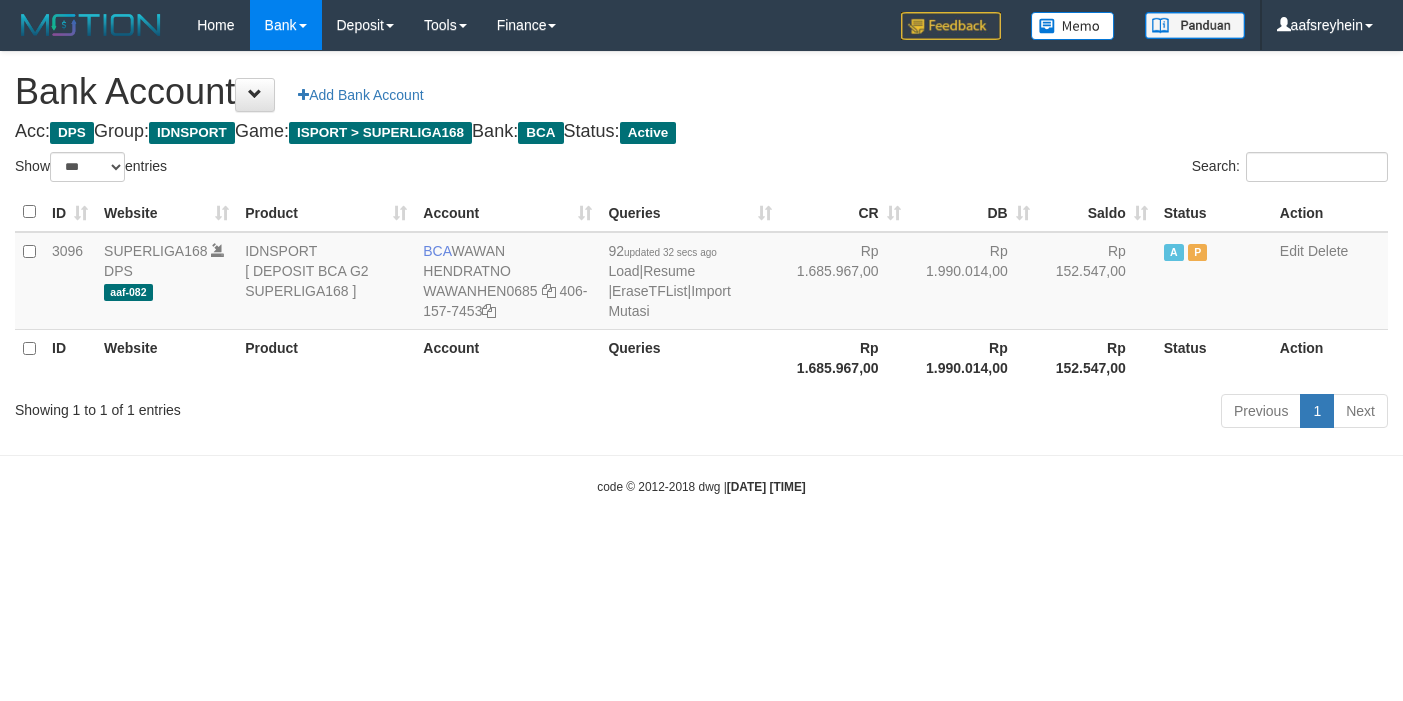 select on "***" 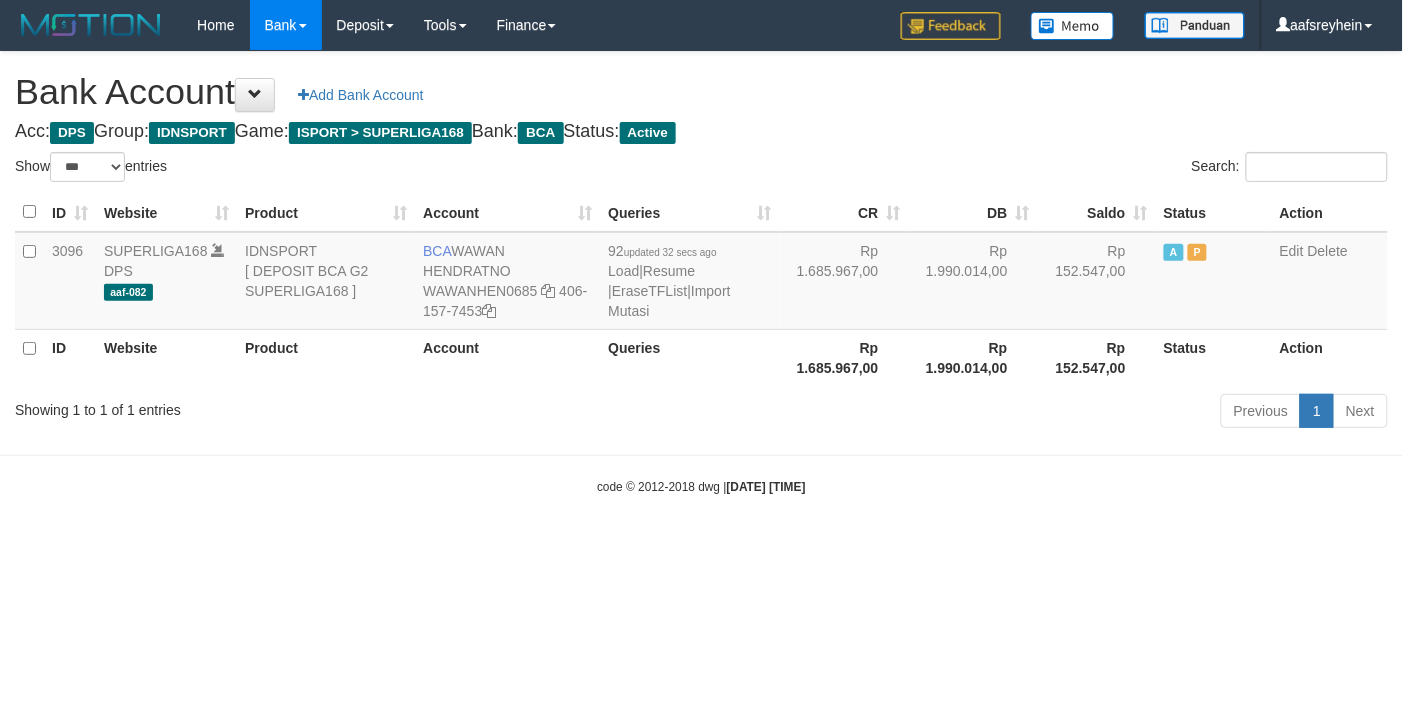 click on "Toggle navigation
Home
Bank
Account List
Load
By Website
Group
[ISPORT]													SUPERLIGA168
By Load Group (DPS)" at bounding box center [701, 273] 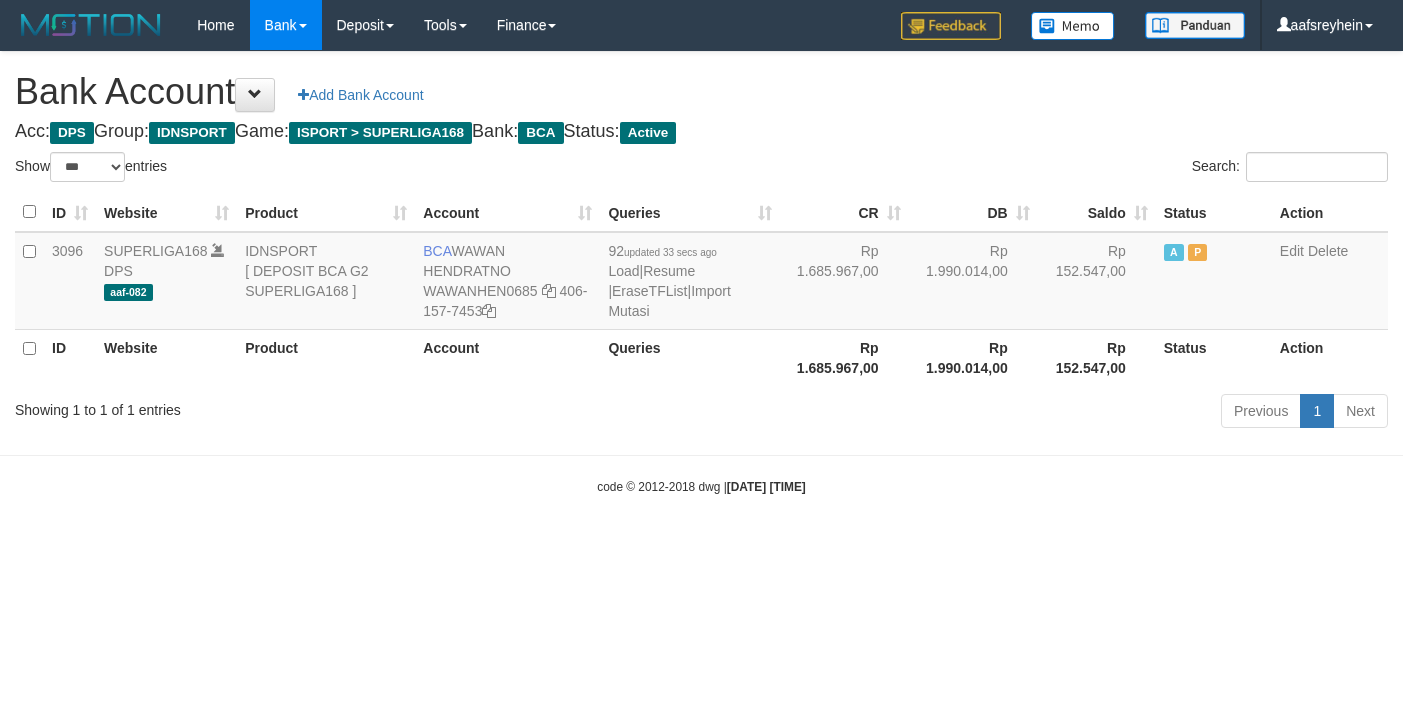select on "***" 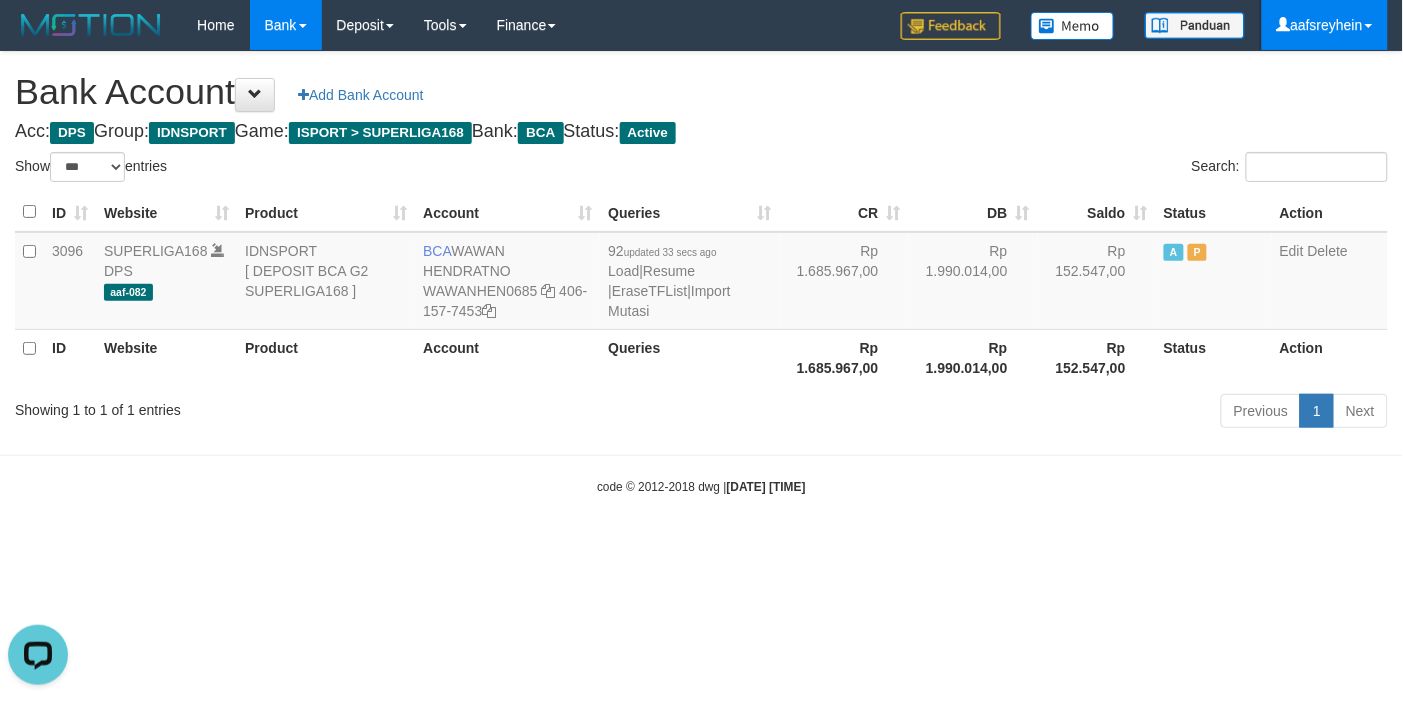 scroll, scrollTop: 0, scrollLeft: 0, axis: both 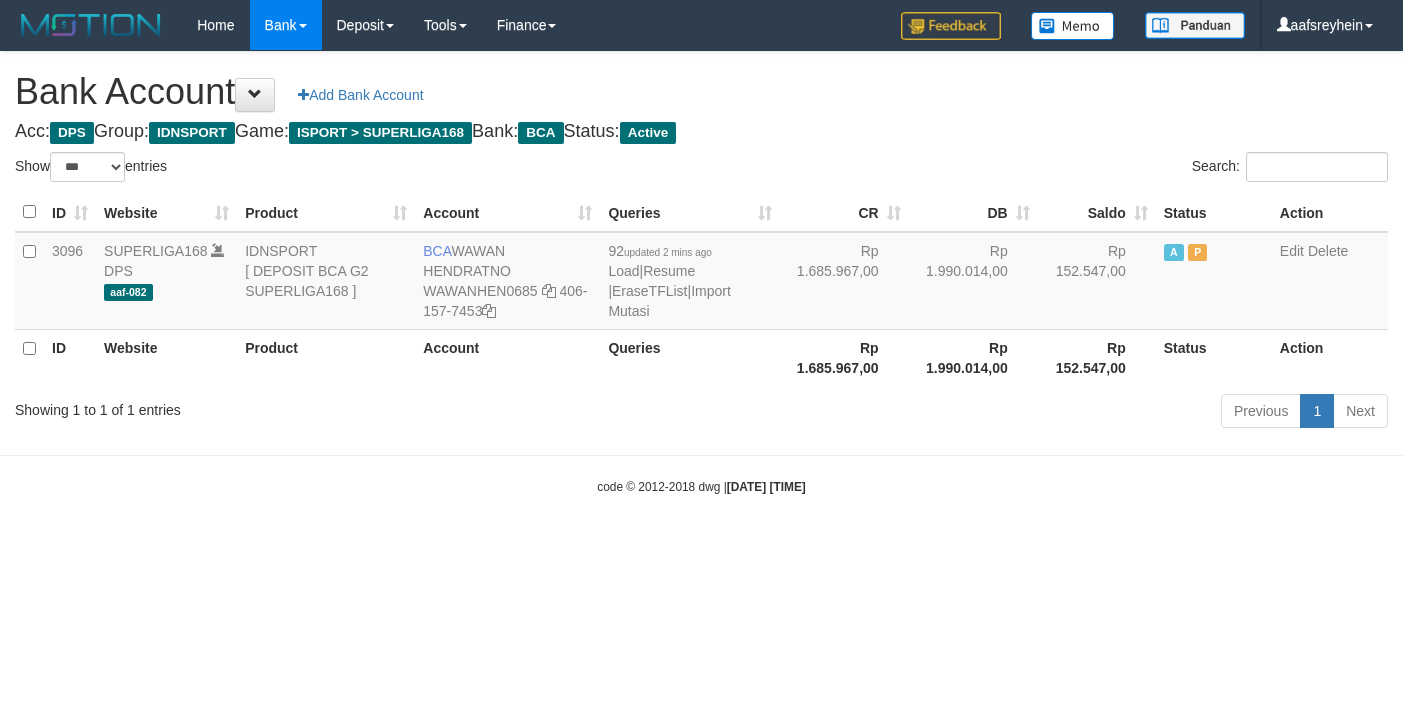 select on "***" 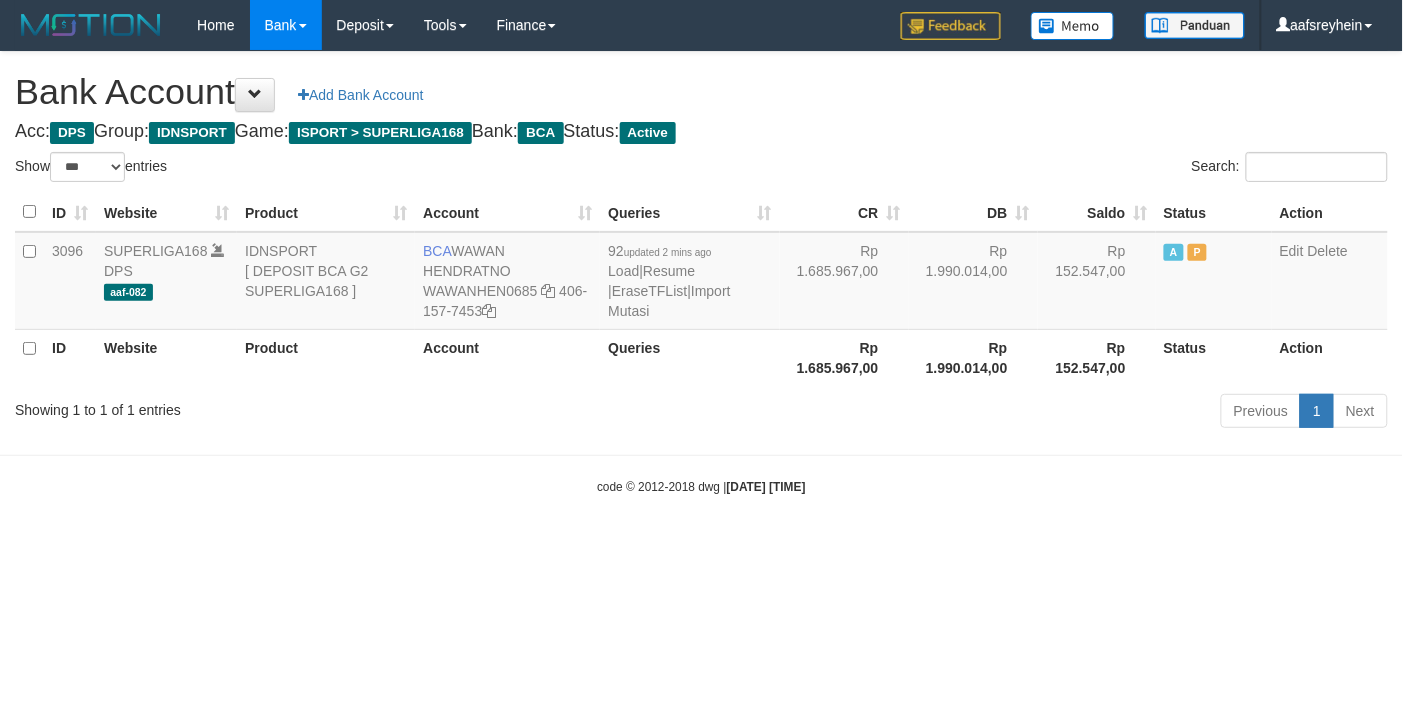 click on "Toggle navigation
Home
Bank
Account List
Load
By Website
Group
[ISPORT]													SUPERLIGA168
By Load Group (DPS)
-" at bounding box center [701, 273] 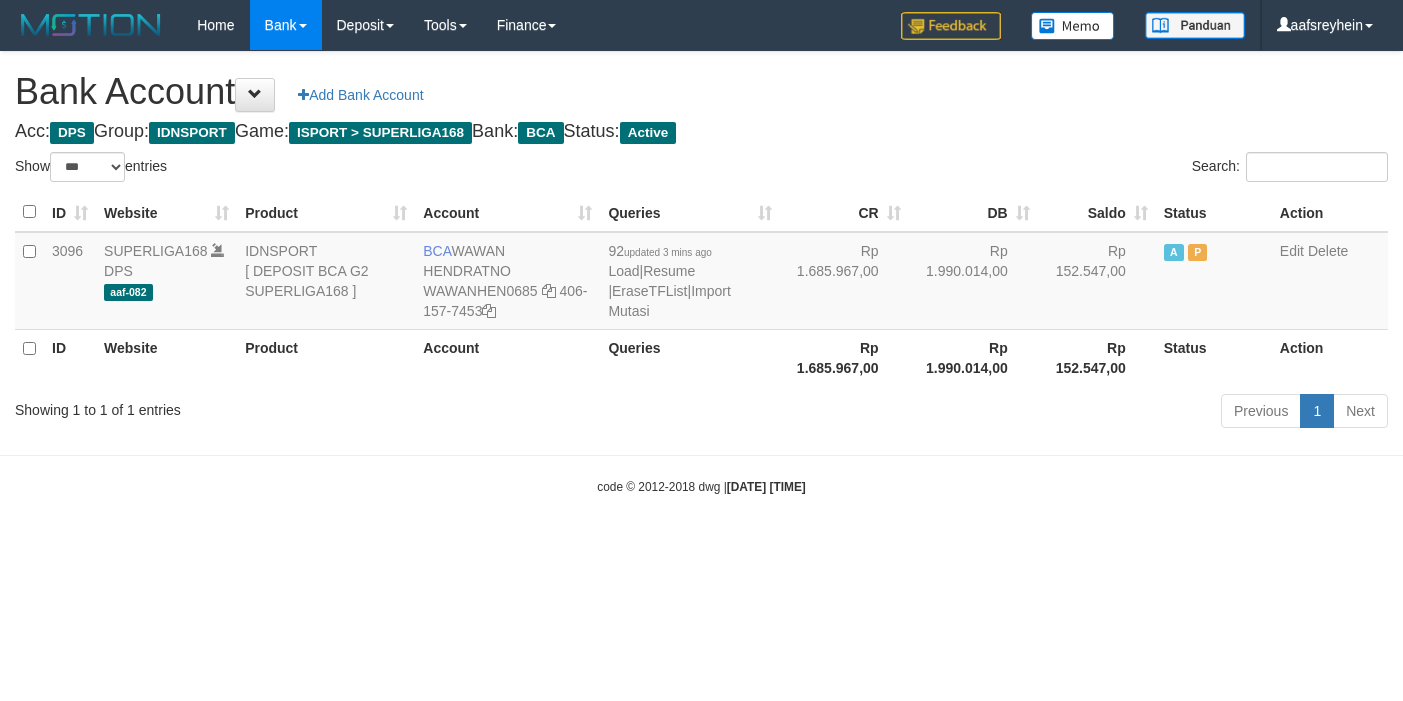 select on "***" 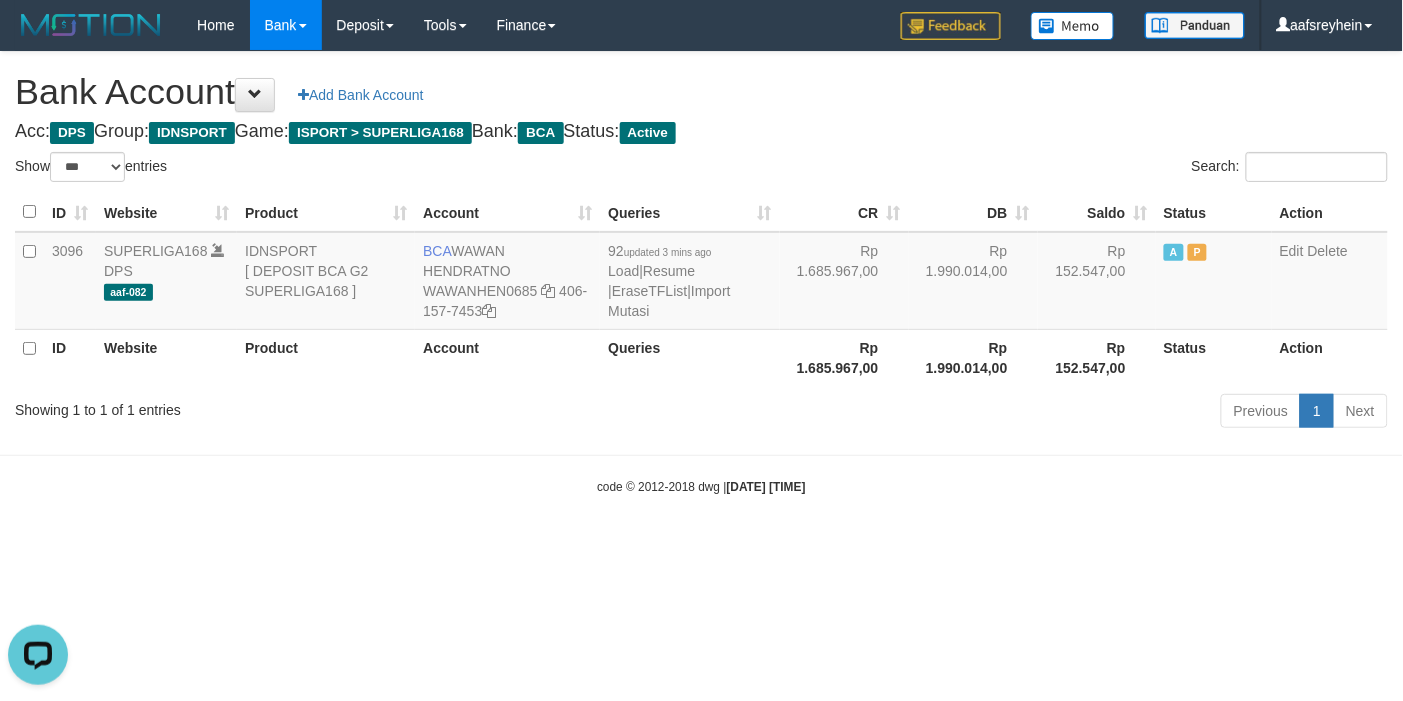 scroll, scrollTop: 0, scrollLeft: 0, axis: both 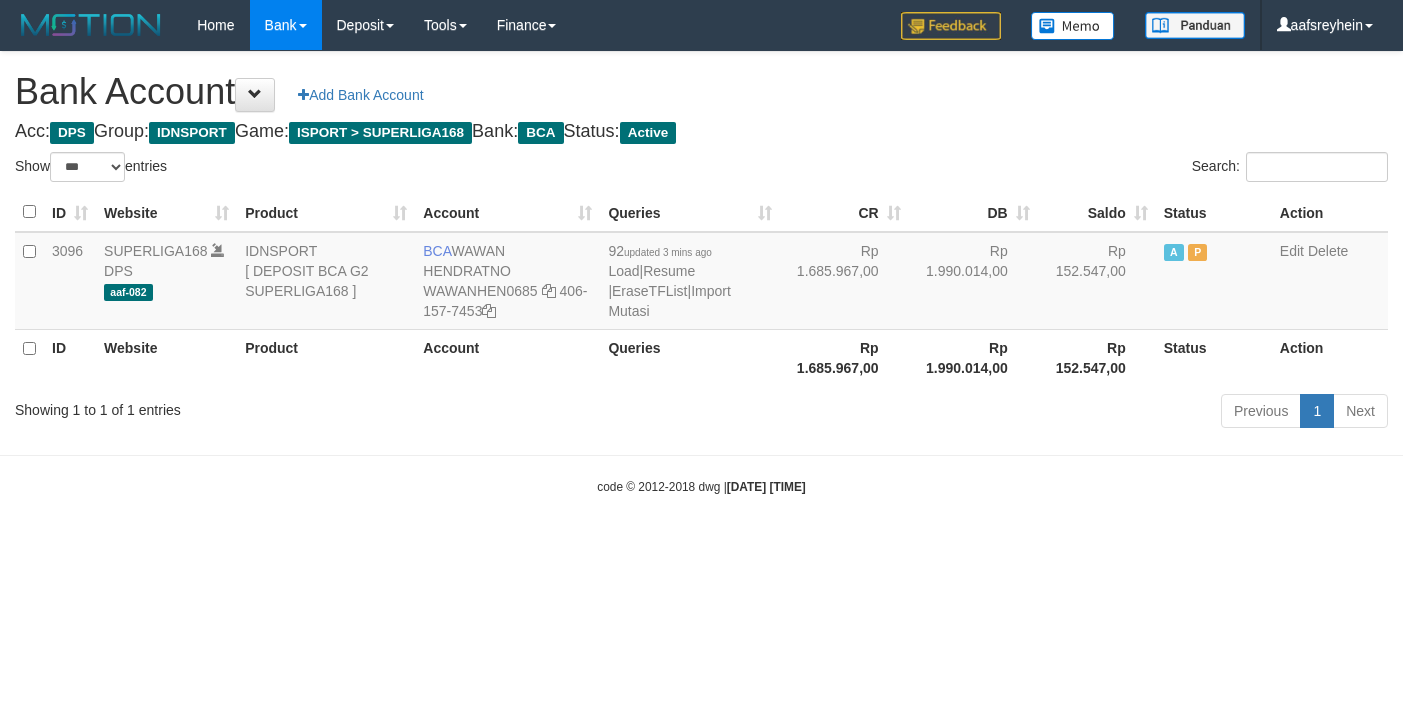 select on "***" 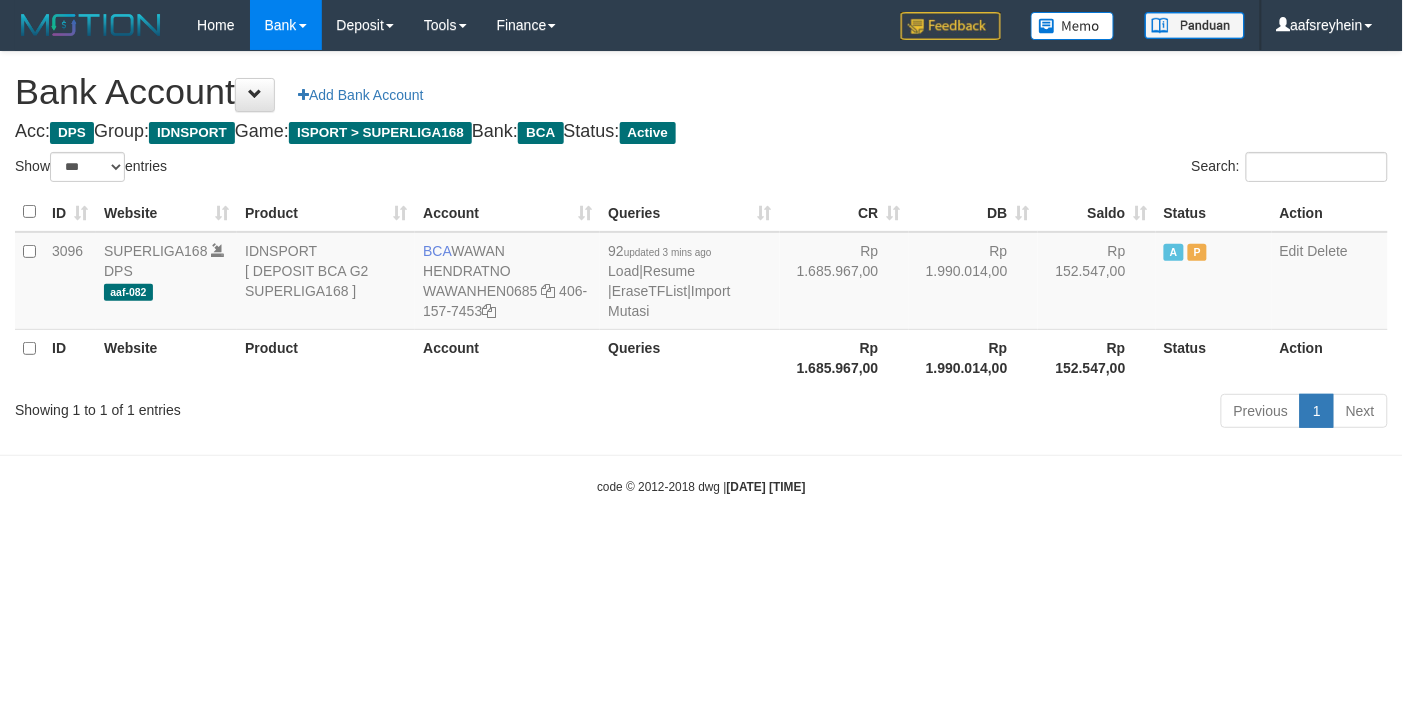 click on "Toggle navigation
Home
Bank
Account List
Load
By Website
Group
[ISPORT]													SUPERLIGA168
By Load Group (DPS)
-" at bounding box center [701, 273] 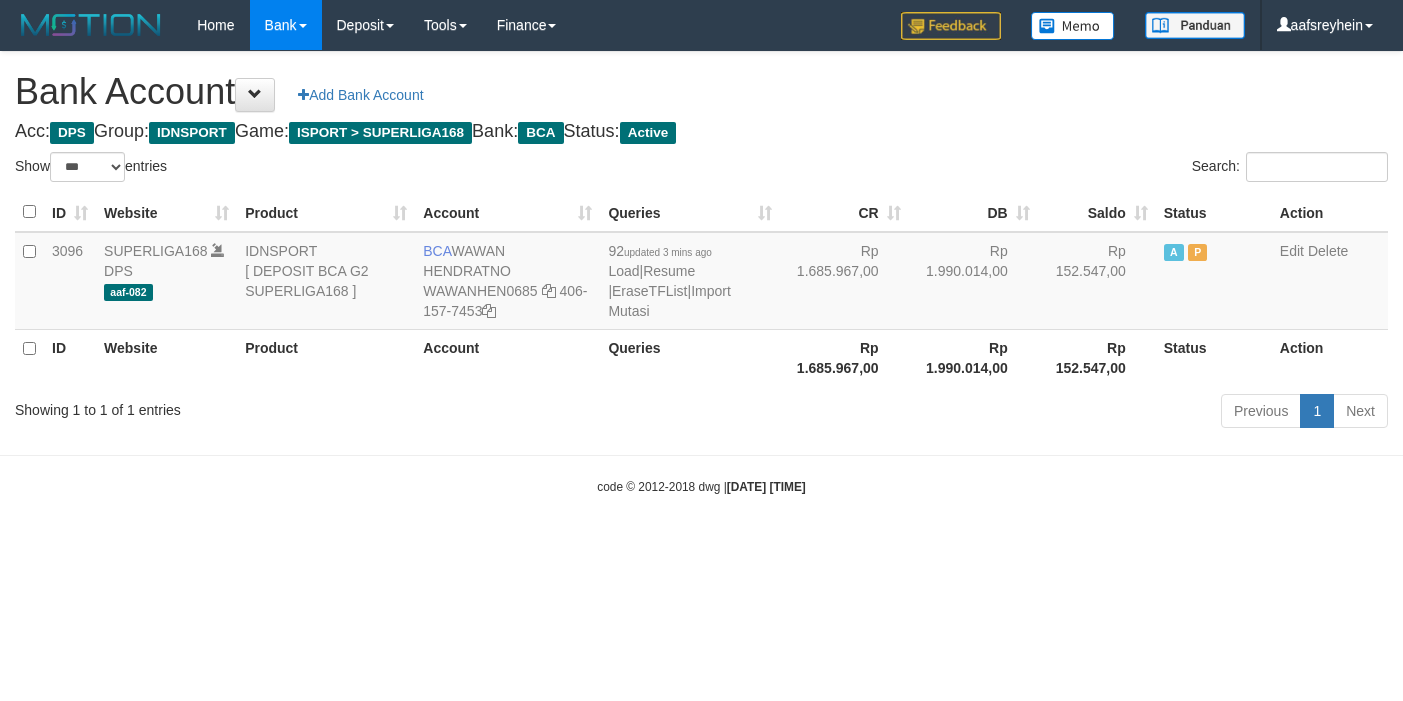 select on "***" 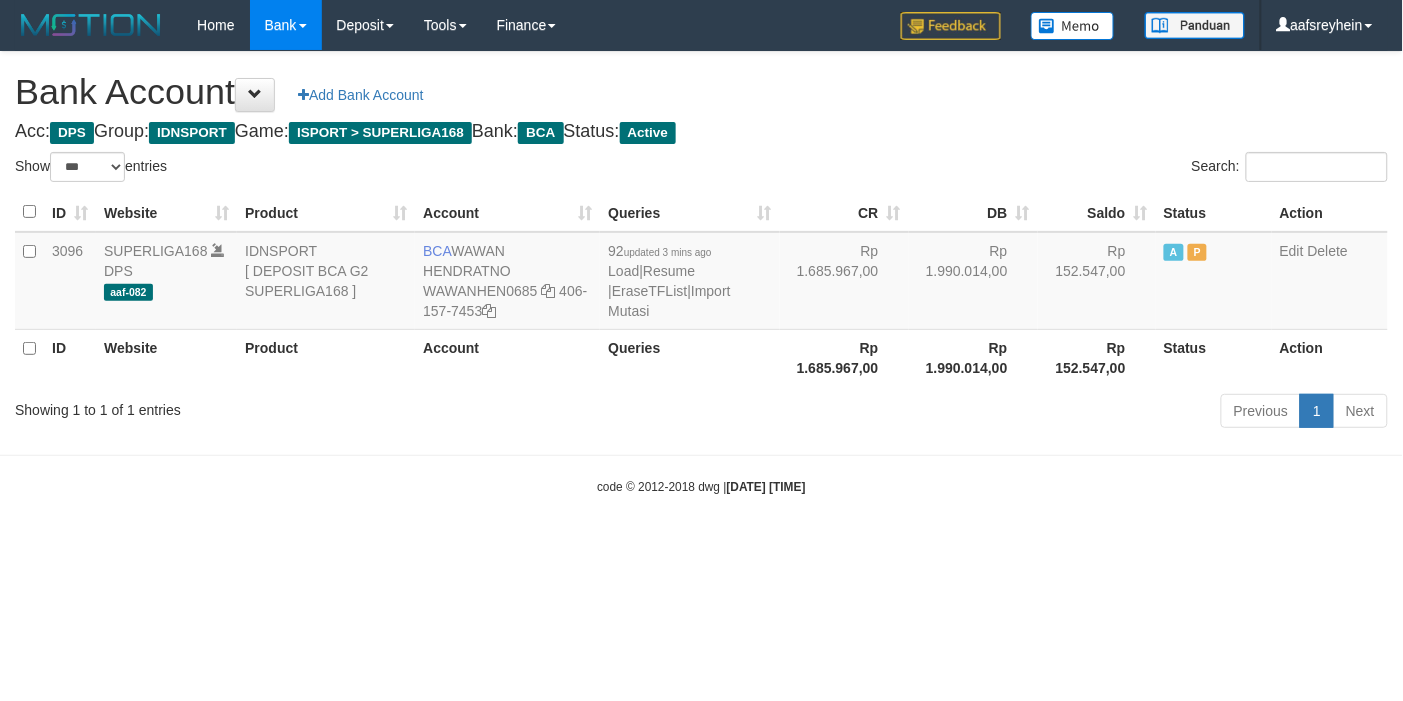 click on "Toggle navigation
Home
Bank
Account List
Load
By Website
Group
[ISPORT]													SUPERLIGA168
By Load Group (DPS)
-" at bounding box center (701, 273) 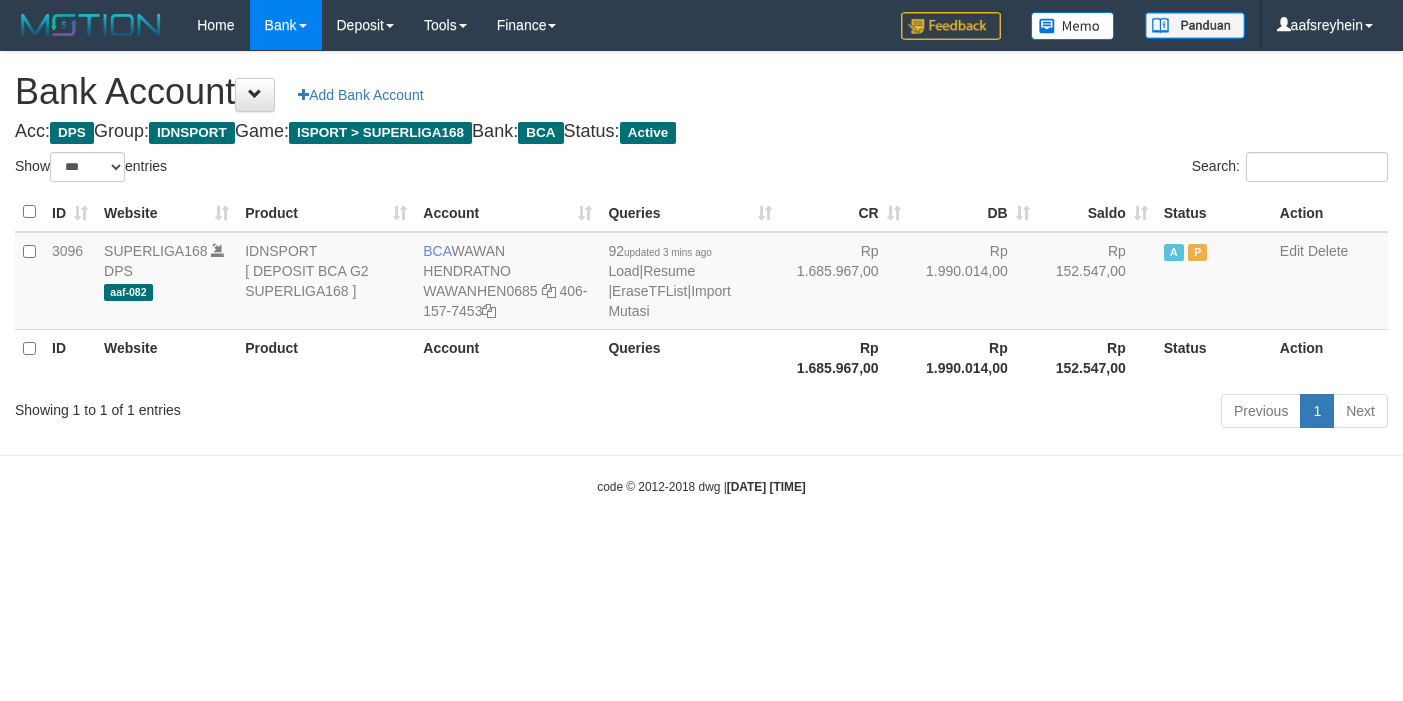 select on "***" 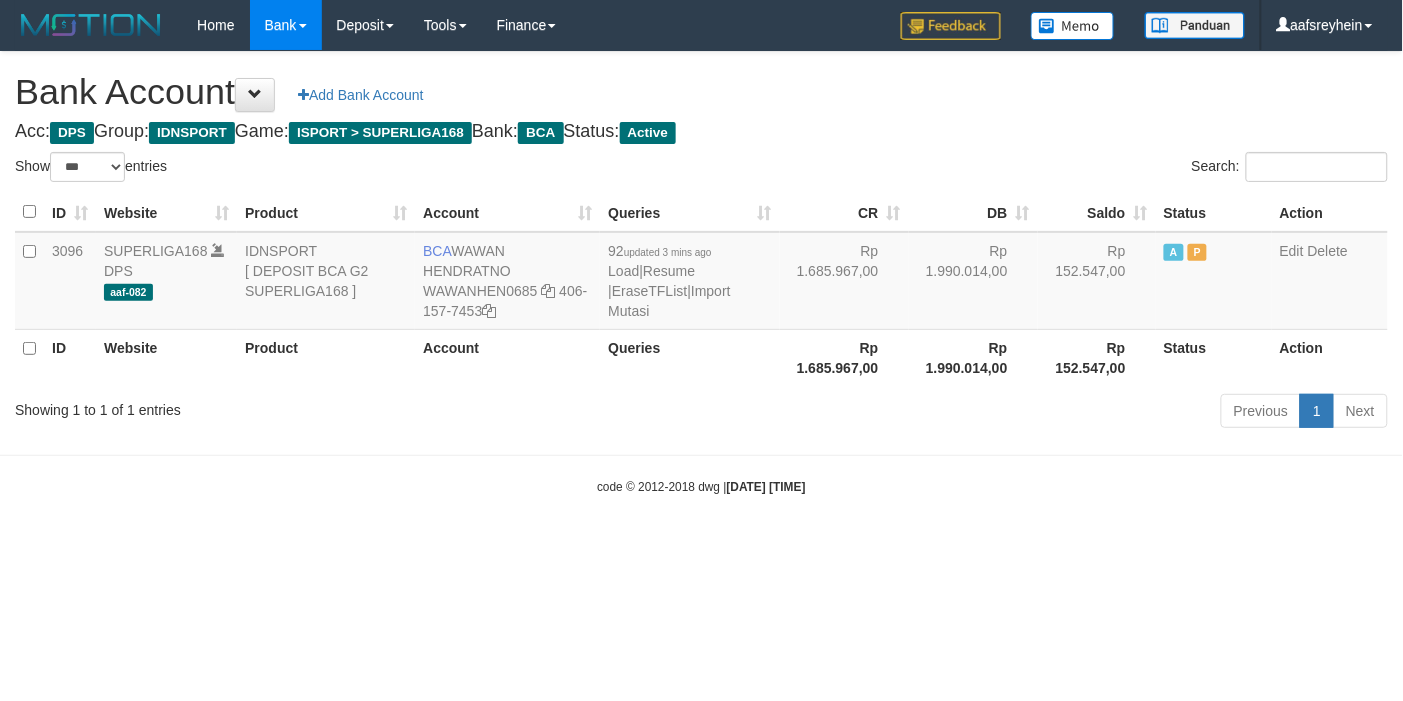 click on "Toggle navigation
Home
Bank
Account List
Load
By Website
Group
[ISPORT]													SUPERLIGA168
By Load Group (DPS)
-" at bounding box center (701, 273) 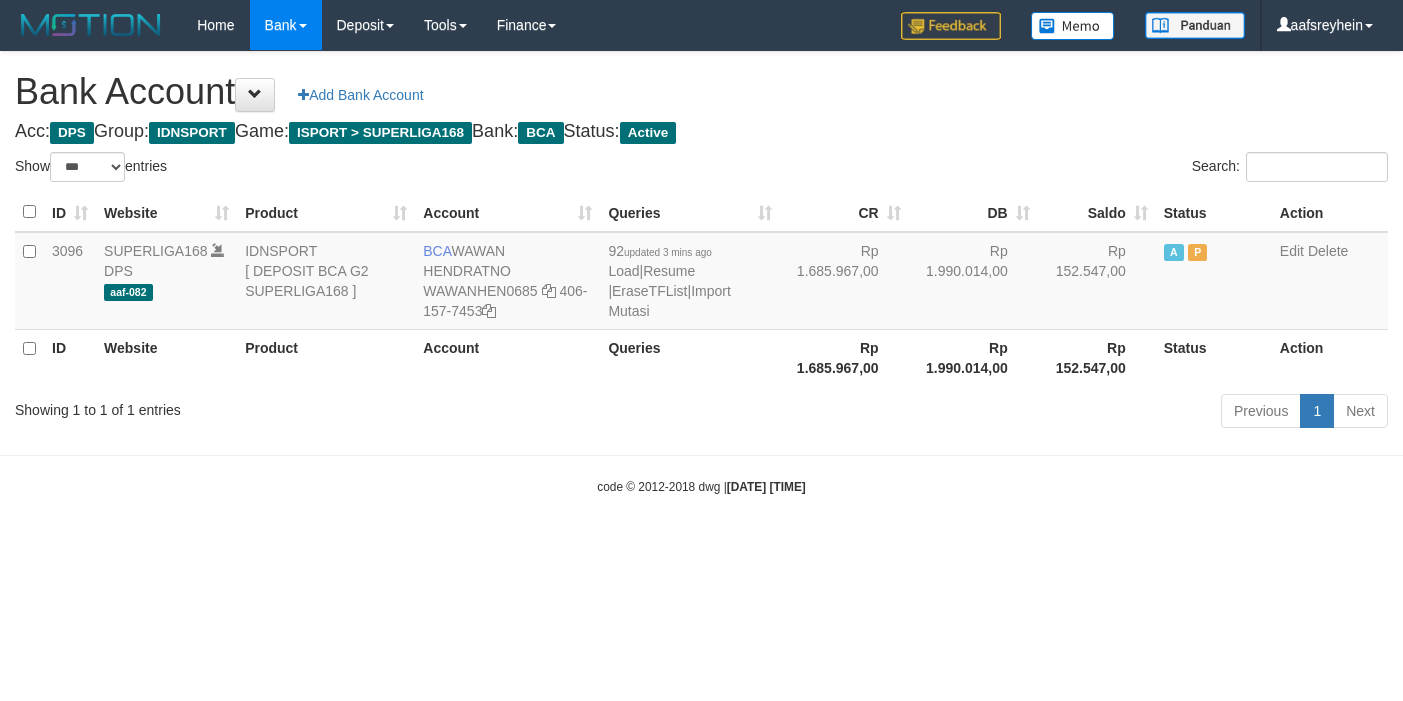 select on "***" 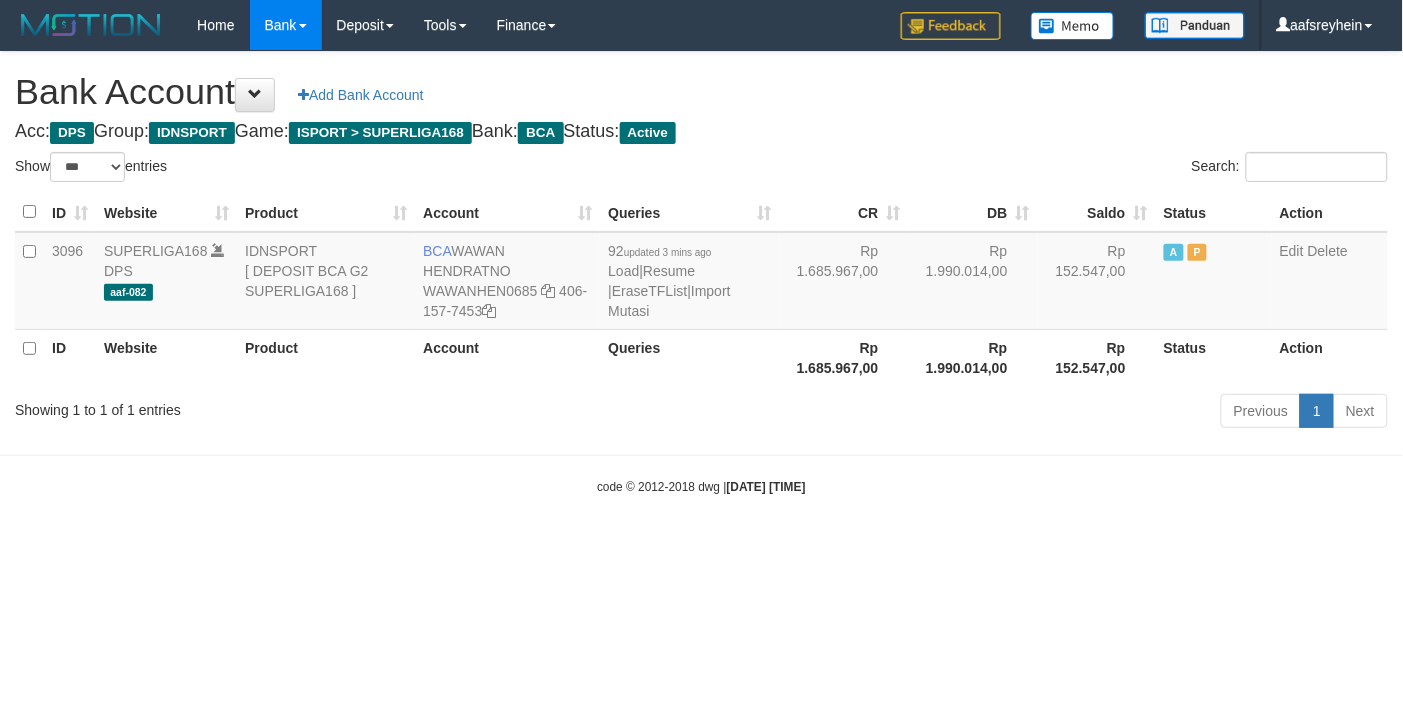 click on "Toggle navigation
Home
Bank
Account List
Load
By Website
Group
[ISPORT]													SUPERLIGA168
By Load Group (DPS)
-" at bounding box center [701, 273] 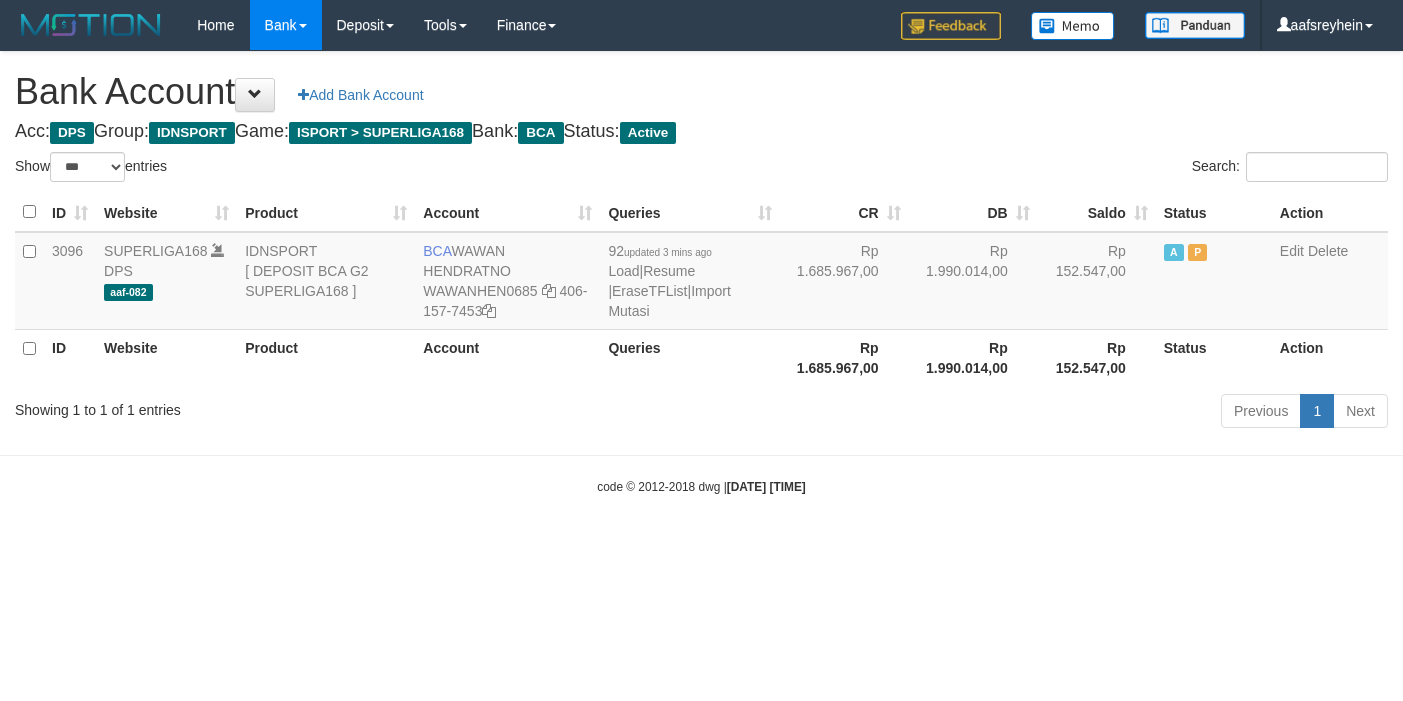 select on "***" 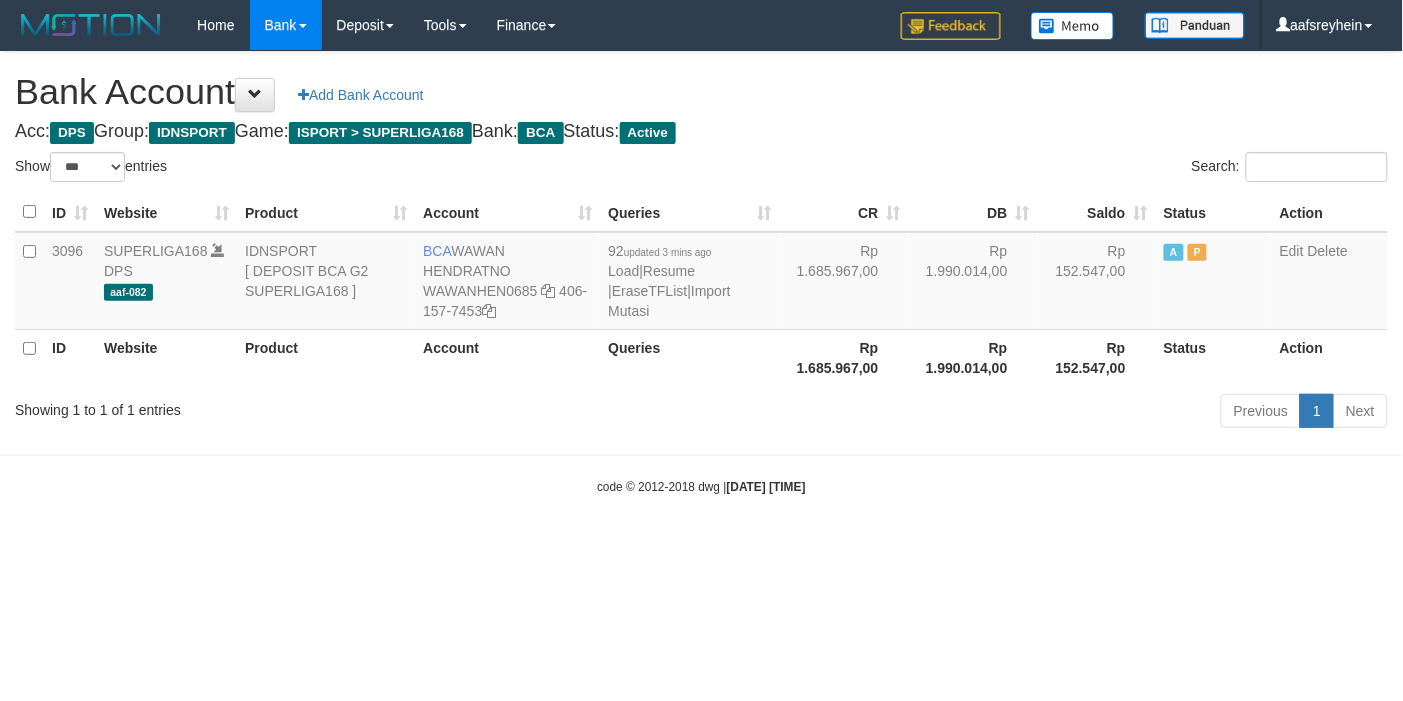 click on "Toggle navigation
Home
Bank
Account List
Load
By Website
Group
[ISPORT]													SUPERLIGA168
By Load Group (DPS)
-" at bounding box center [701, 273] 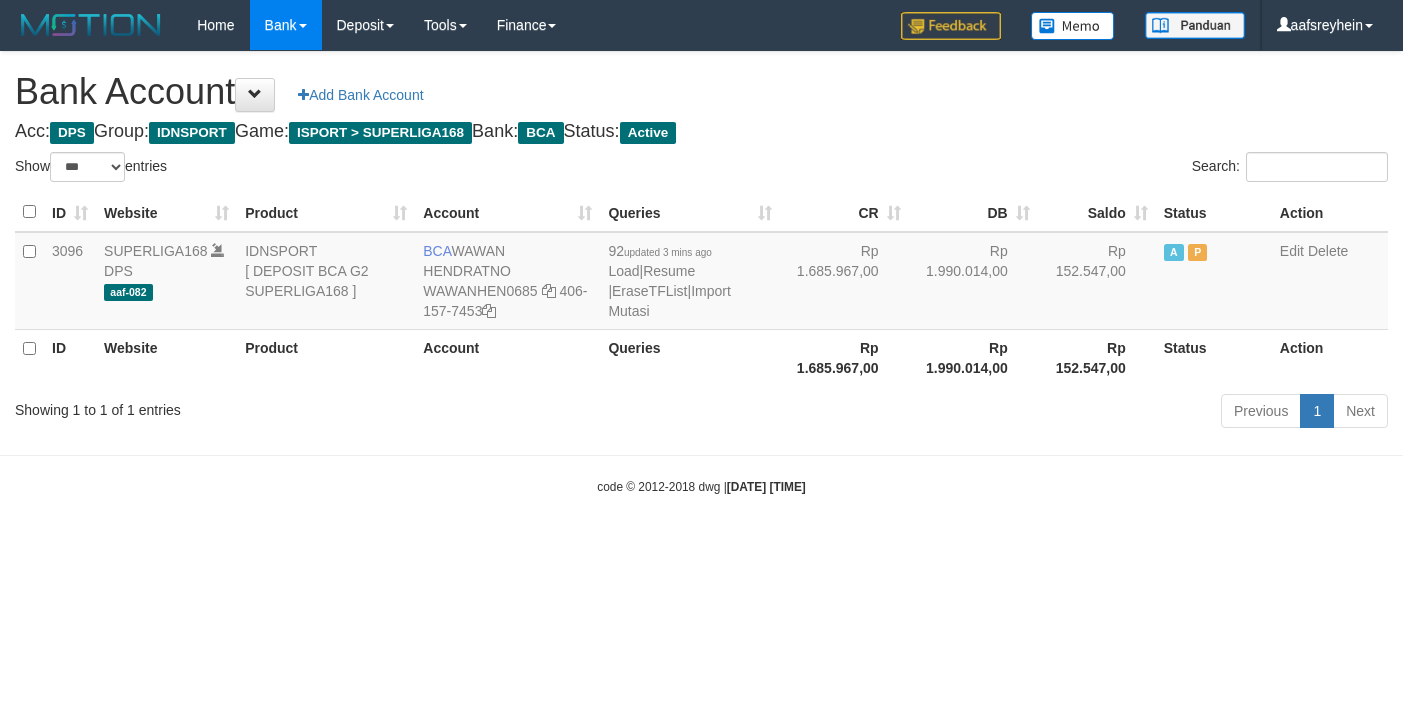 select on "***" 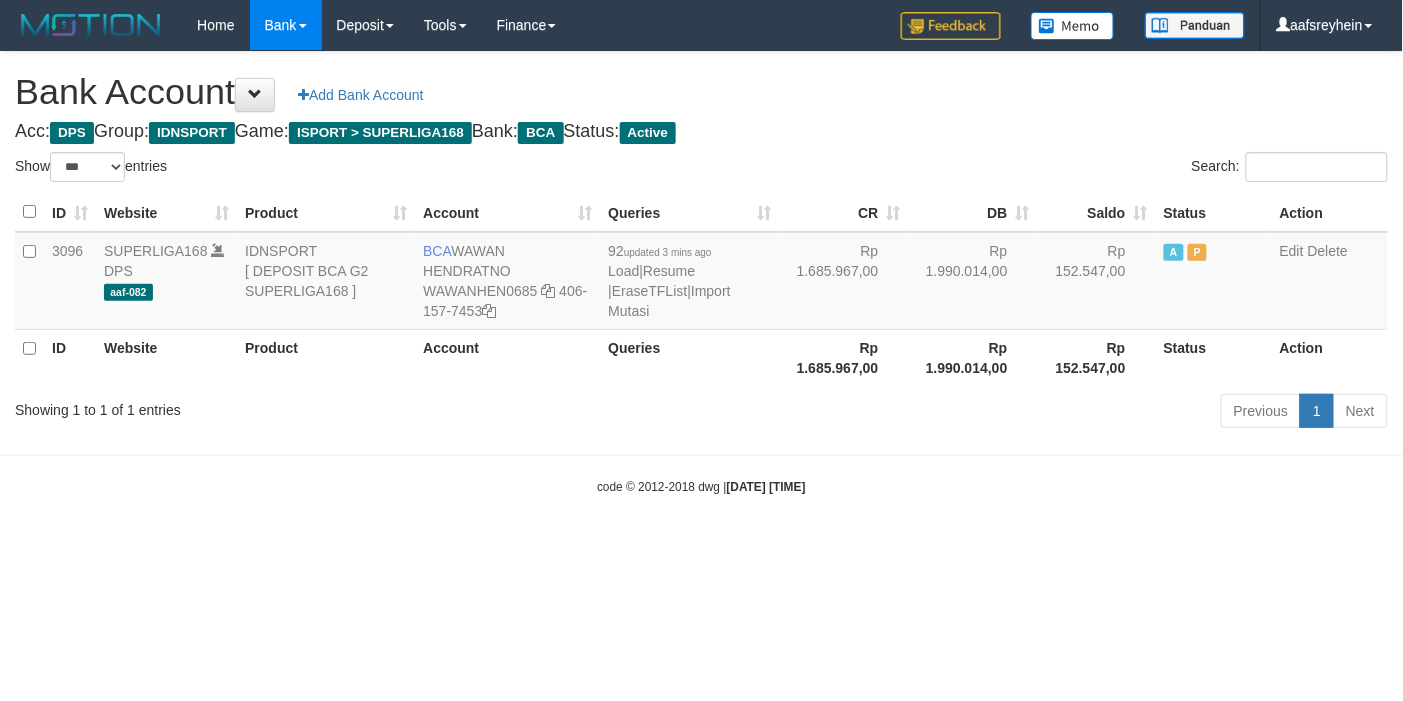 click on "Toggle navigation
Home
Bank
Account List
Load
By Website
Group
[ISPORT]													SUPERLIGA168
By Load Group (DPS)
-" at bounding box center (701, 273) 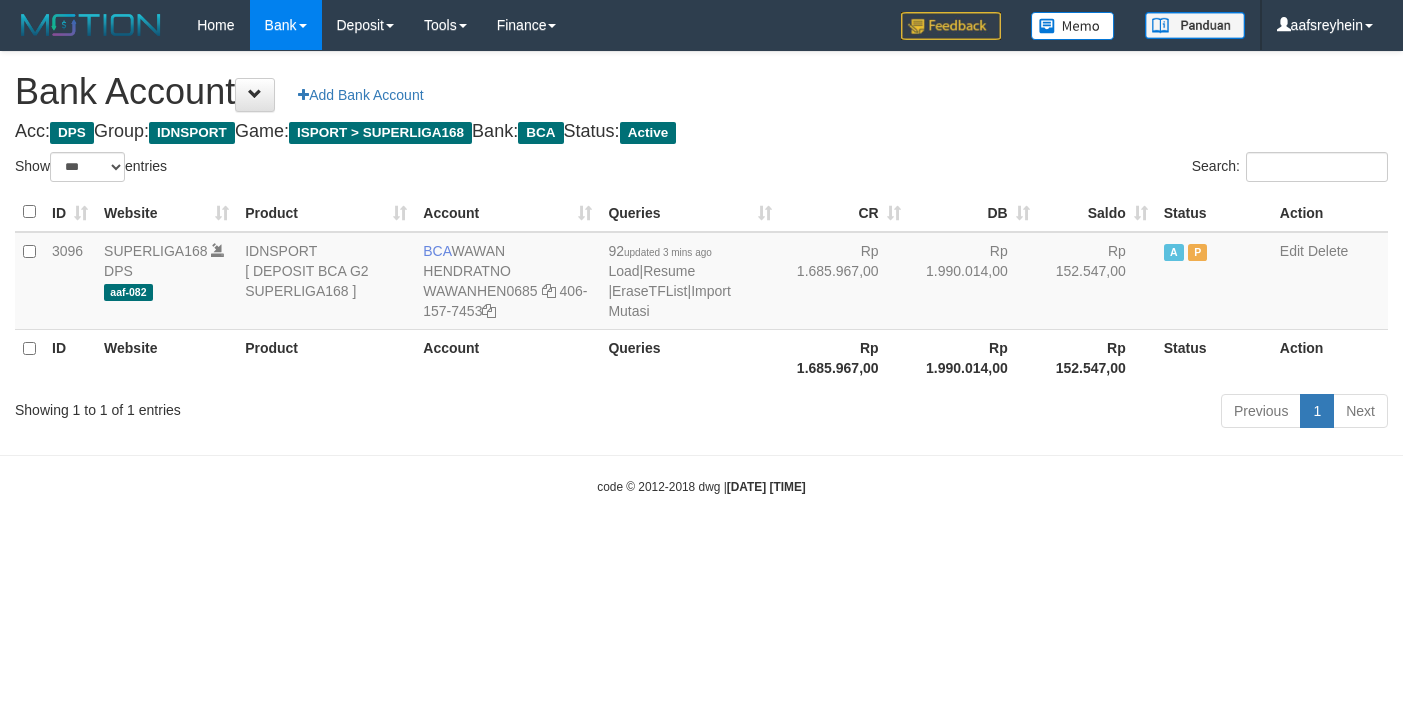 select on "***" 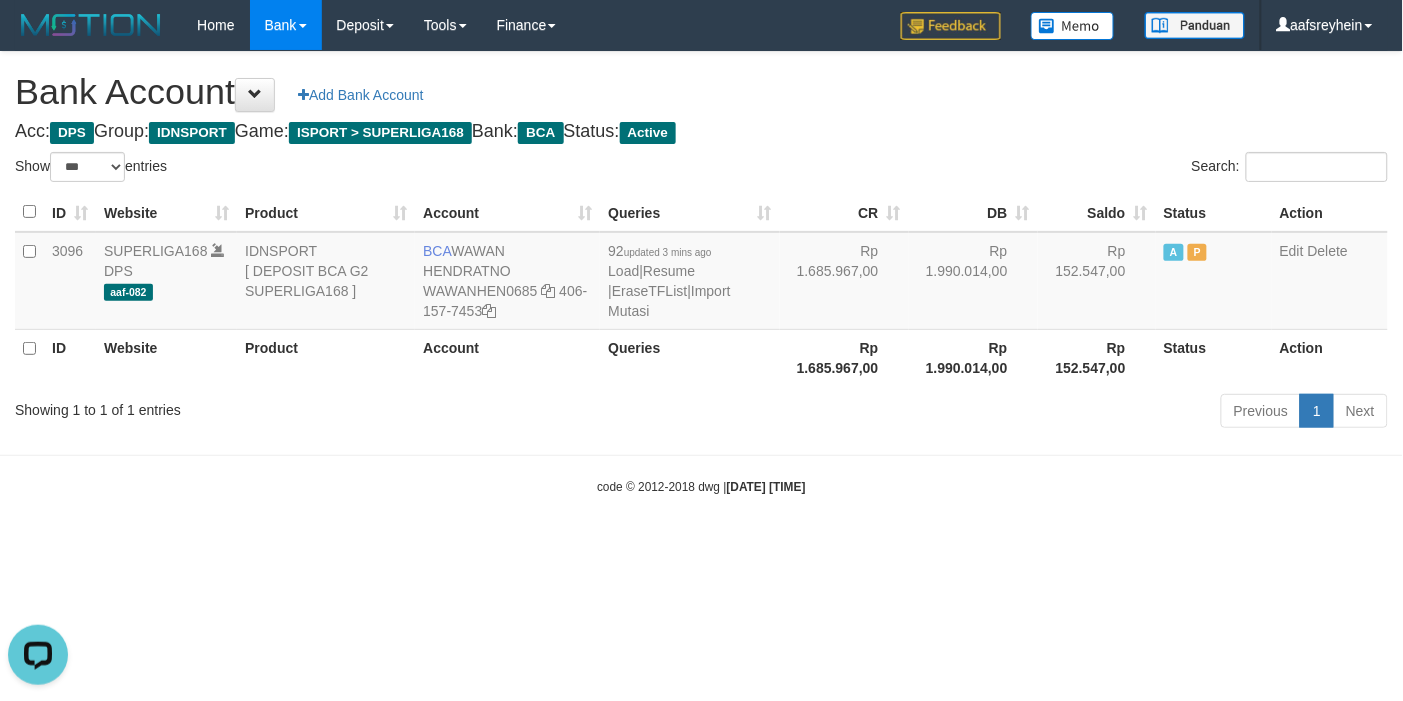 scroll, scrollTop: 0, scrollLeft: 0, axis: both 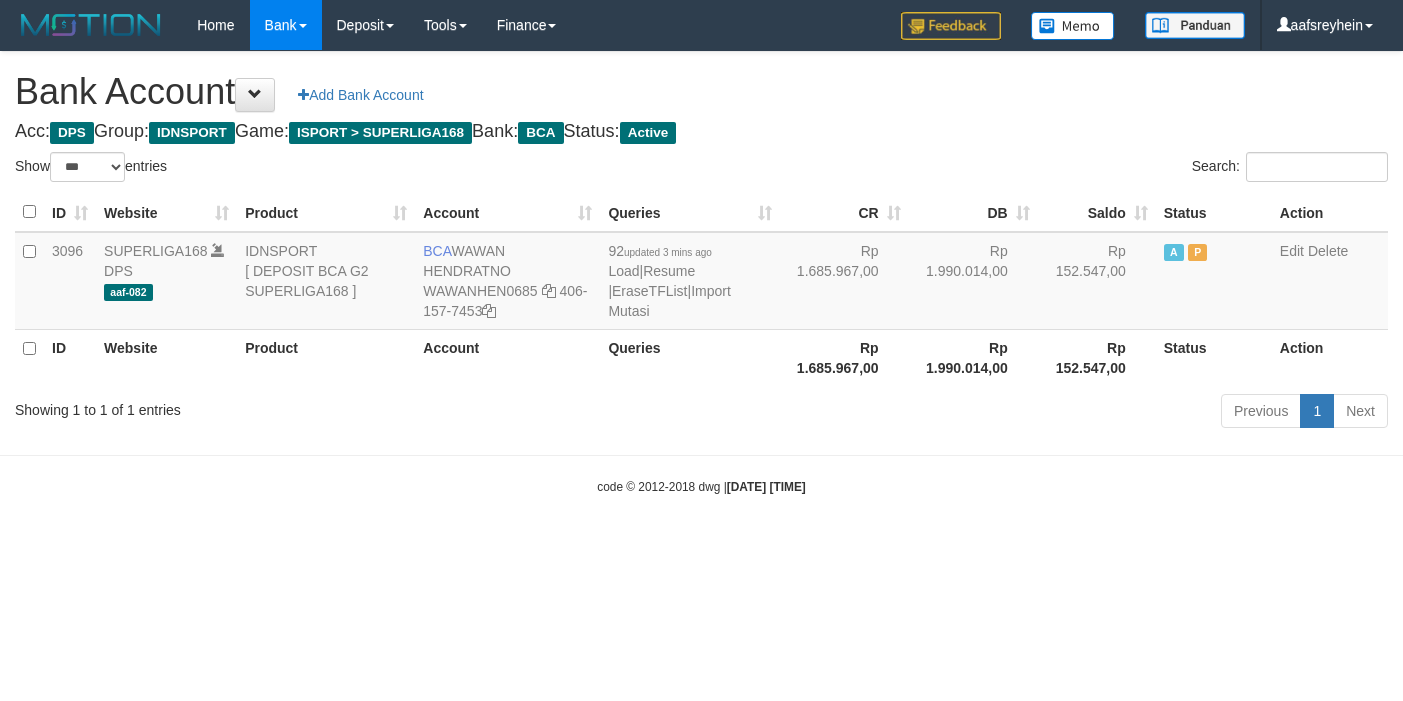select on "***" 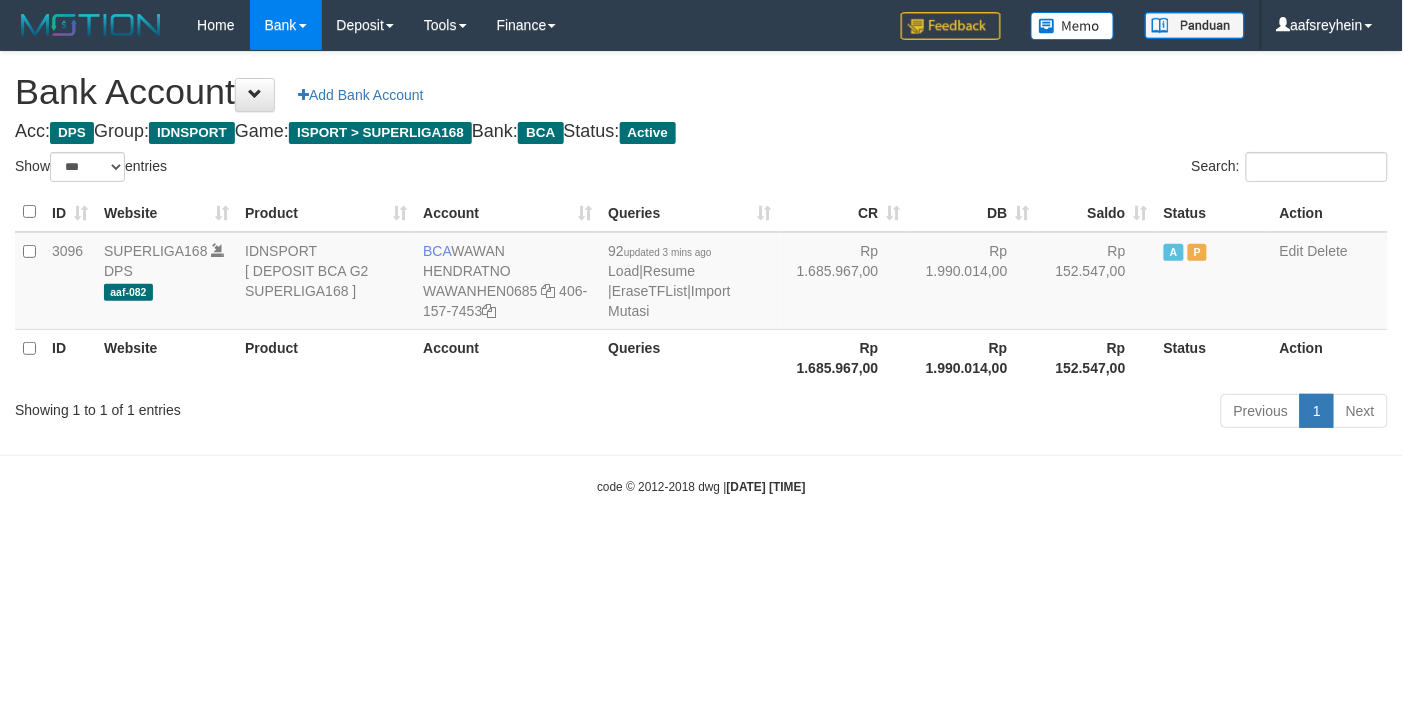drag, startPoint x: 0, startPoint y: 0, endPoint x: 938, endPoint y: 520, distance: 1072.4943 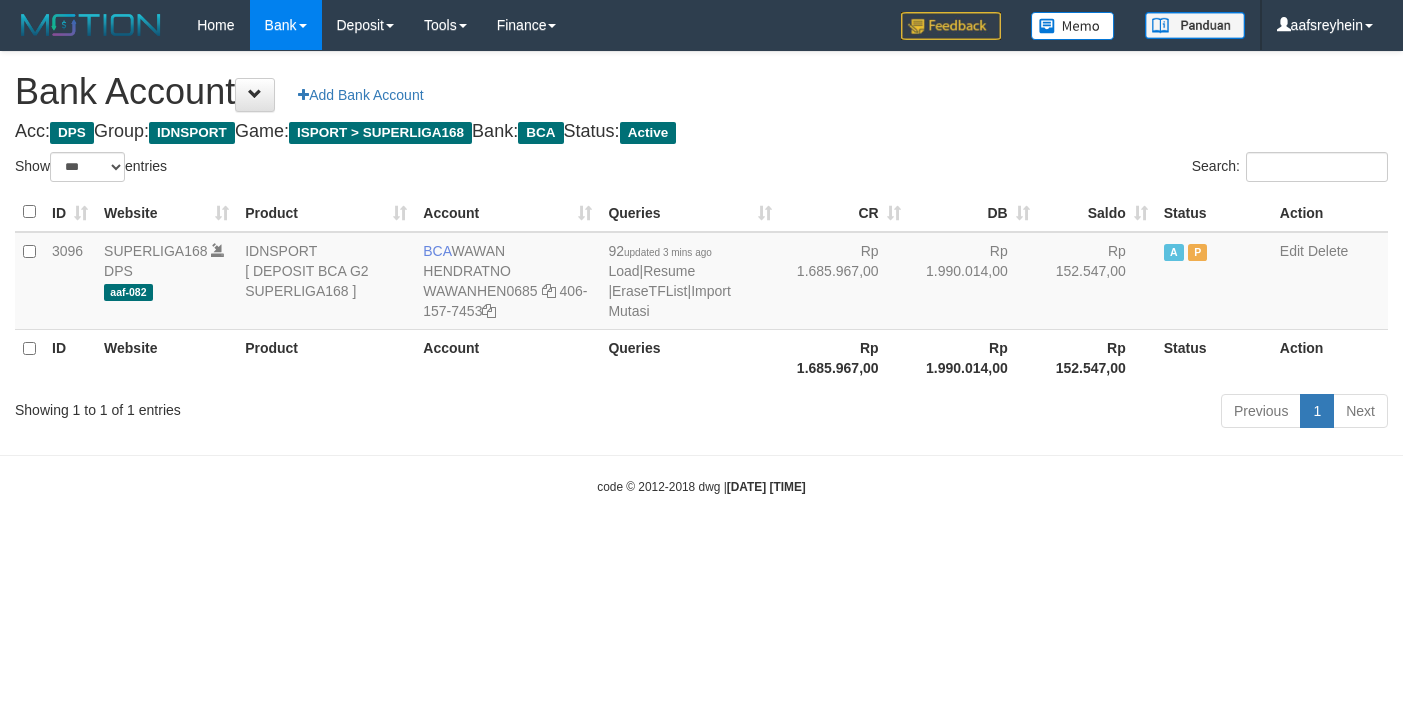 select on "***" 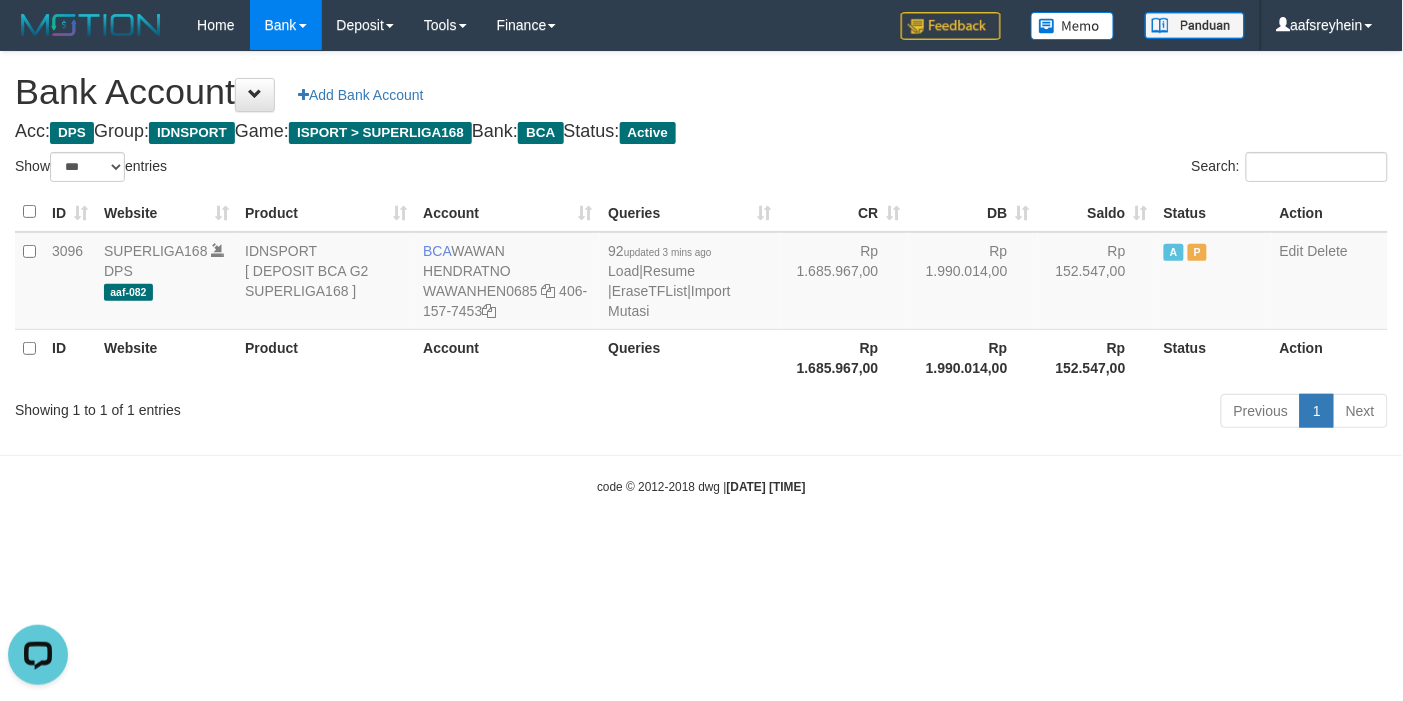scroll, scrollTop: 0, scrollLeft: 0, axis: both 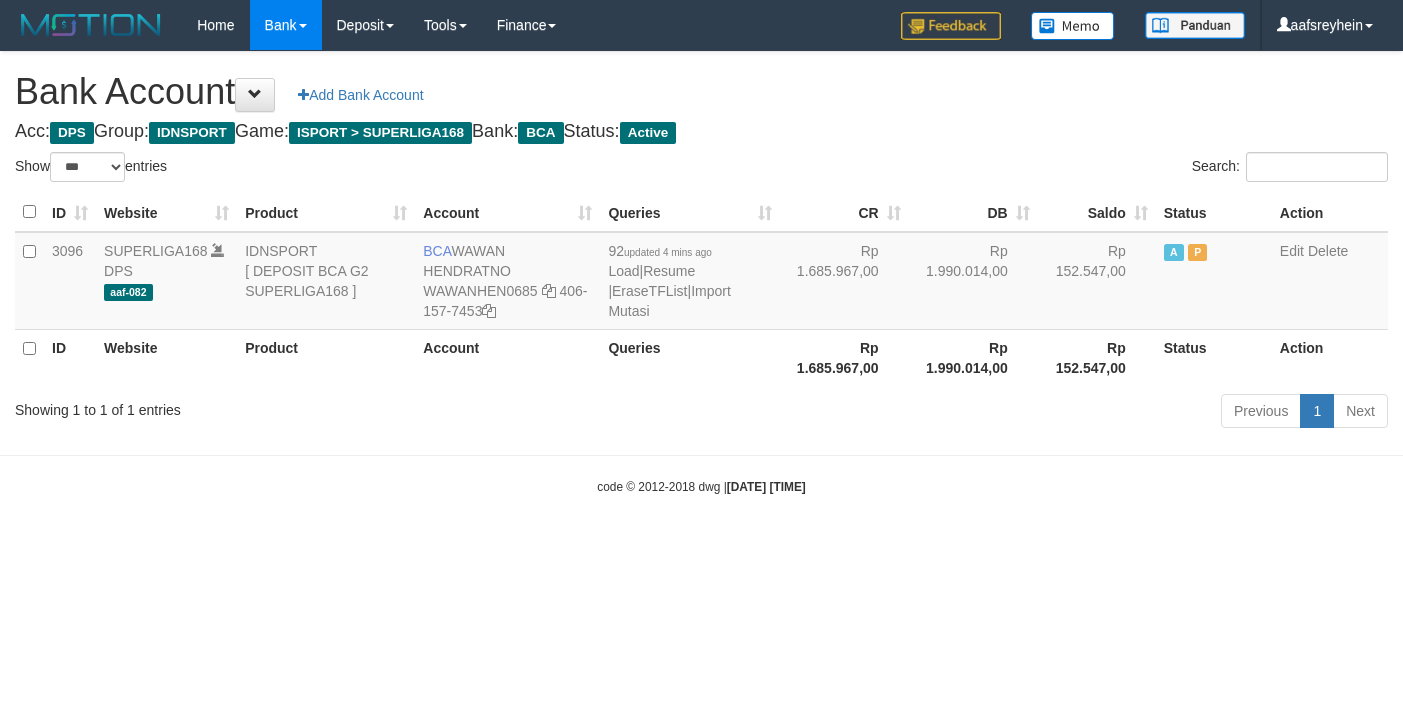select on "***" 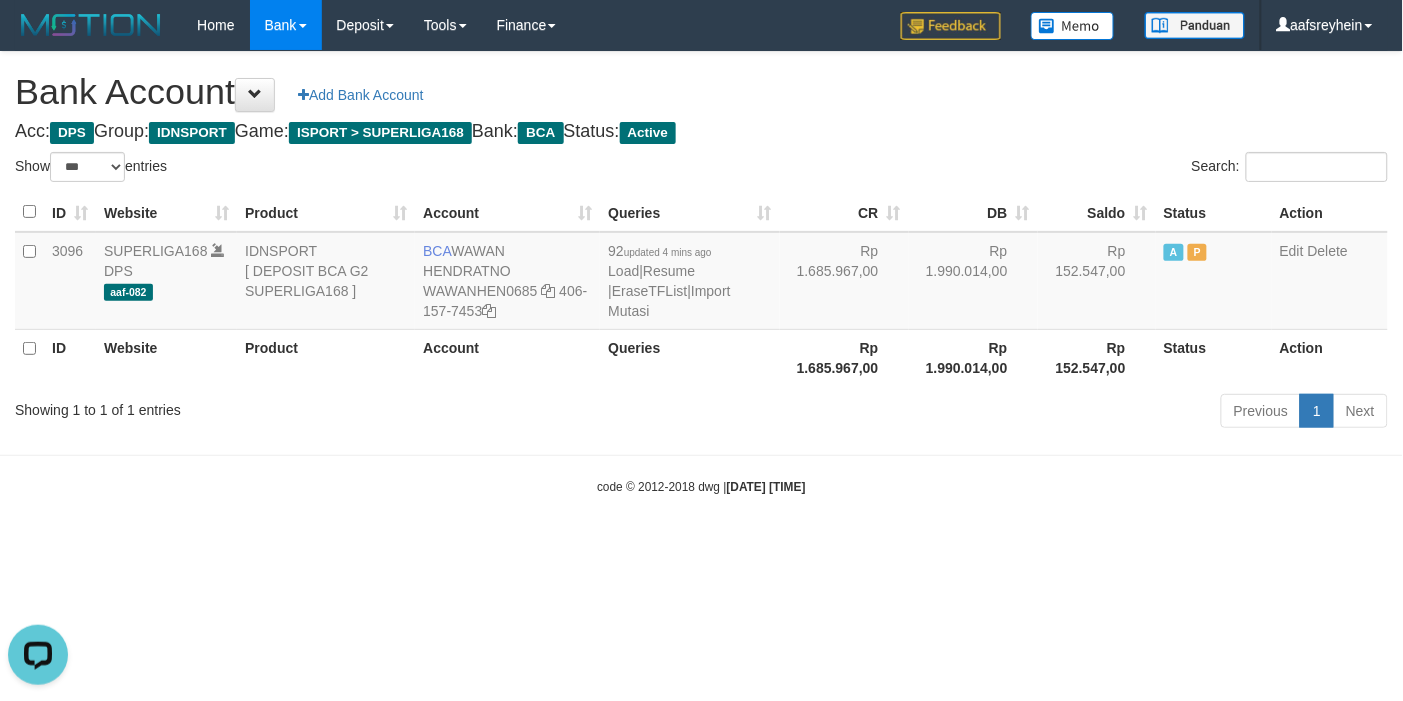 scroll, scrollTop: 0, scrollLeft: 0, axis: both 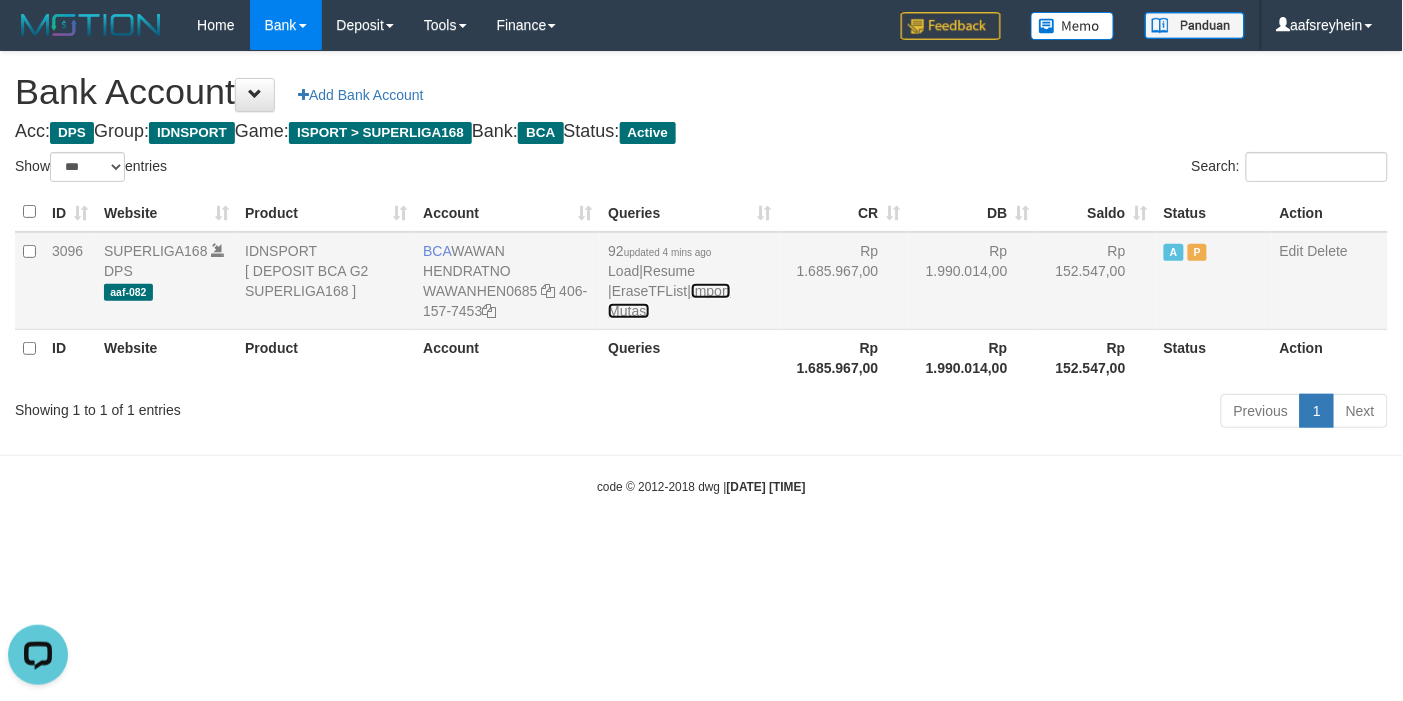 click on "Import Mutasi" at bounding box center [669, 301] 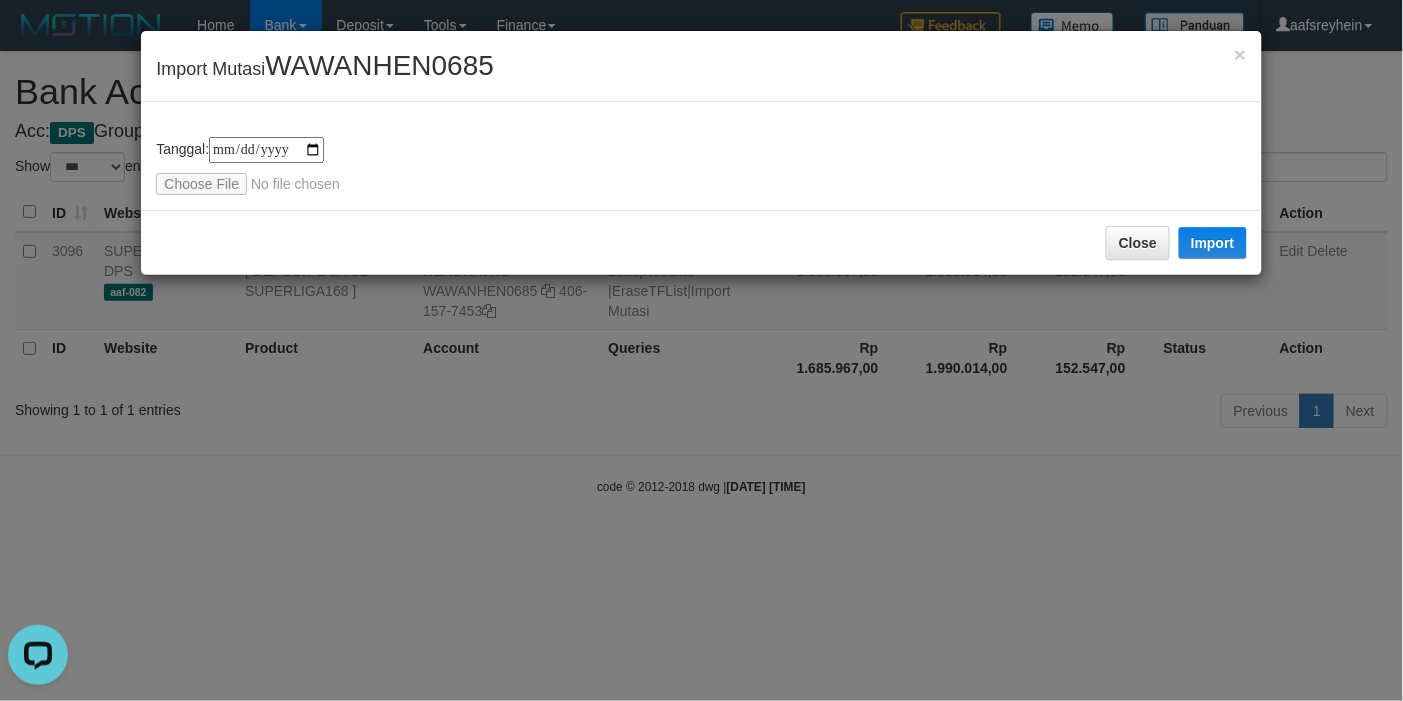 type on "**********" 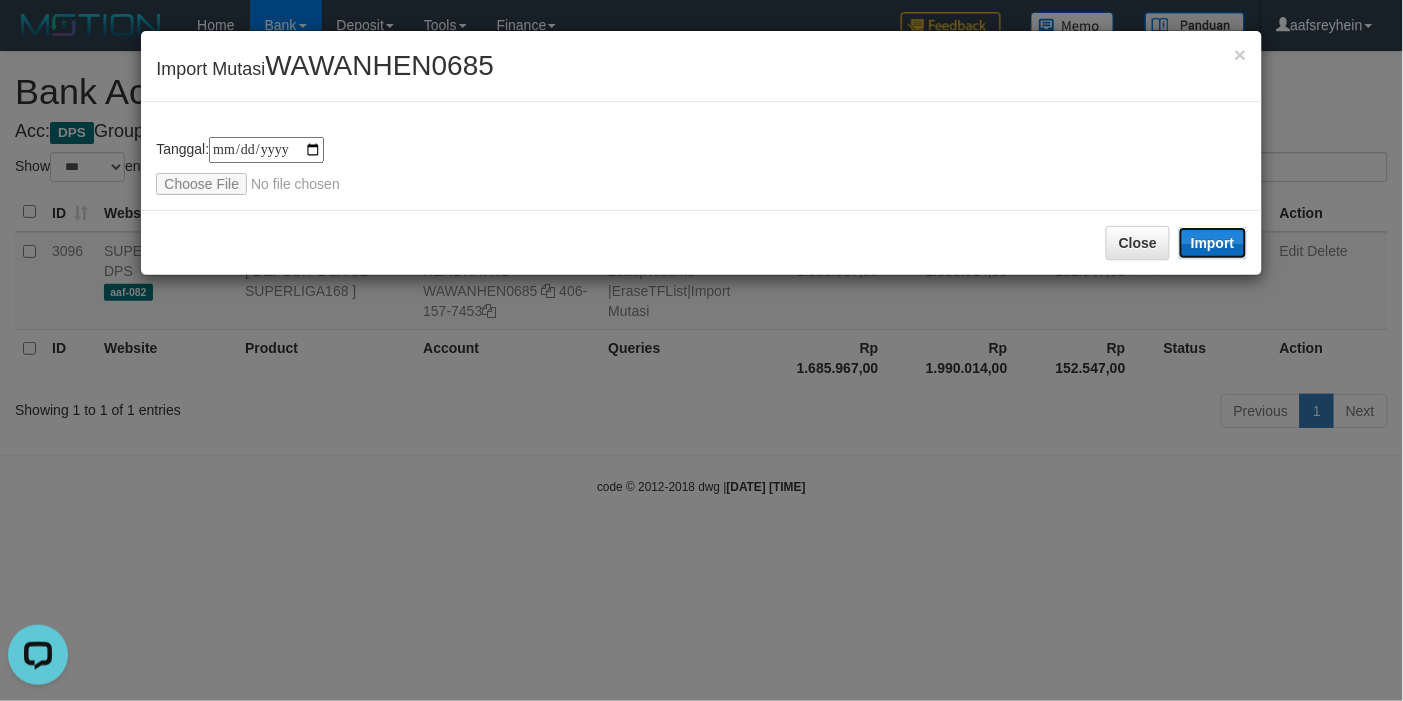 click on "Import" at bounding box center [1213, 243] 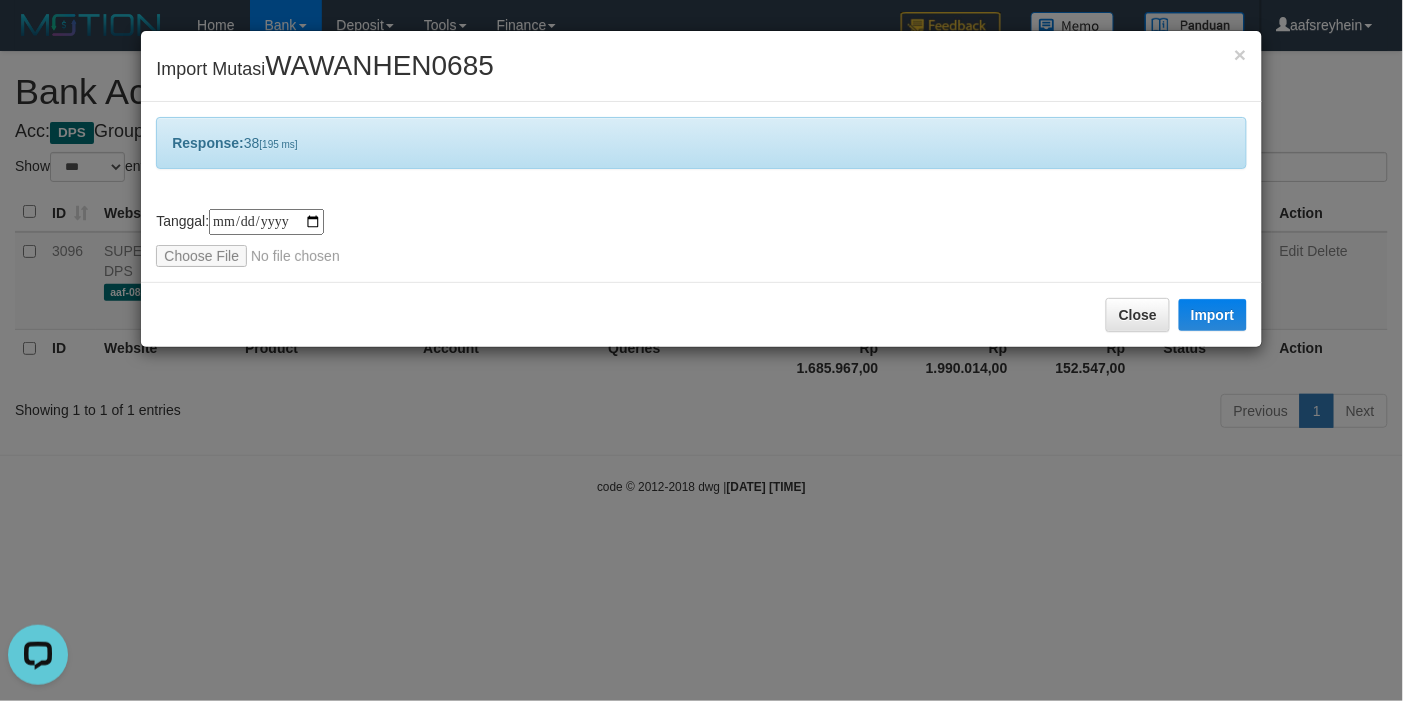 click on "**********" at bounding box center (701, 350) 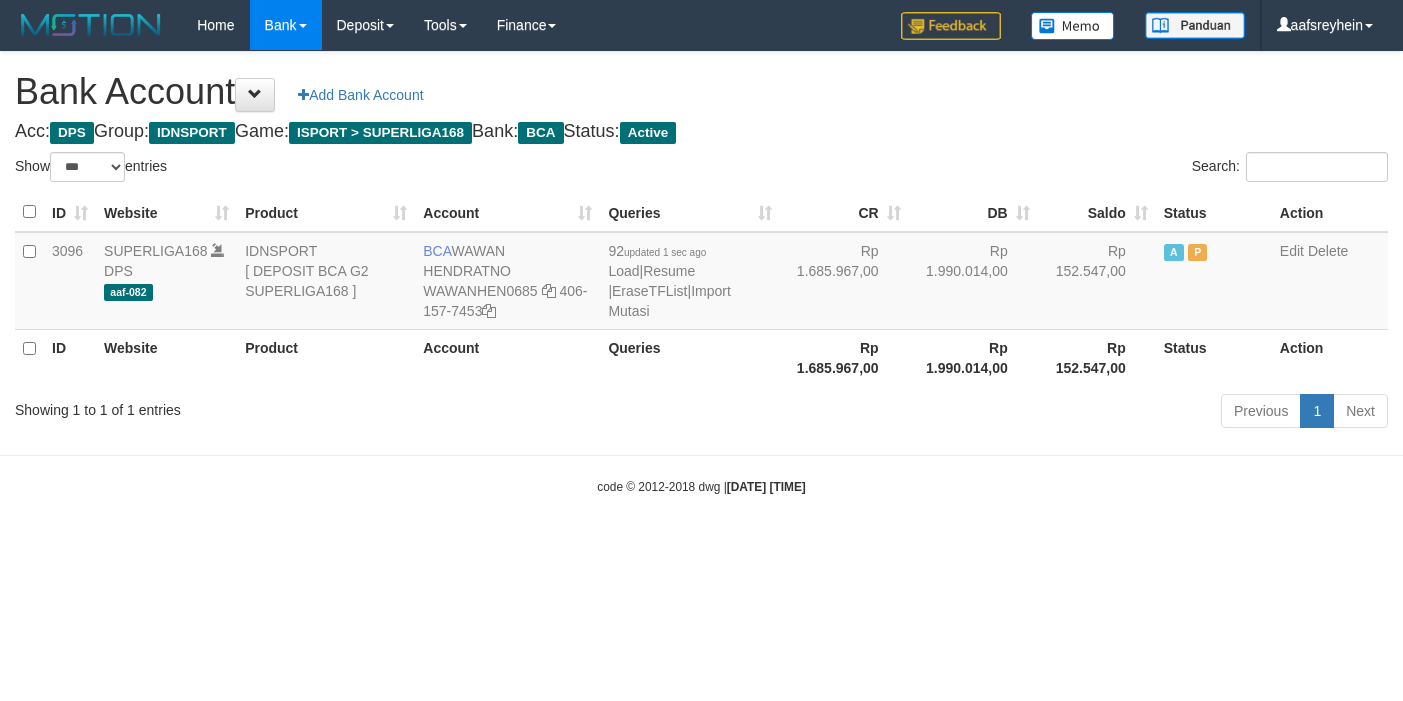 select on "***" 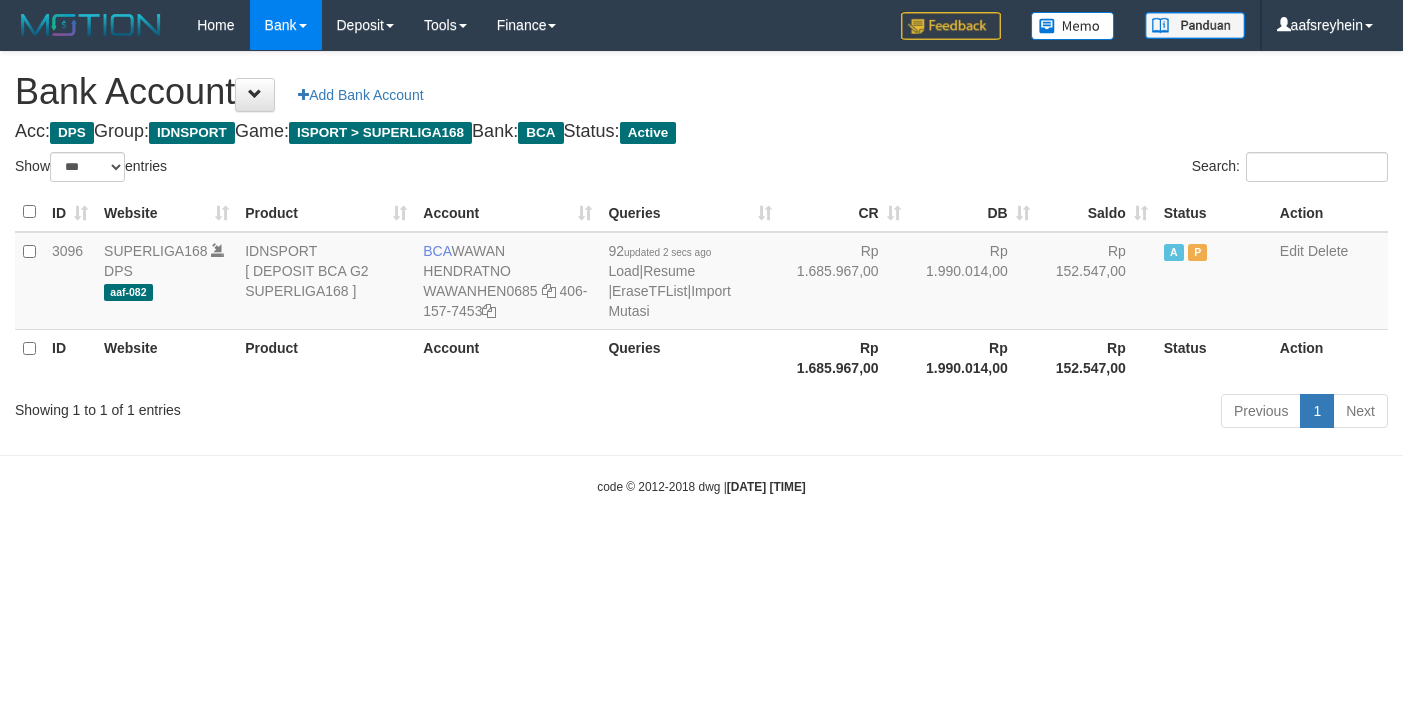 select on "***" 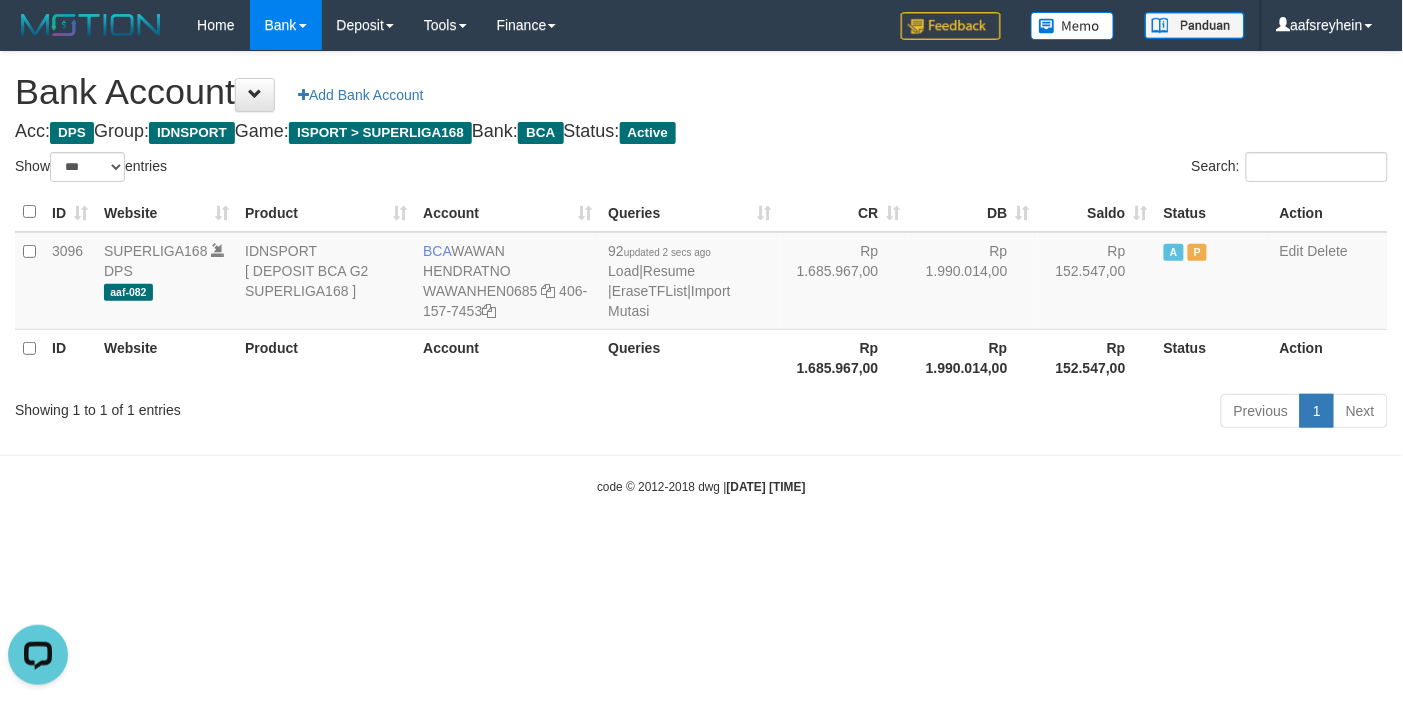 scroll, scrollTop: 0, scrollLeft: 0, axis: both 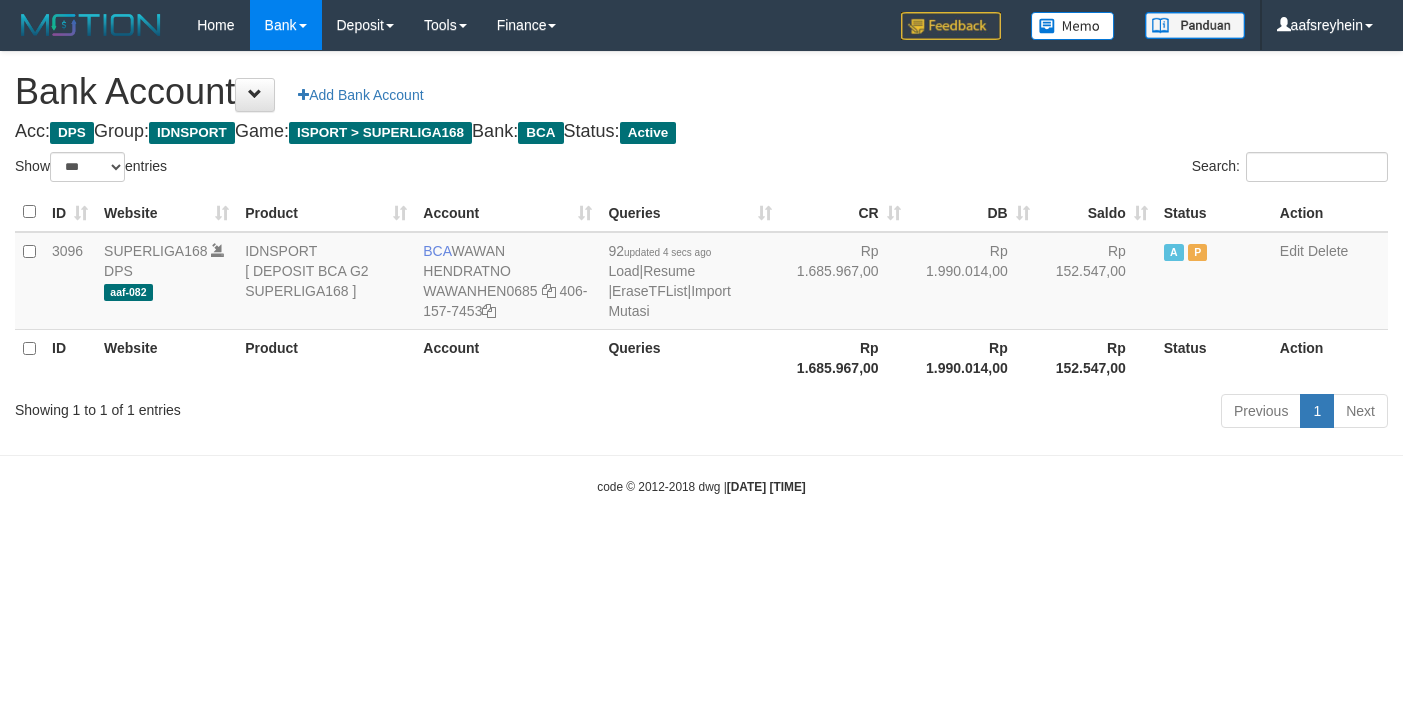 select on "***" 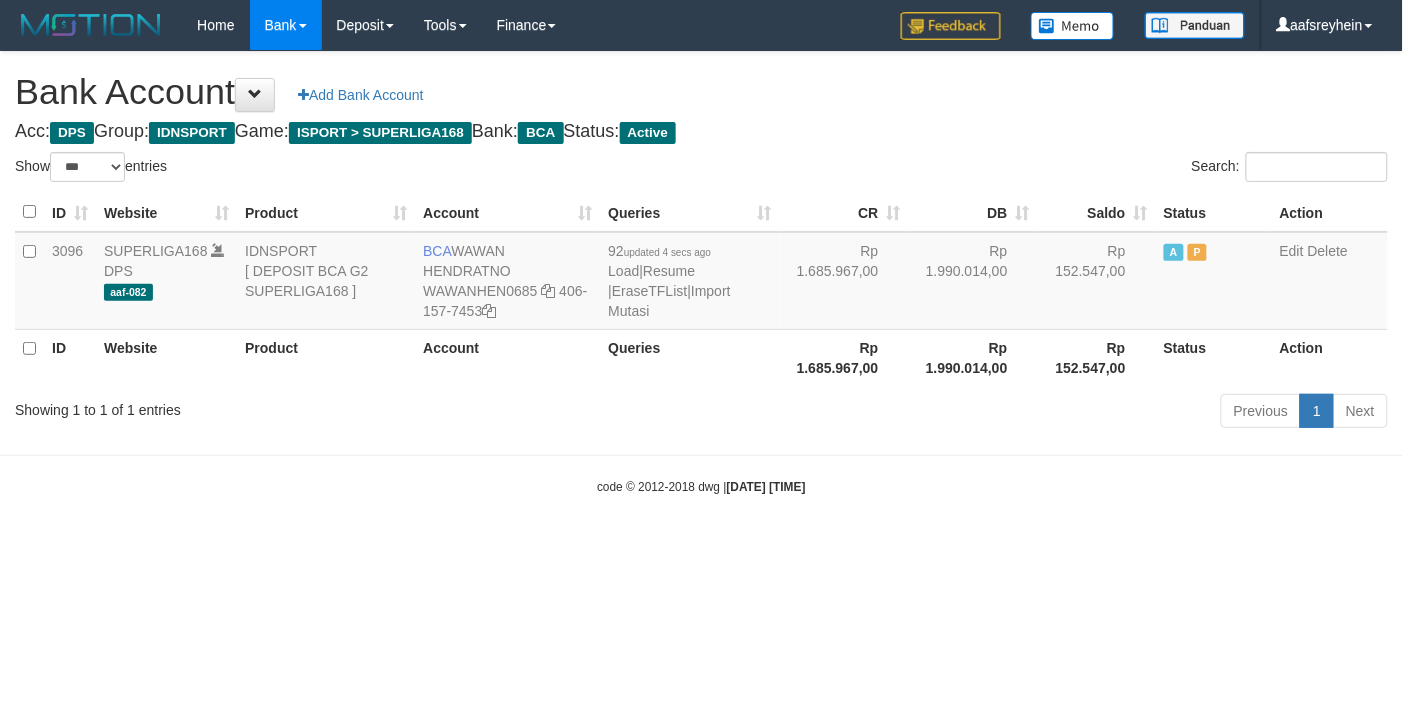 click on "Previous 1 Next" at bounding box center [994, 413] 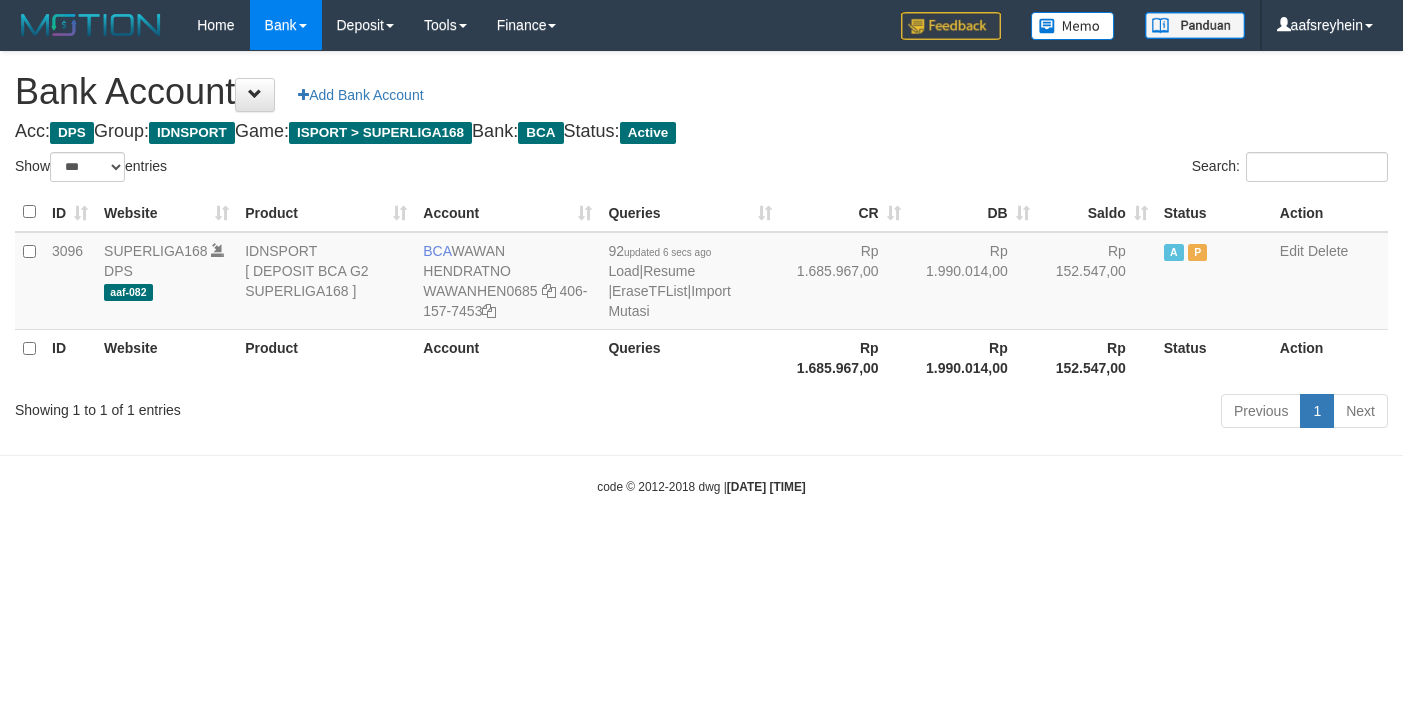 select on "***" 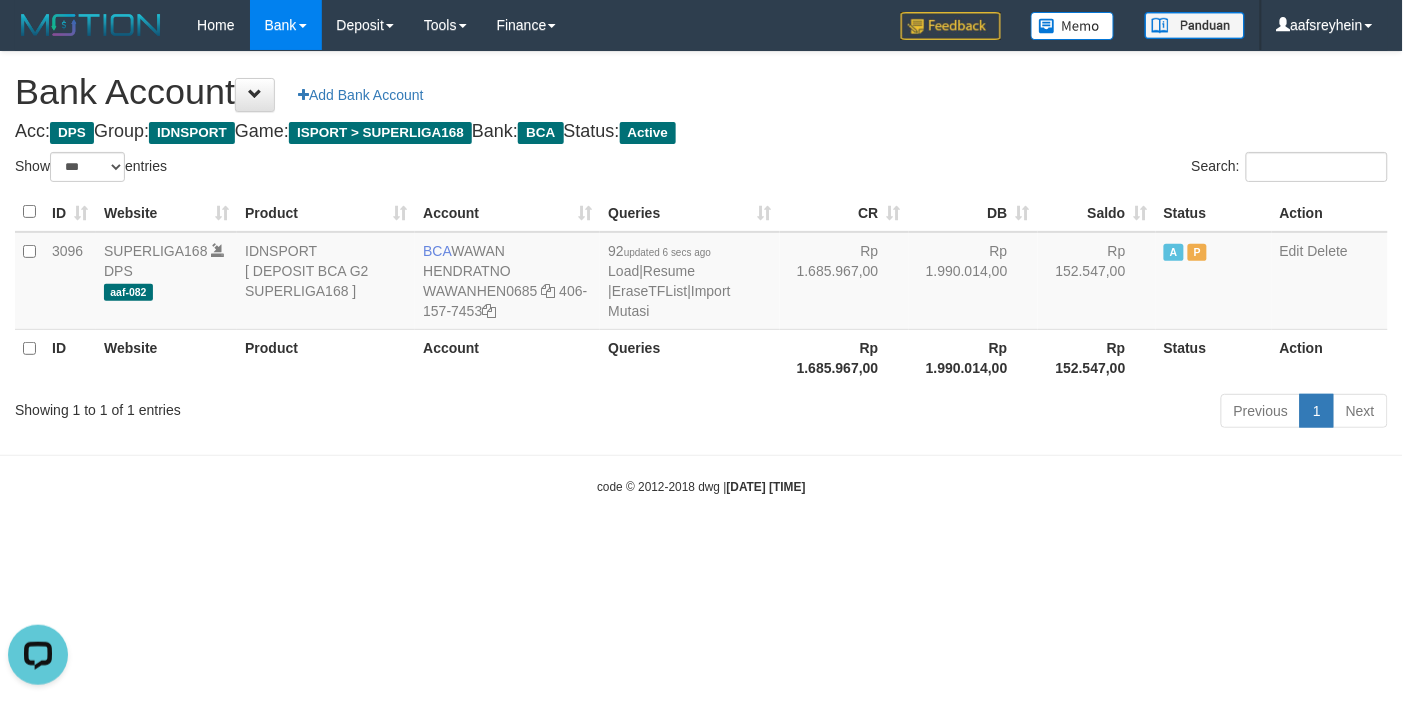 scroll, scrollTop: 0, scrollLeft: 0, axis: both 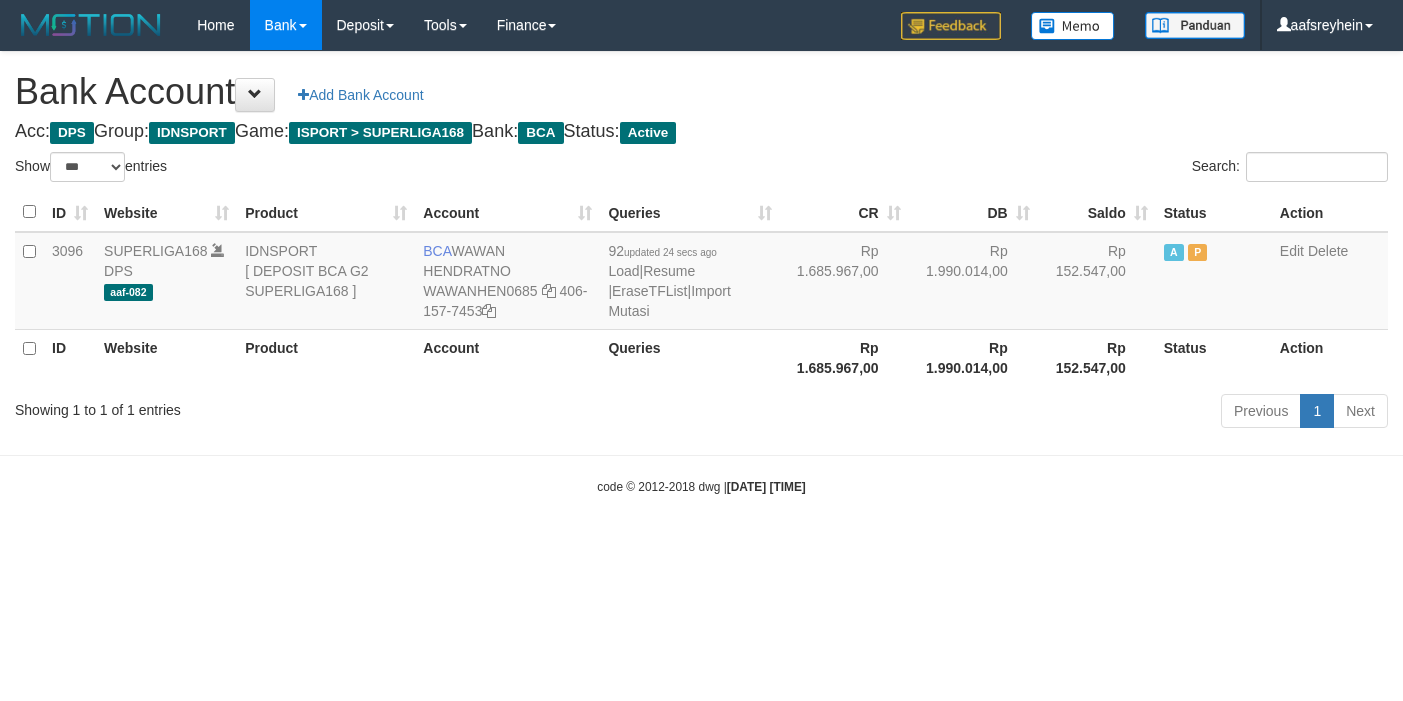 select on "***" 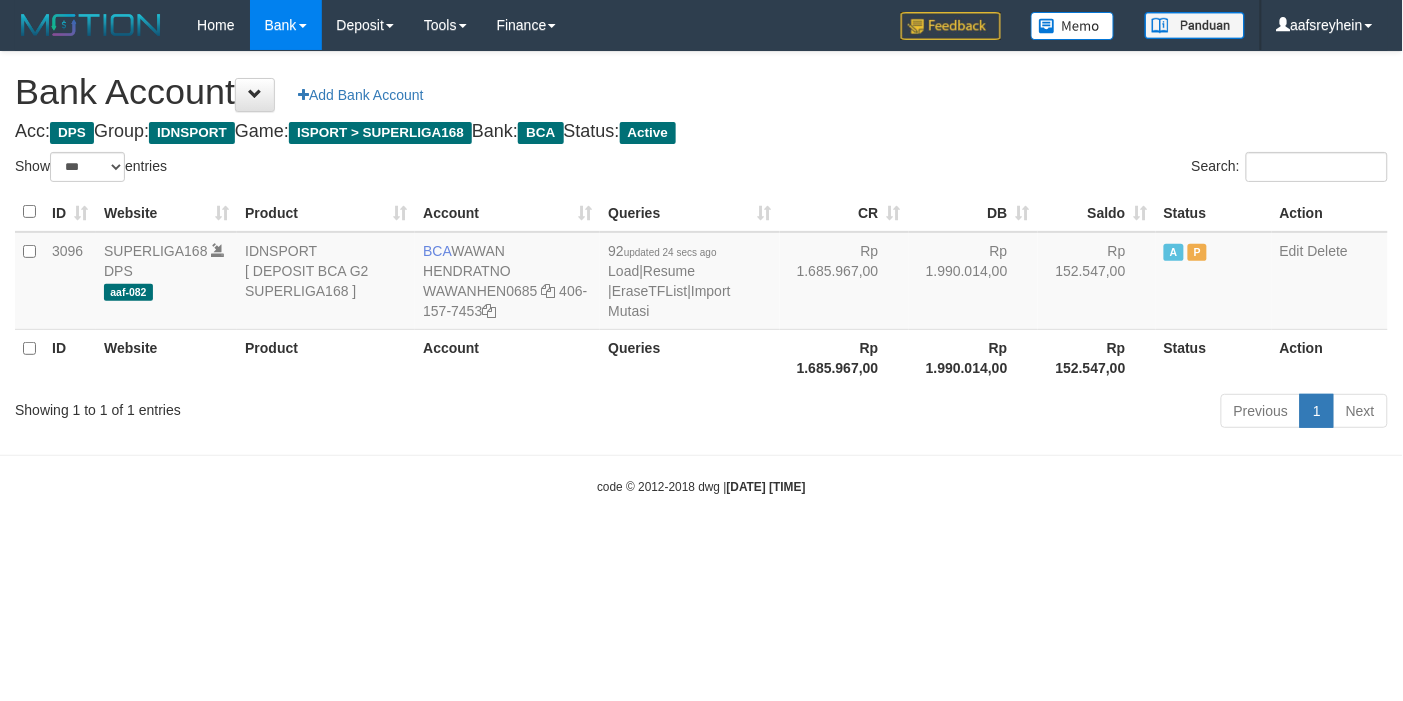 click on "Toggle navigation
Home
Bank
Account List
Load
By Website
Group
[ISPORT]													SUPERLIGA168
By Load Group (DPS)
-" at bounding box center (701, 273) 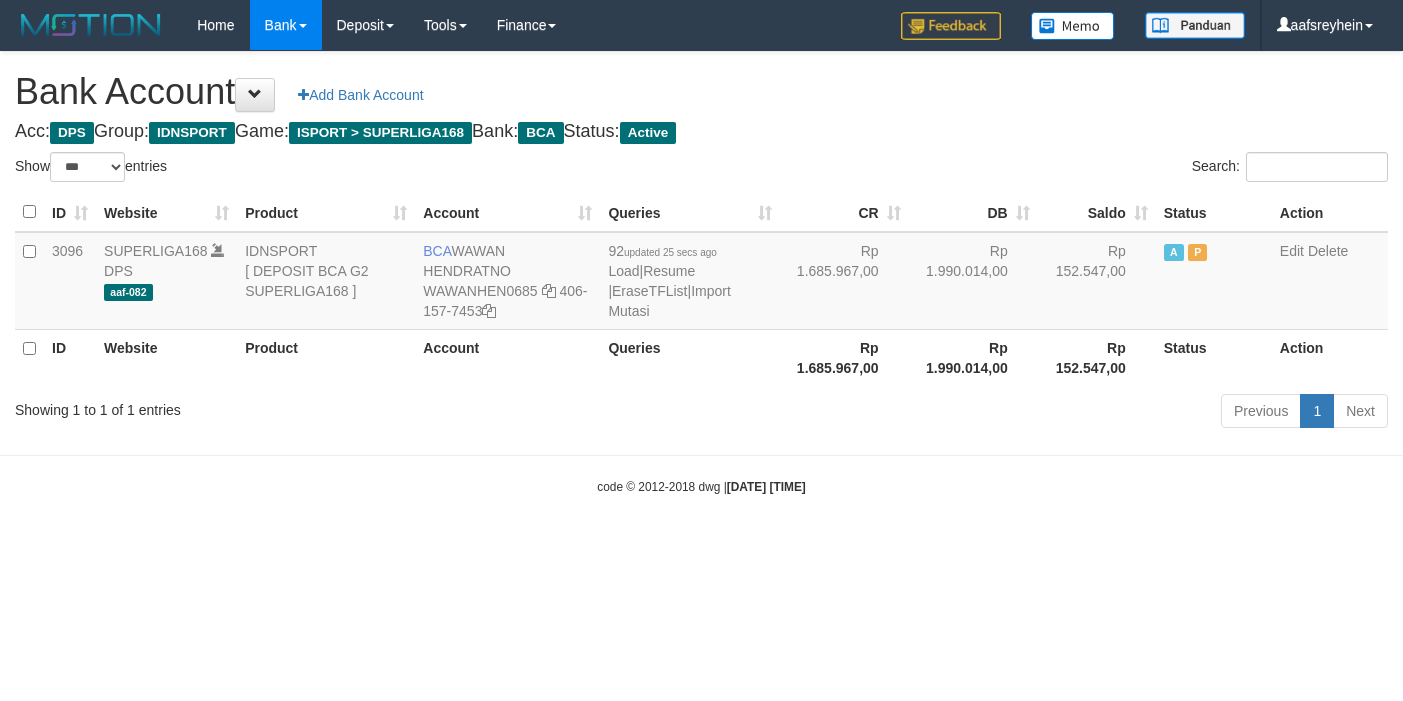 select on "***" 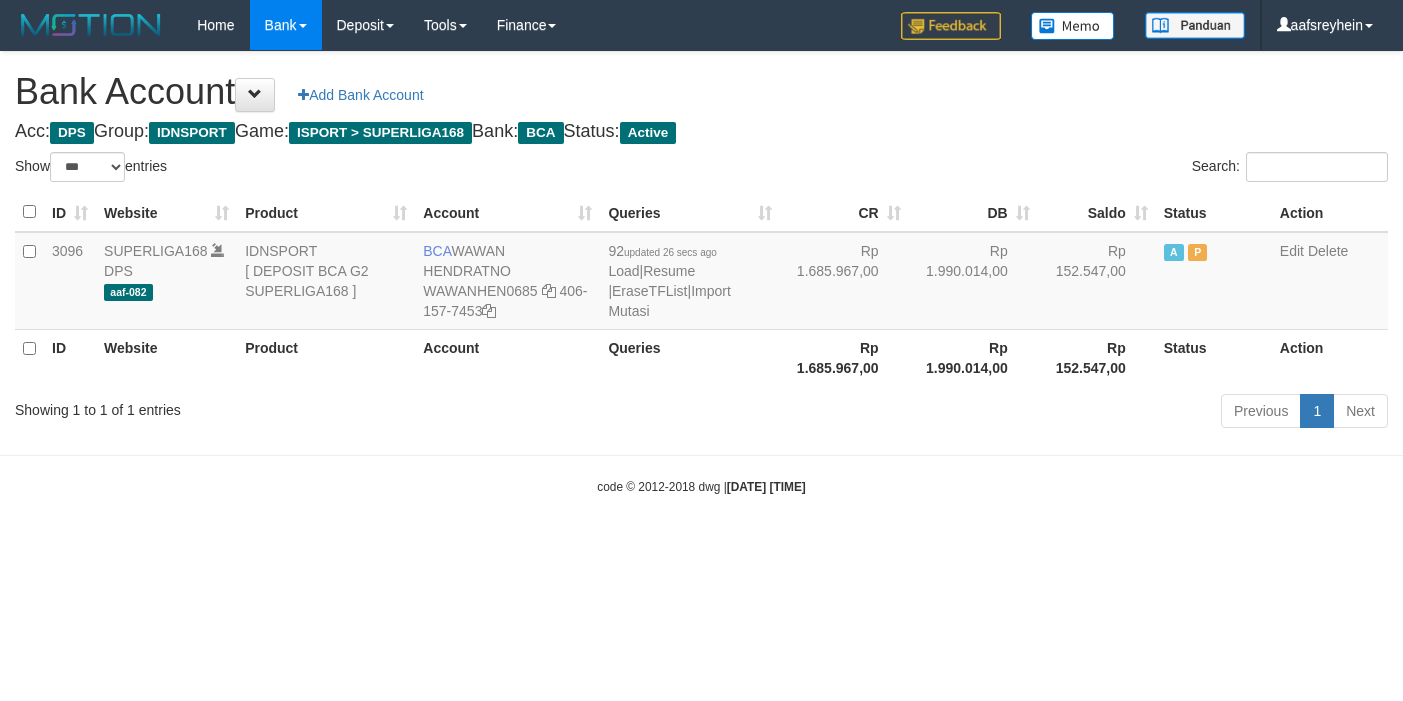 select on "***" 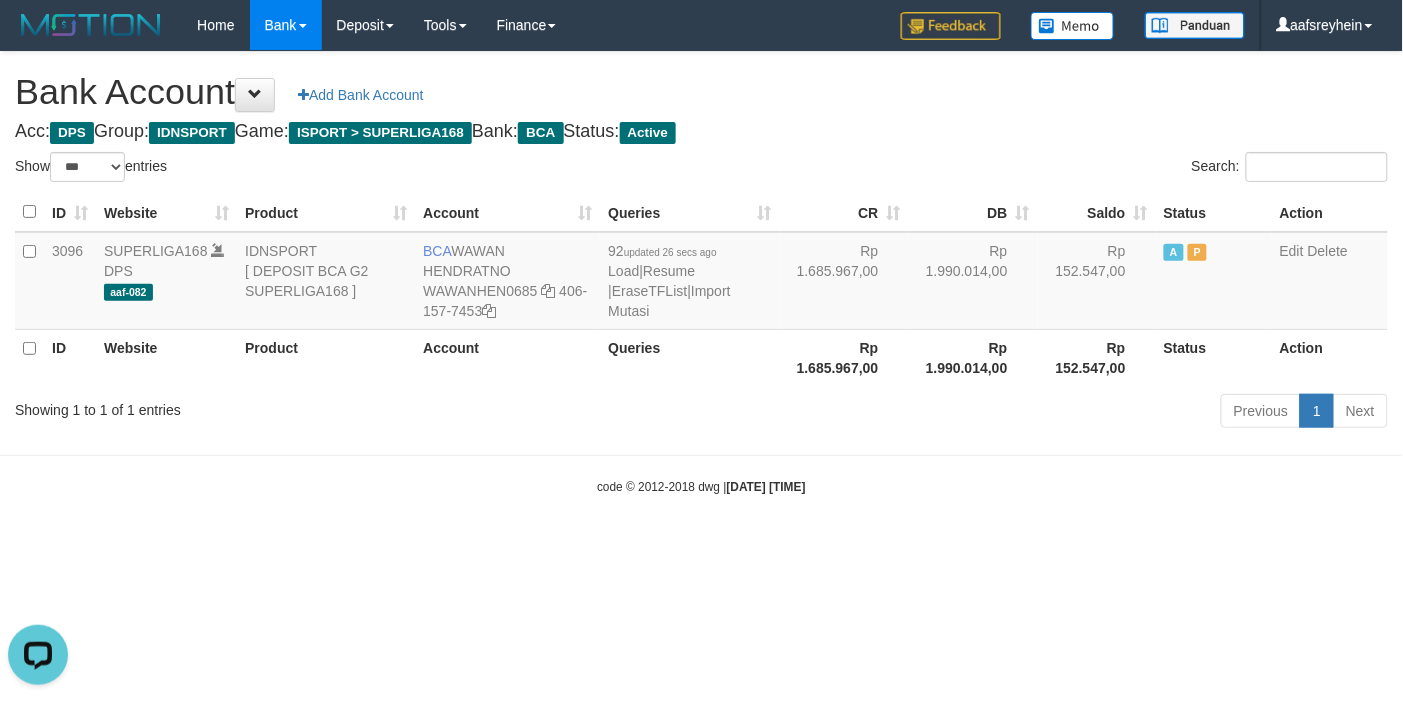 scroll, scrollTop: 0, scrollLeft: 0, axis: both 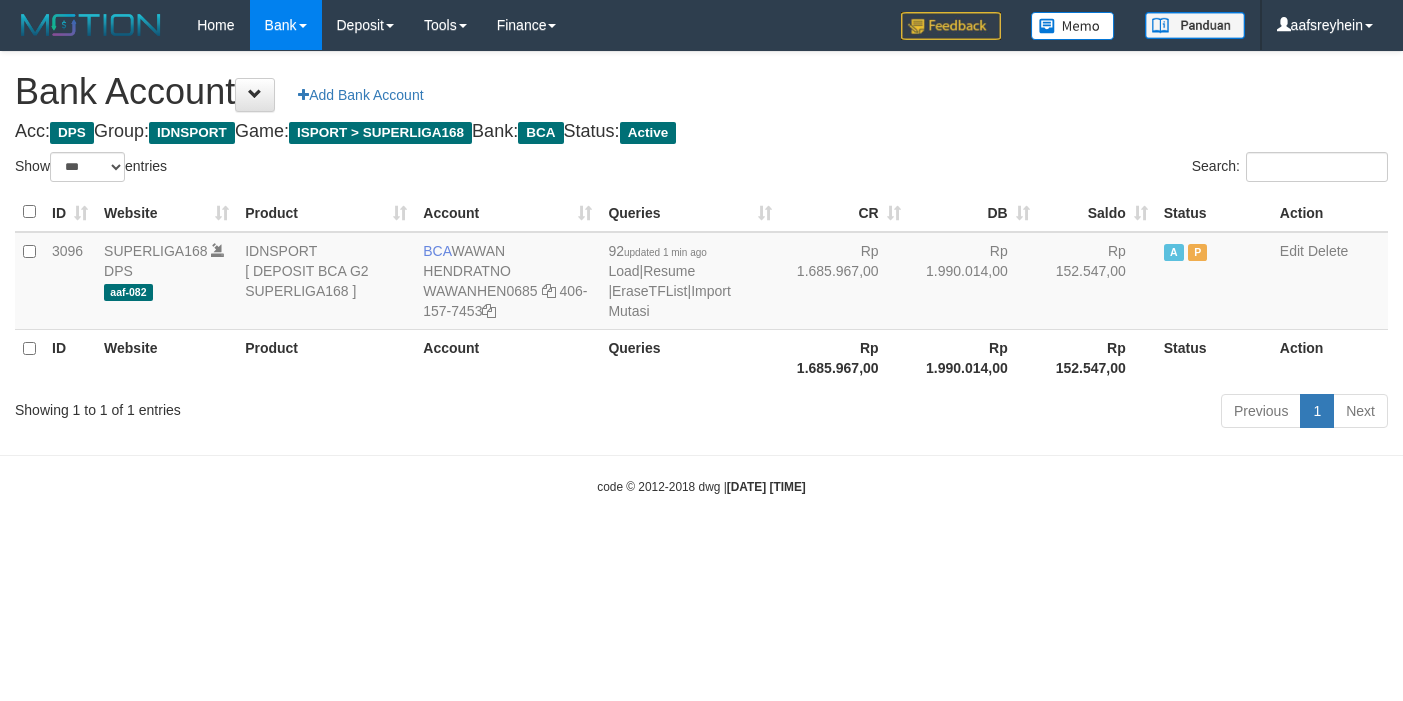 select on "***" 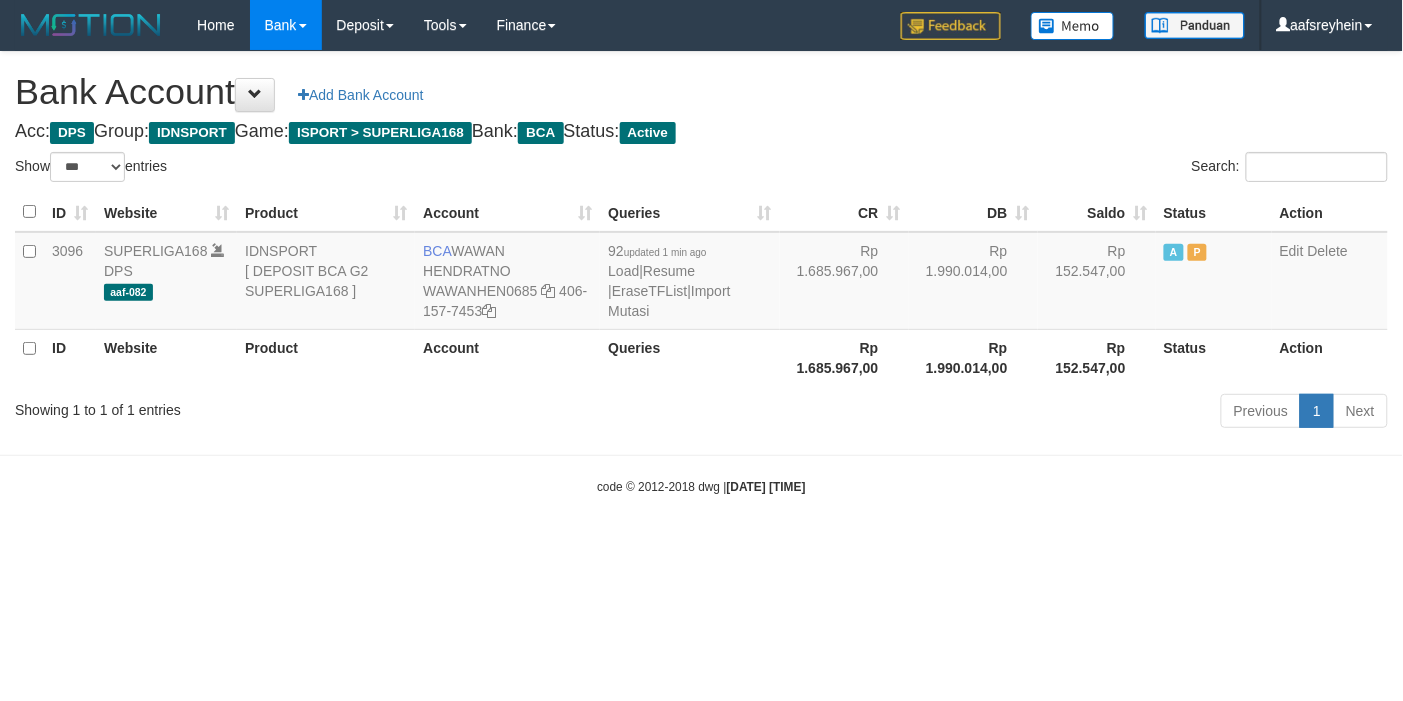 click on "Toggle navigation
Home
Bank
Account List
Load
By Website
Group
[ISPORT]													SUPERLIGA168
By Load Group (DPS)
-" at bounding box center [701, 273] 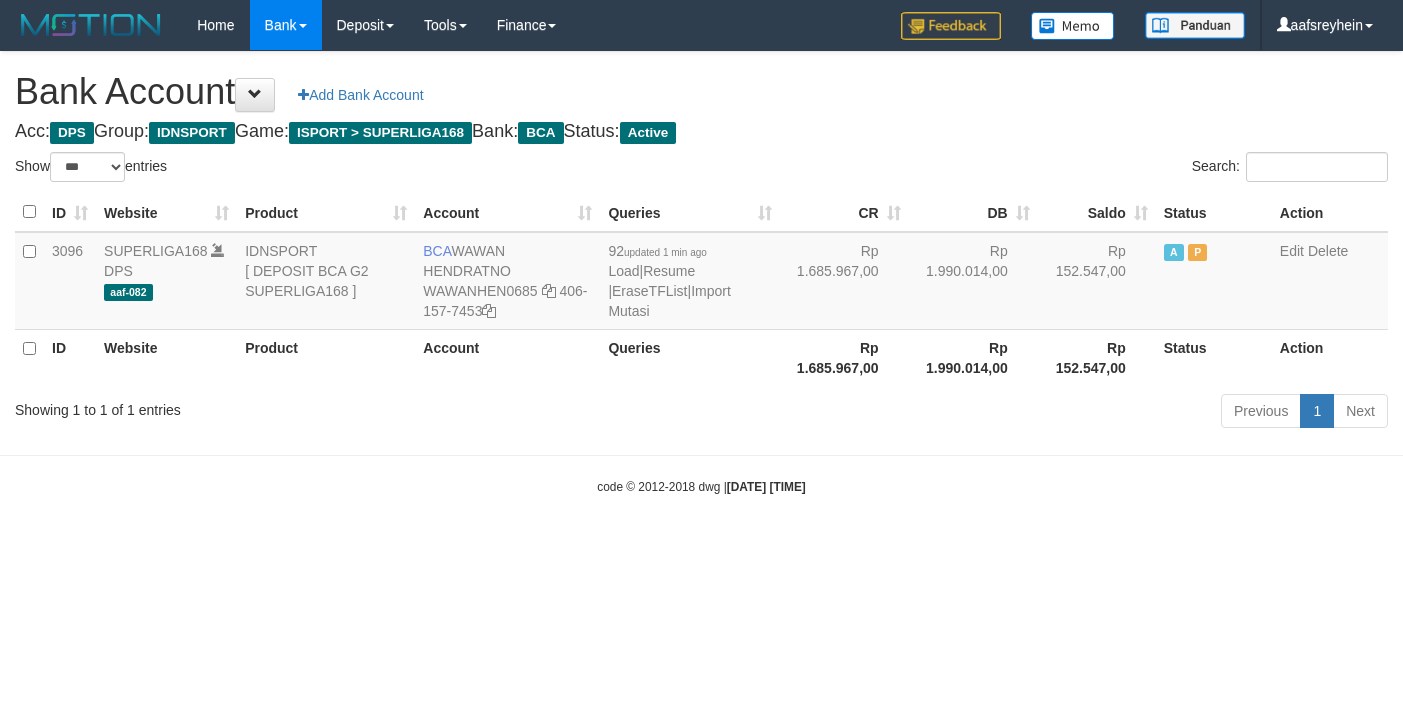 select on "***" 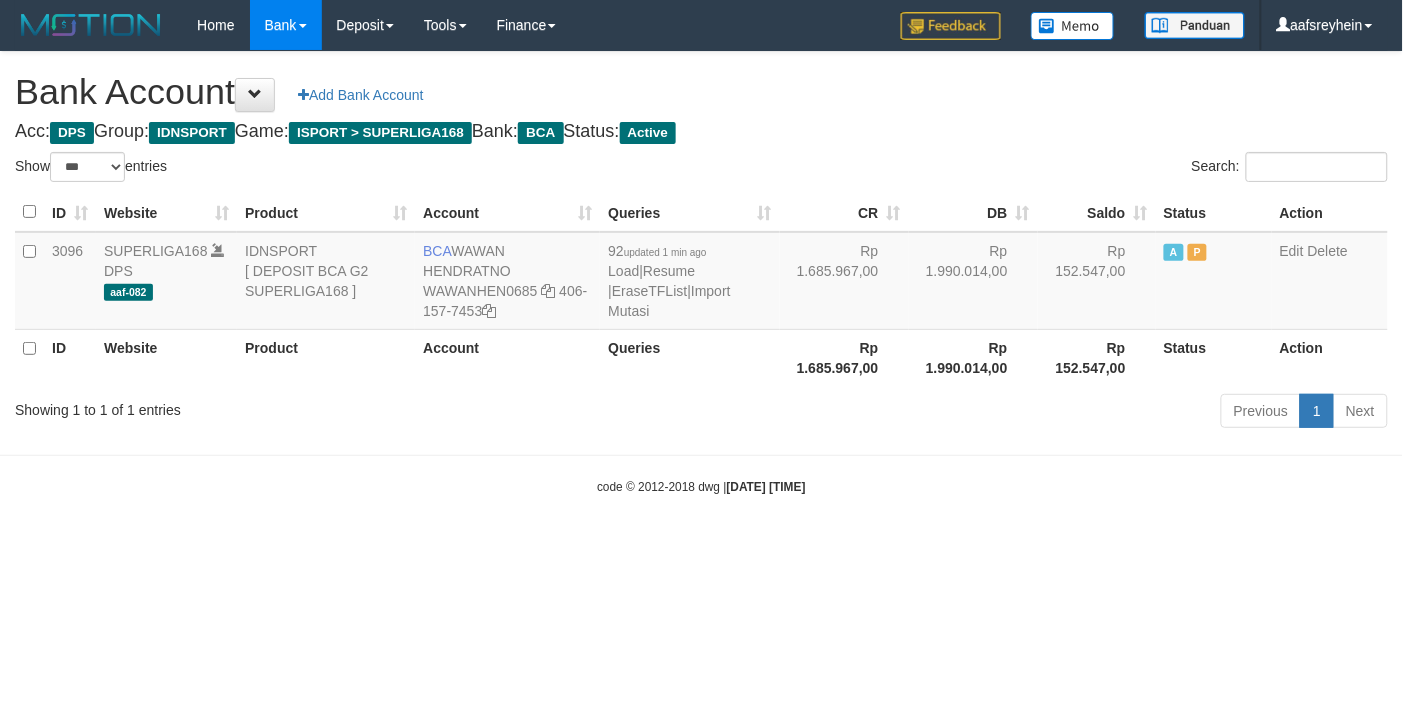 click on "Toggle navigation
Home
Bank
Account List
Load
By Website
Group
[ISPORT]													SUPERLIGA168
By Load Group (DPS)
-" at bounding box center [701, 273] 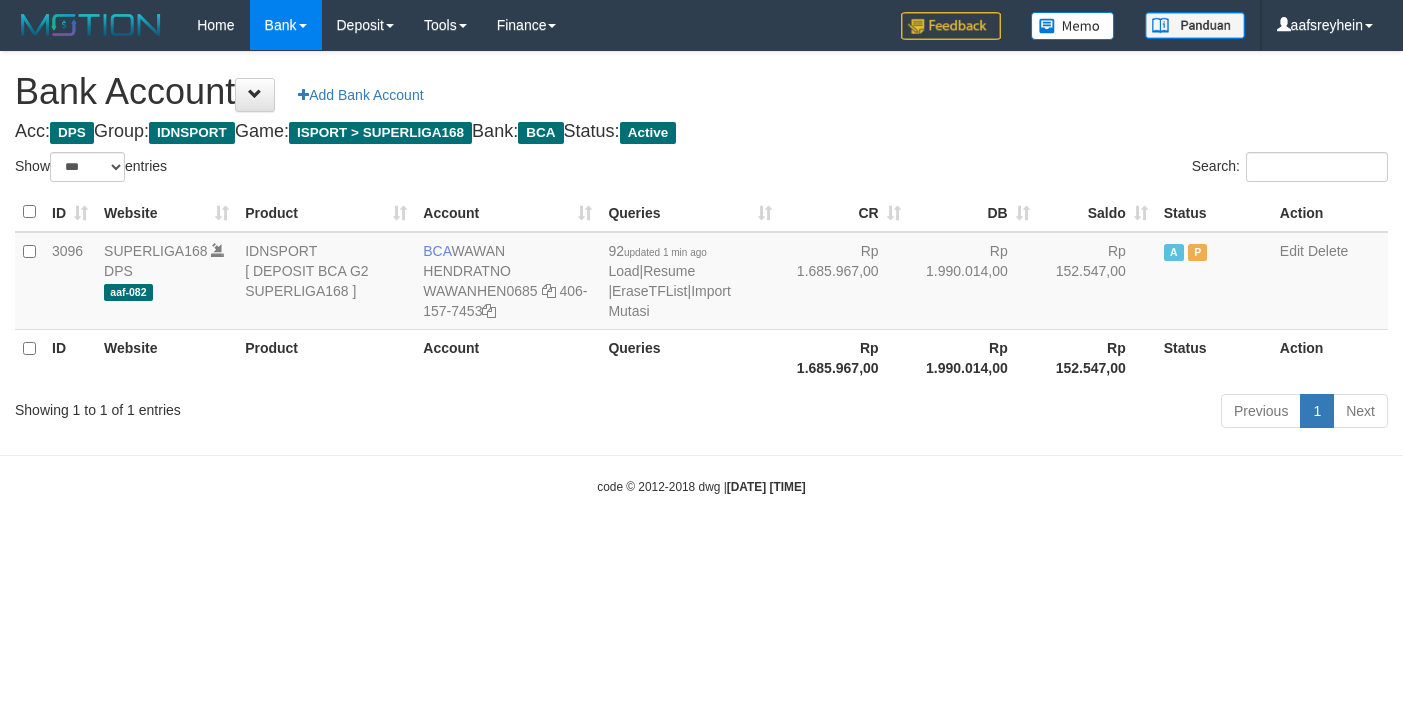 select on "***" 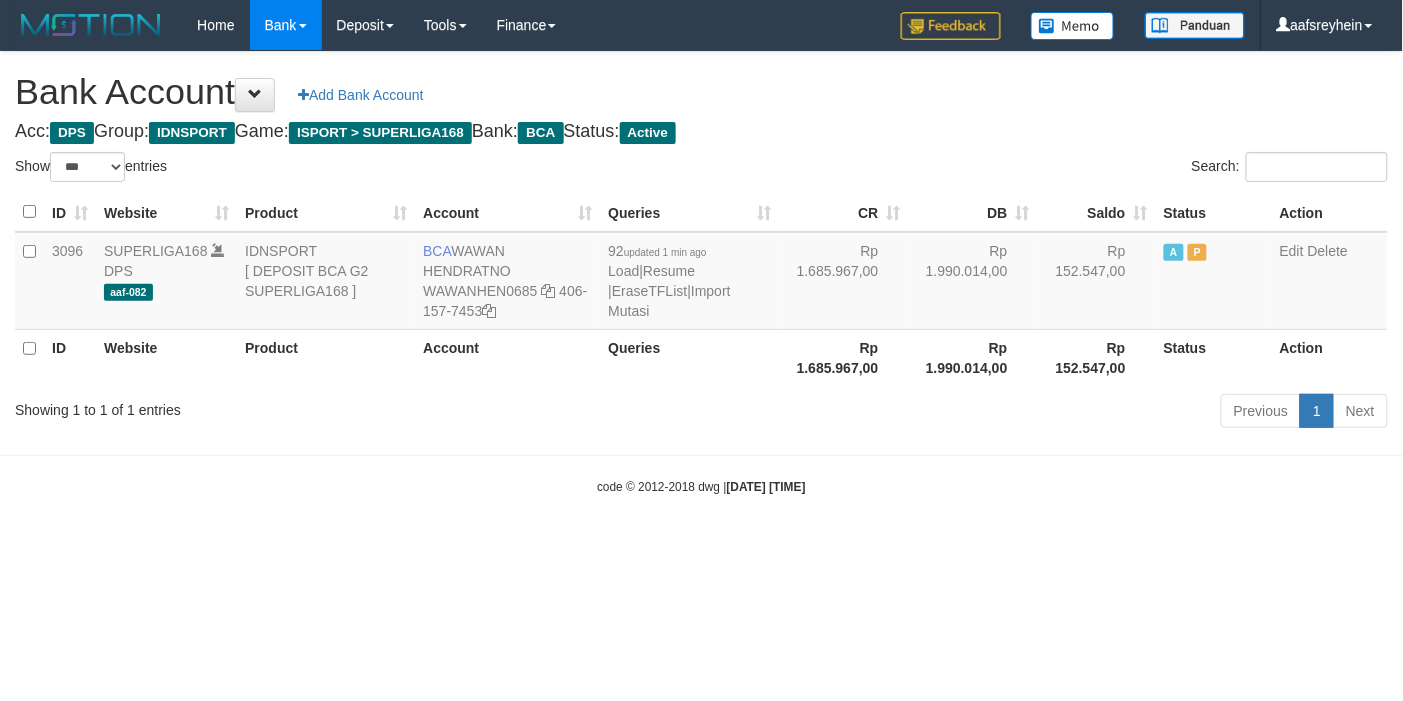 click on "Toggle navigation
Home
Bank
Account List
Load
By Website
Group
[ISPORT]													SUPERLIGA168
By Load Group (DPS)
-" at bounding box center [701, 273] 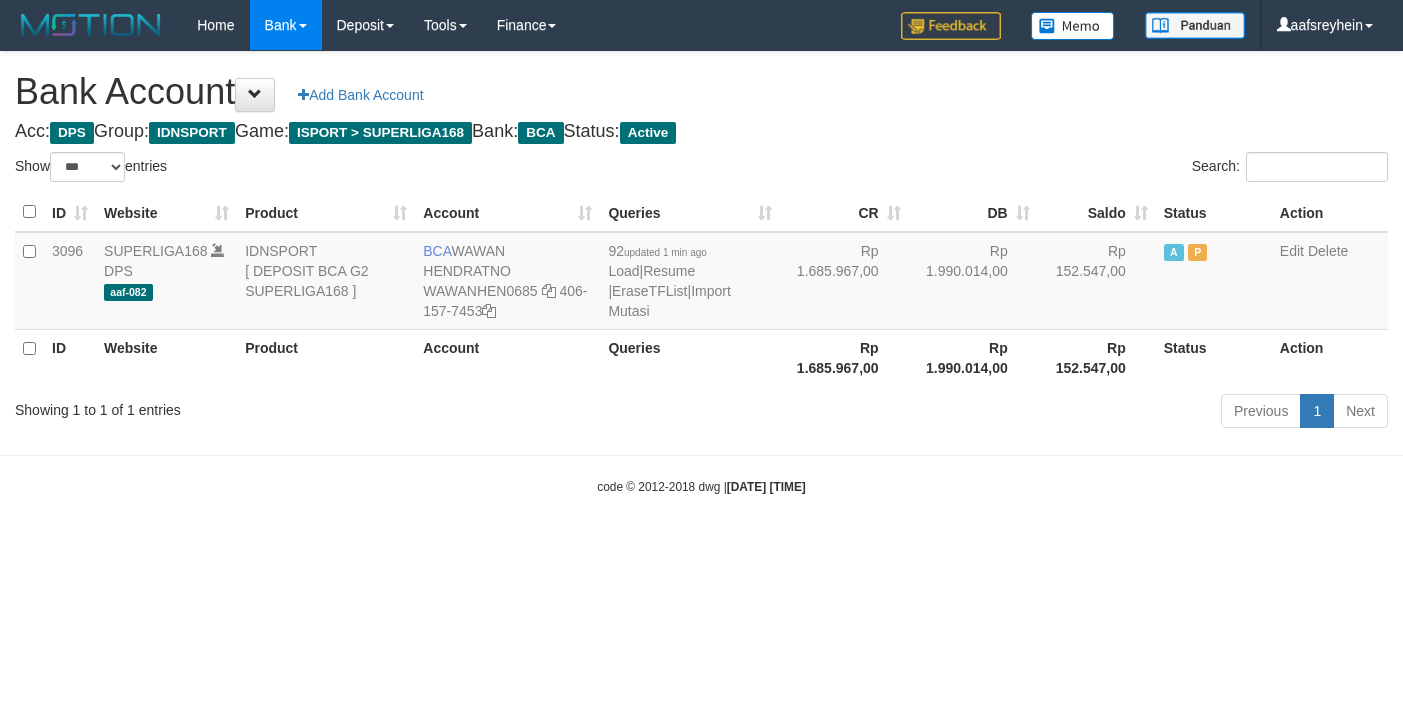 select on "***" 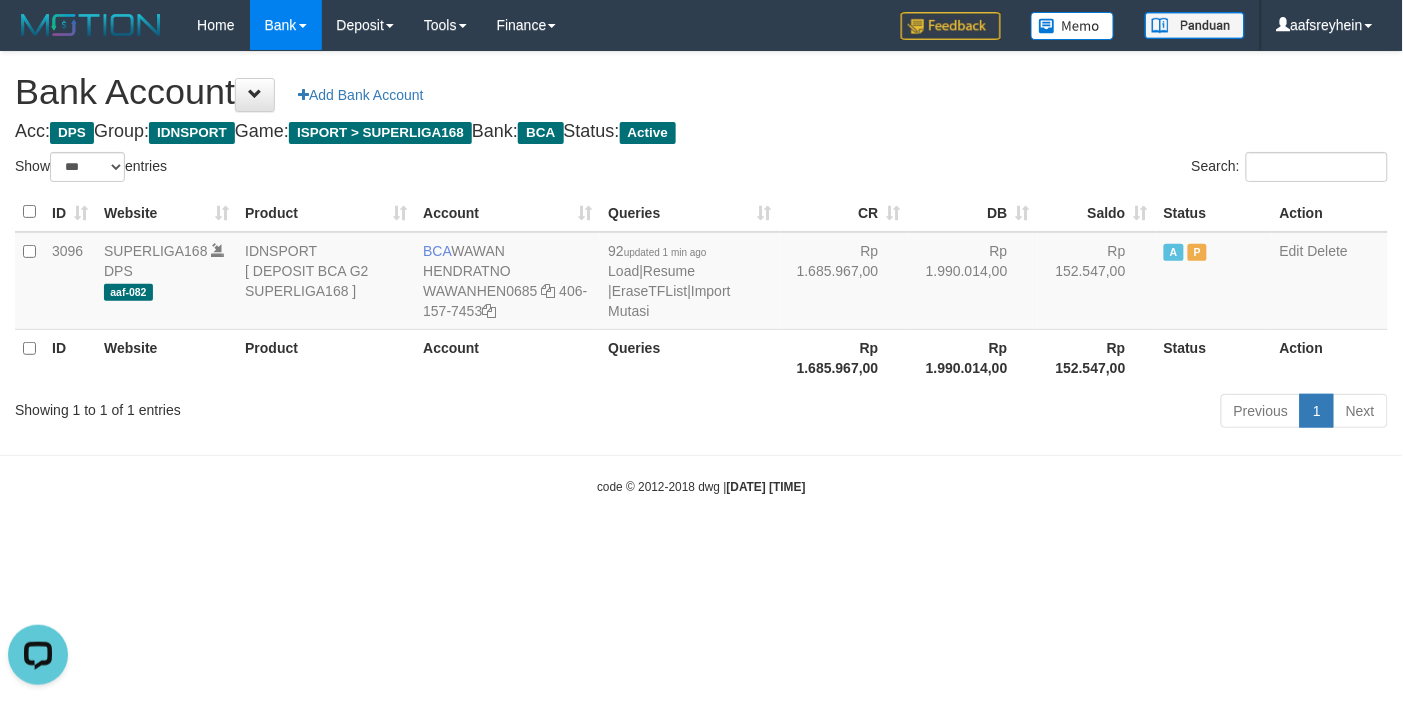 scroll, scrollTop: 0, scrollLeft: 0, axis: both 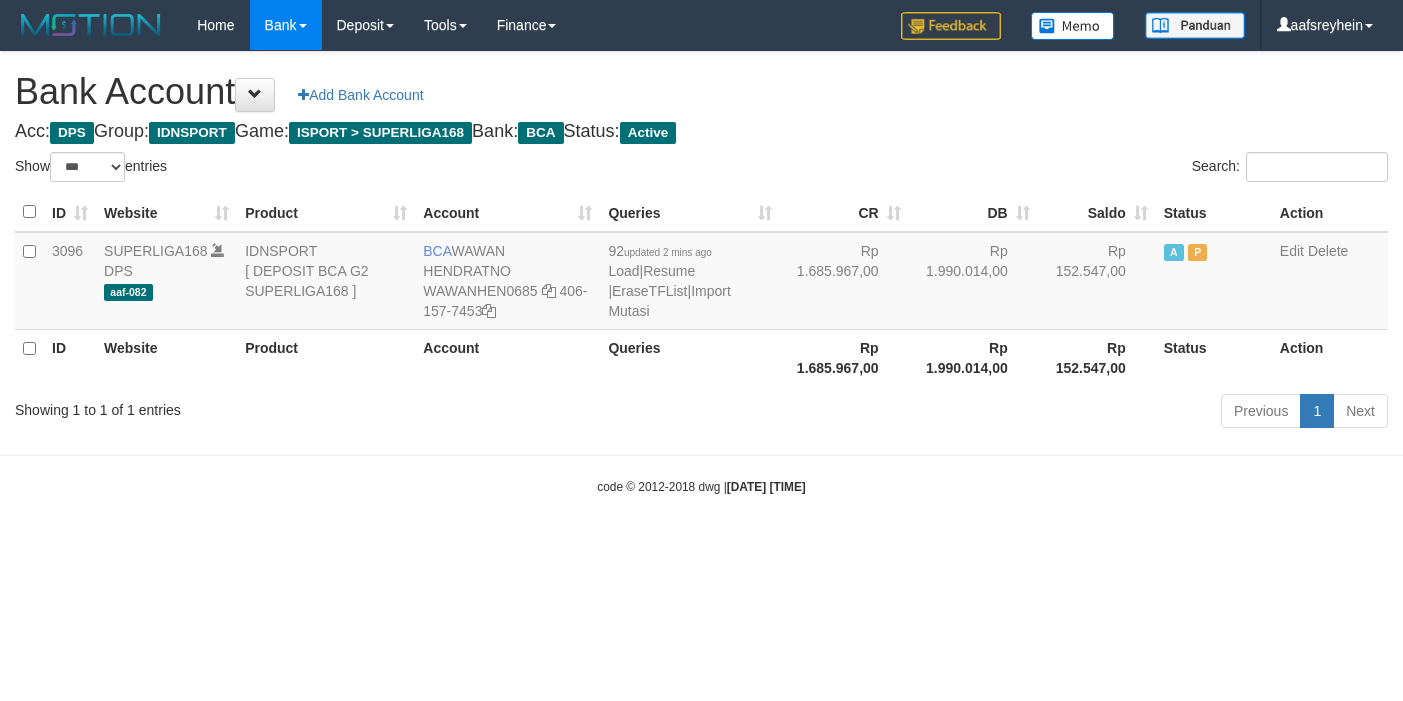 select on "***" 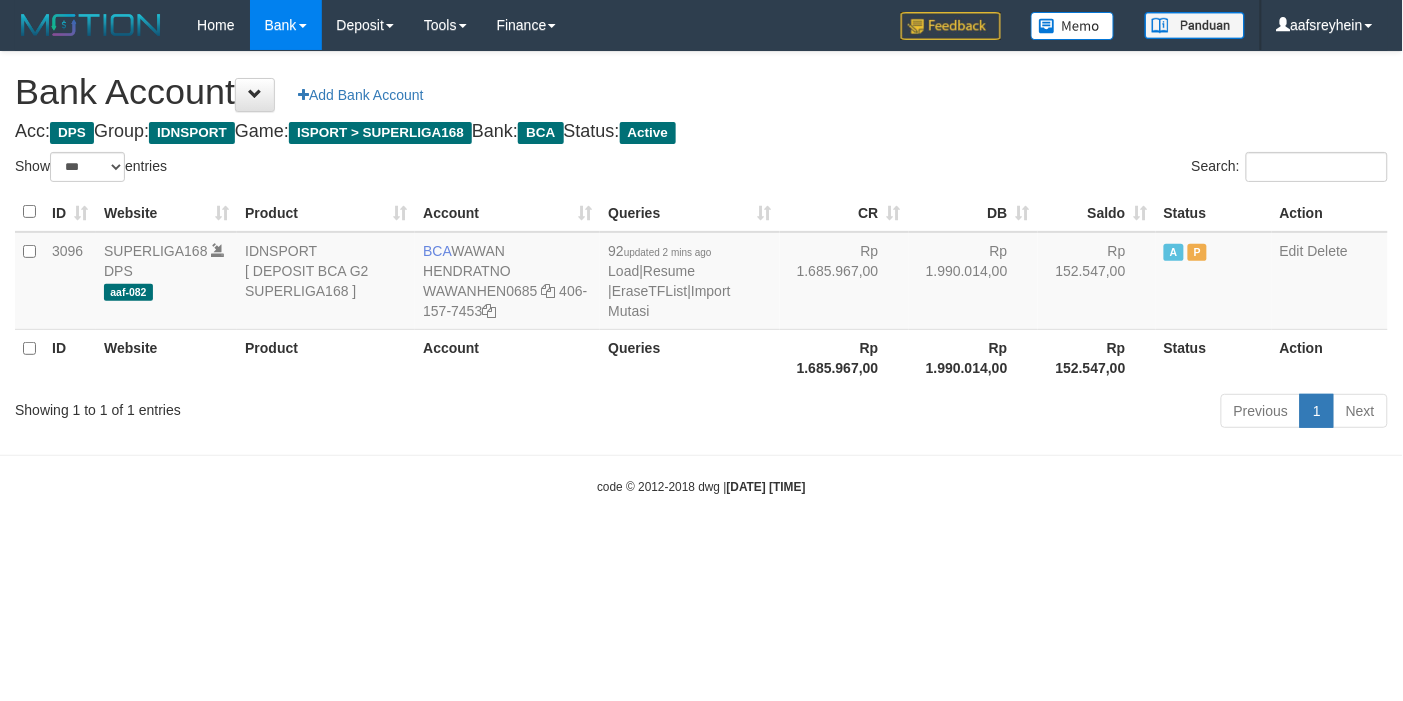 click on "Toggle navigation
Home
Bank
Account List
Load
By Website
Group
[ISPORT]													SUPERLIGA168
By Load Group (DPS)" at bounding box center [701, 273] 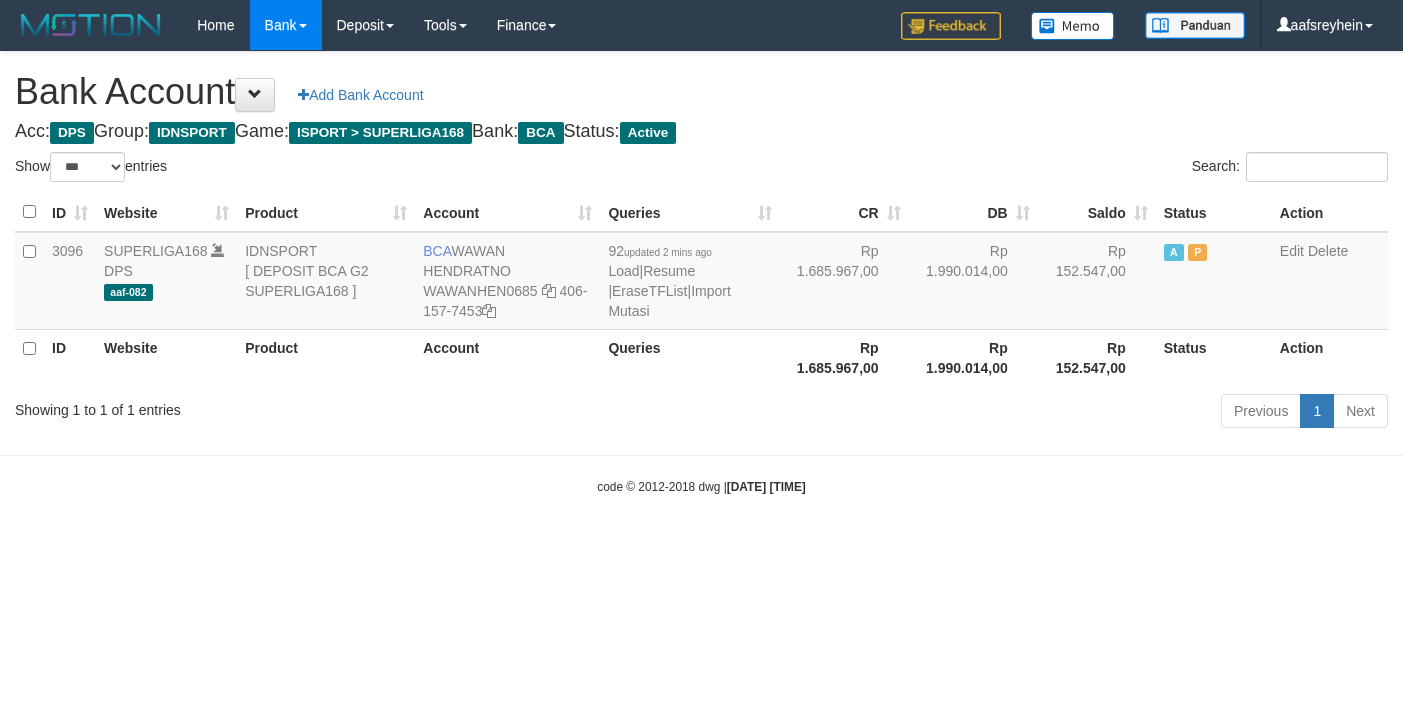 select on "***" 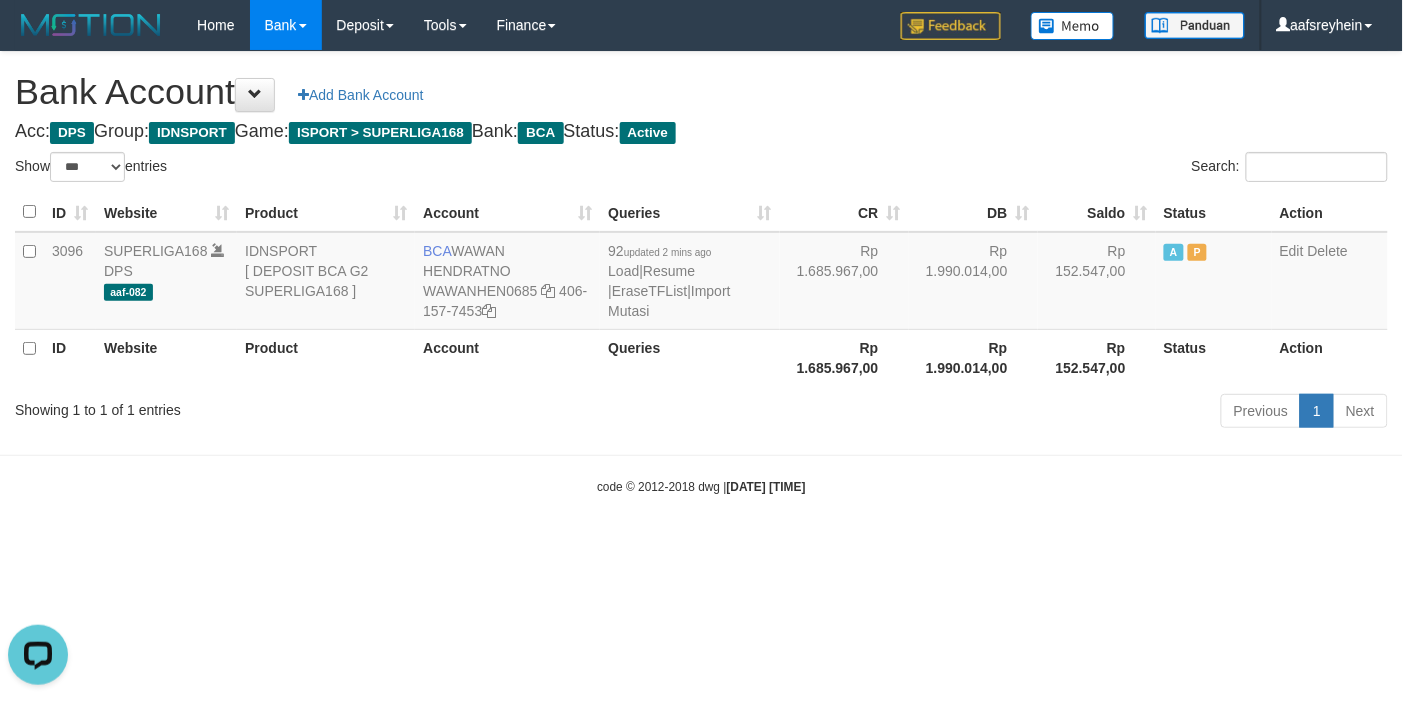 scroll, scrollTop: 0, scrollLeft: 0, axis: both 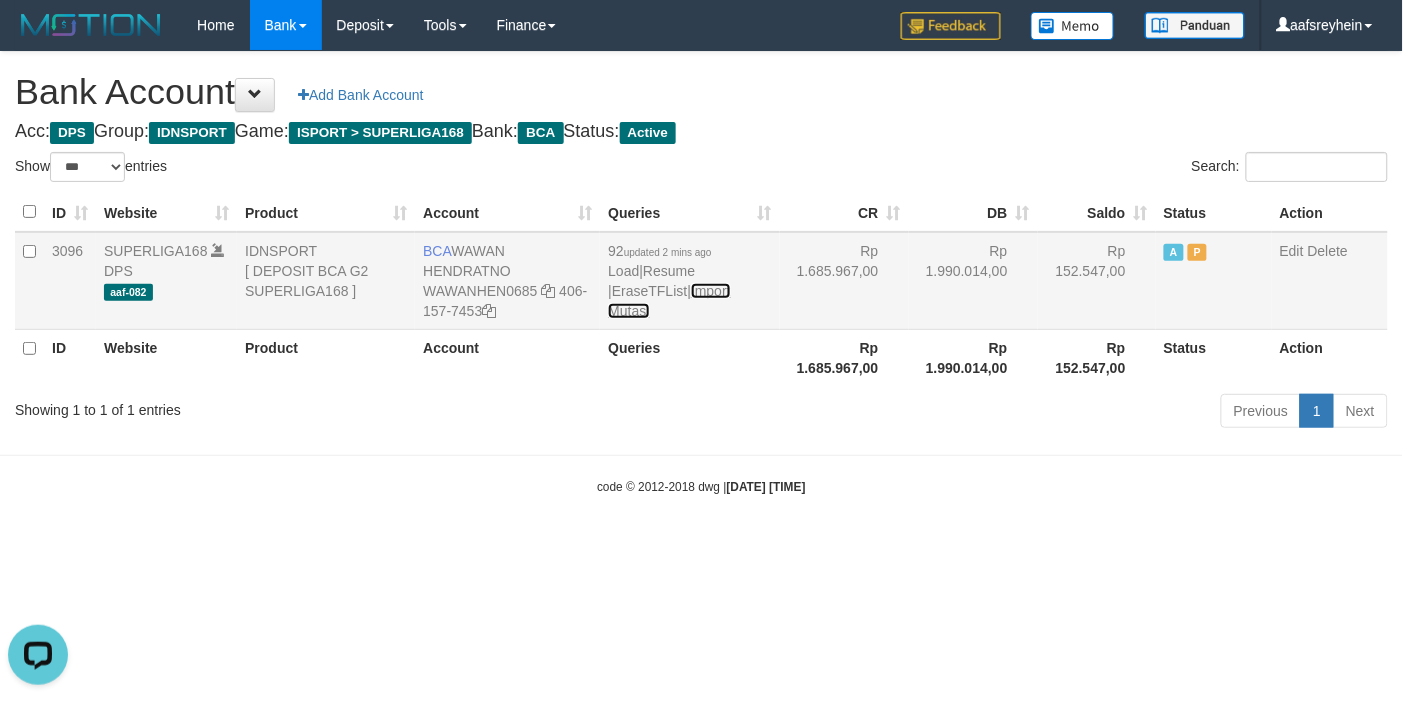 click on "Import Mutasi" at bounding box center [669, 301] 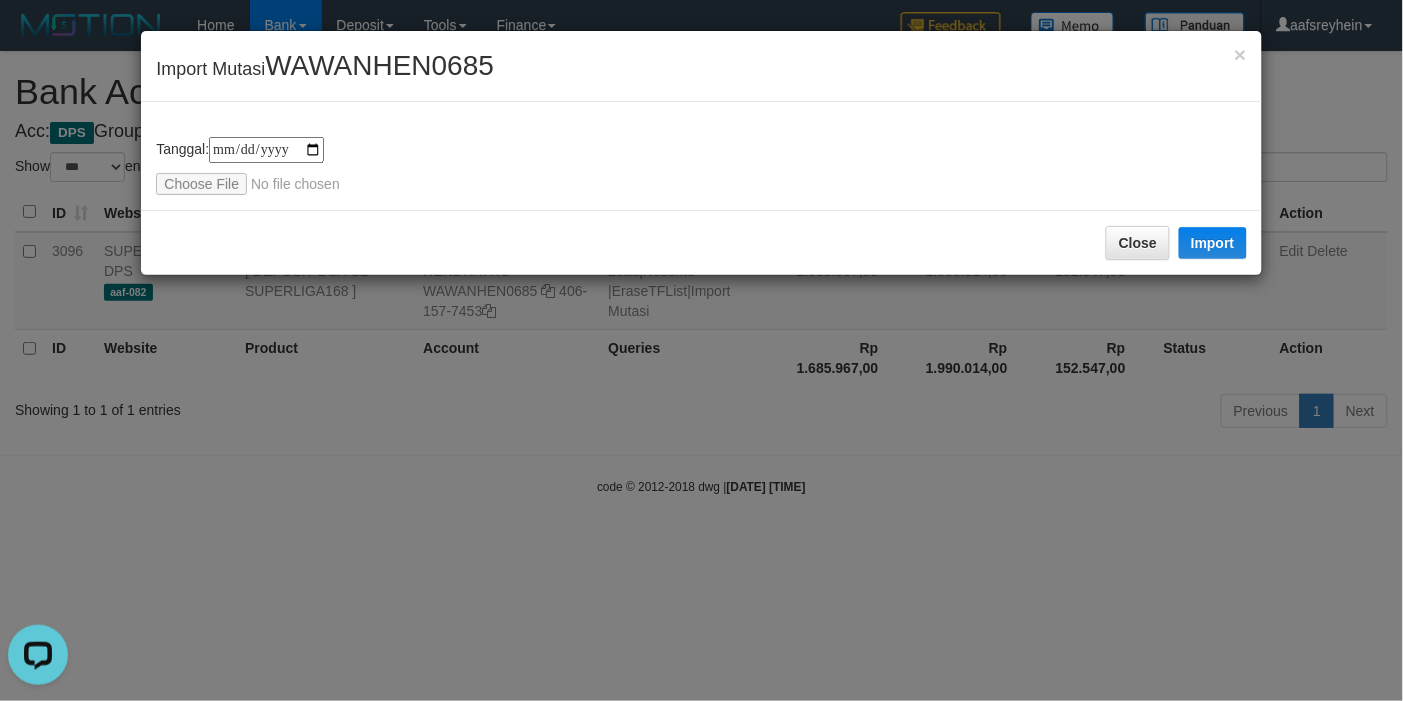 type on "**********" 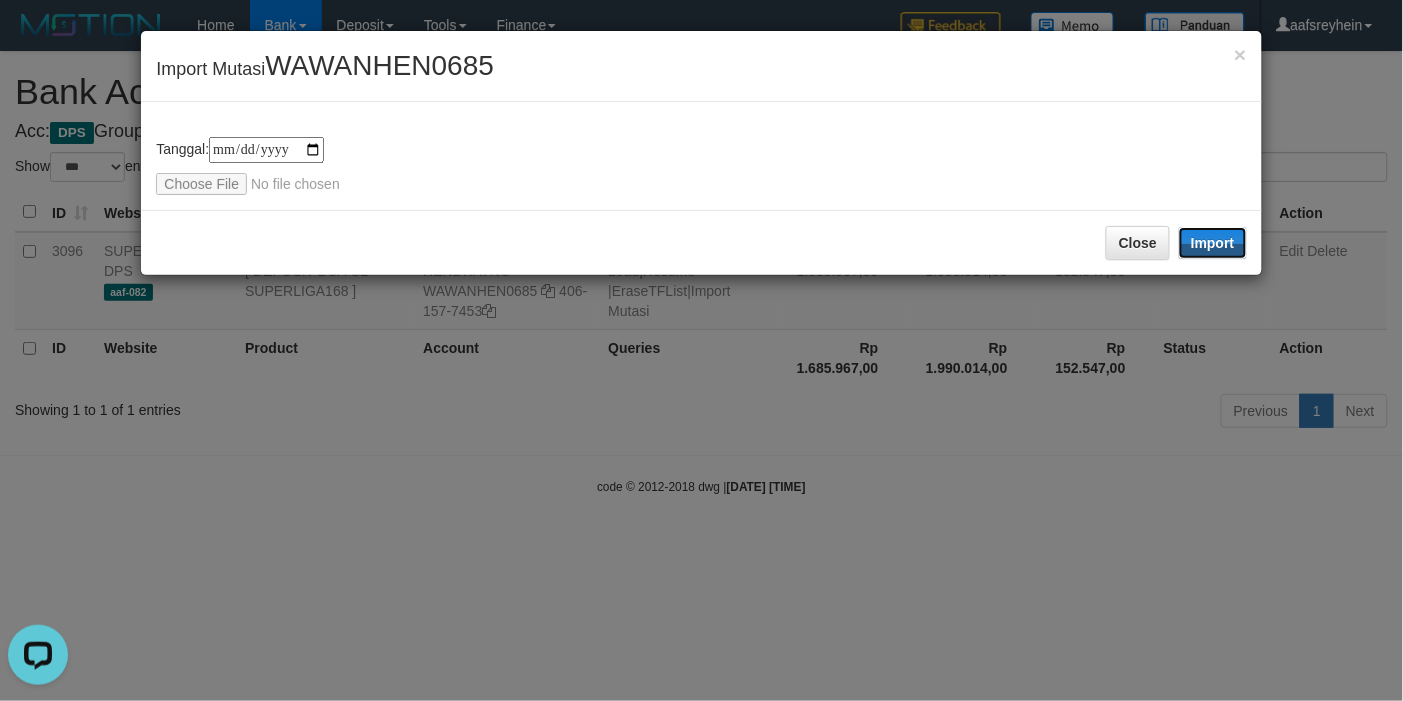 drag, startPoint x: 1238, startPoint y: 235, endPoint x: 1231, endPoint y: 257, distance: 23.086792 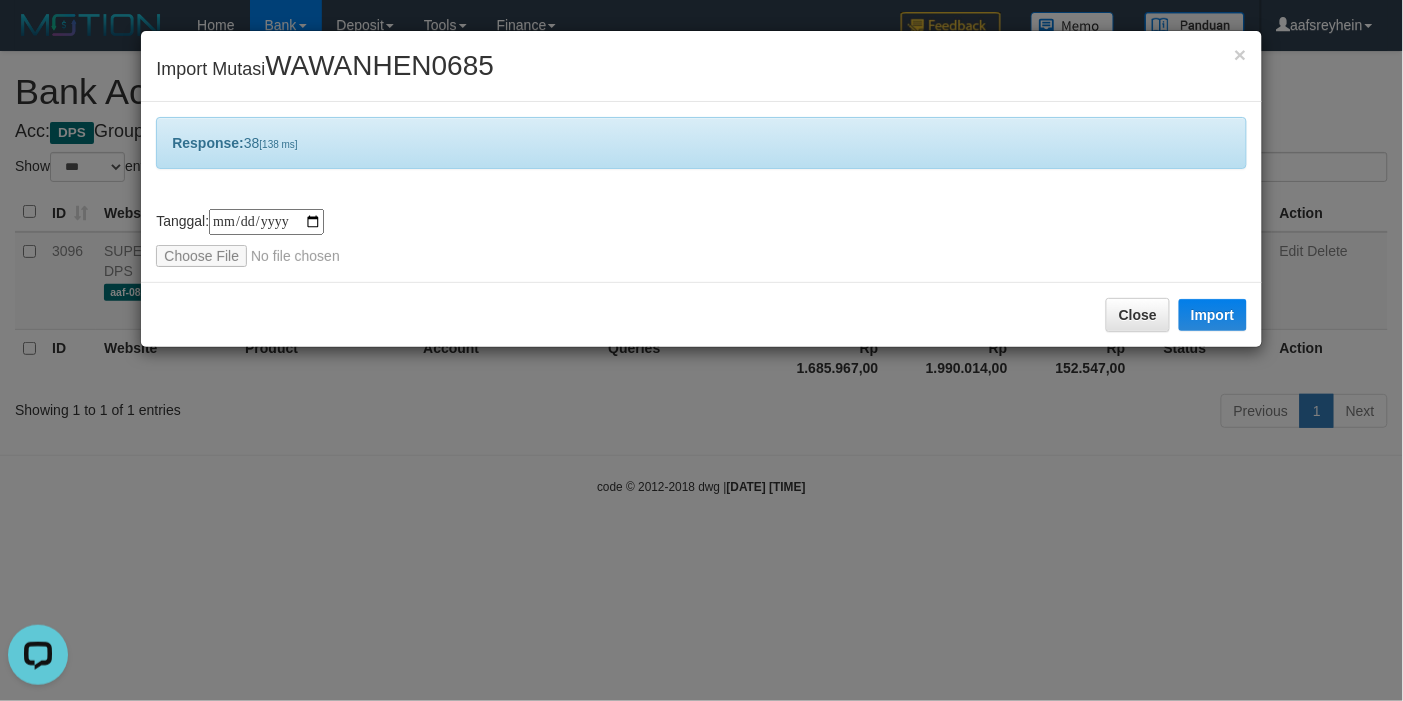 click on "**********" at bounding box center [701, 350] 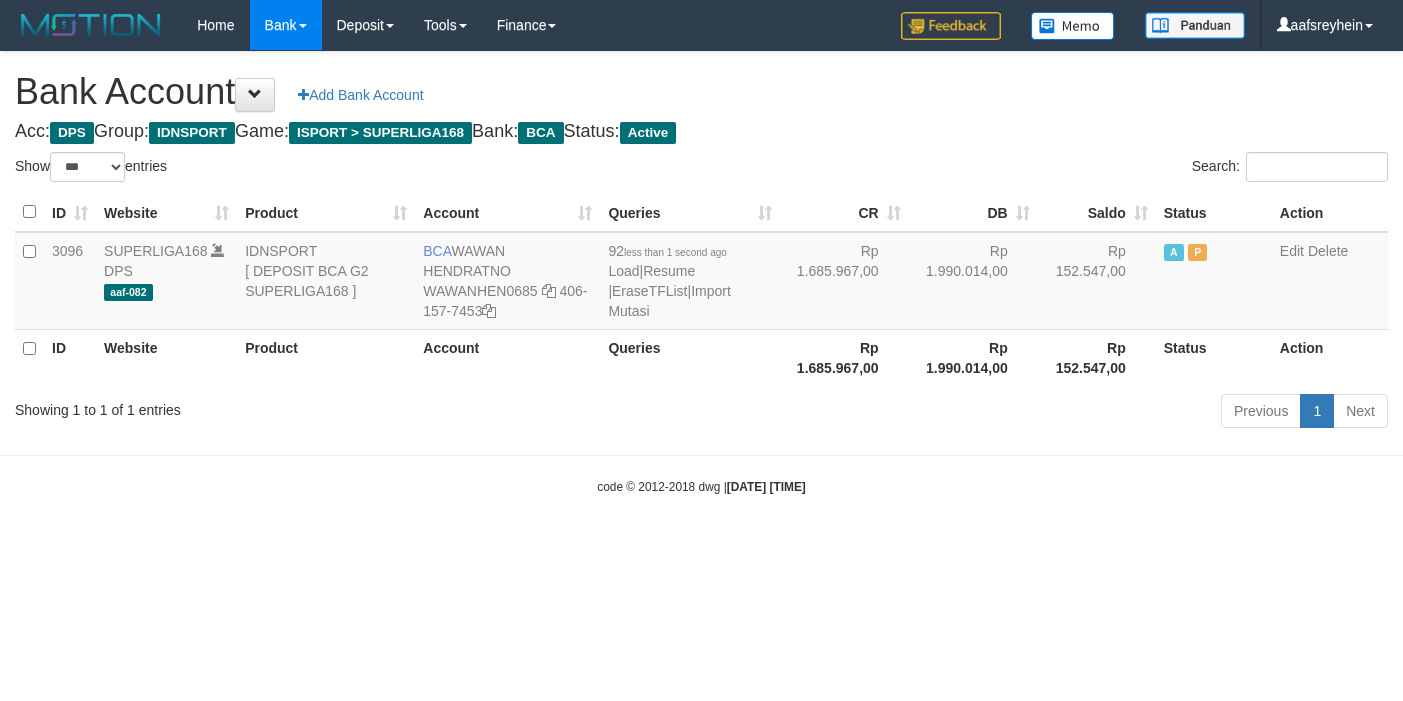 select on "***" 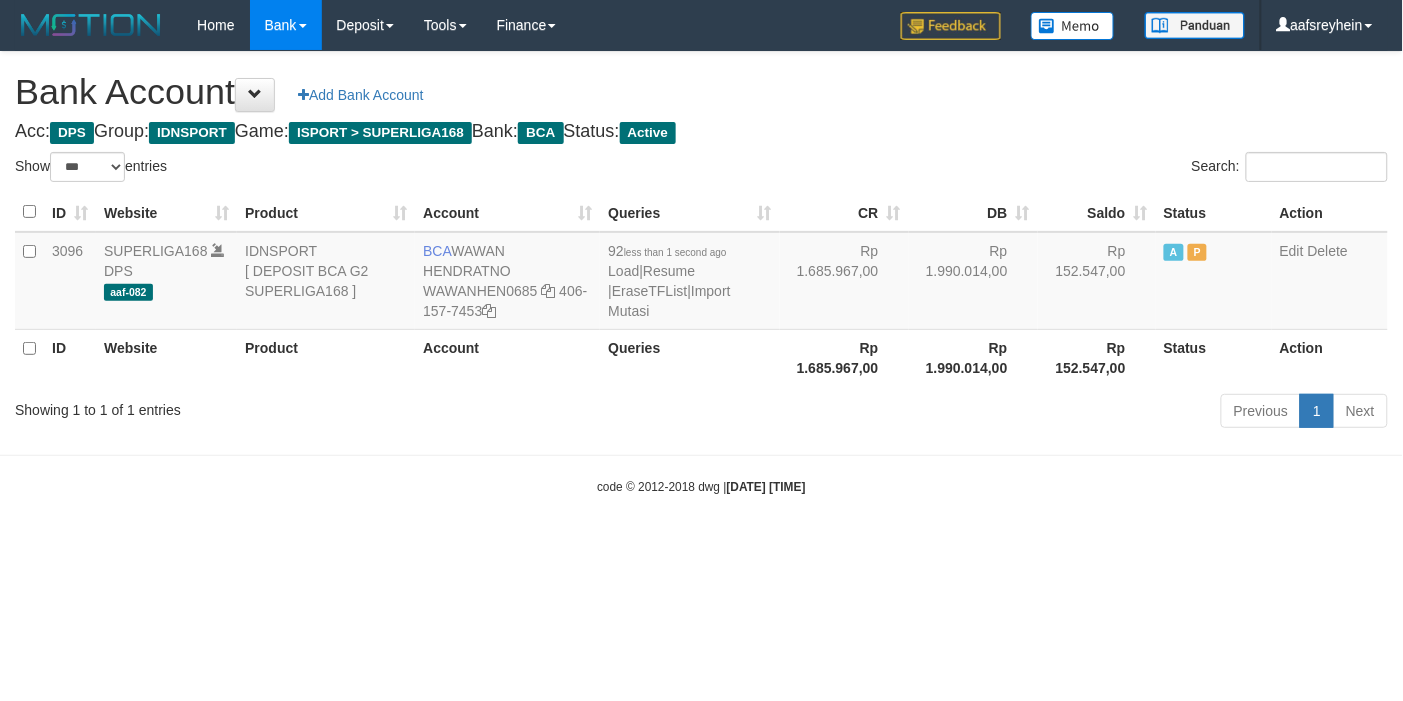 click on "code © 2012-2018 dwg |  2025/07/13 06:01:13" at bounding box center [701, 486] 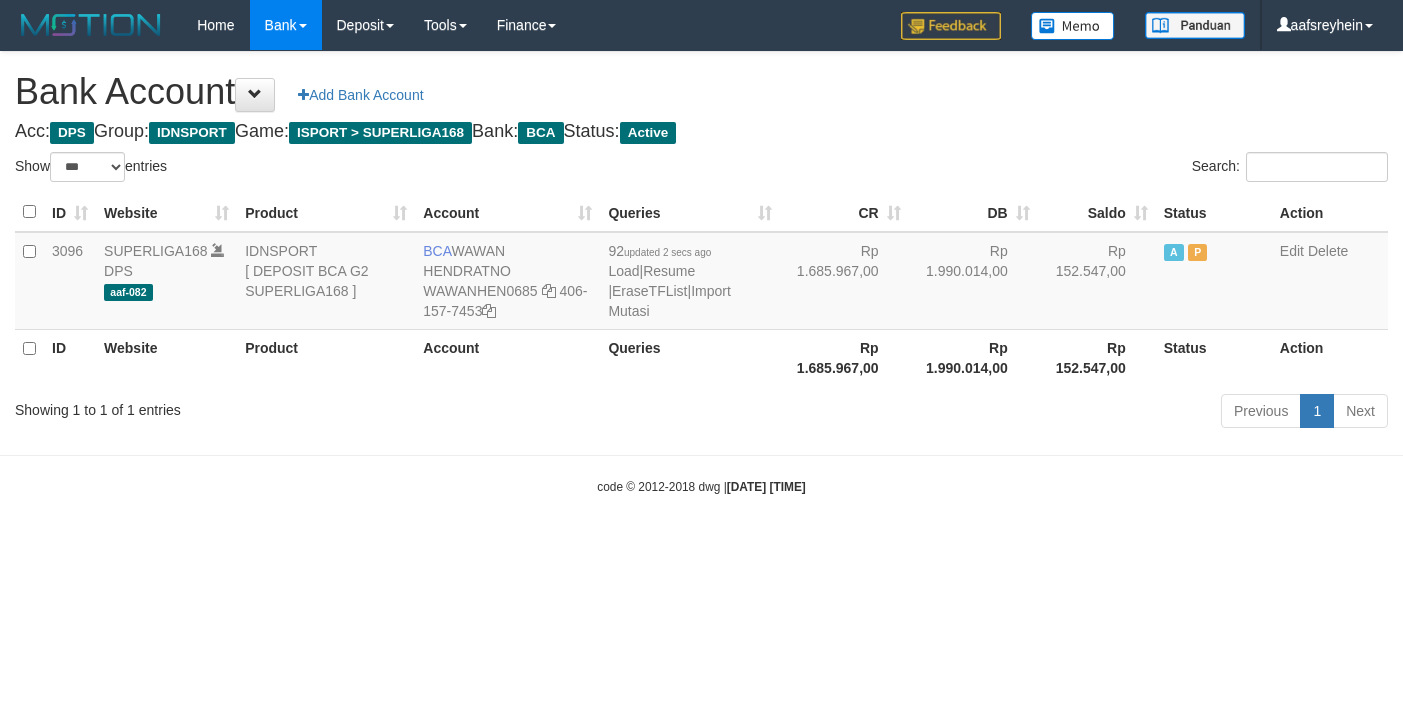 select on "***" 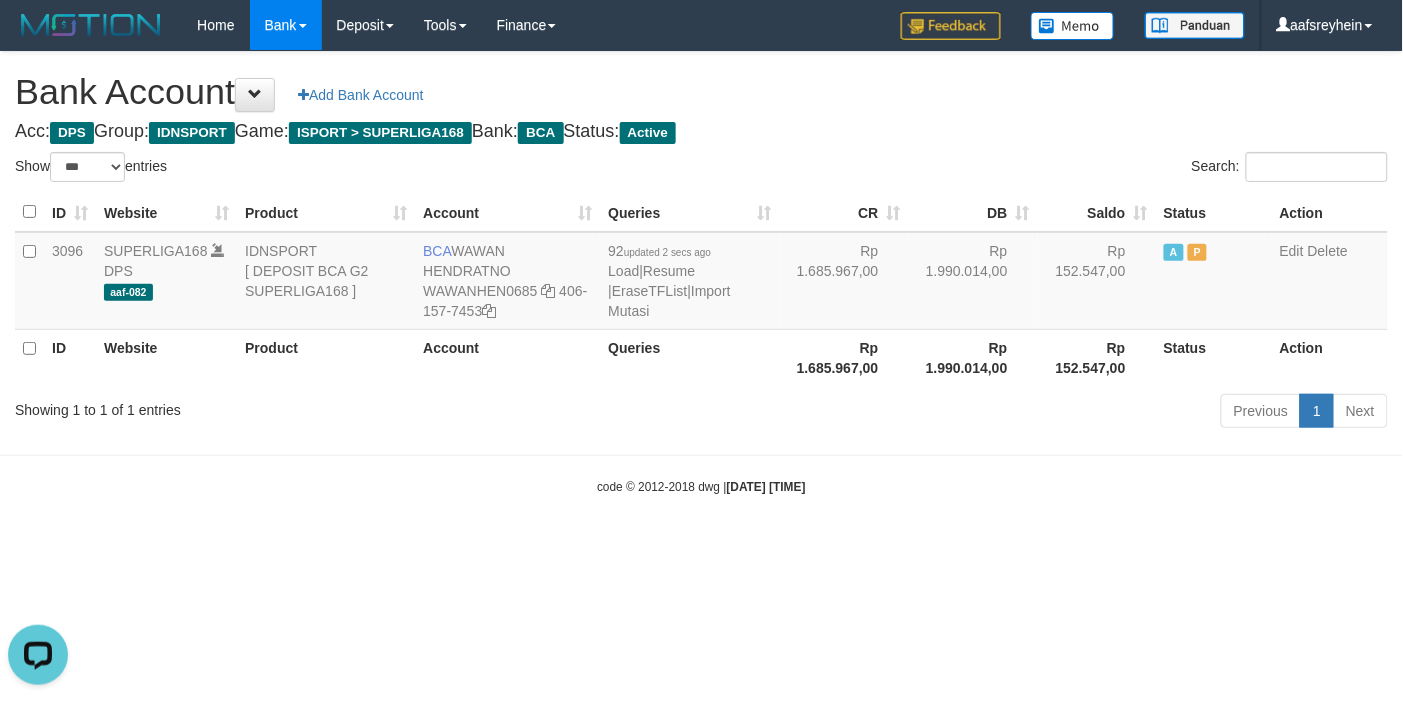 scroll, scrollTop: 0, scrollLeft: 0, axis: both 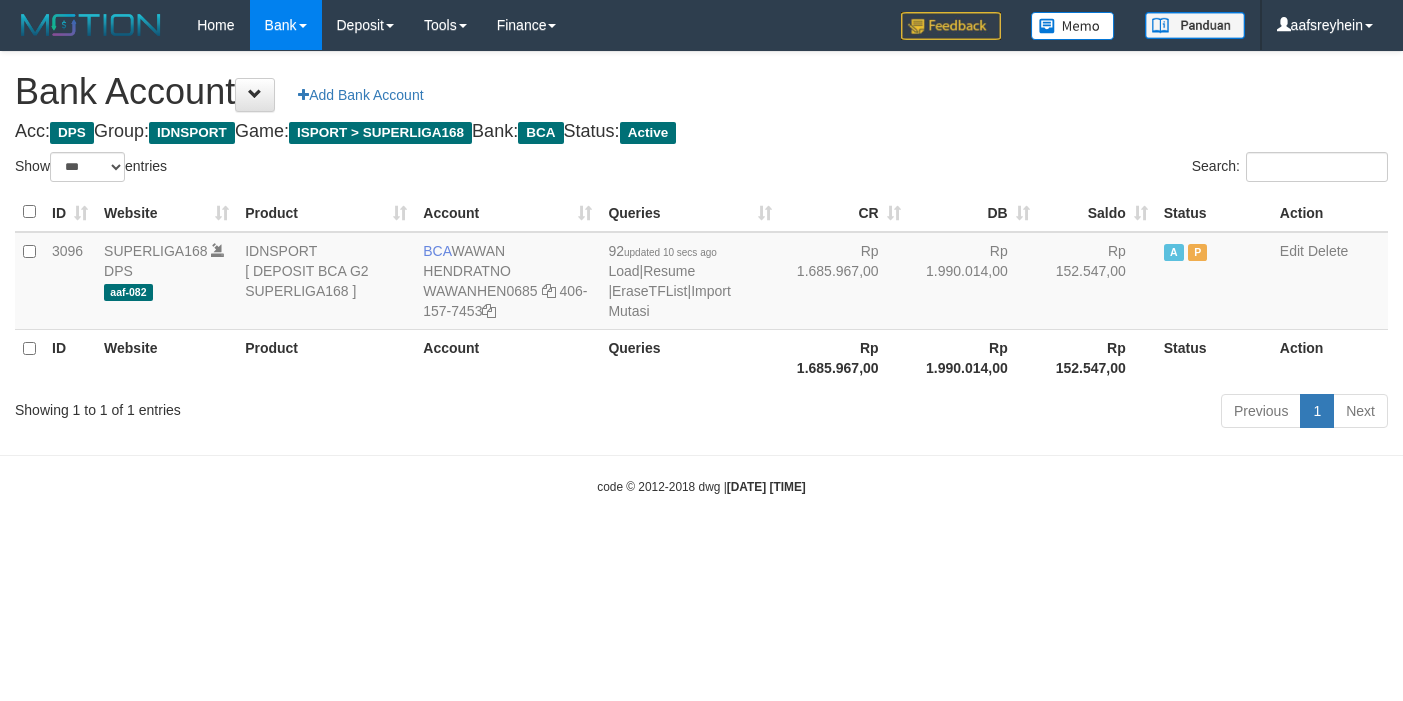 select on "***" 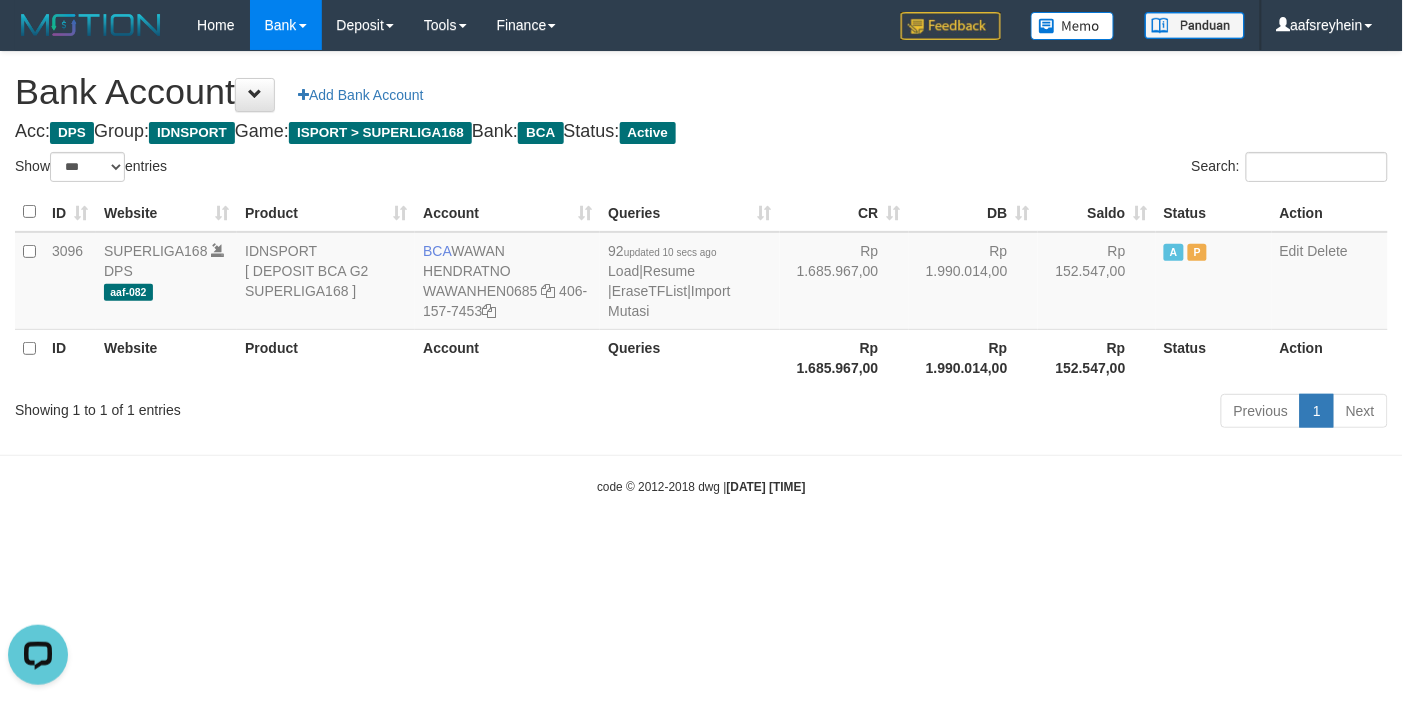 scroll, scrollTop: 0, scrollLeft: 0, axis: both 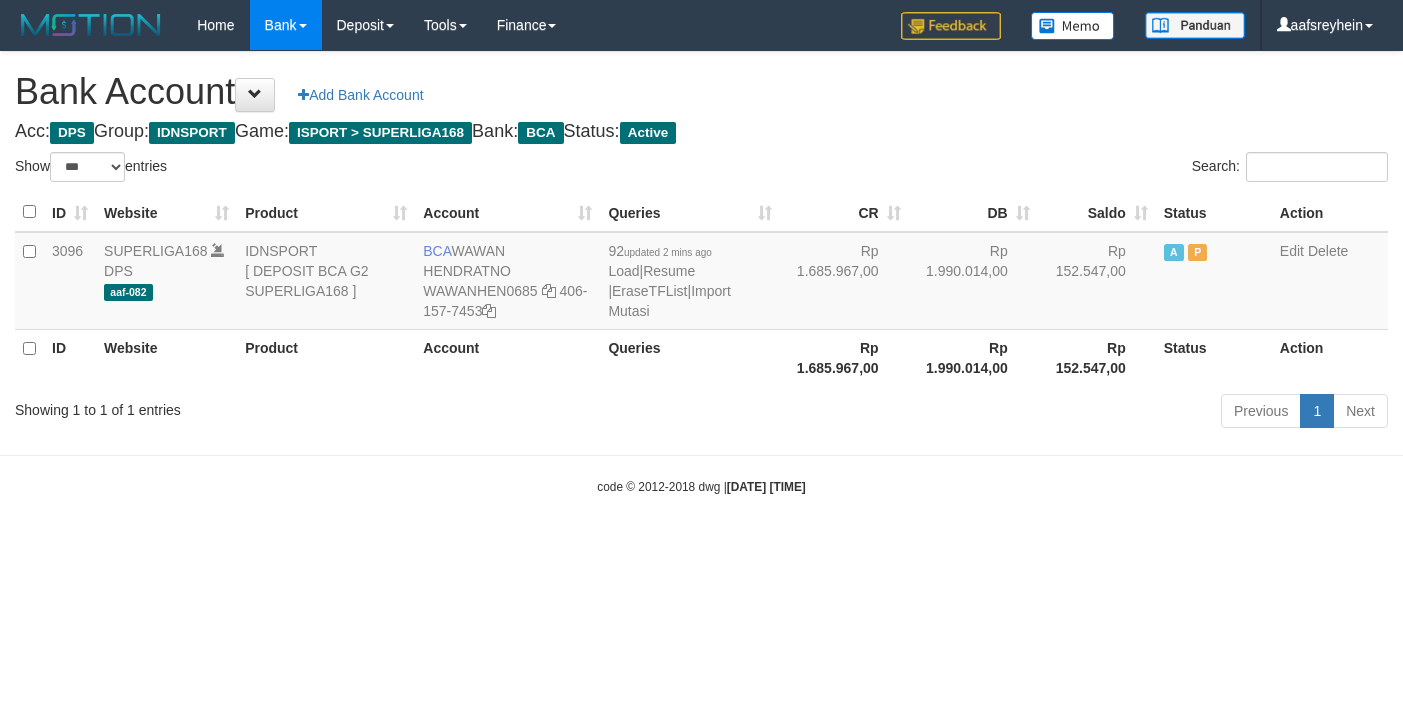 select on "***" 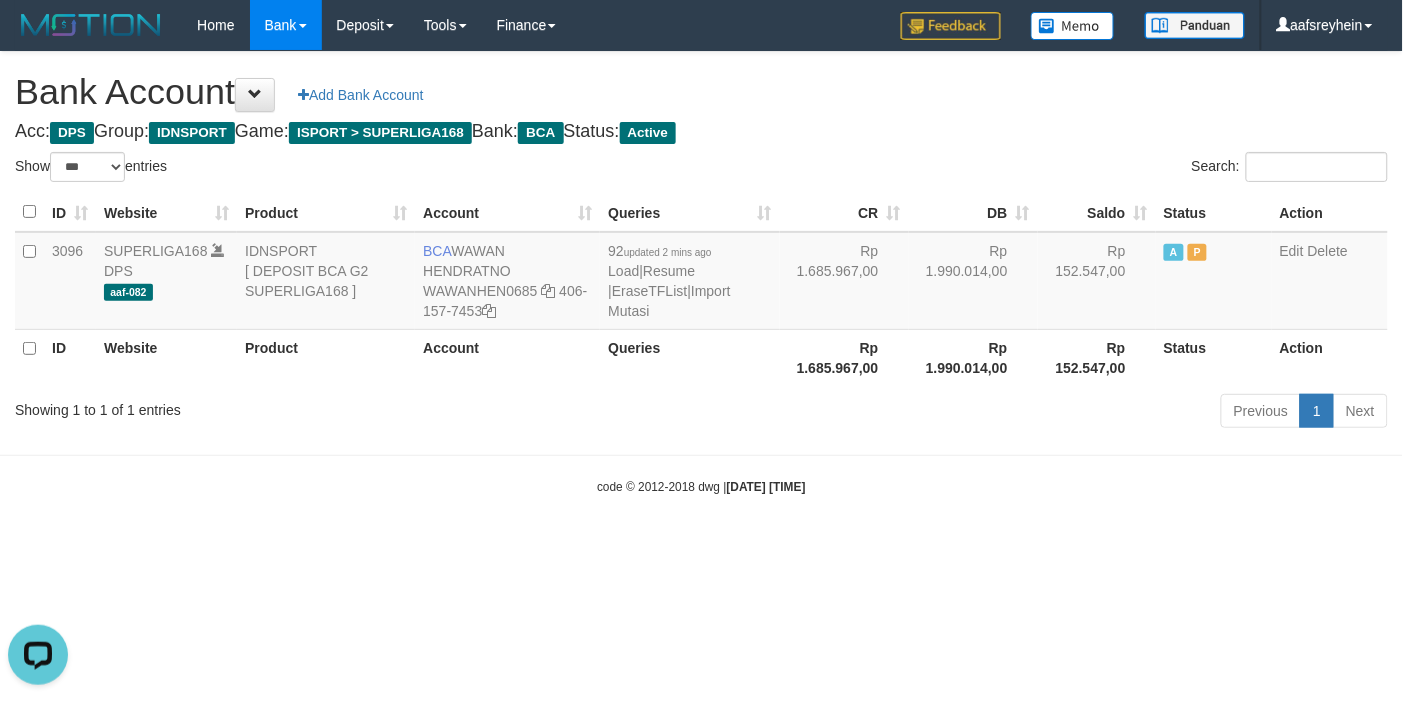 scroll, scrollTop: 0, scrollLeft: 0, axis: both 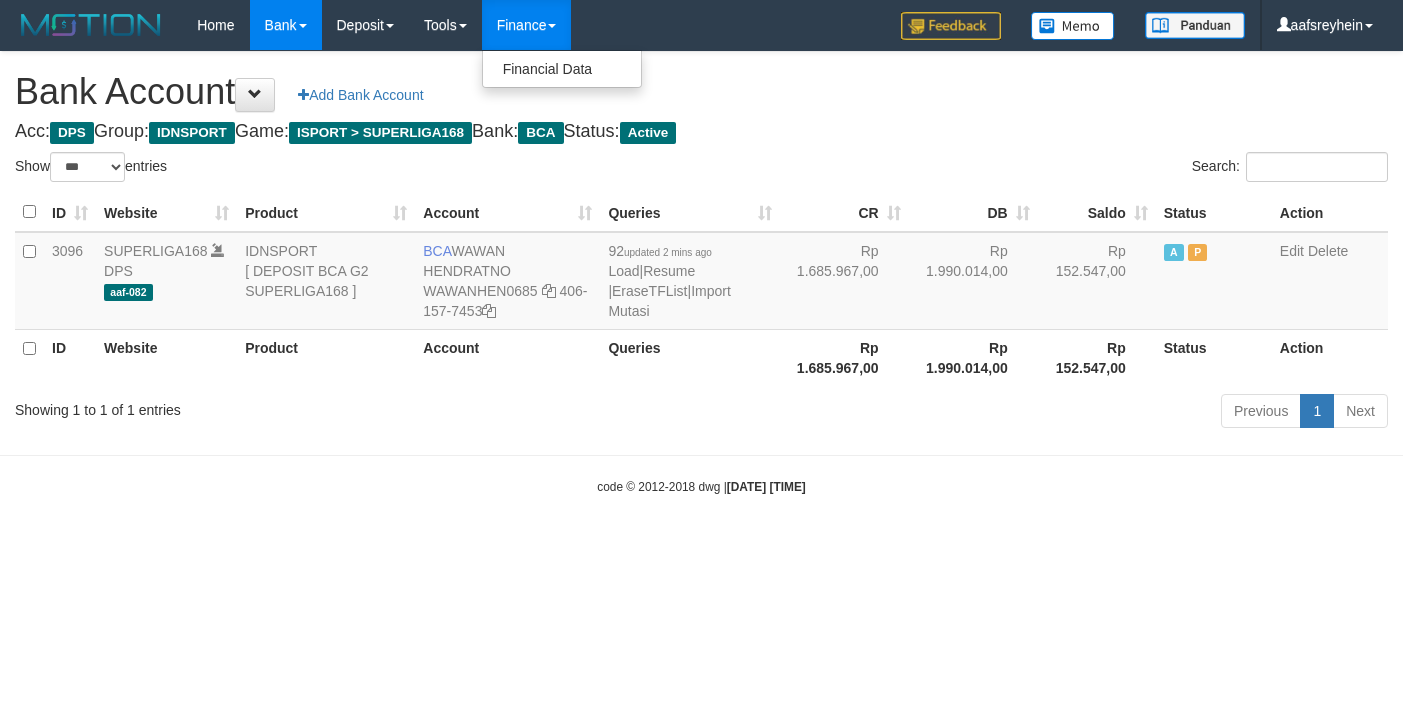 select on "***" 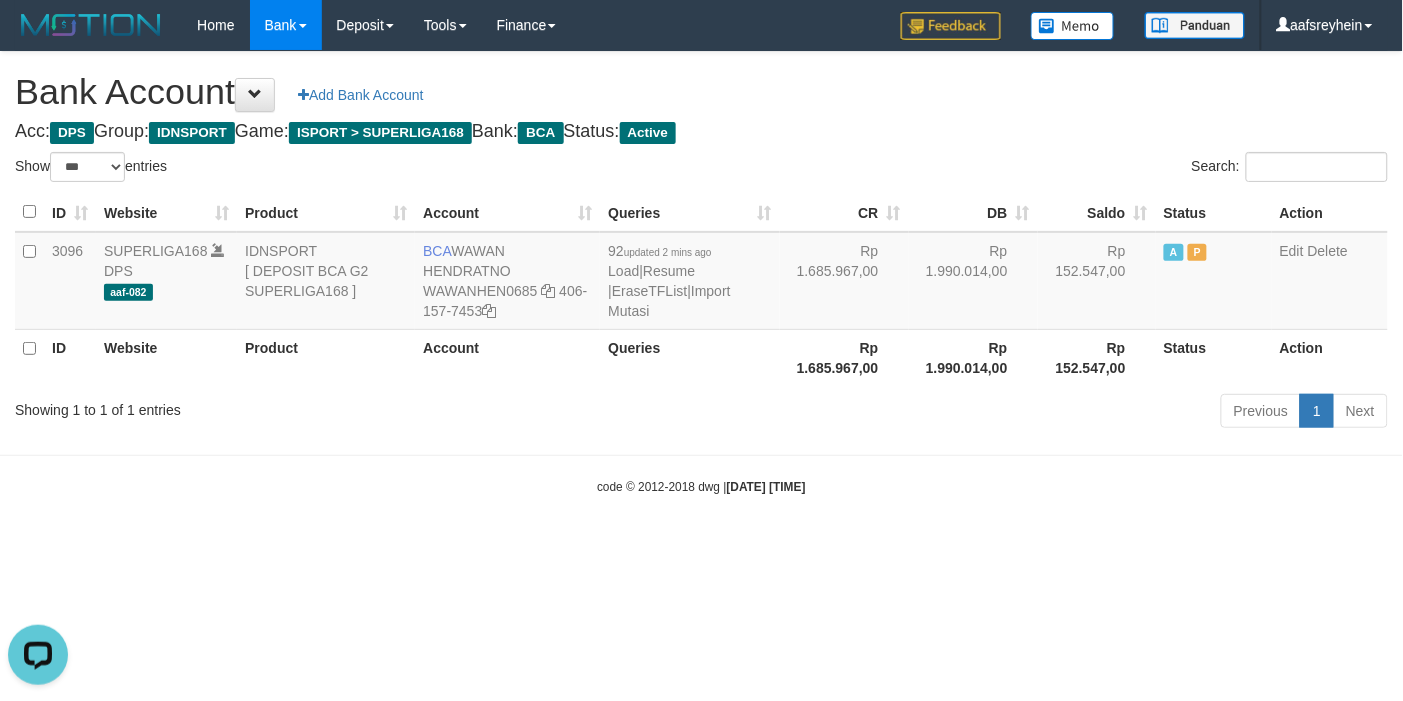 scroll, scrollTop: 0, scrollLeft: 0, axis: both 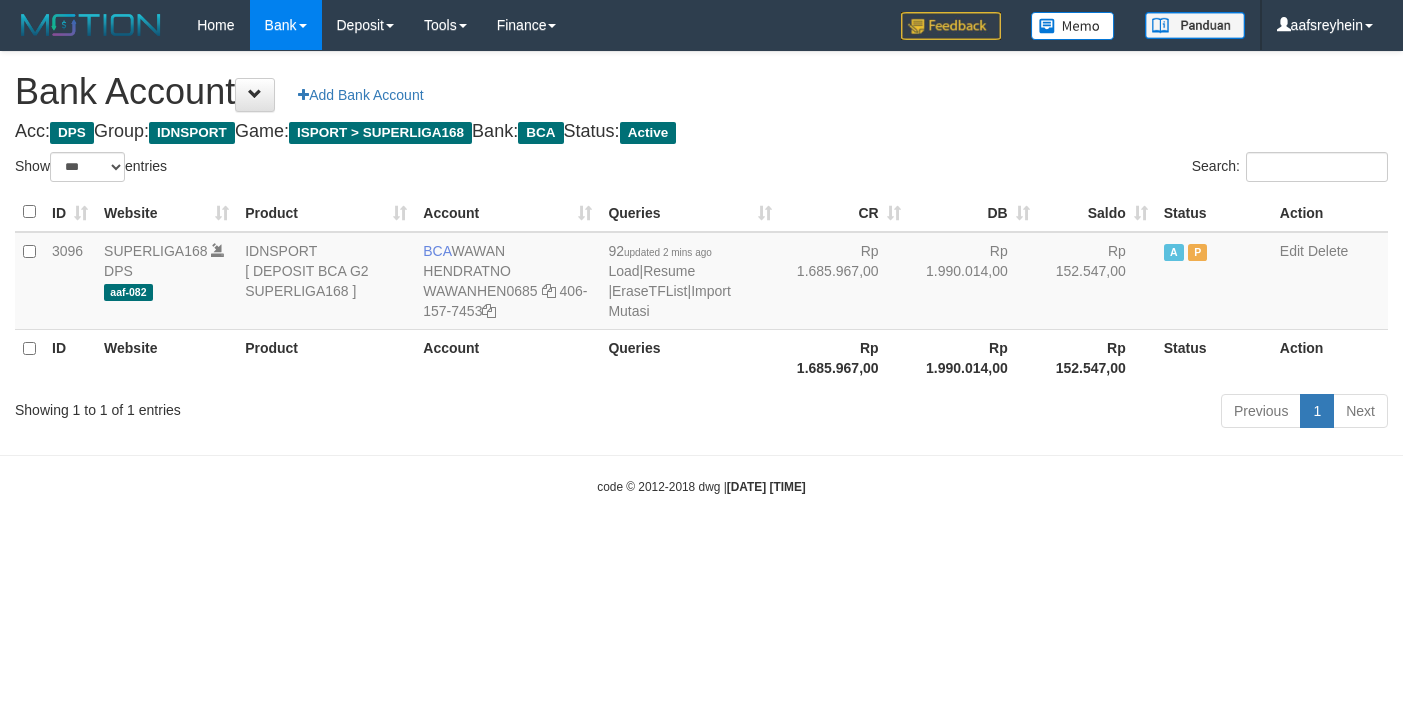 select on "***" 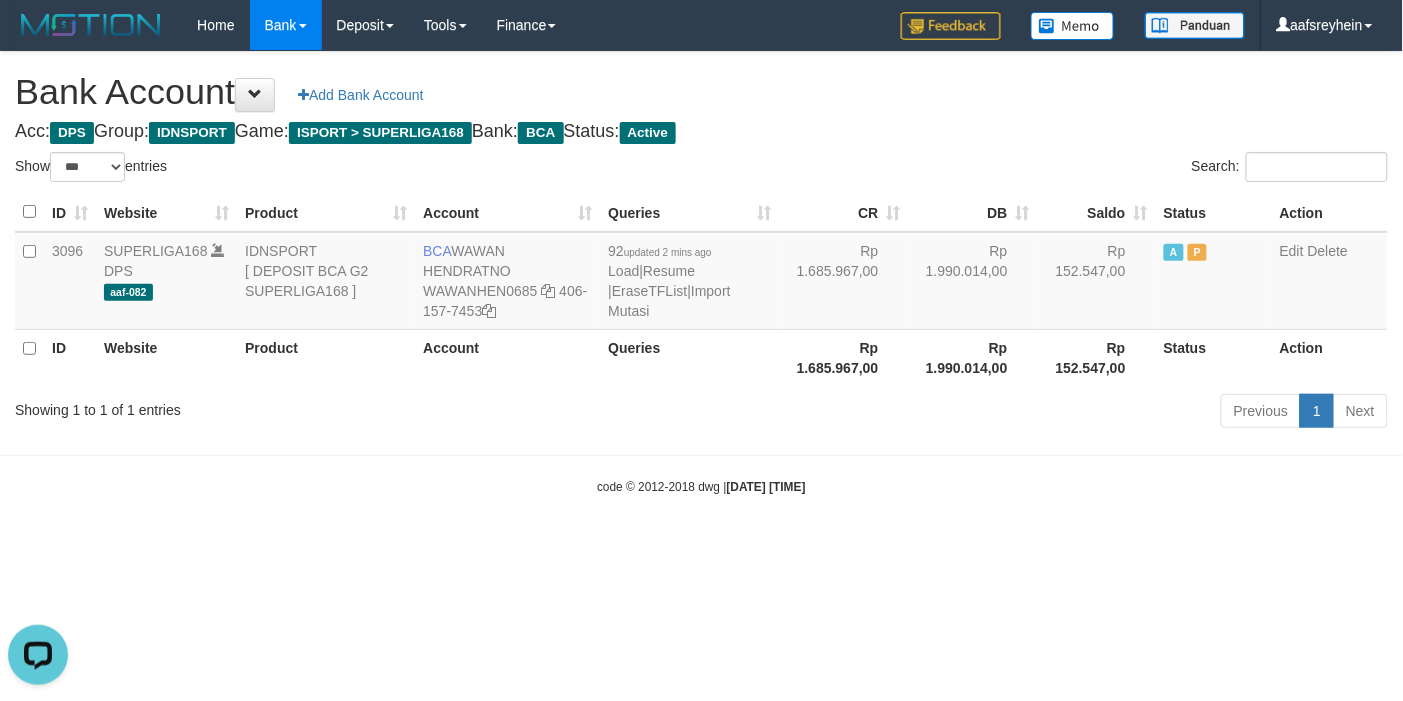 scroll, scrollTop: 0, scrollLeft: 0, axis: both 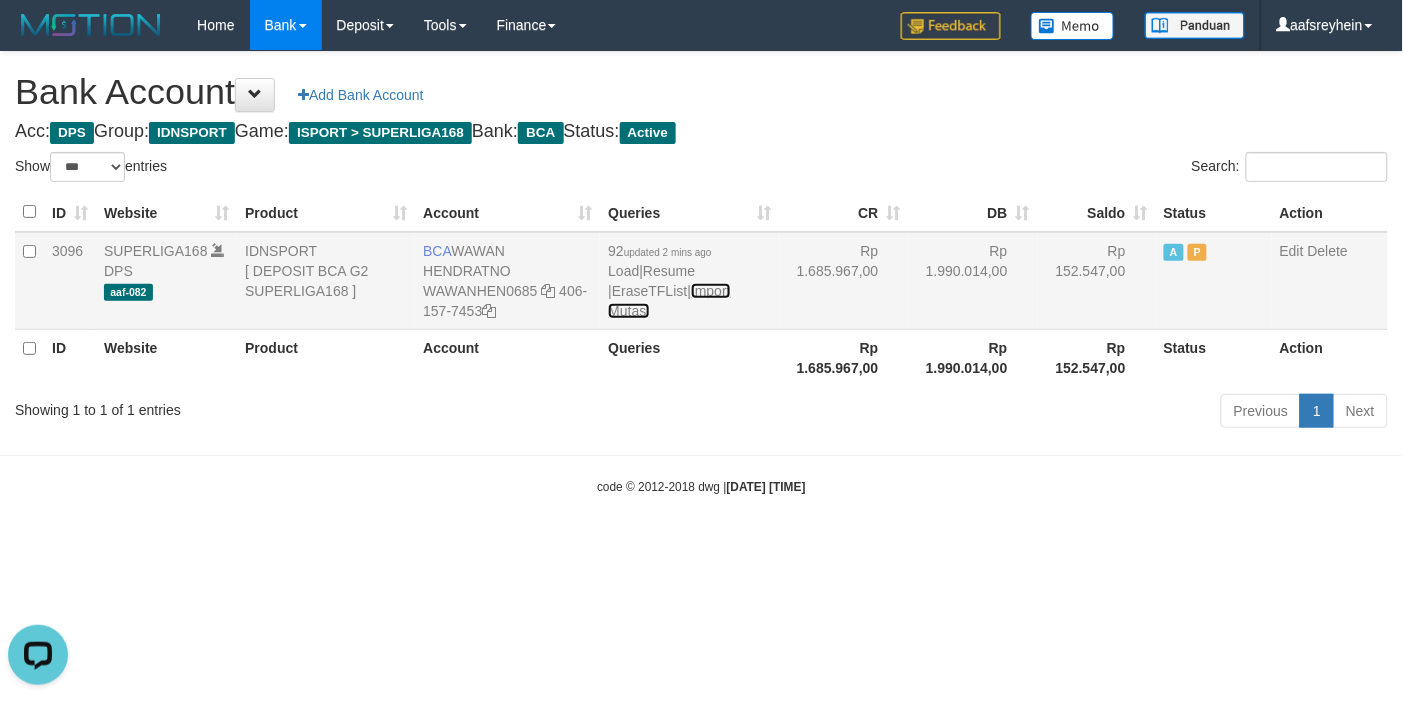 click on "Import Mutasi" at bounding box center (669, 301) 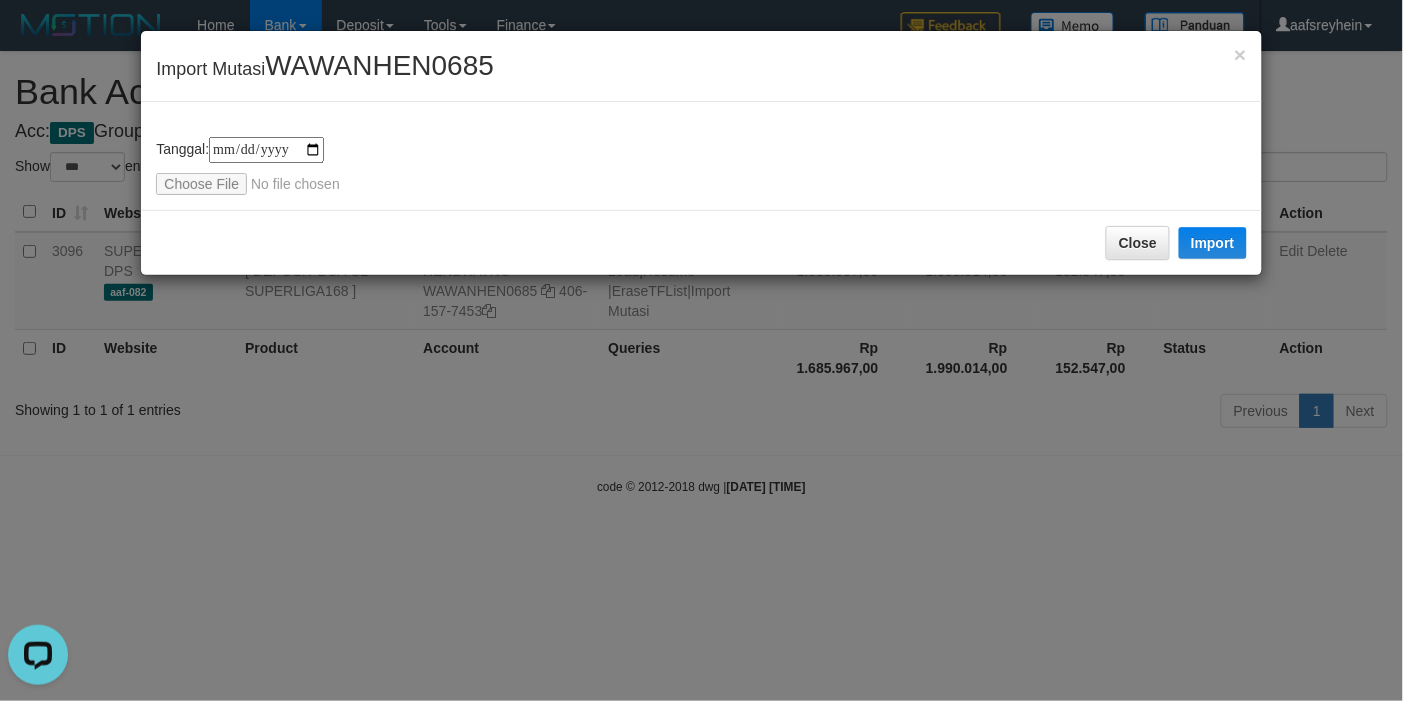 type on "**********" 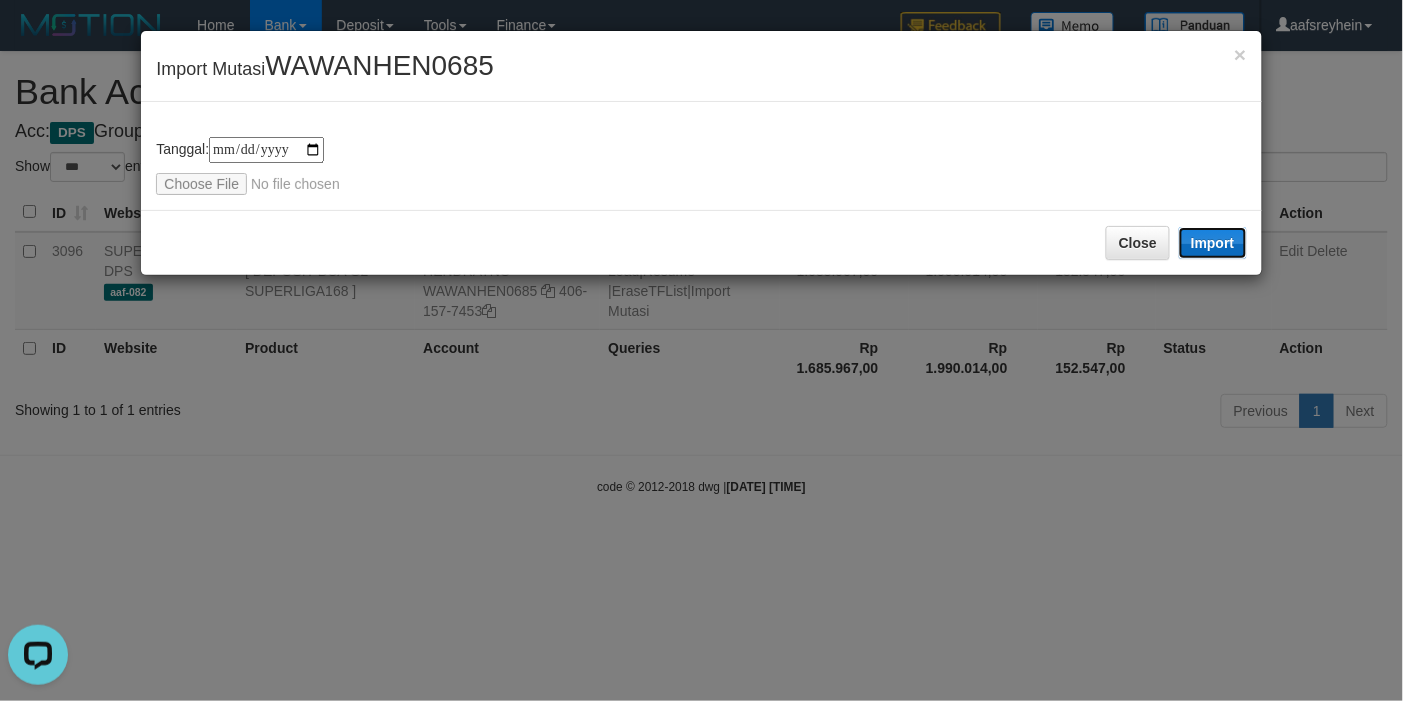 click on "Import" at bounding box center [1213, 243] 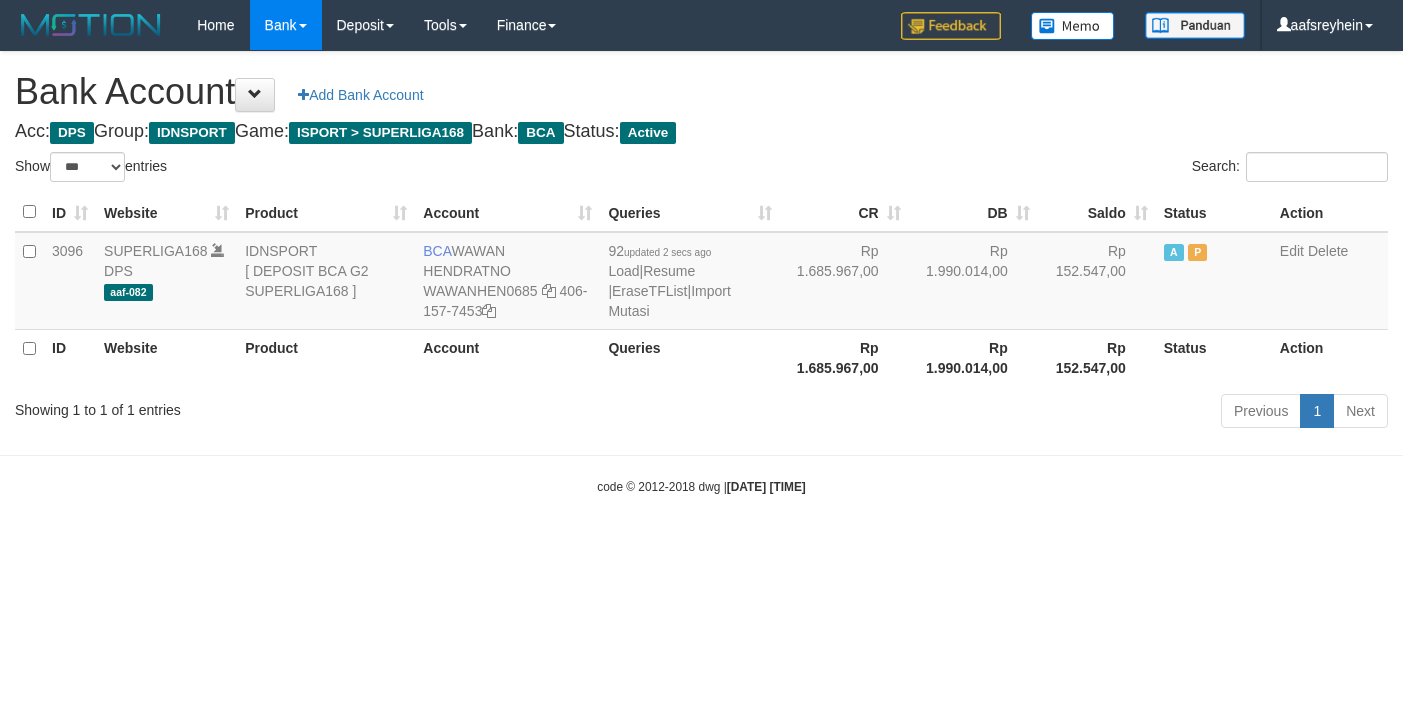 select on "***" 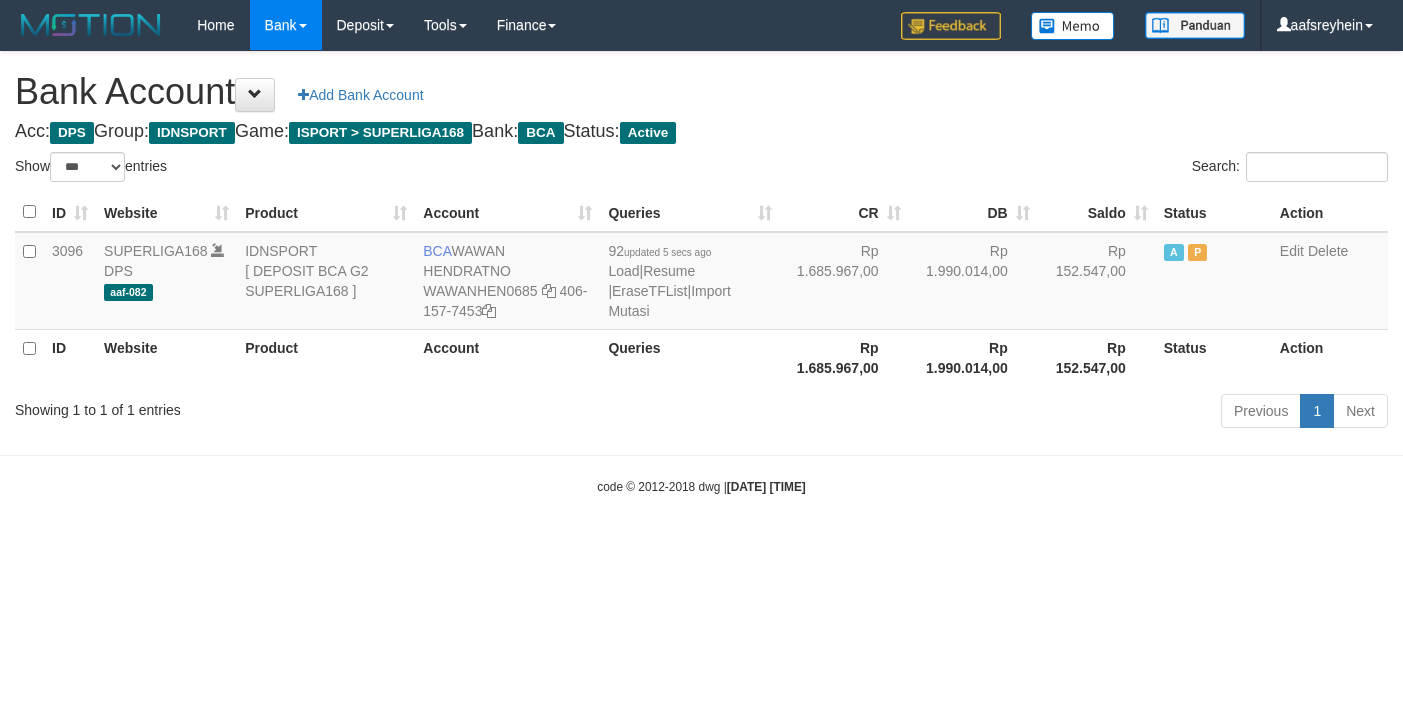 select on "***" 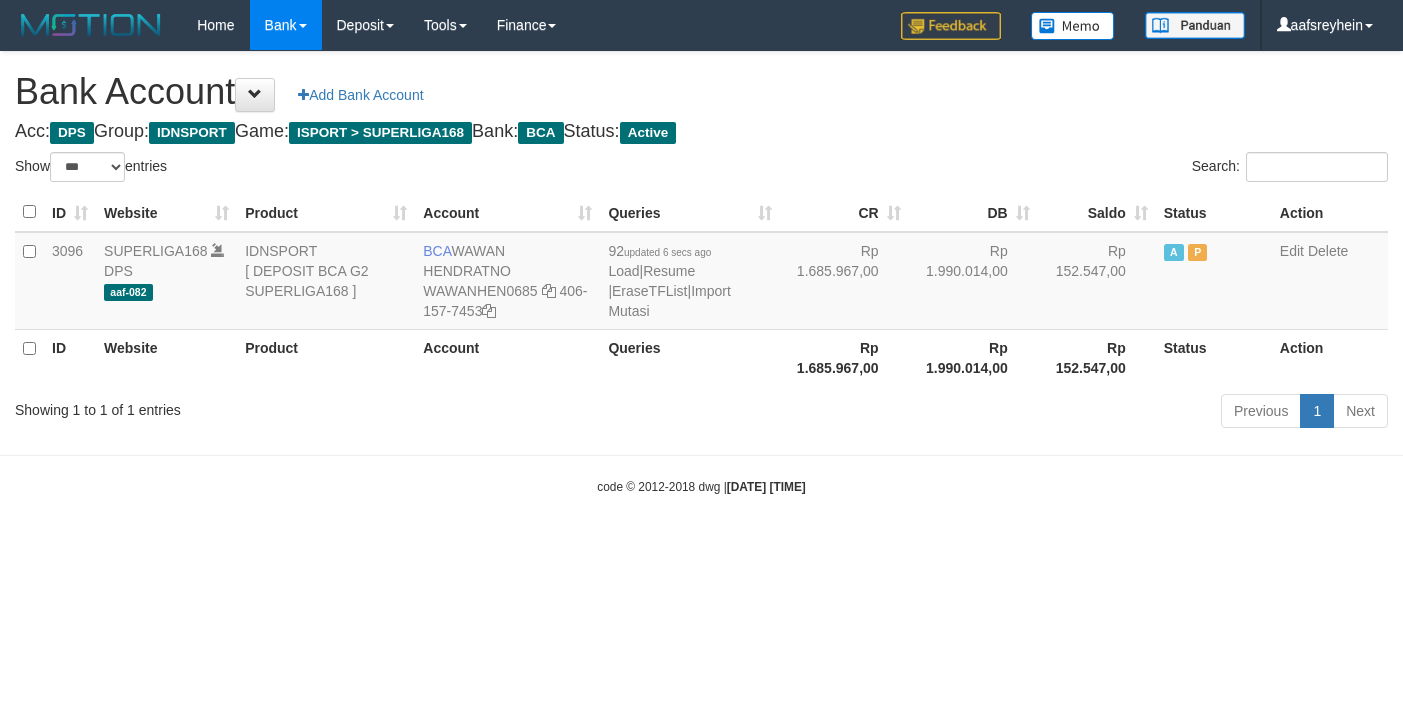 select on "***" 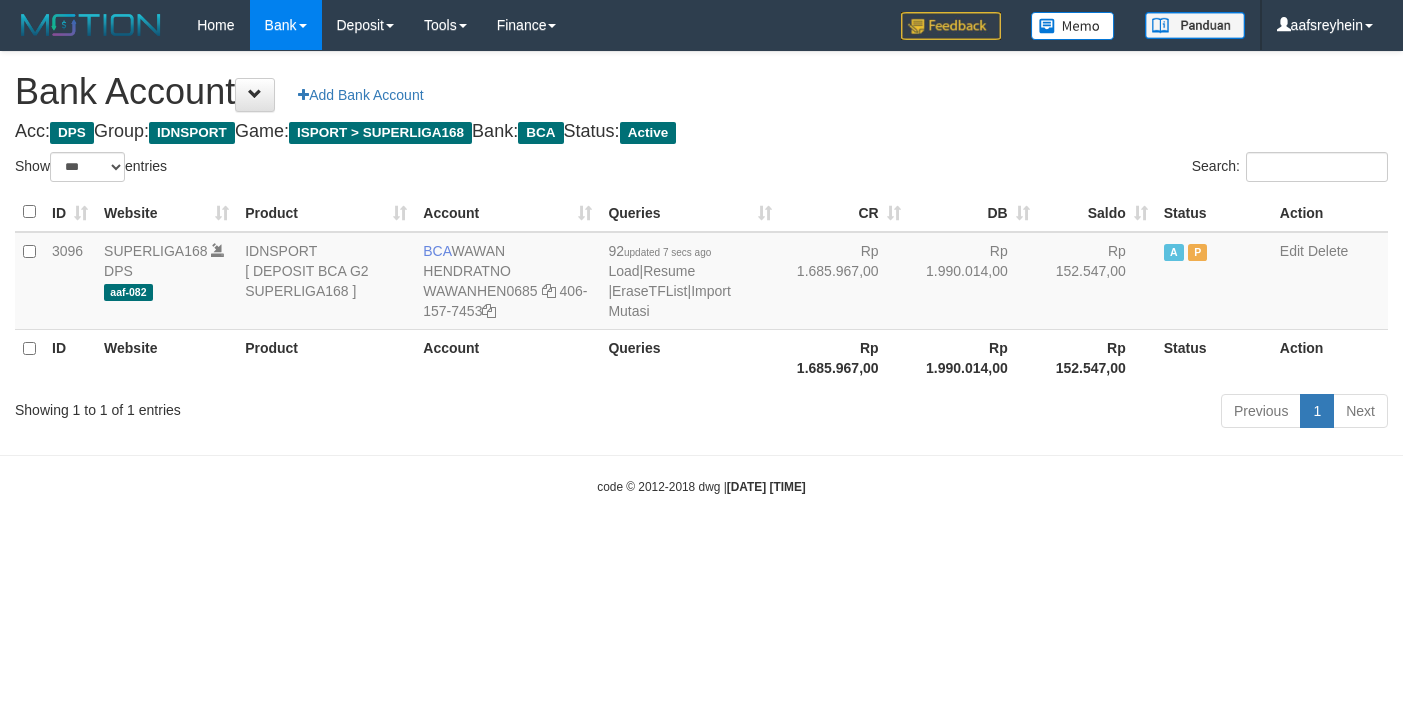 select on "***" 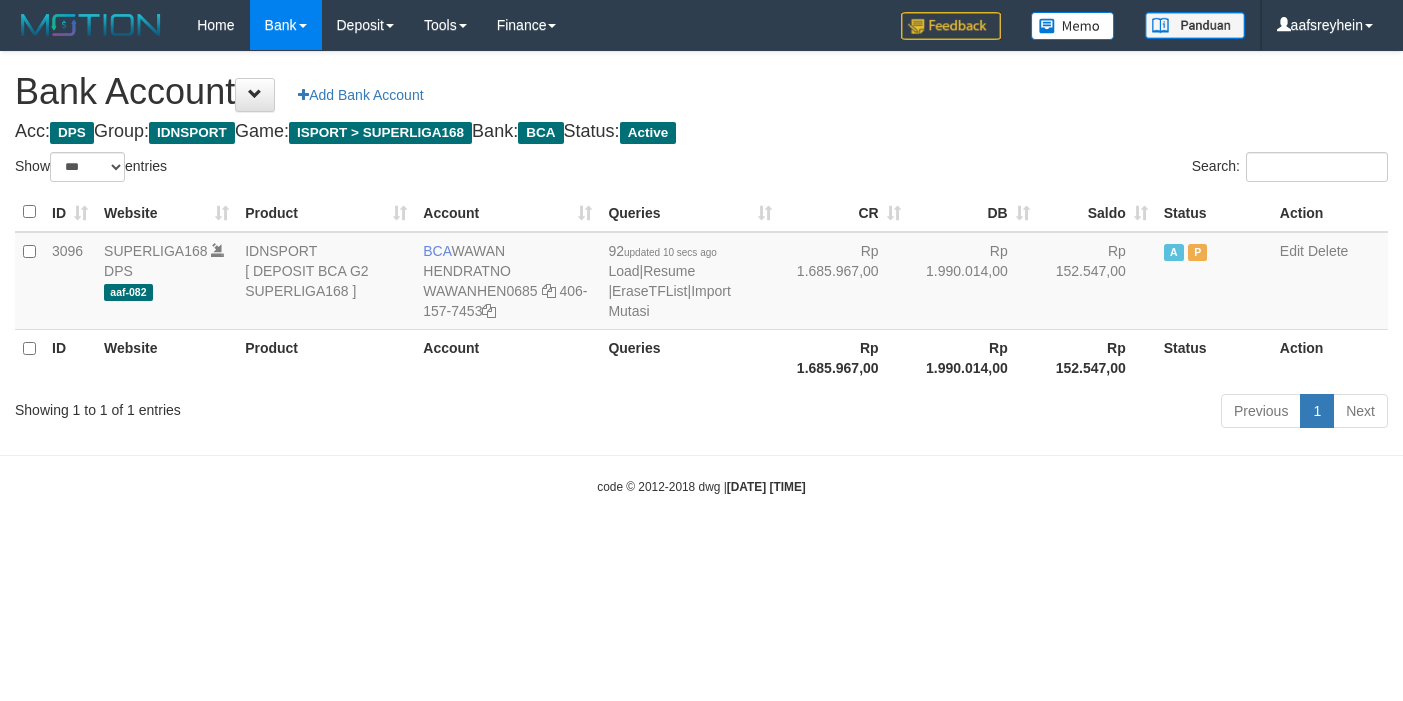 select on "***" 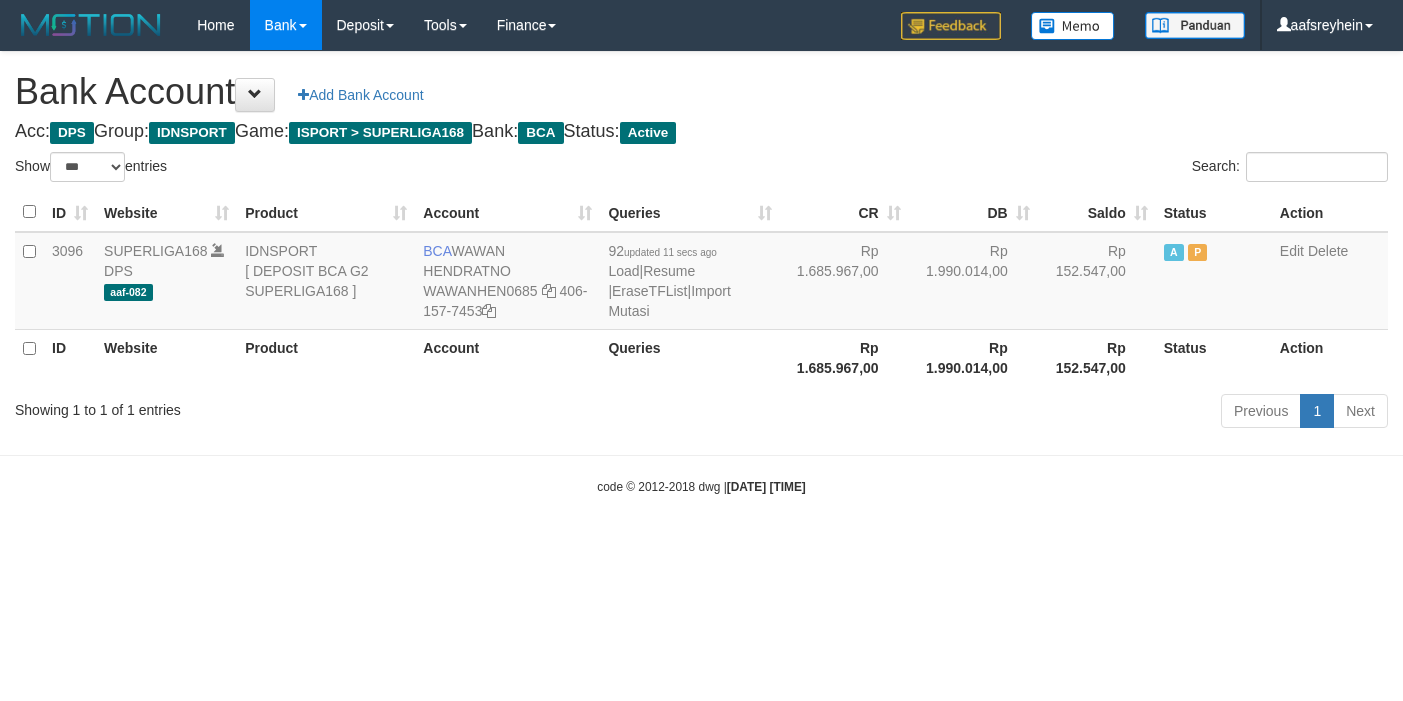 select on "***" 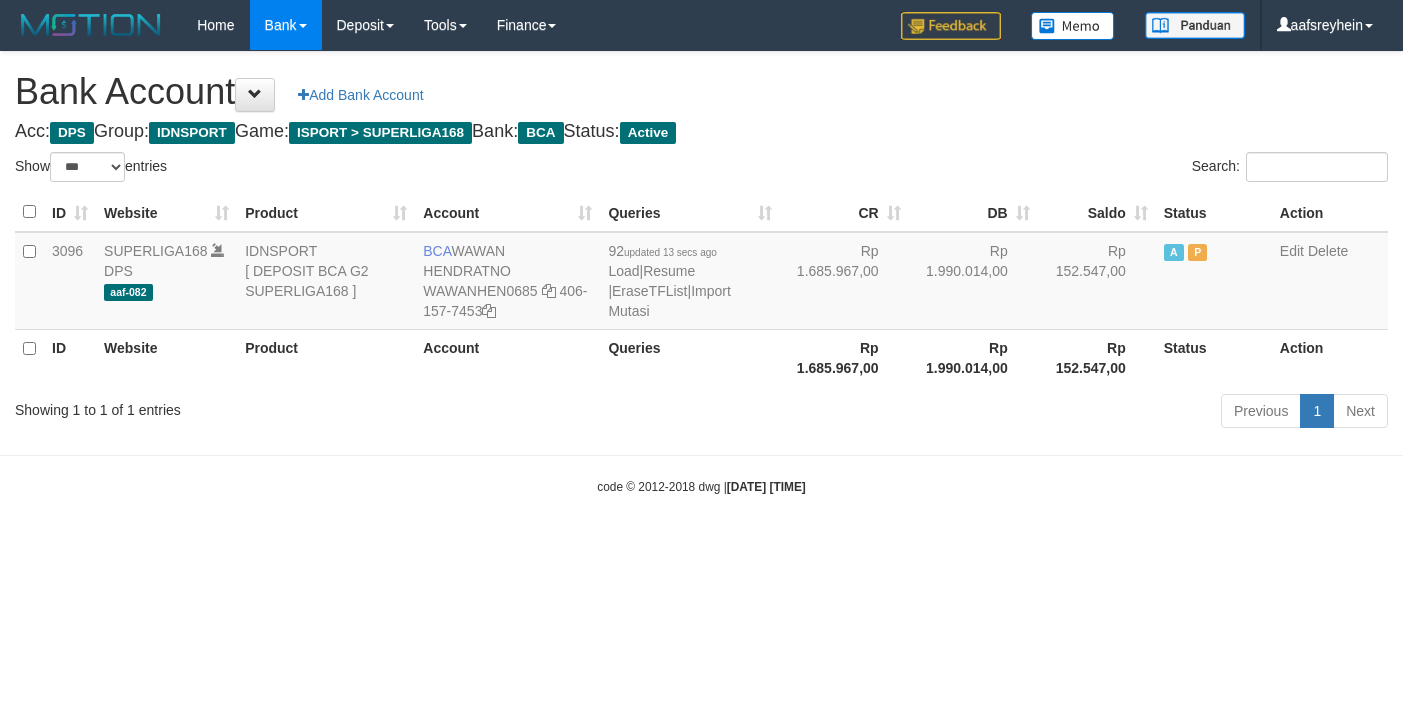 select on "***" 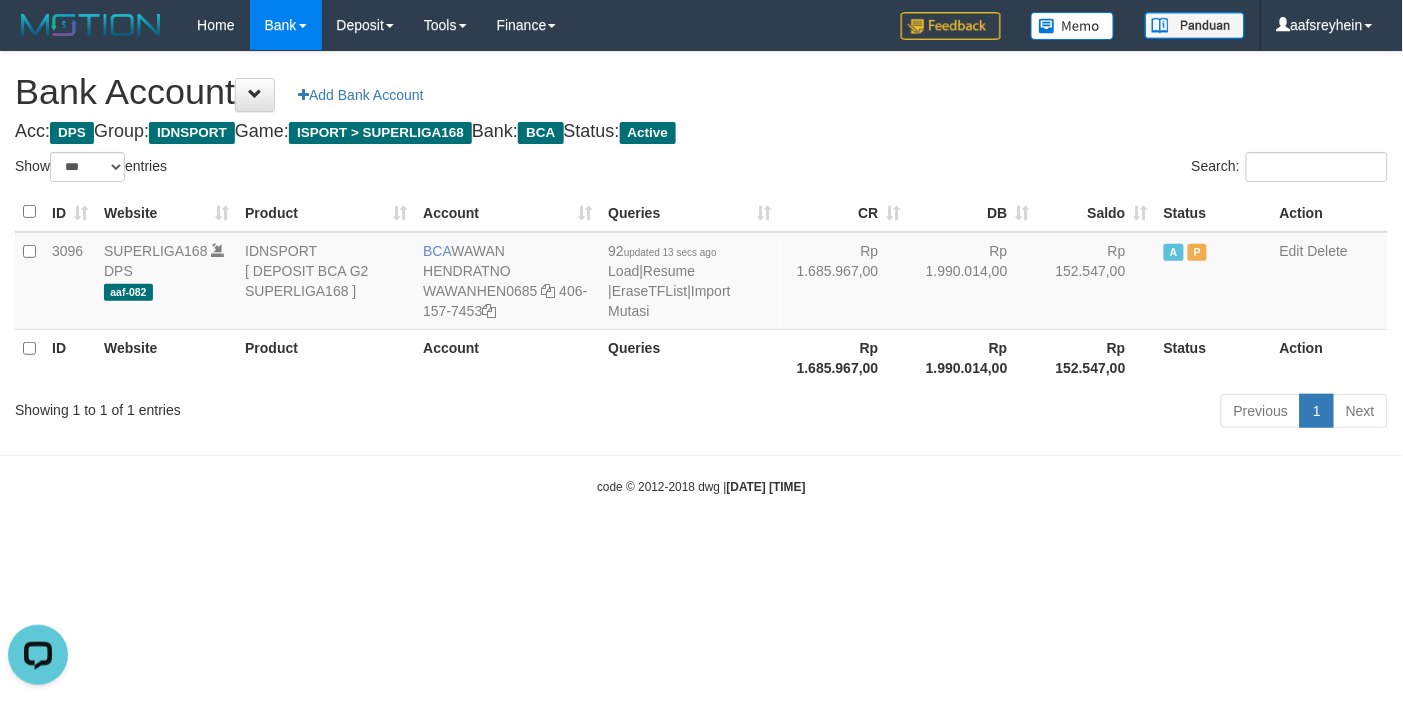 scroll, scrollTop: 0, scrollLeft: 0, axis: both 